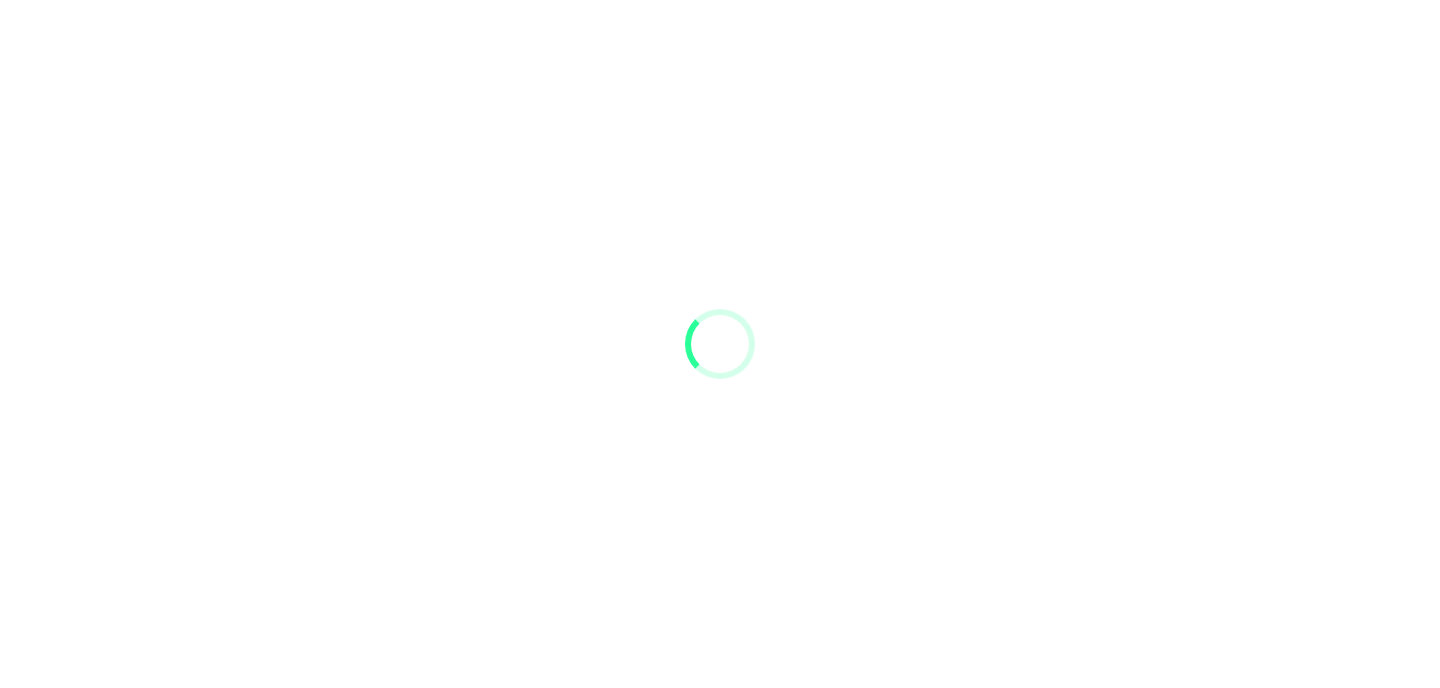 scroll, scrollTop: 0, scrollLeft: 0, axis: both 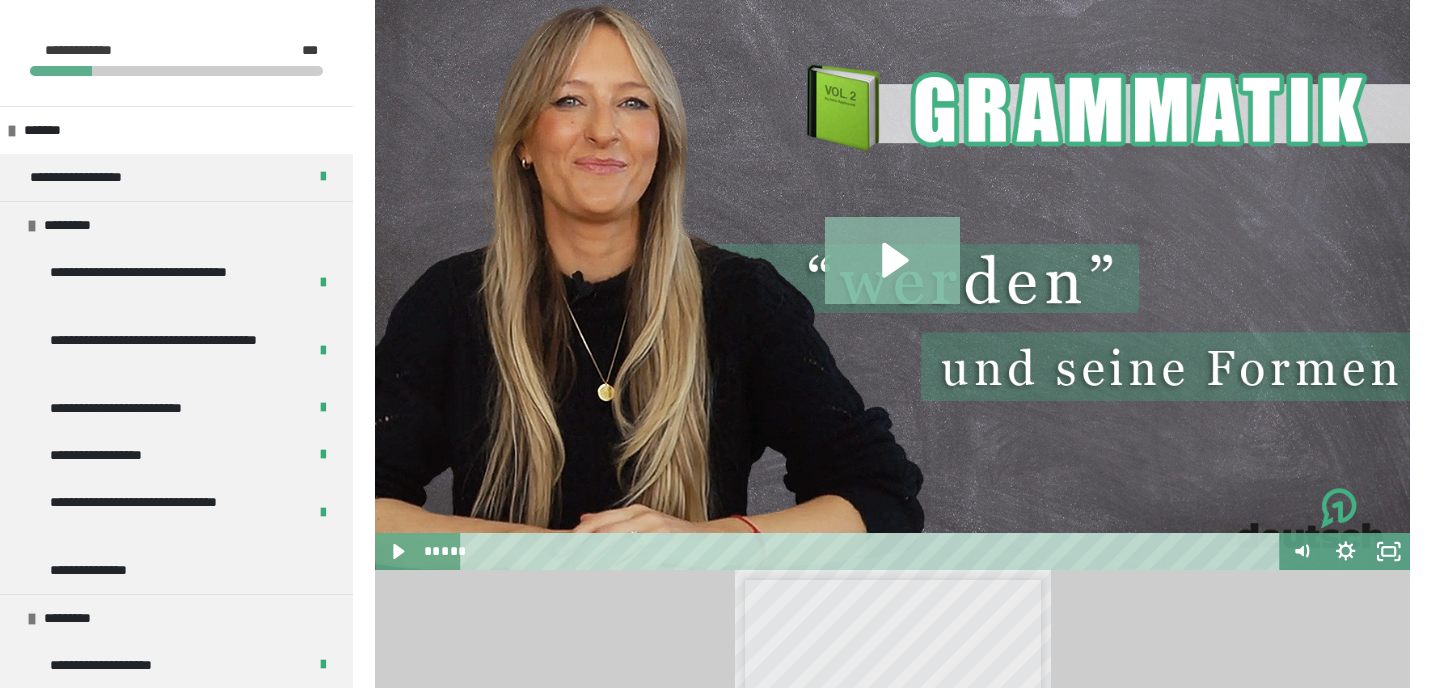 click 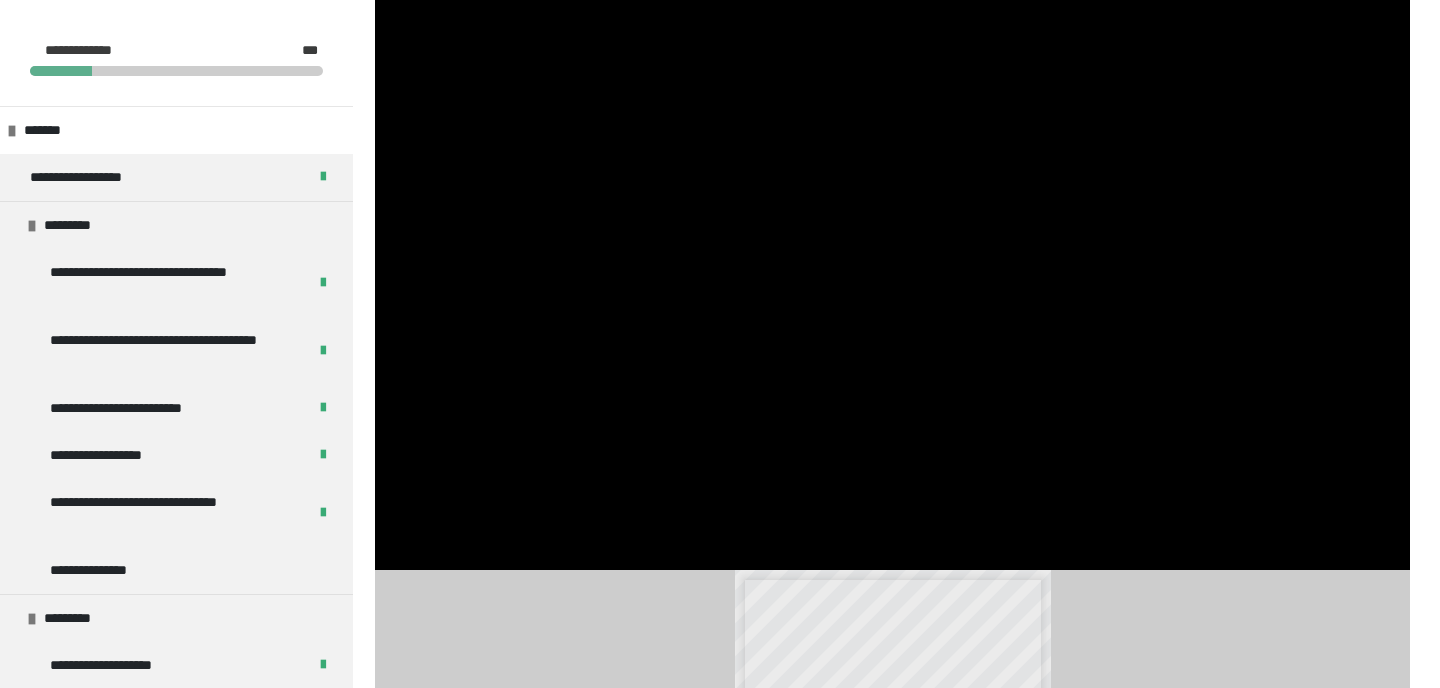 click at bounding box center (892, 279) 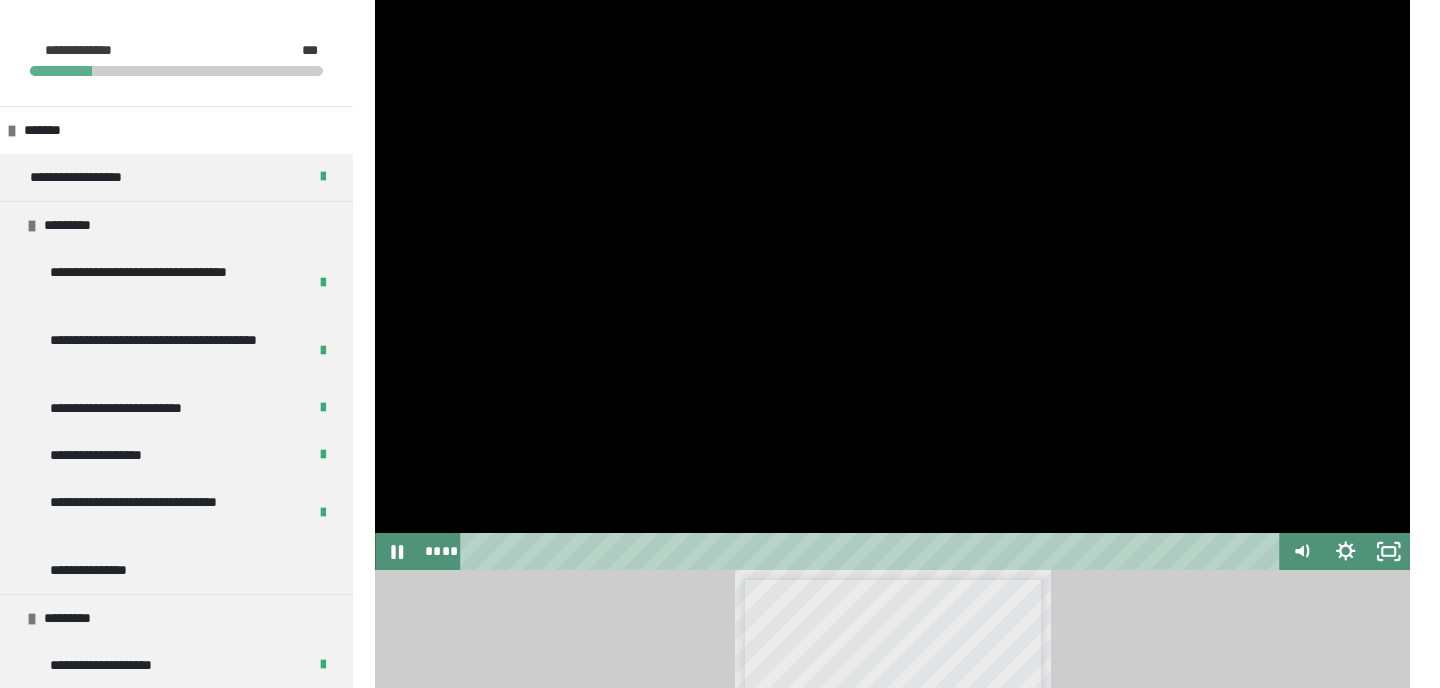 click at bounding box center [892, 279] 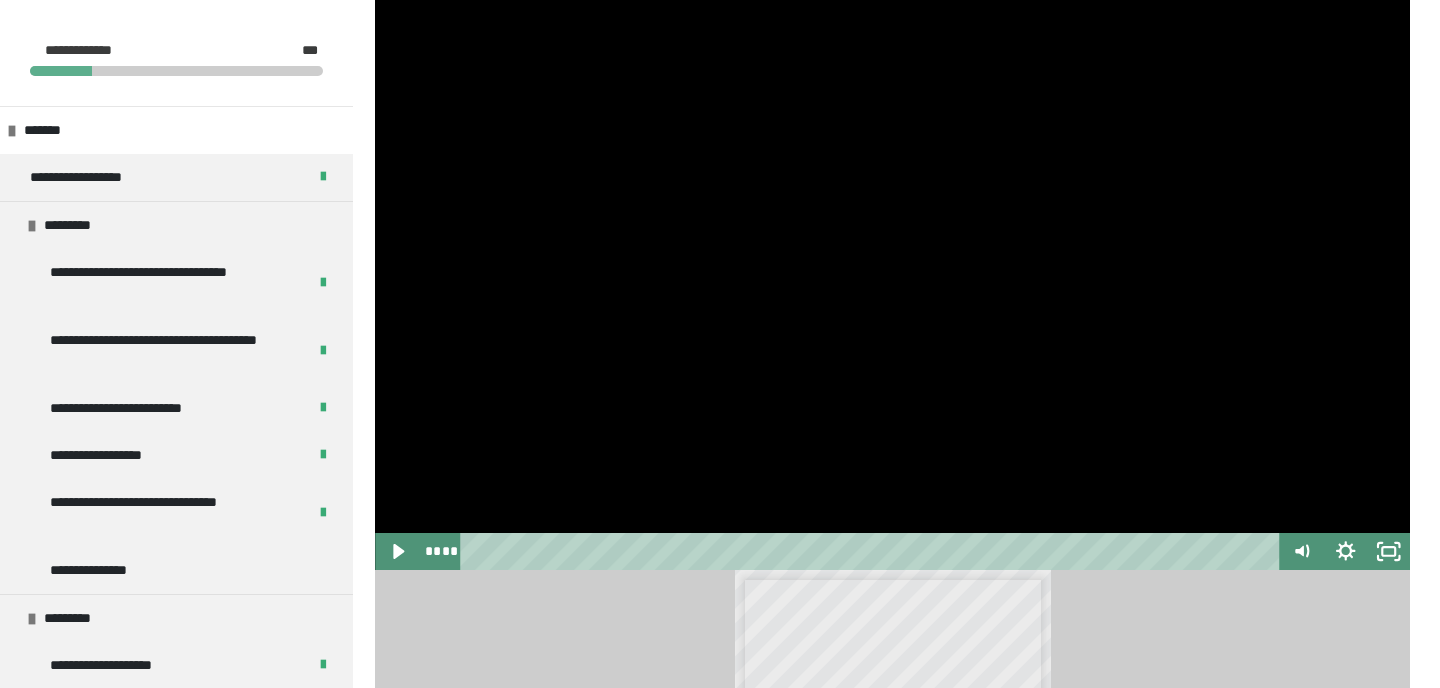click at bounding box center [892, 279] 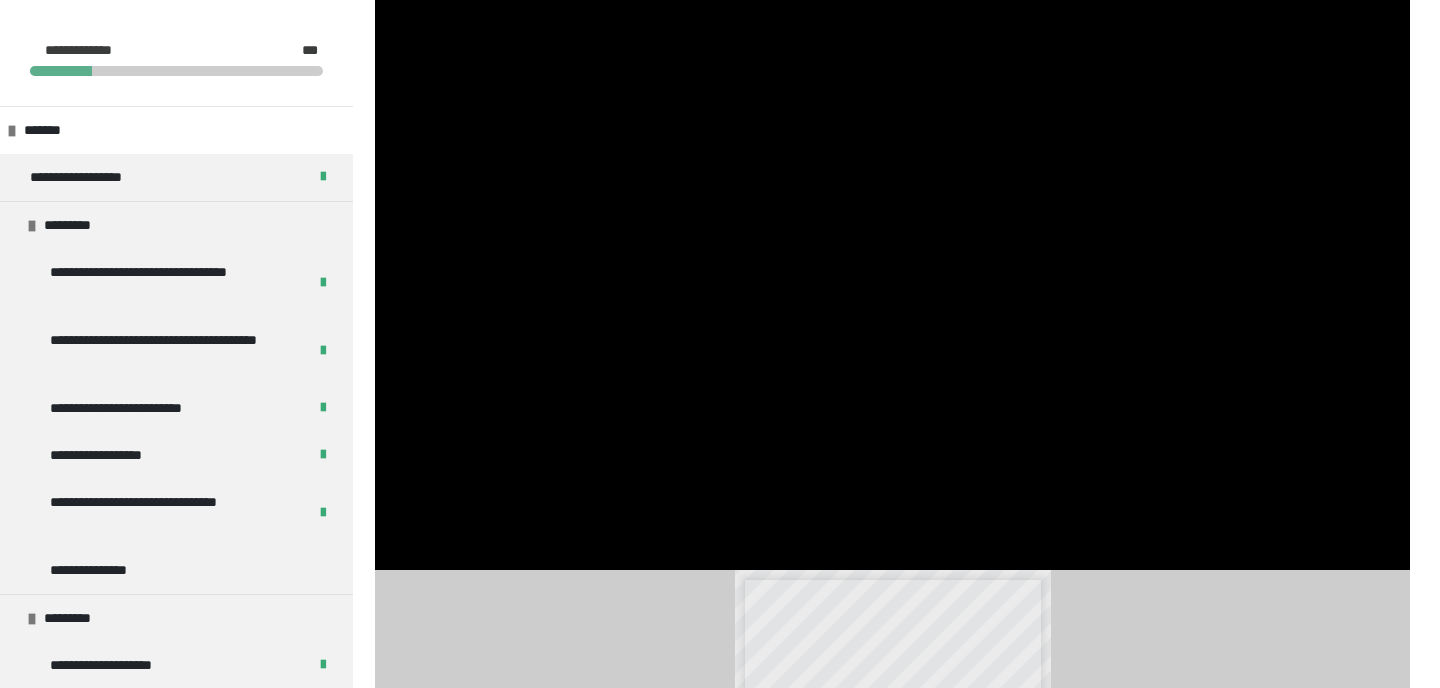 click at bounding box center [892, 279] 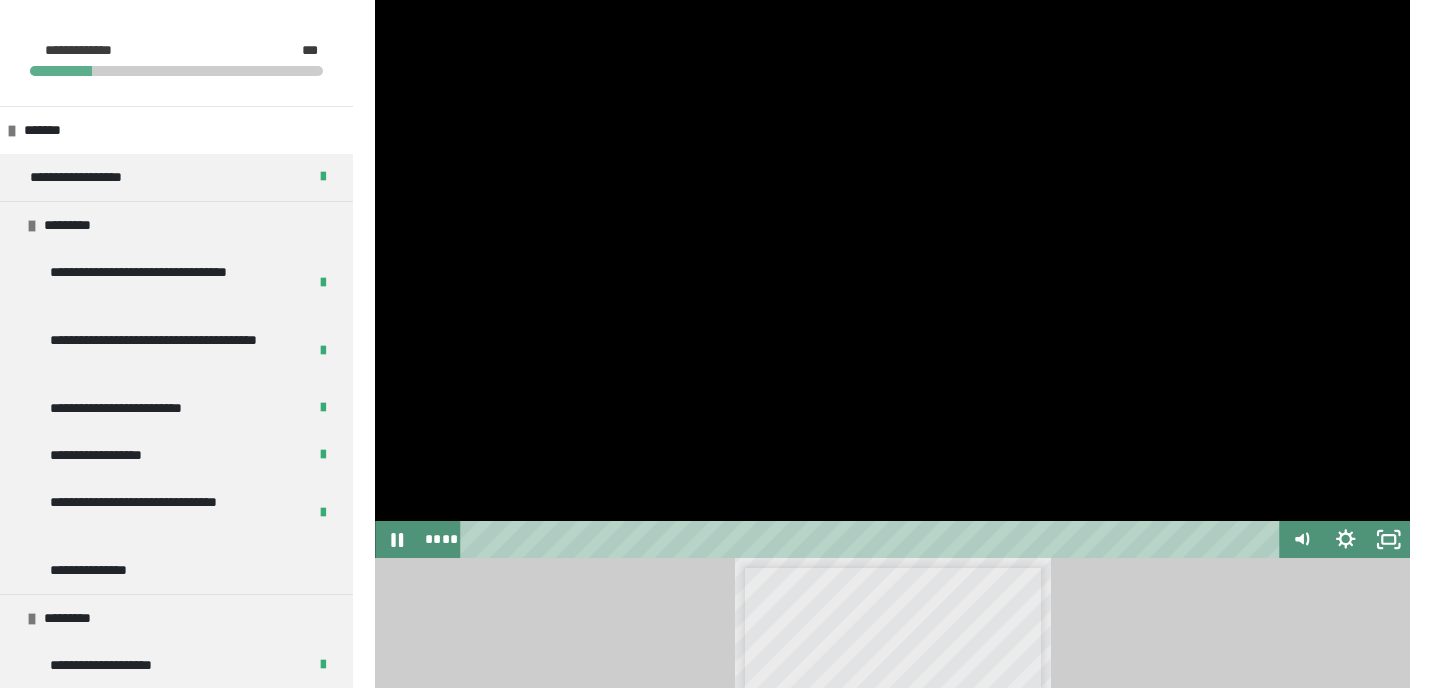 scroll, scrollTop: 332, scrollLeft: 0, axis: vertical 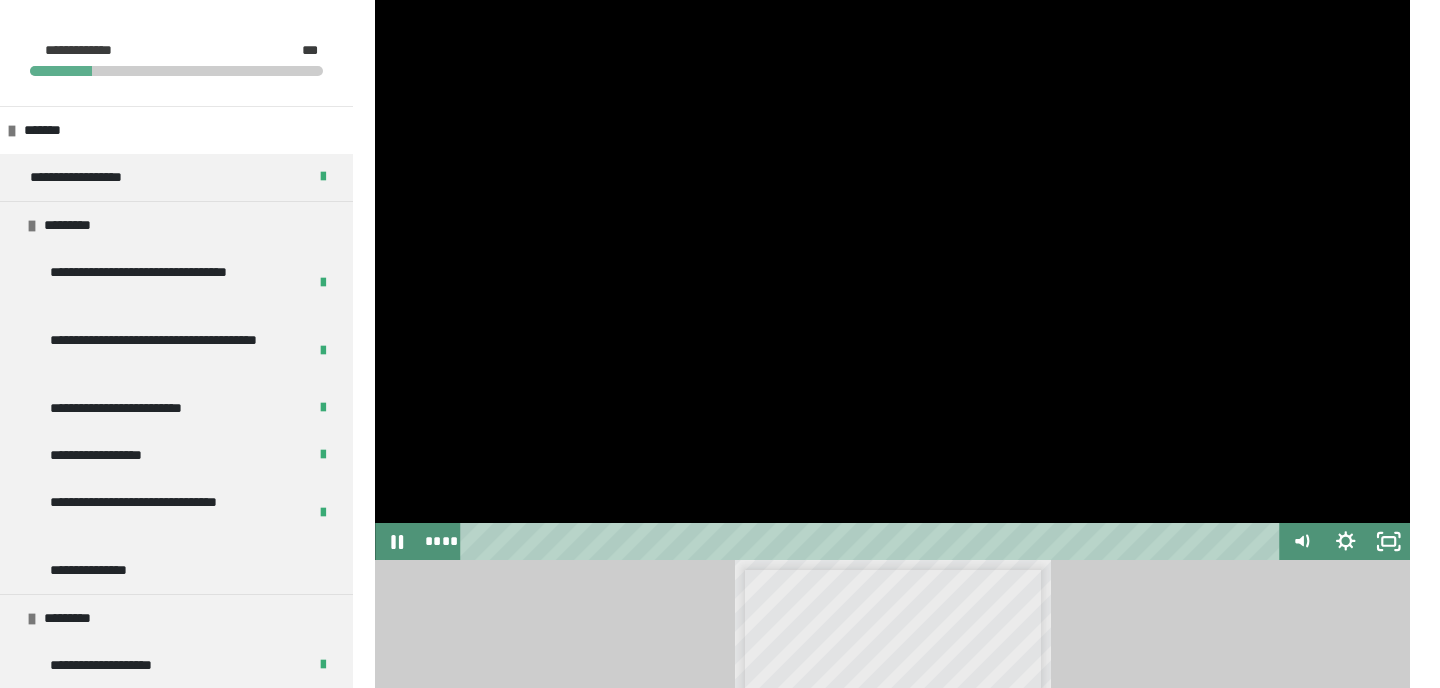 click at bounding box center (892, 269) 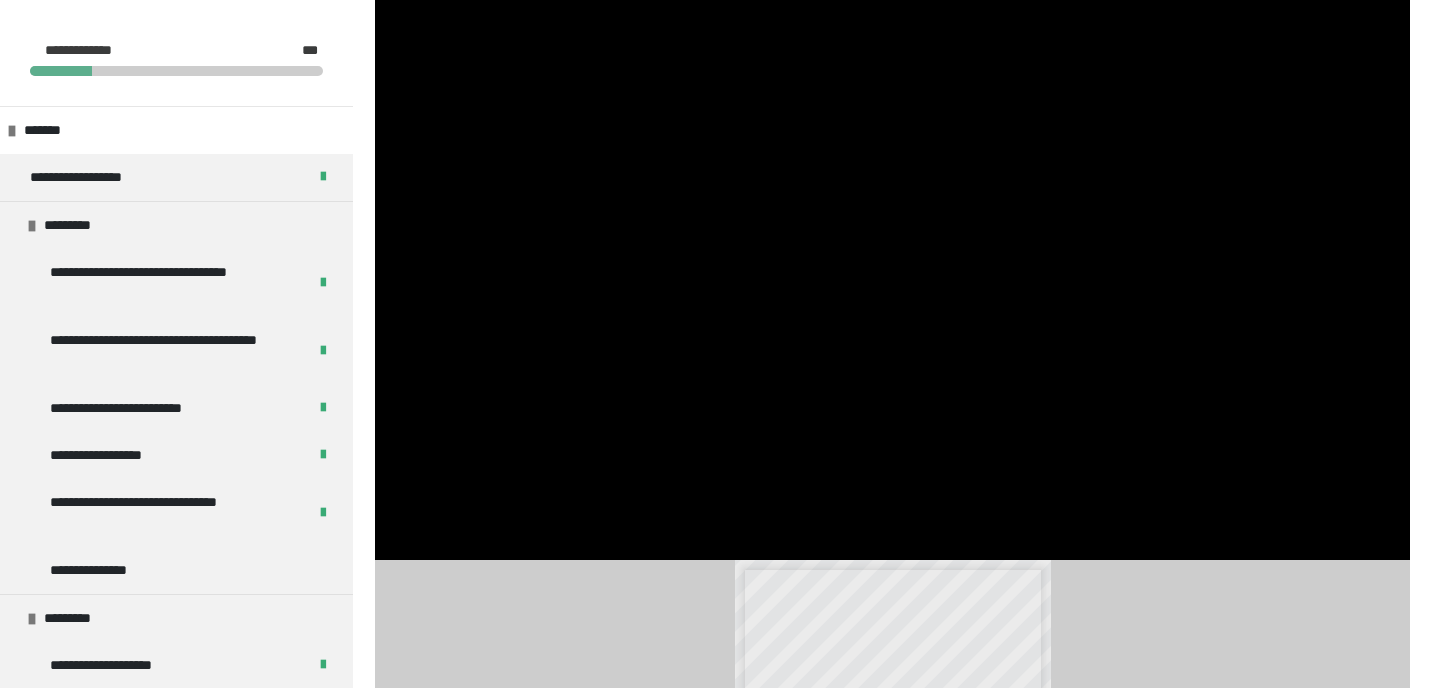 click at bounding box center [892, 269] 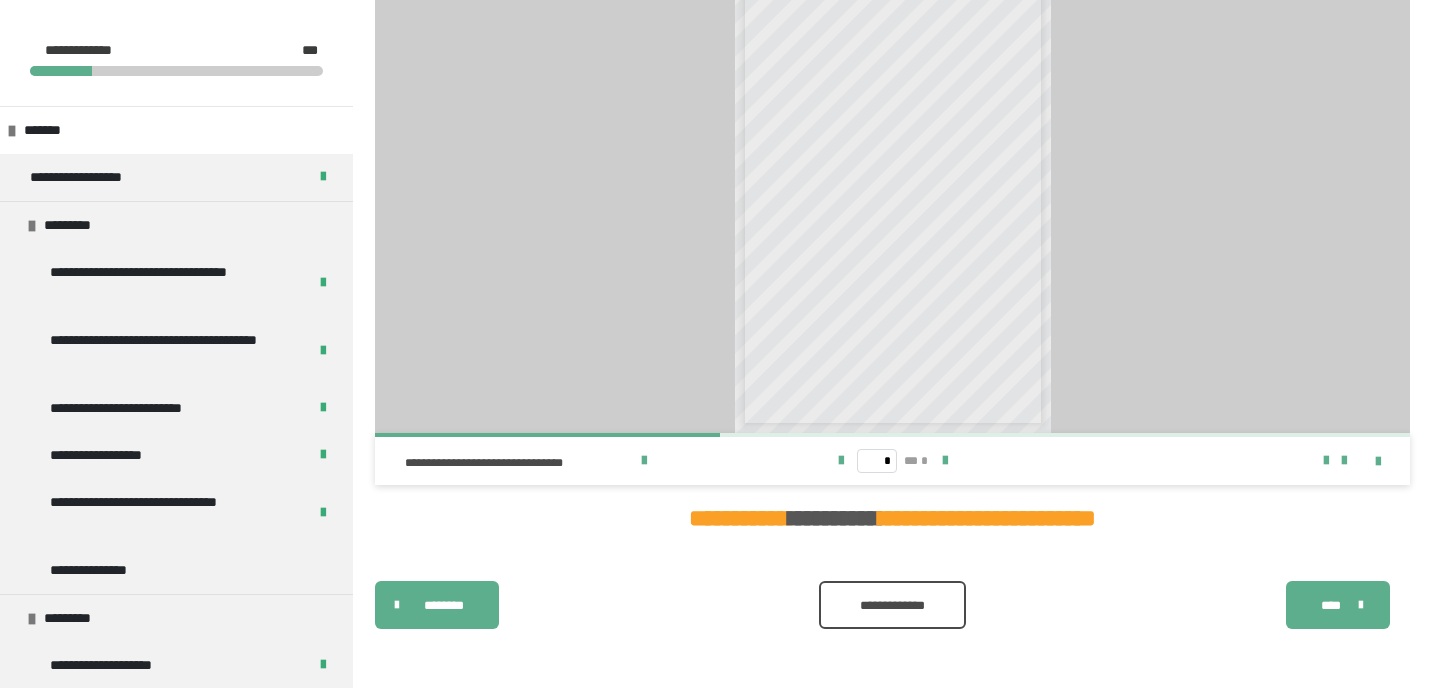 scroll, scrollTop: 908, scrollLeft: 0, axis: vertical 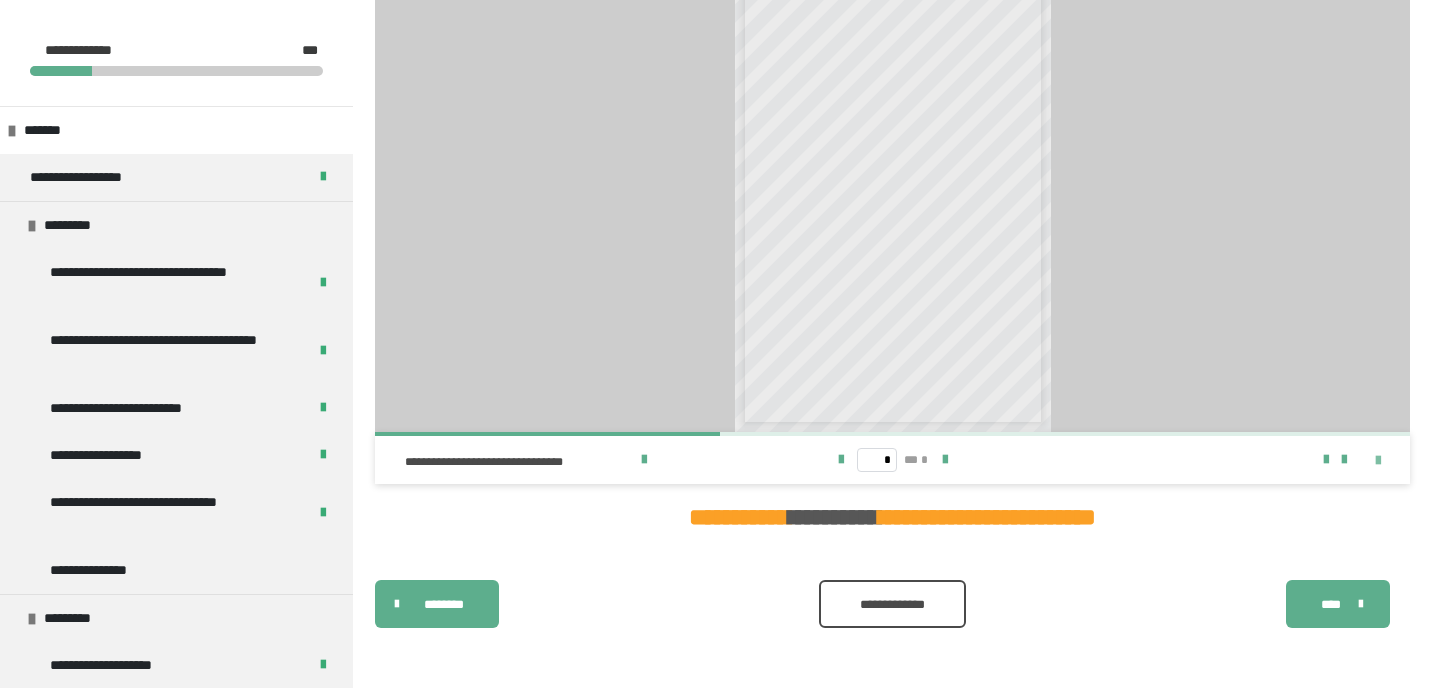 click at bounding box center (1378, 461) 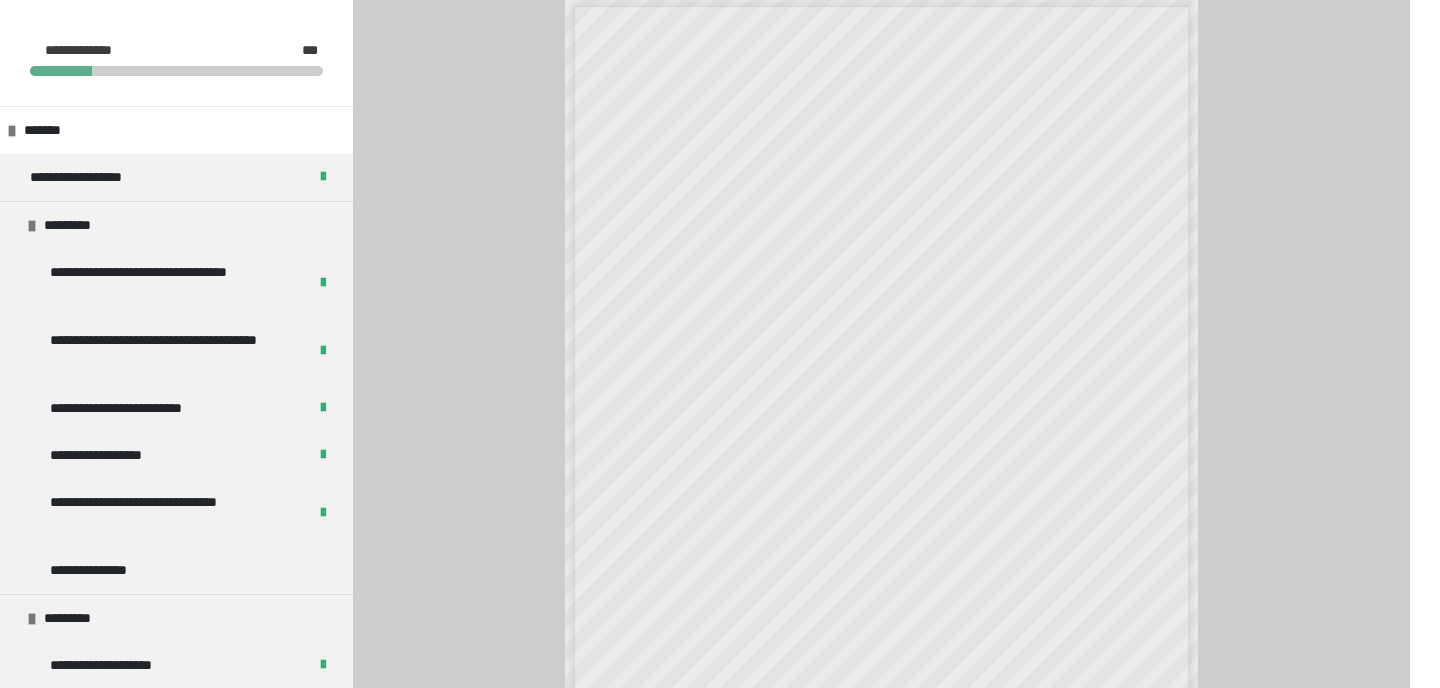 scroll, scrollTop: 696, scrollLeft: 0, axis: vertical 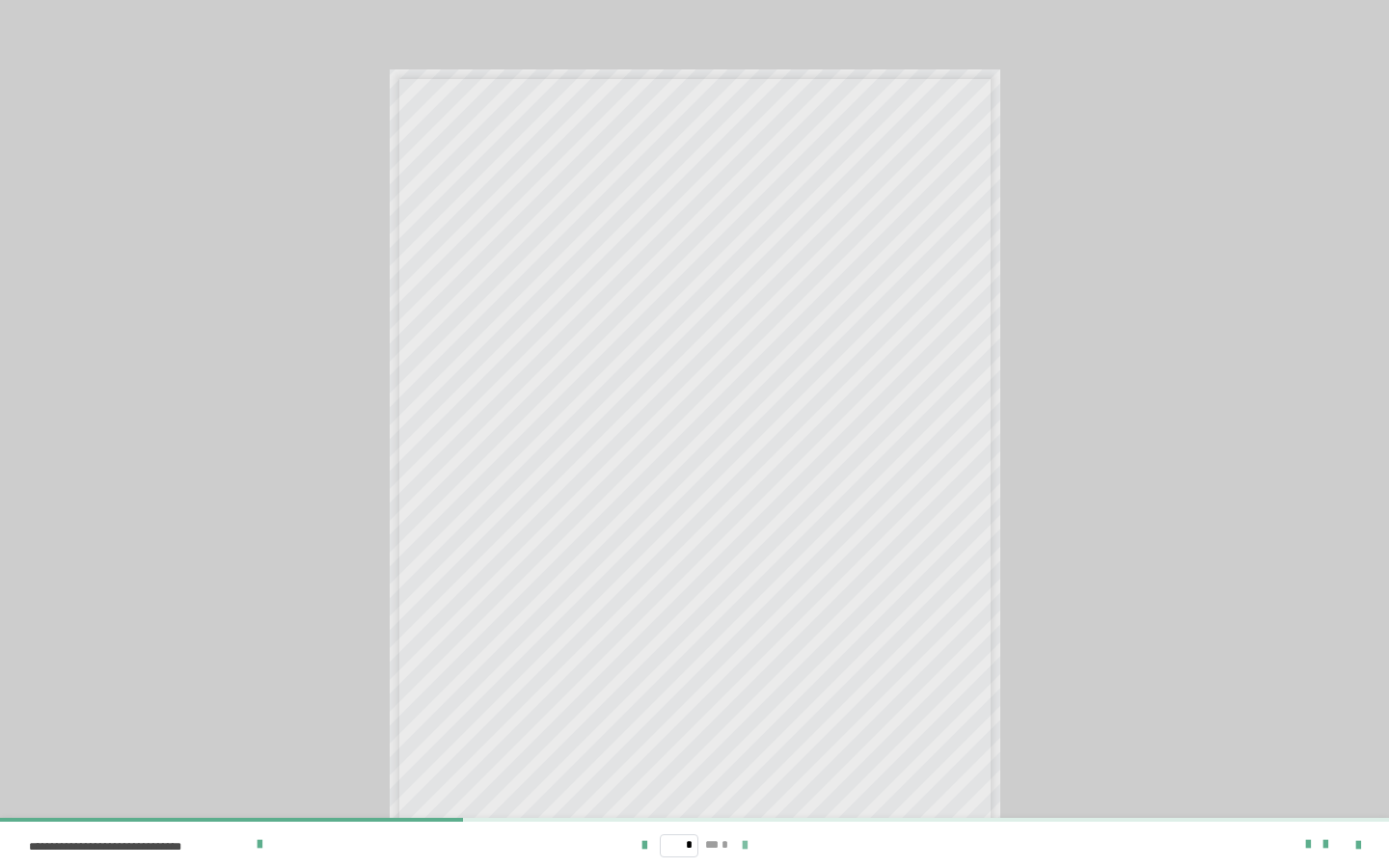 click at bounding box center [745, 846] 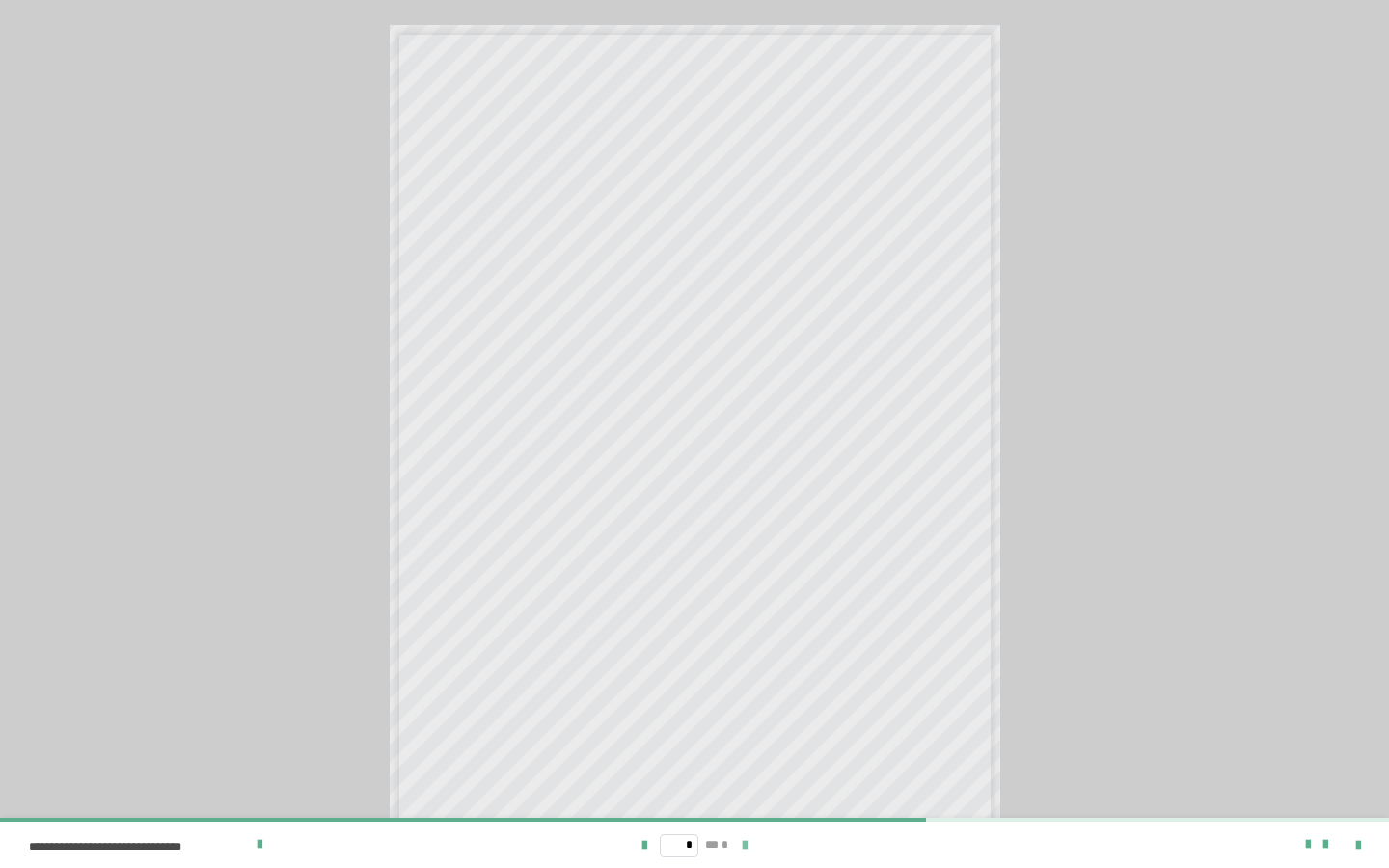 click at bounding box center [745, 846] 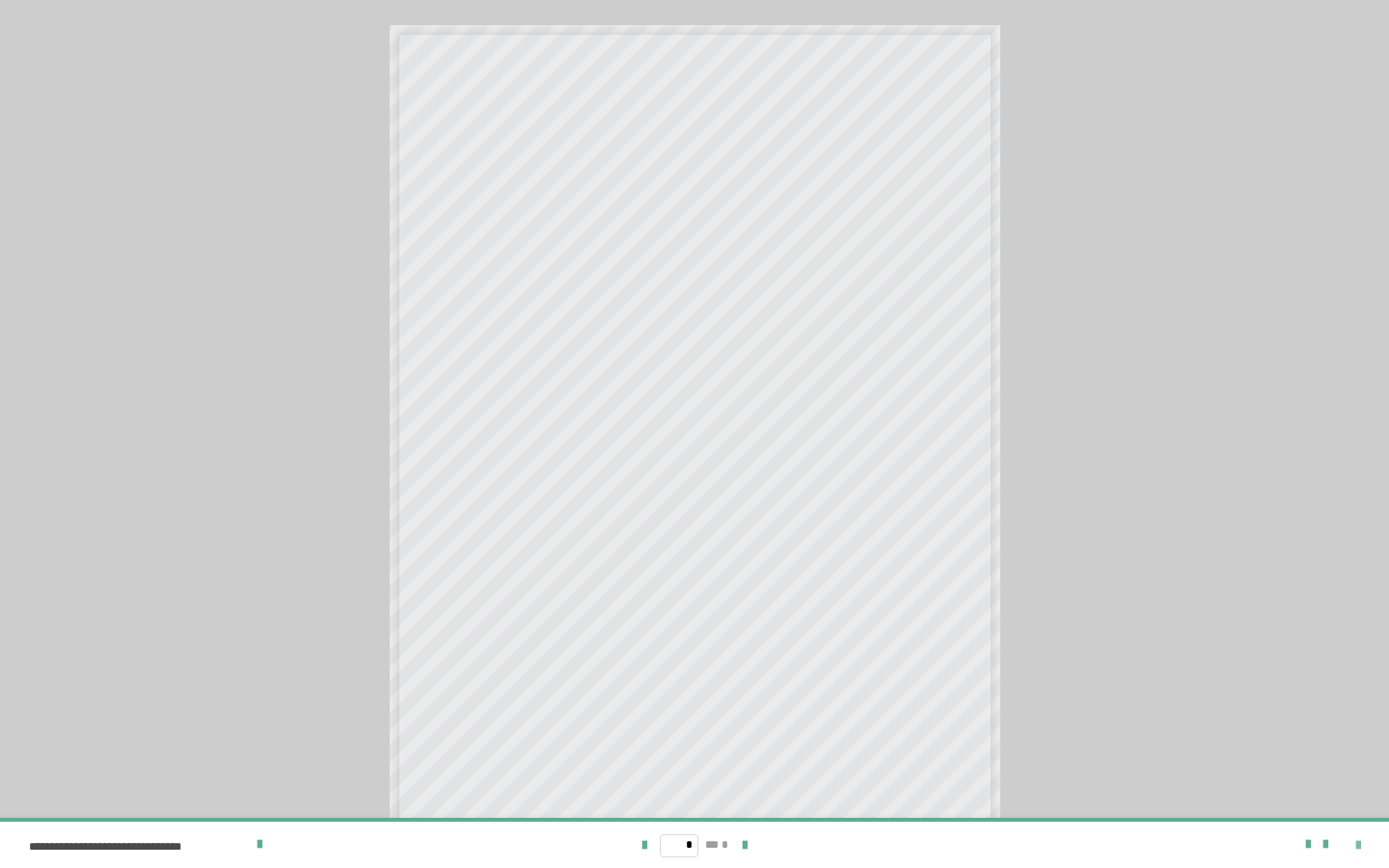 click at bounding box center (1358, 846) 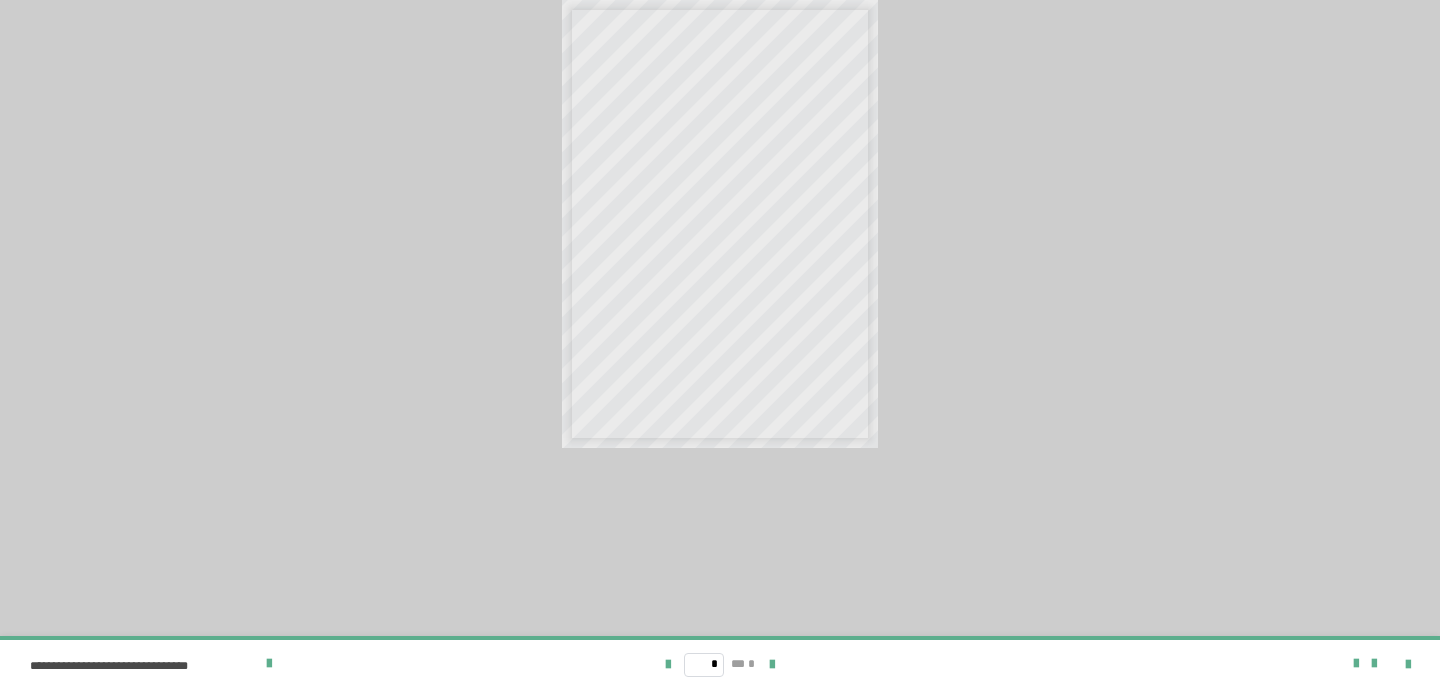 scroll, scrollTop: 920, scrollLeft: 0, axis: vertical 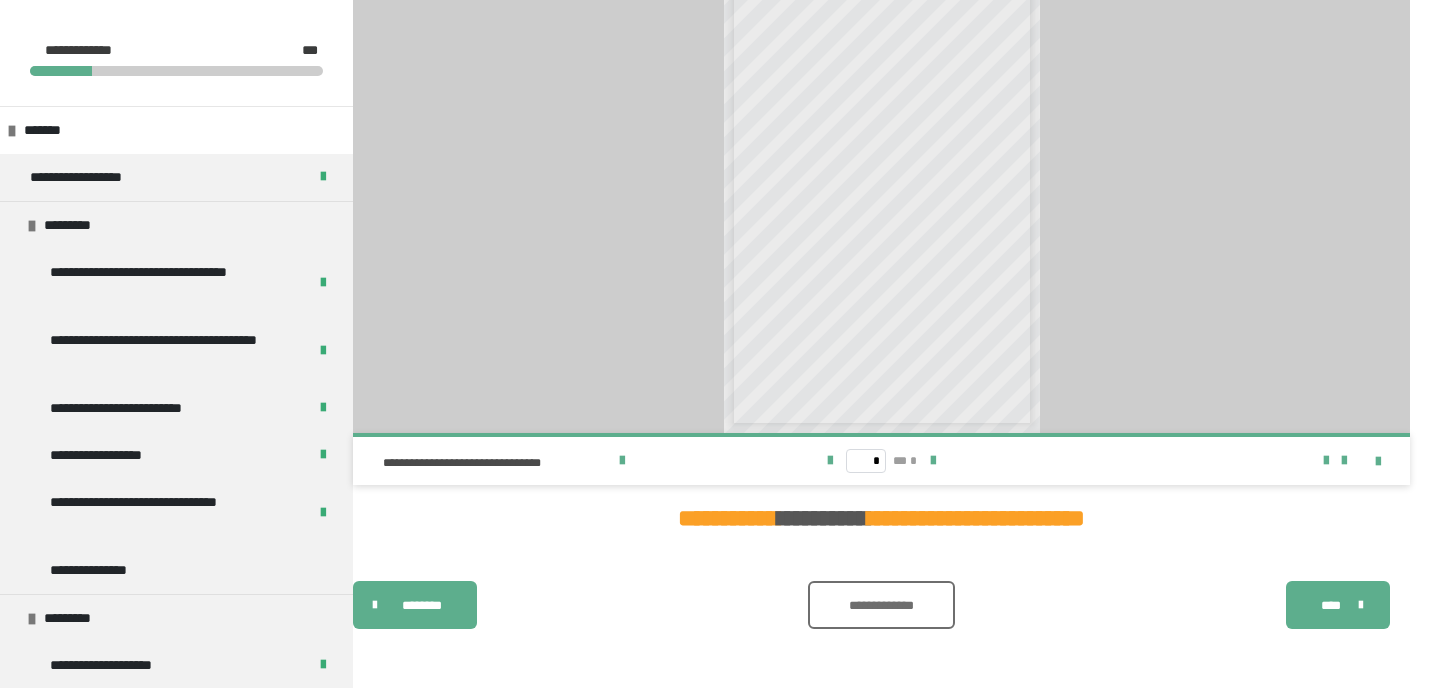 click on "**********" at bounding box center (881, 605) 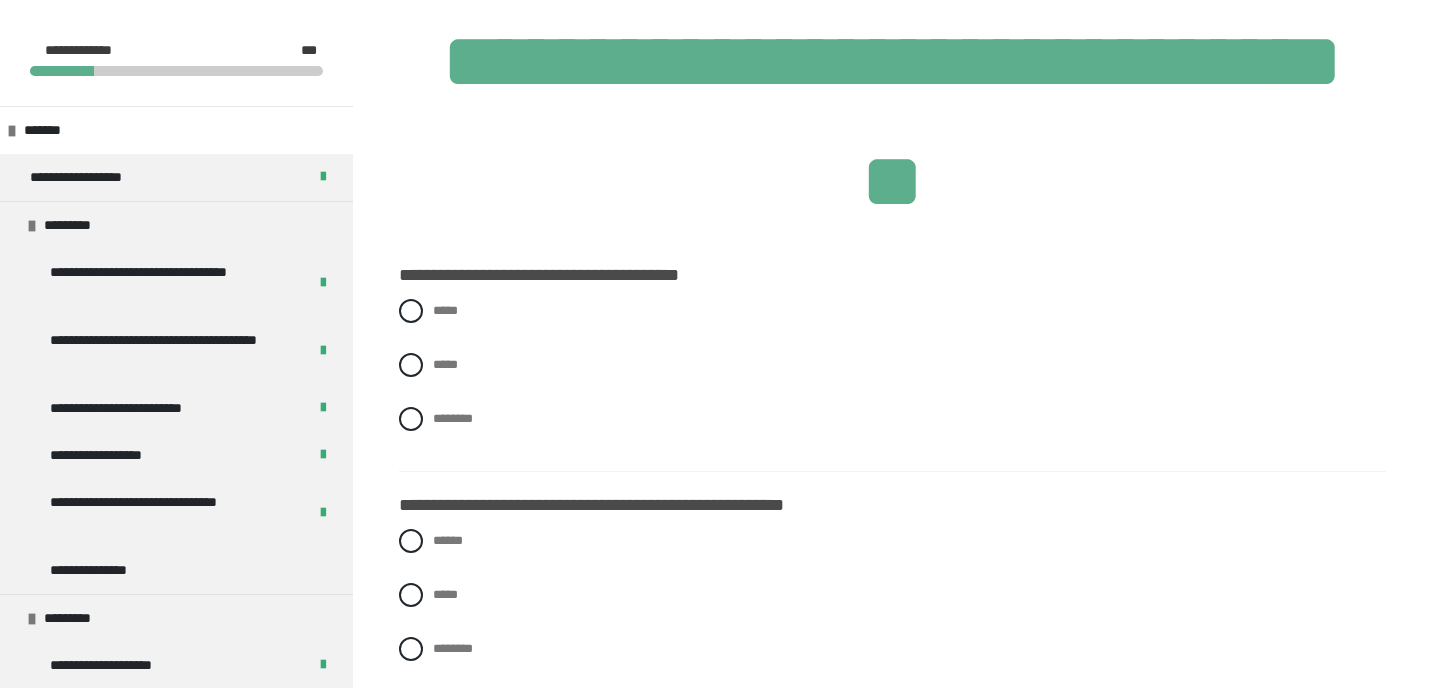 scroll, scrollTop: 453, scrollLeft: 0, axis: vertical 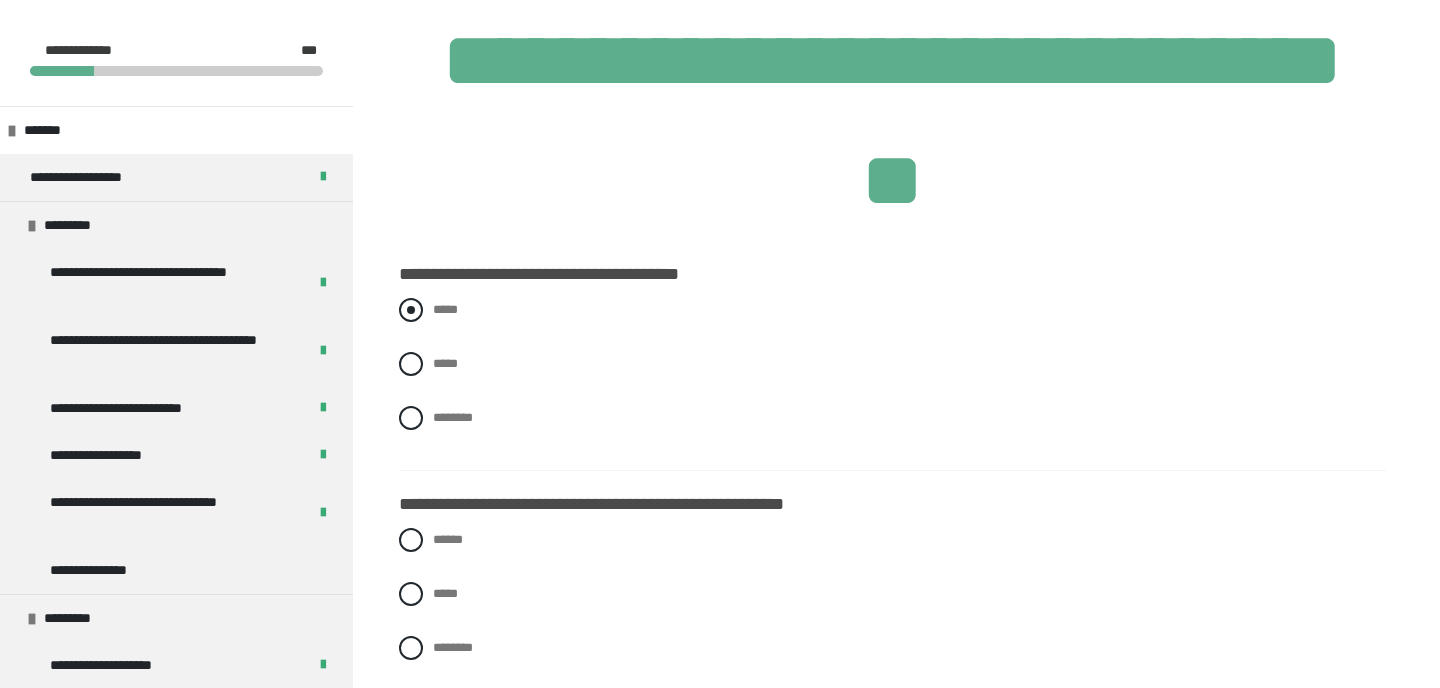 click on "*****" at bounding box center [892, 310] 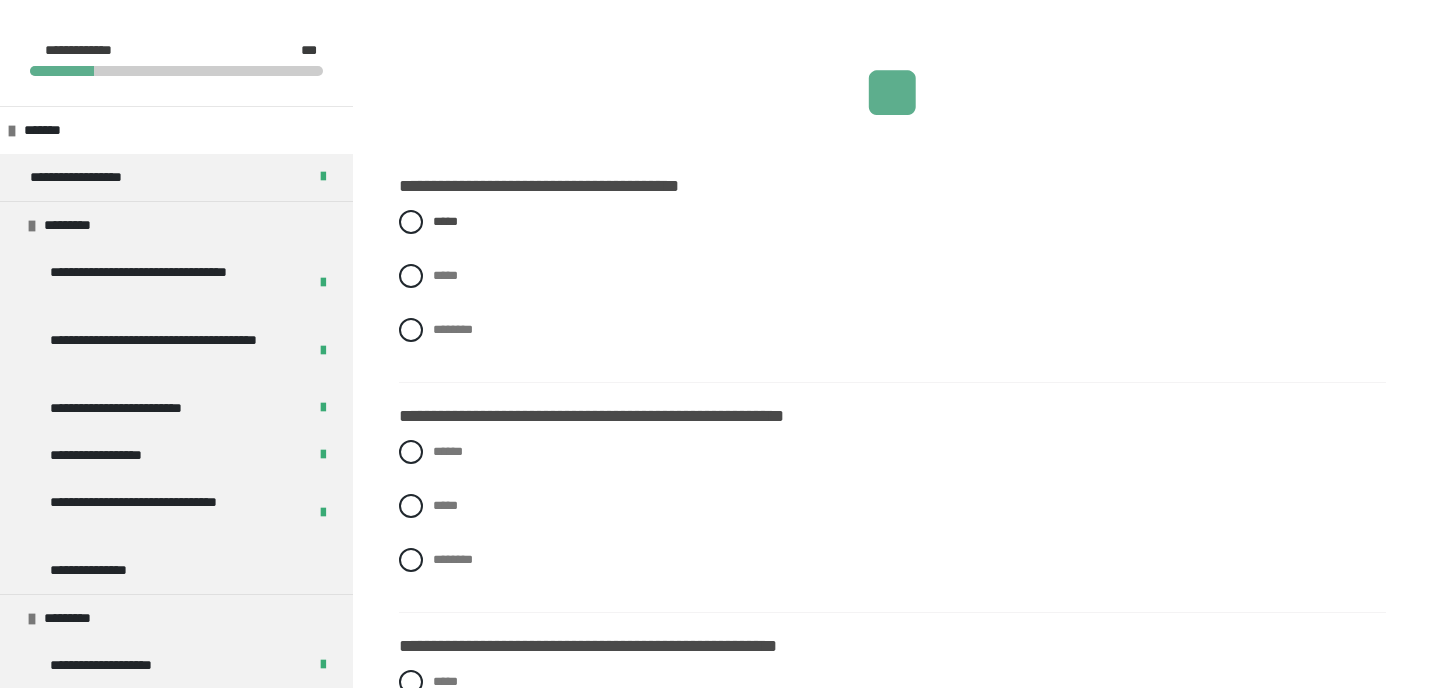 scroll, scrollTop: 545, scrollLeft: 0, axis: vertical 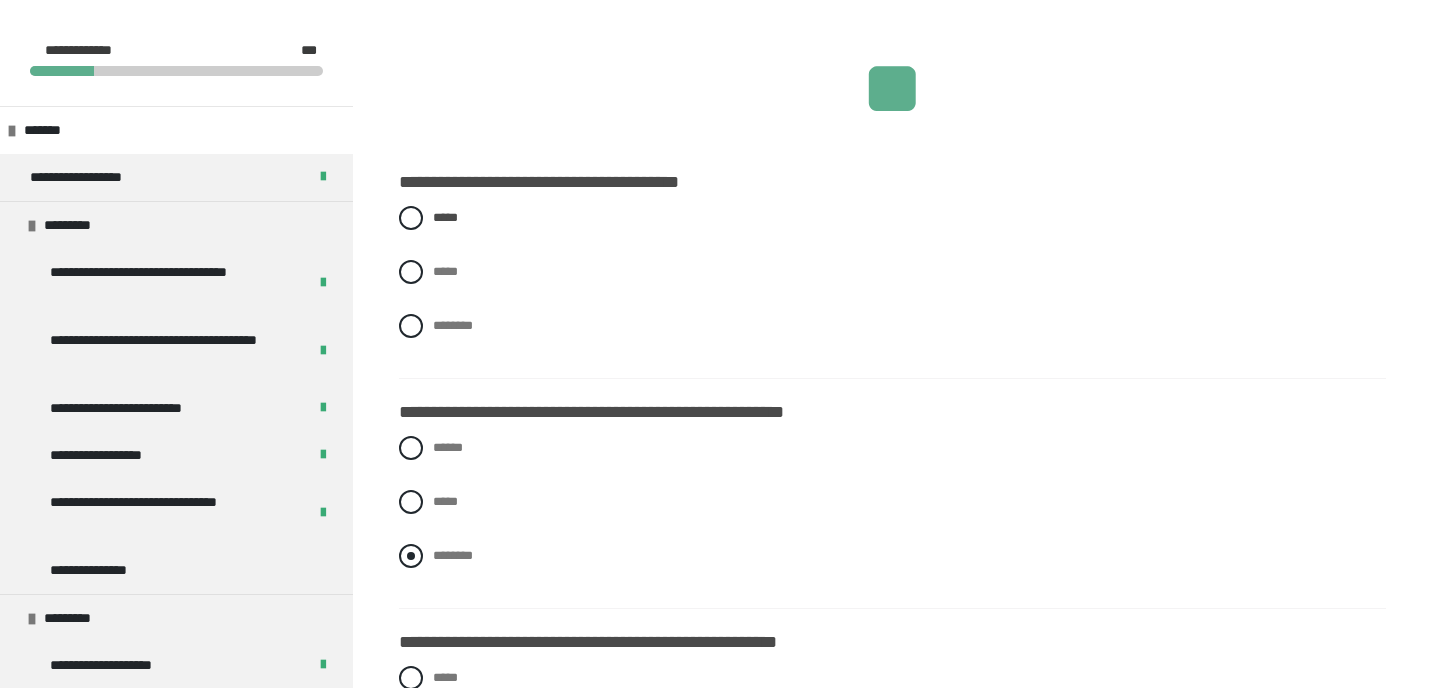 click on "********" at bounding box center (892, 556) 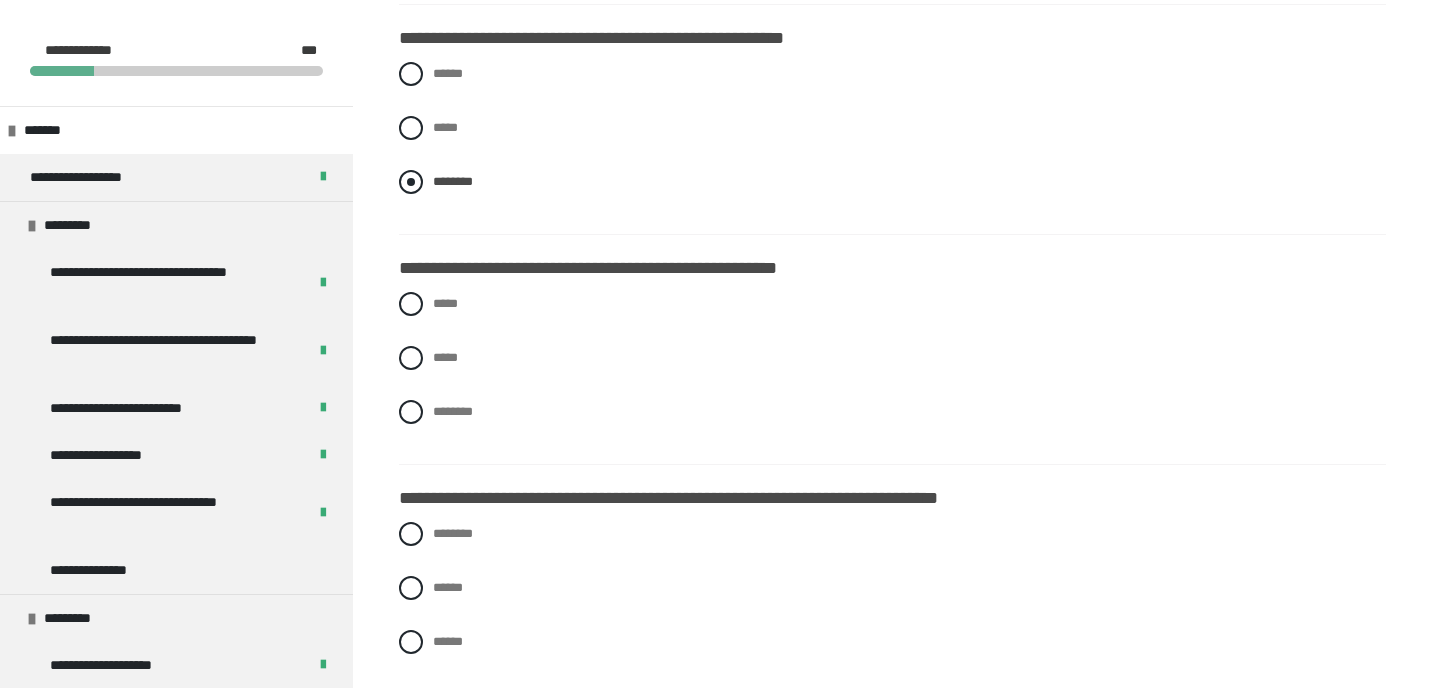 scroll, scrollTop: 899, scrollLeft: 0, axis: vertical 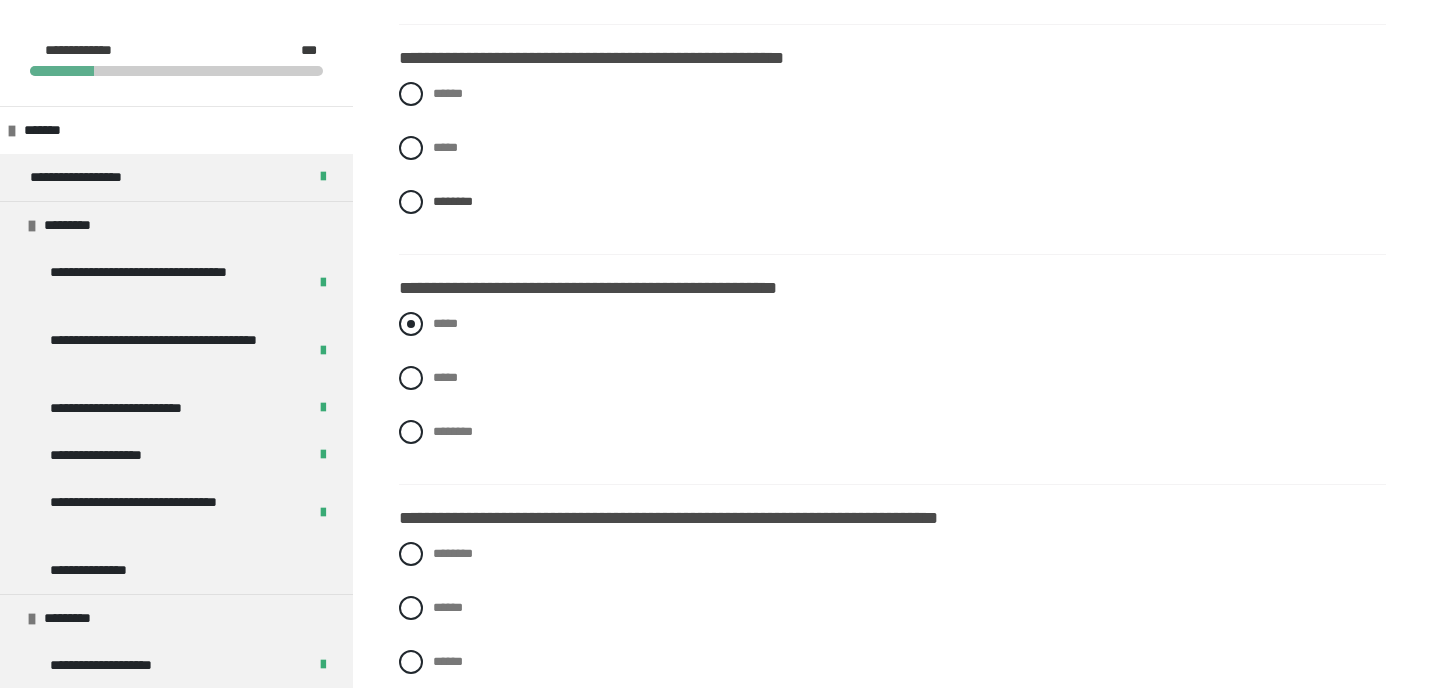 click on "*****" at bounding box center [892, 324] 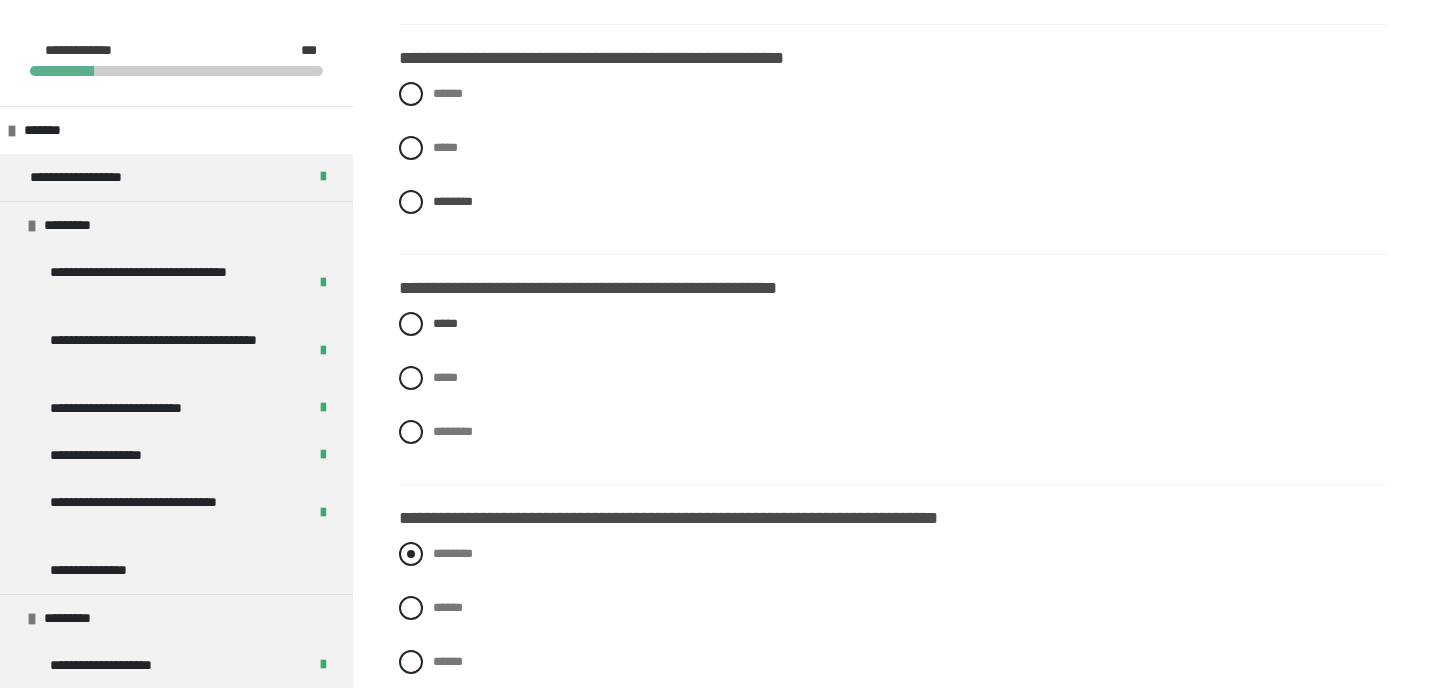 click on "********" at bounding box center [892, 554] 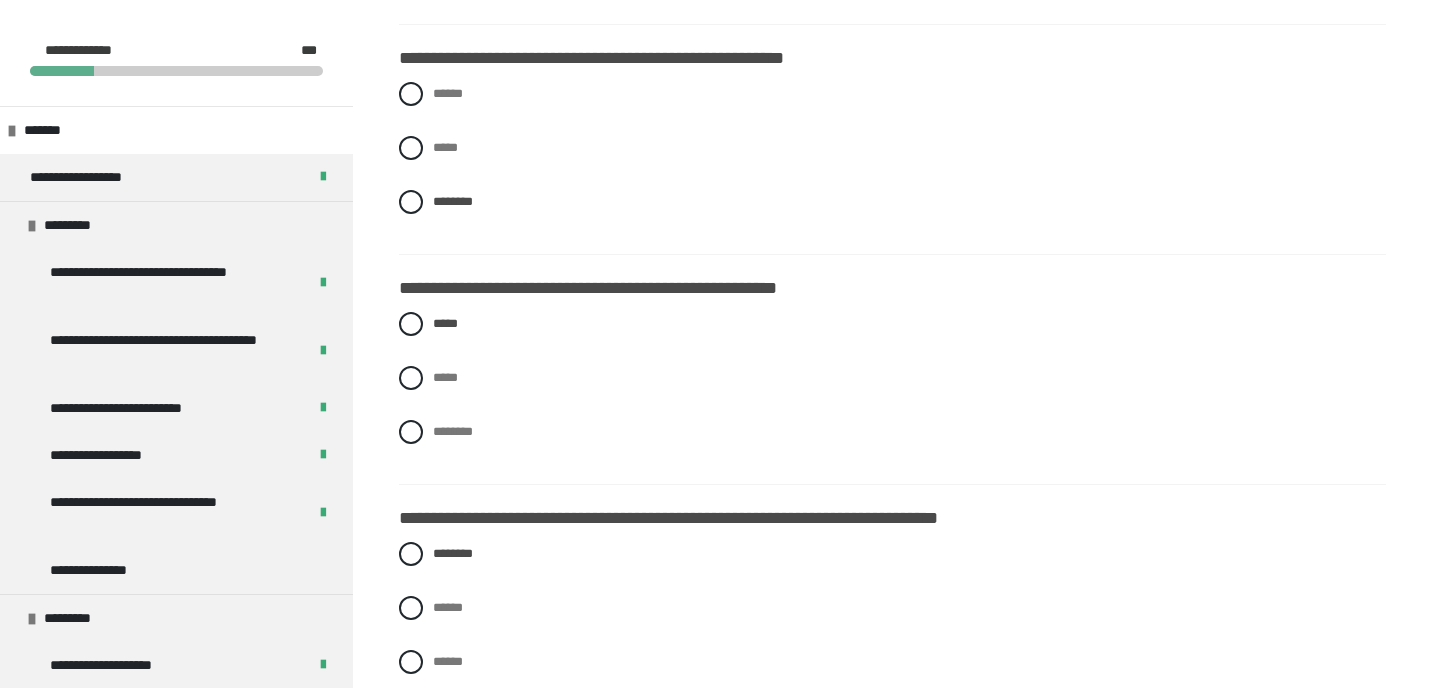 click on "******" at bounding box center [451, 762] 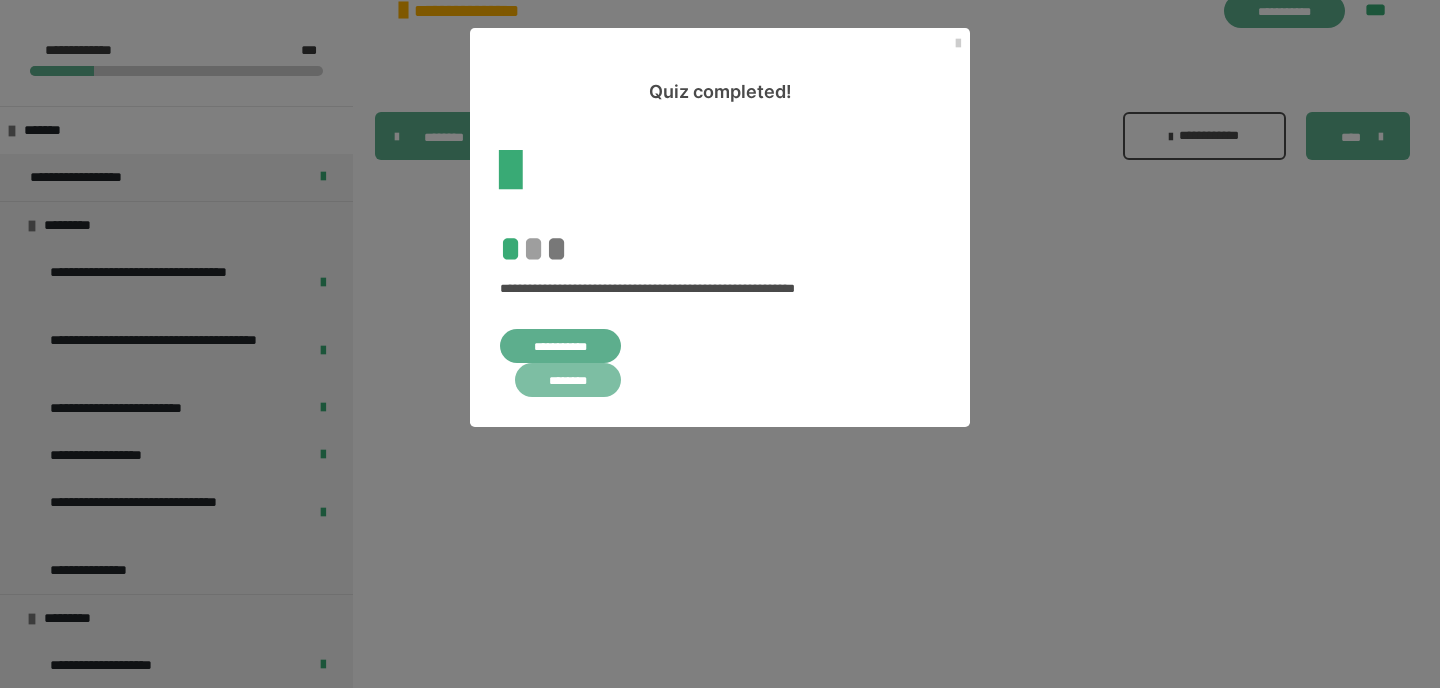 scroll, scrollTop: 462, scrollLeft: 0, axis: vertical 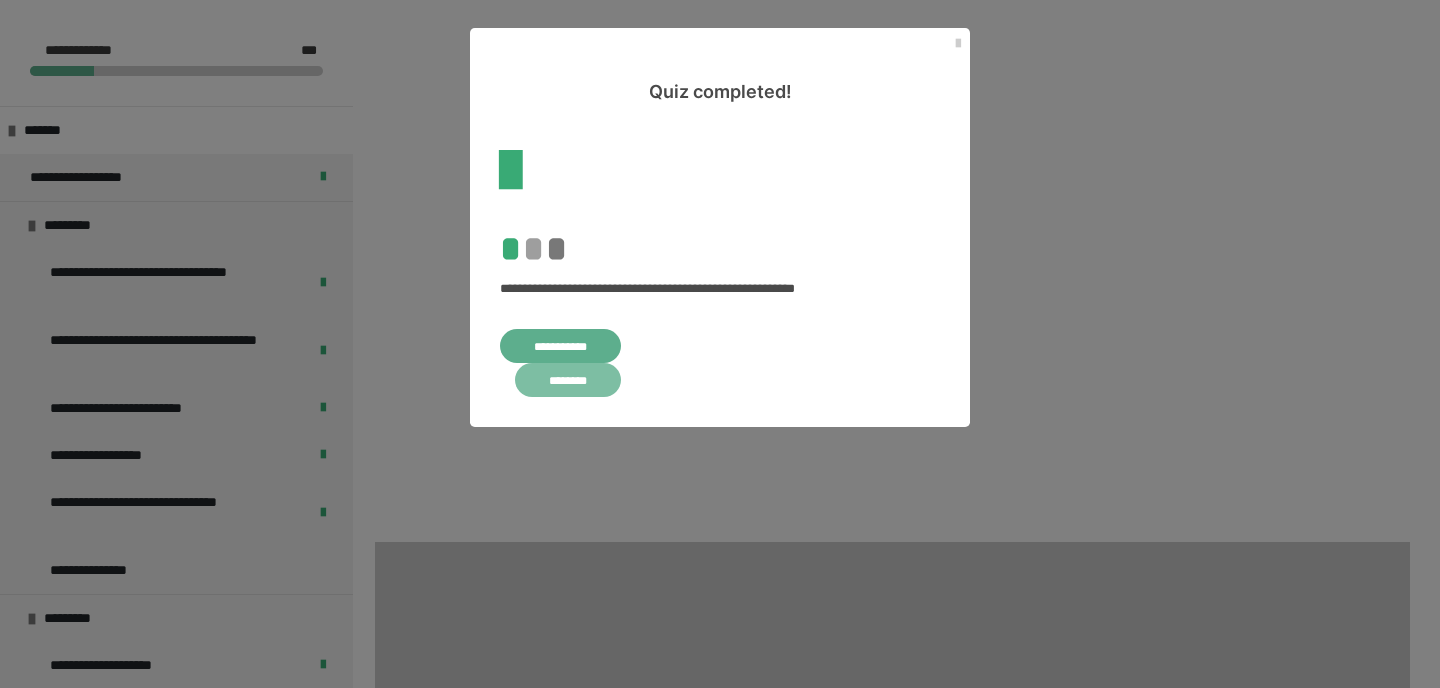 click on "********" at bounding box center [568, 380] 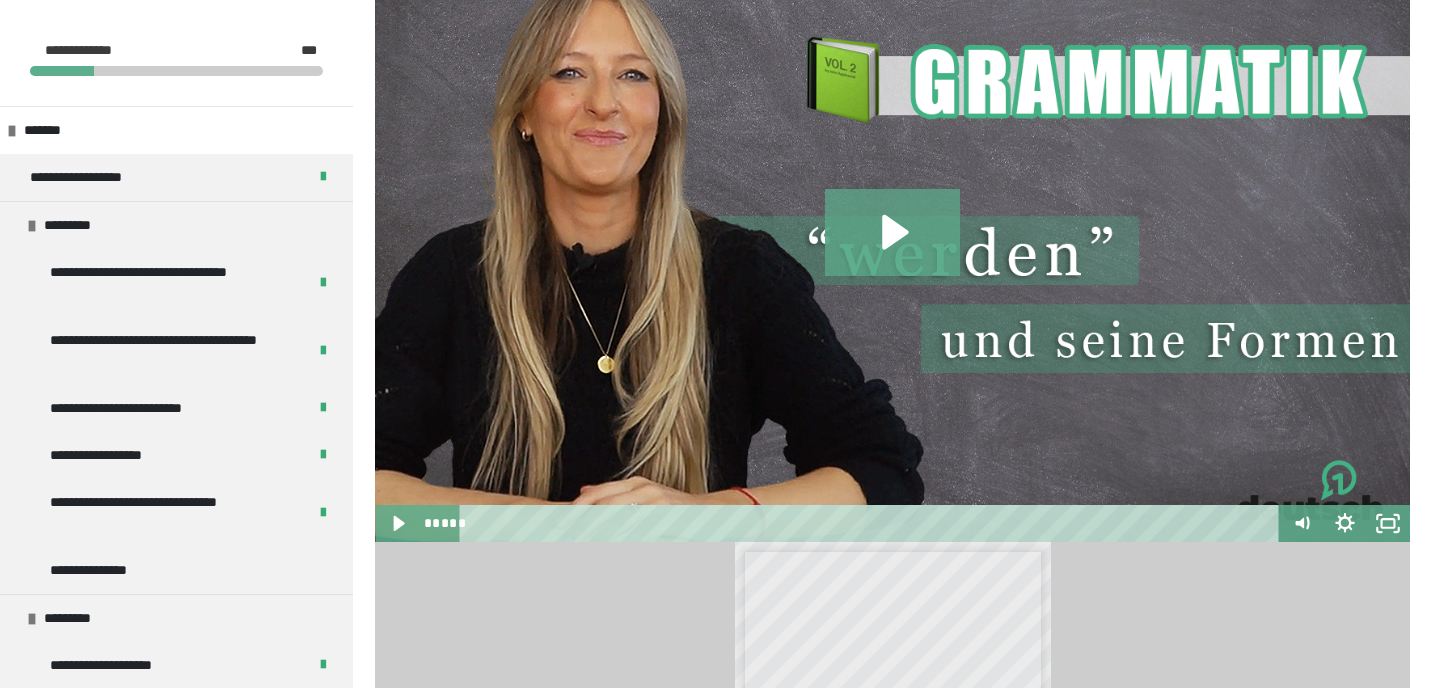 scroll, scrollTop: 340, scrollLeft: 0, axis: vertical 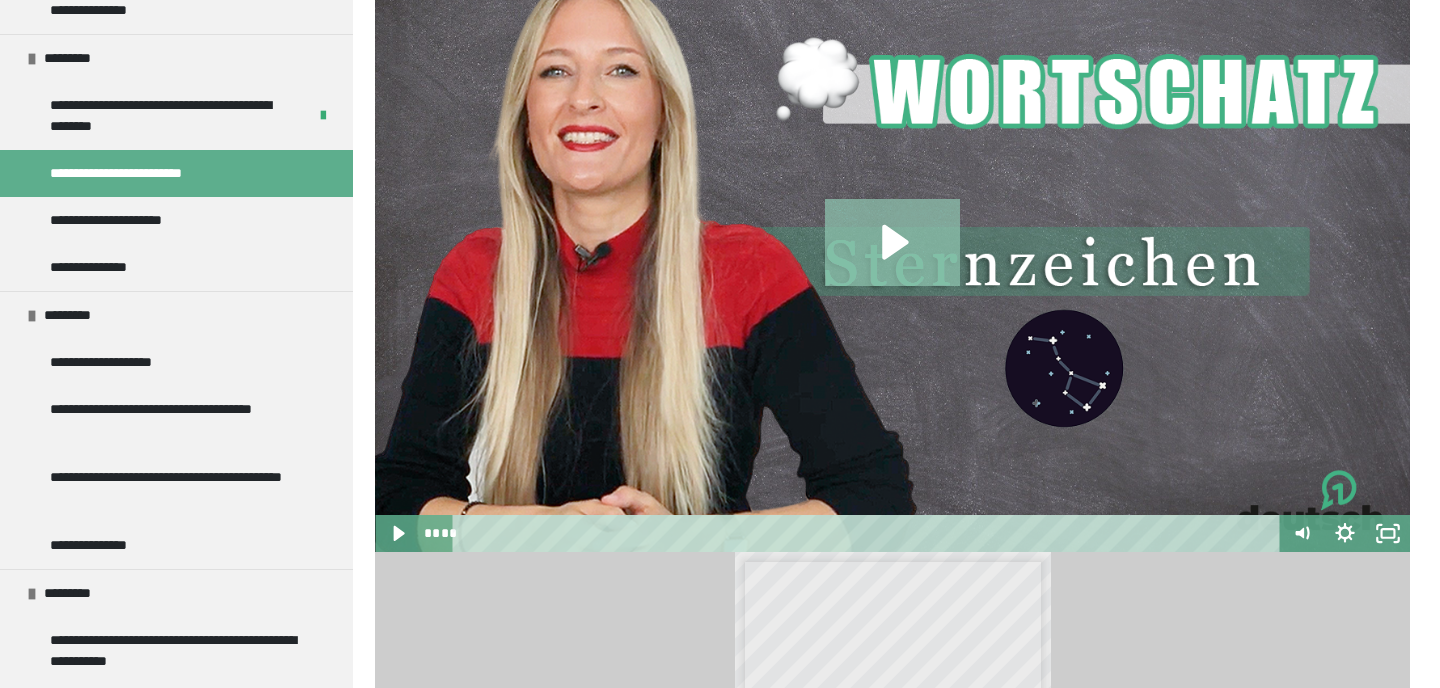 click 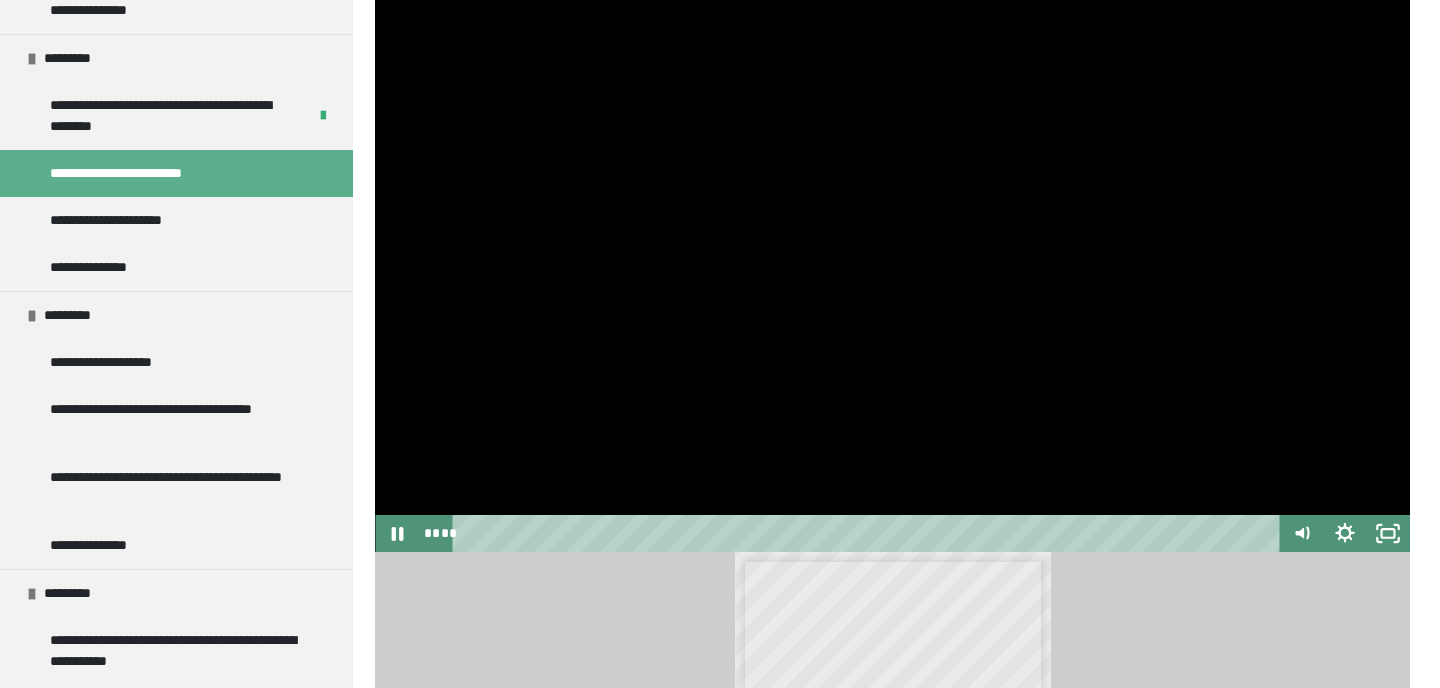 scroll, scrollTop: 335, scrollLeft: 0, axis: vertical 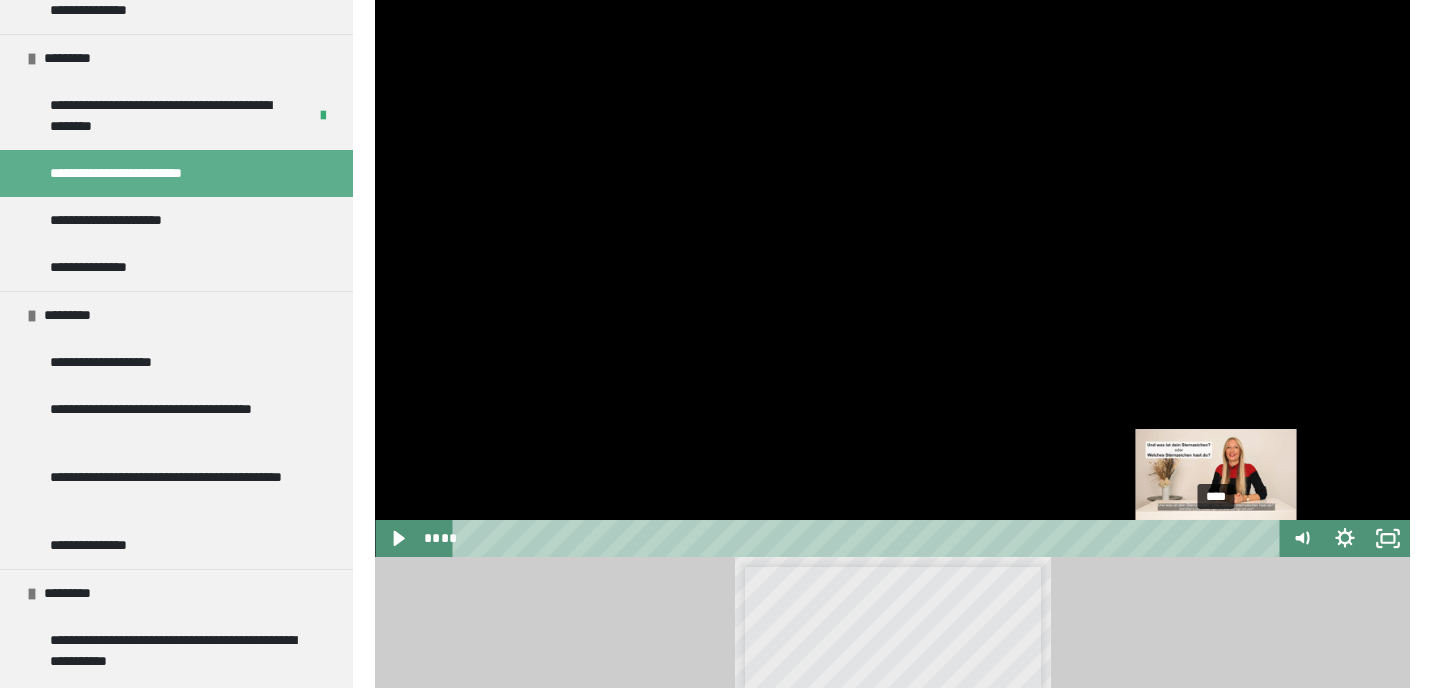 click on "****" at bounding box center (869, 538) 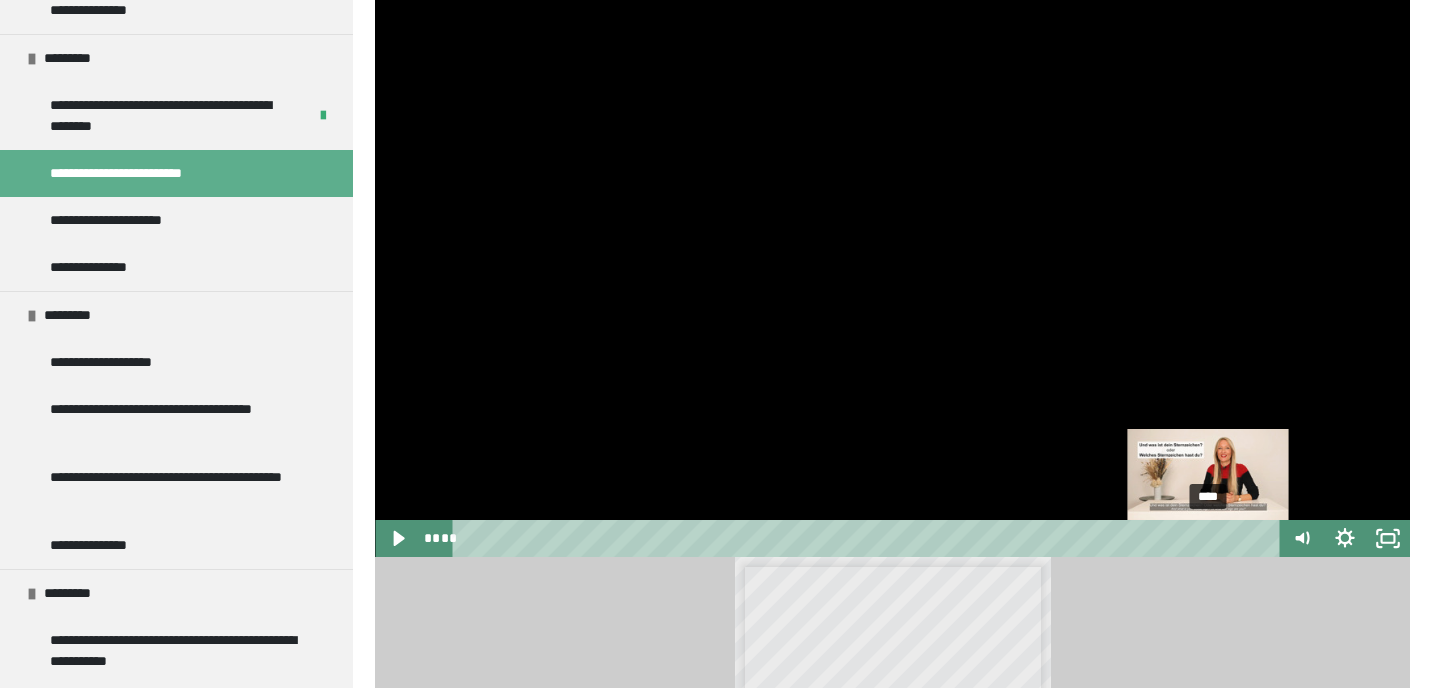 click at bounding box center [1208, 539] 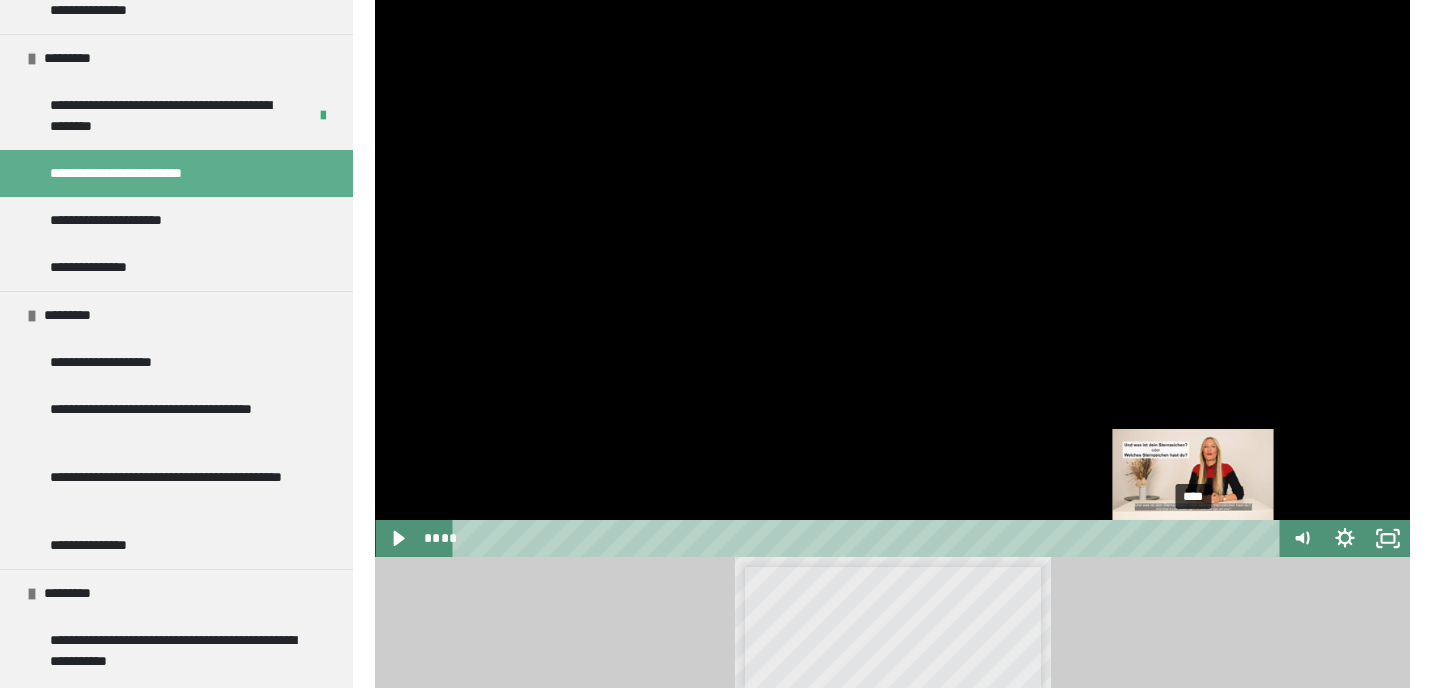 click on "****" at bounding box center [869, 538] 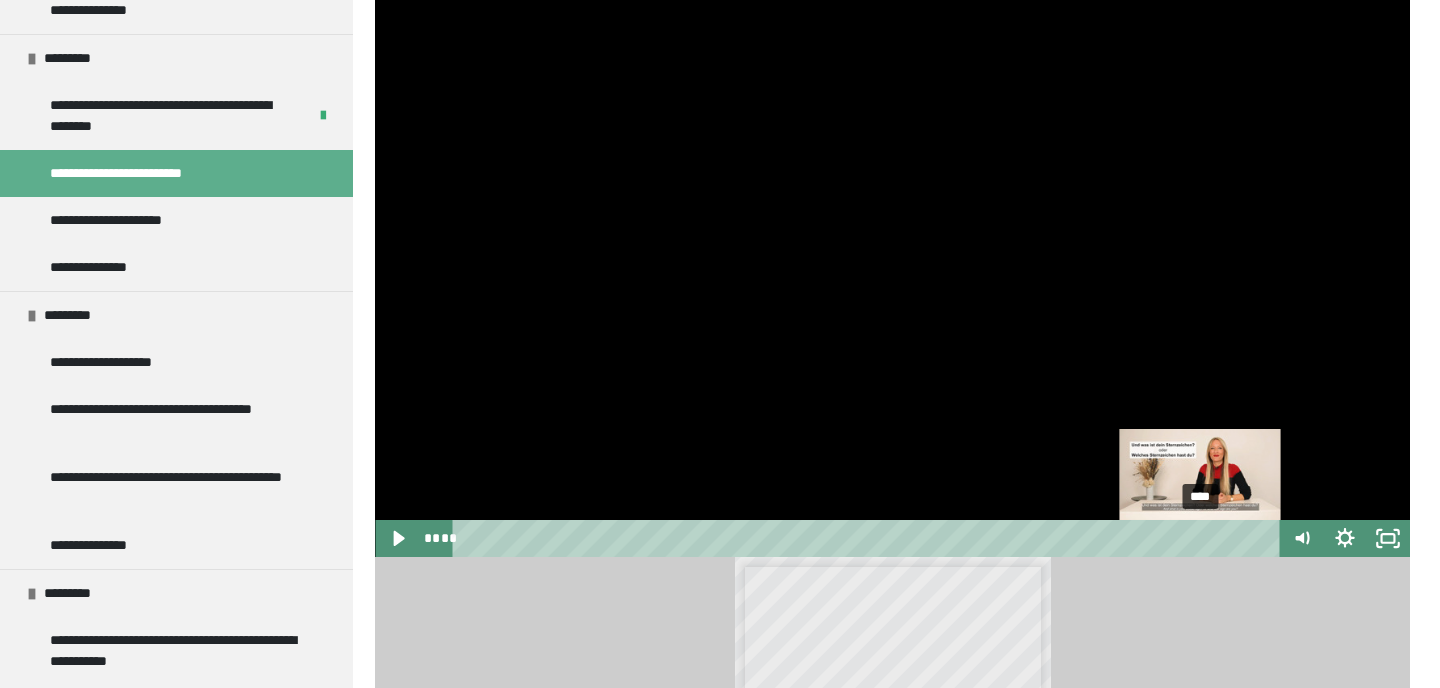 click on "****" at bounding box center [869, 538] 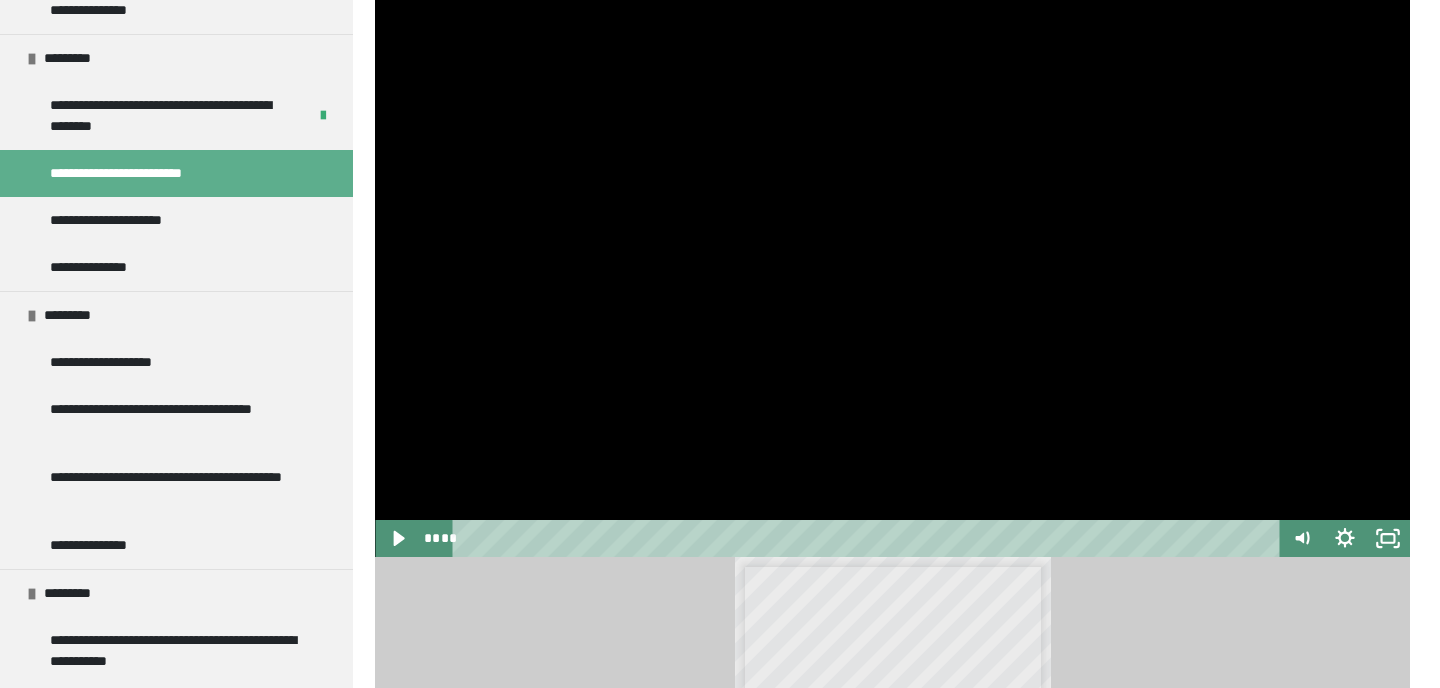 click at bounding box center [892, 266] 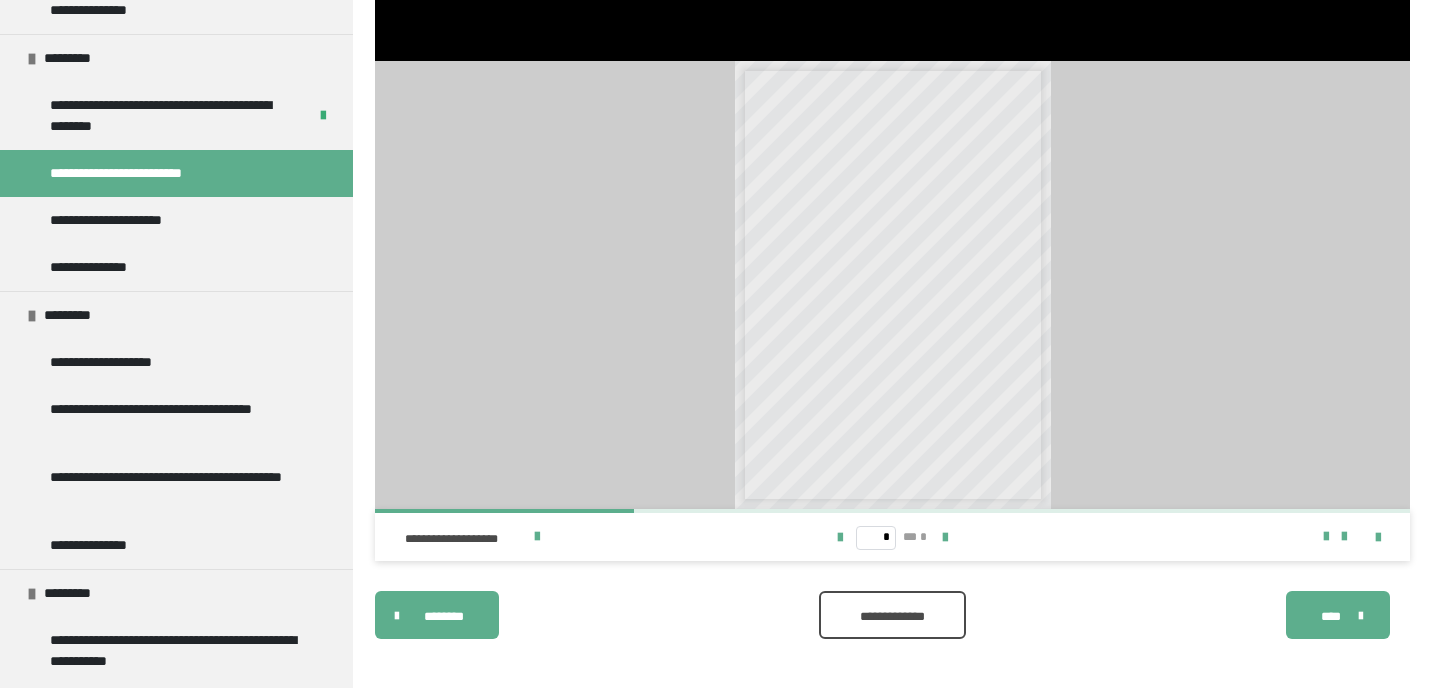 scroll, scrollTop: 842, scrollLeft: 0, axis: vertical 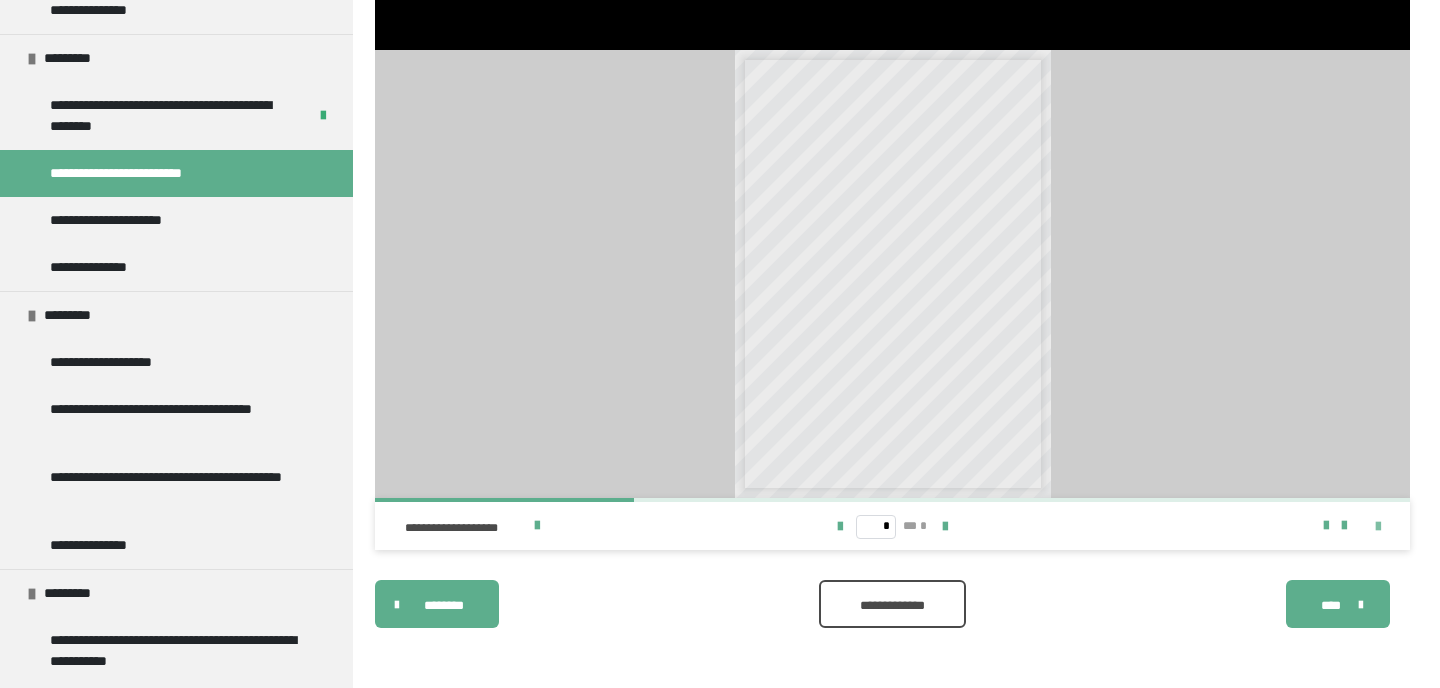 click at bounding box center [1378, 527] 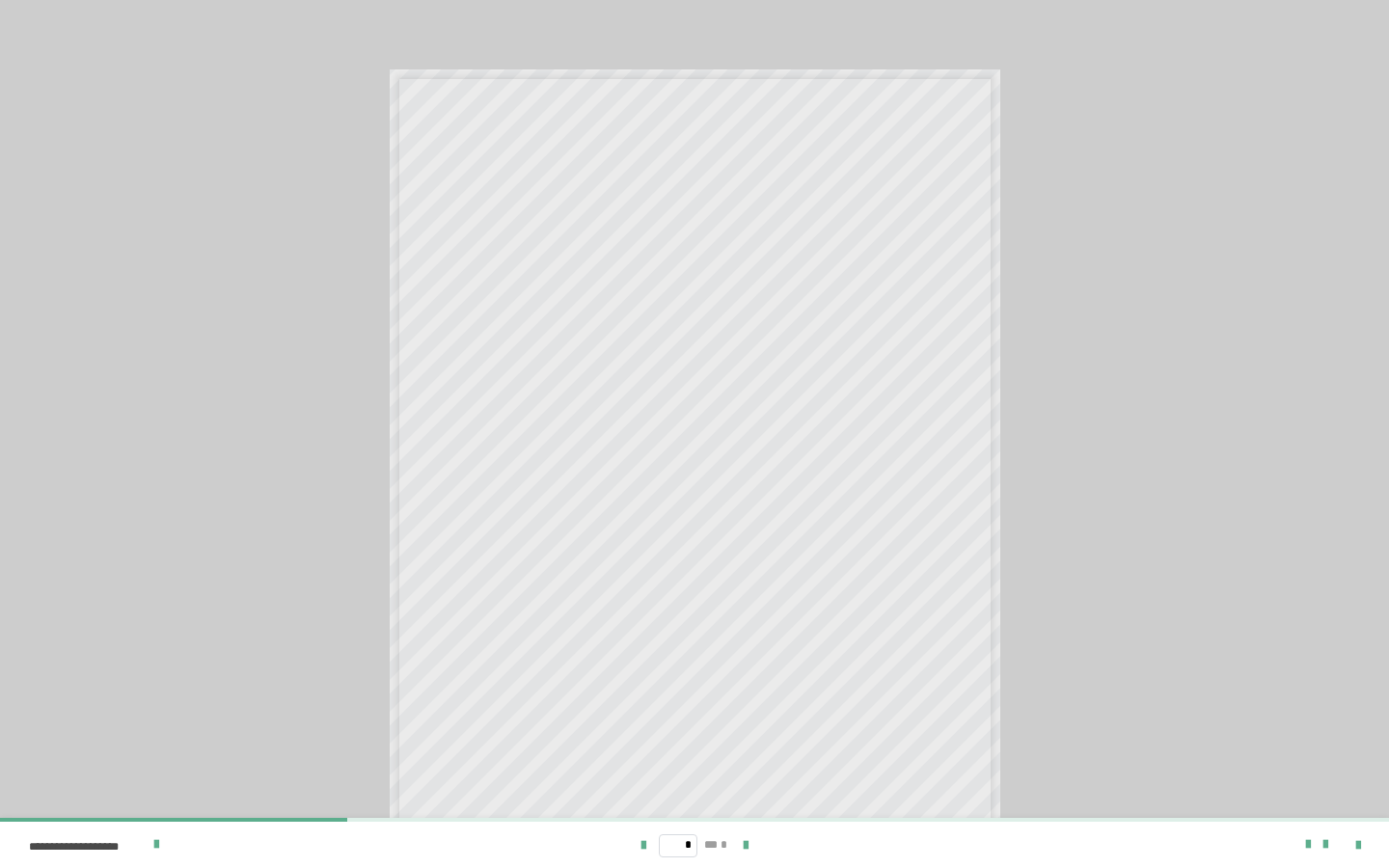 click on "[NUMBER] 	 [STREET]   [CITY] [STATE] [STATE]   [ZIP] [CITY] [STATE]   [CITY] [STATE]   [NUMBER]   [STREET] [NUMBER]   [CITY] [STATE]   [CITY] [STATE]   [CITY] [STATE]   [CITY] [STATE]   [CITY] [STATE]   [CITY]" at bounding box center (694, 434) 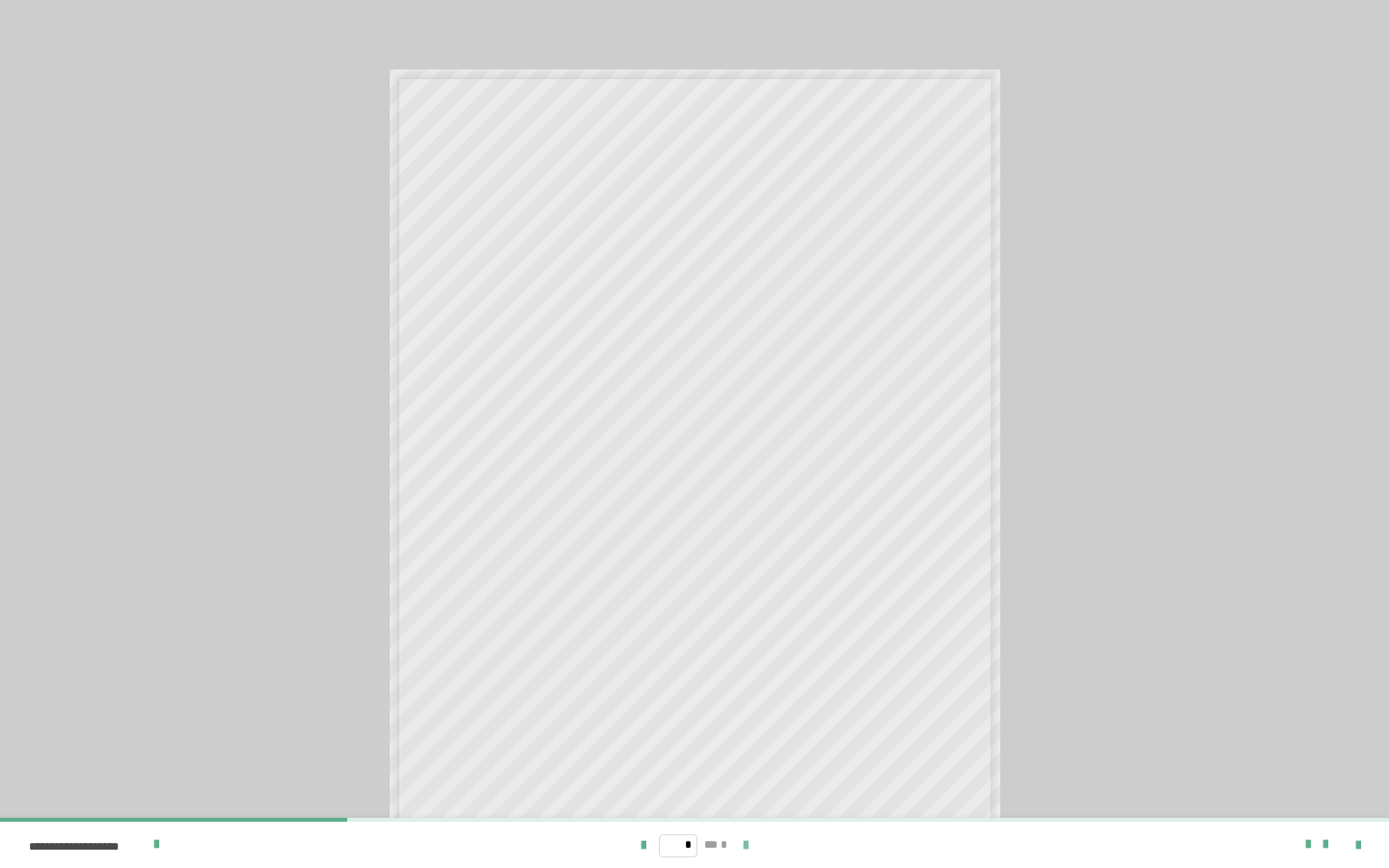 click at bounding box center (746, 846) 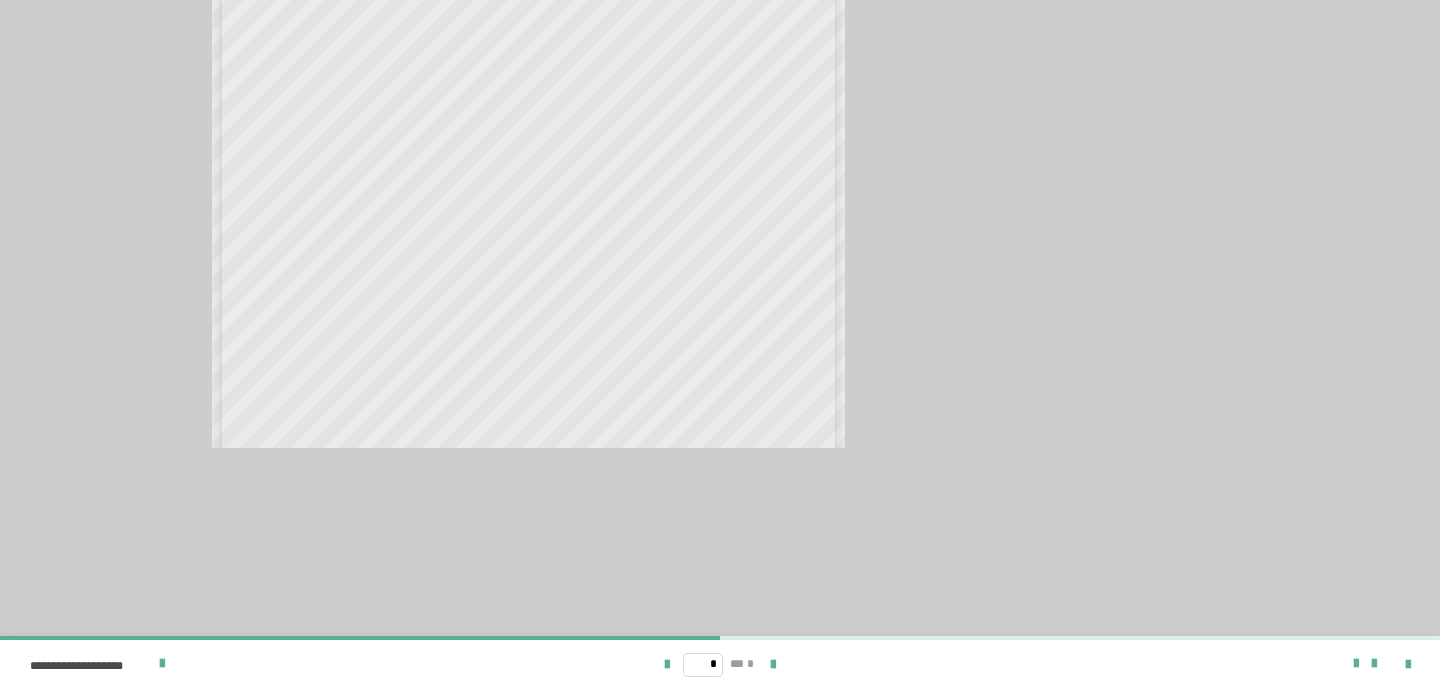 scroll, scrollTop: 248, scrollLeft: 0, axis: vertical 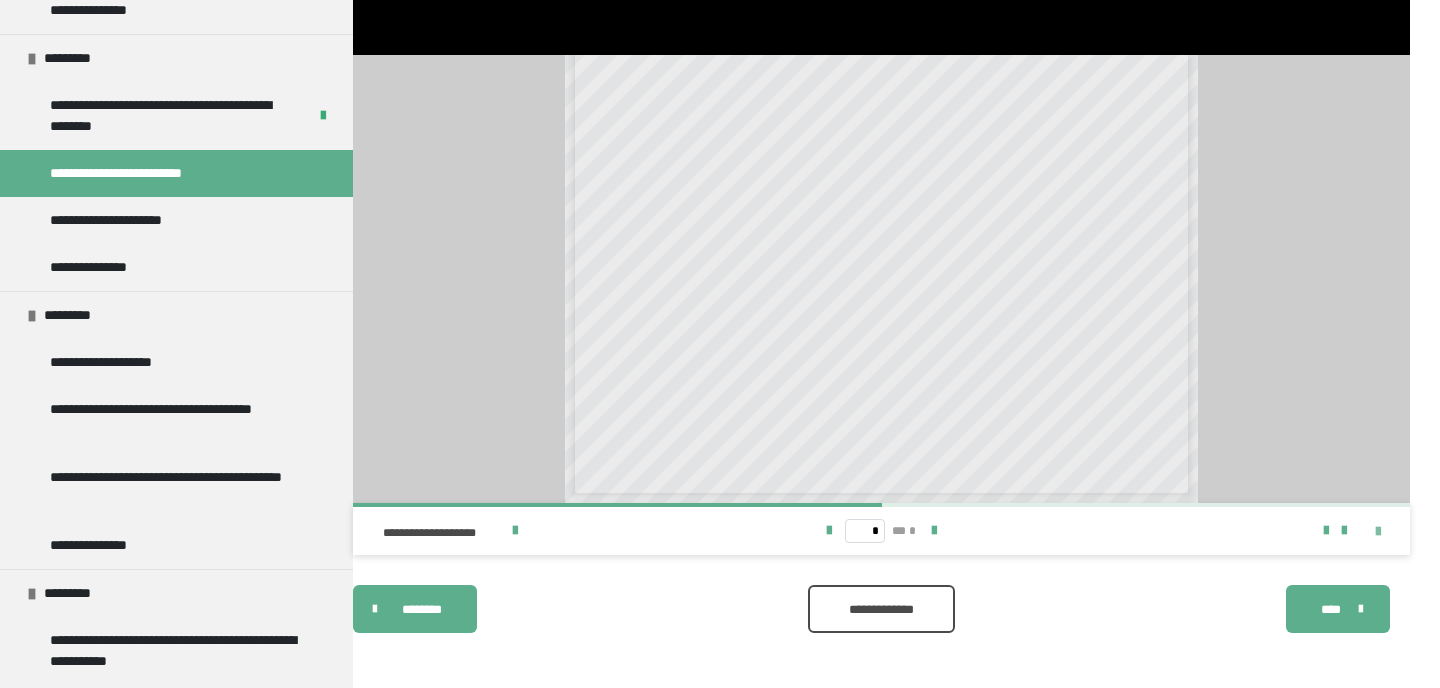 click at bounding box center (1378, 532) 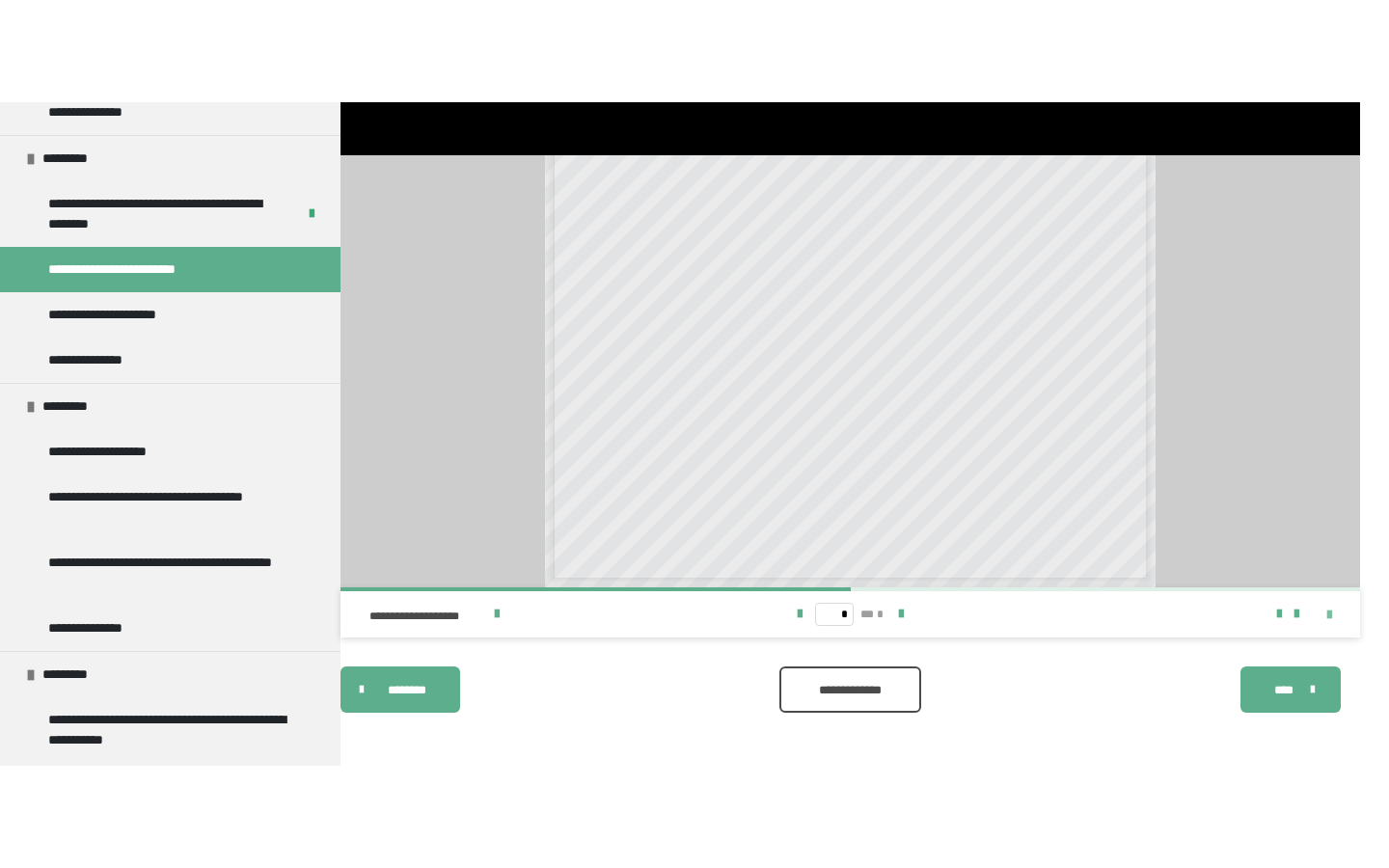 scroll, scrollTop: 608, scrollLeft: 0, axis: vertical 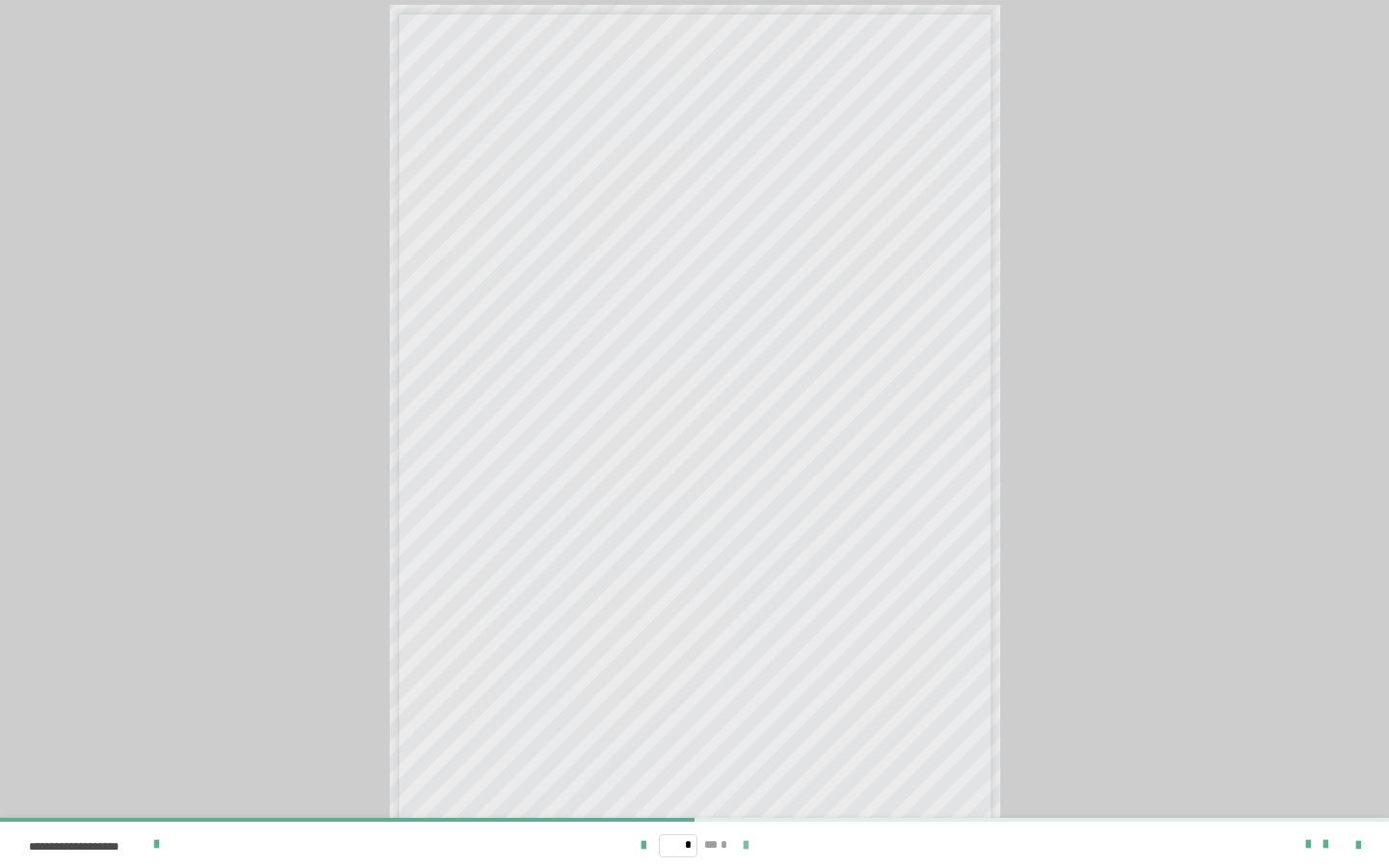 click at bounding box center [746, 846] 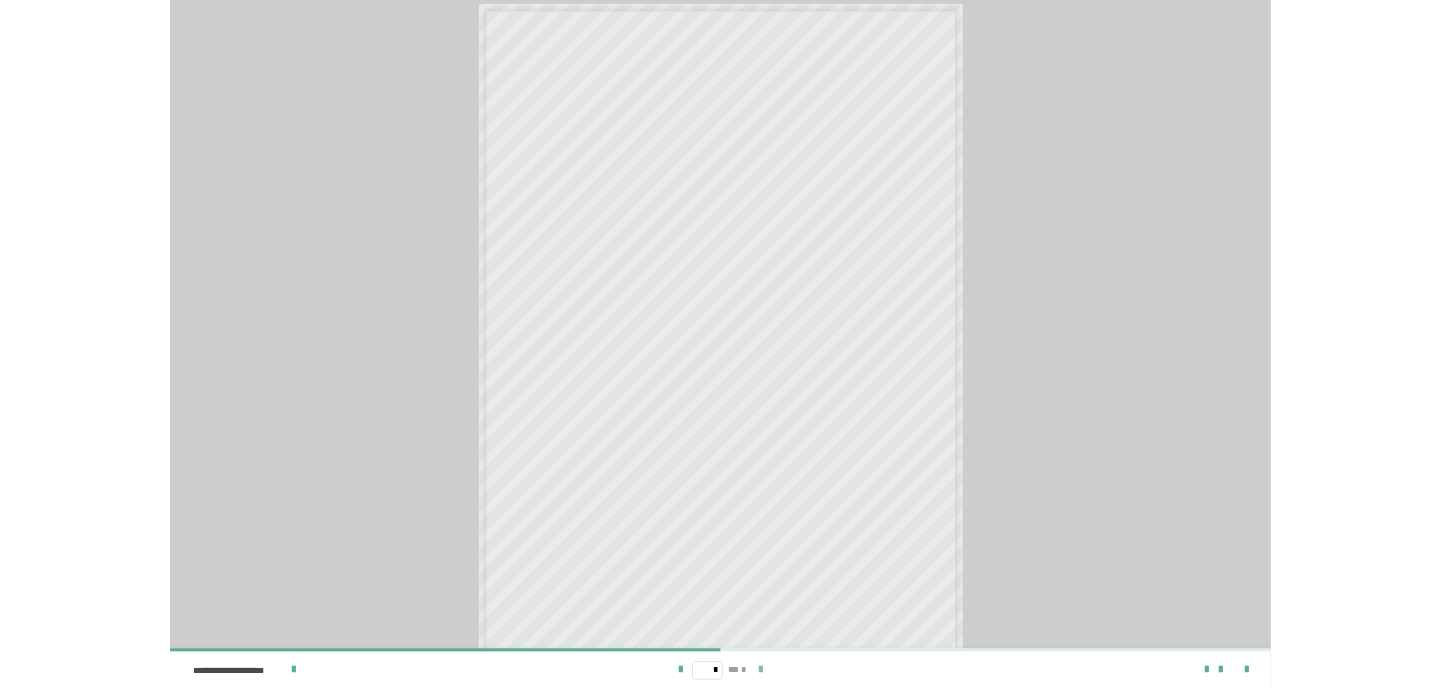 scroll, scrollTop: 0, scrollLeft: 0, axis: both 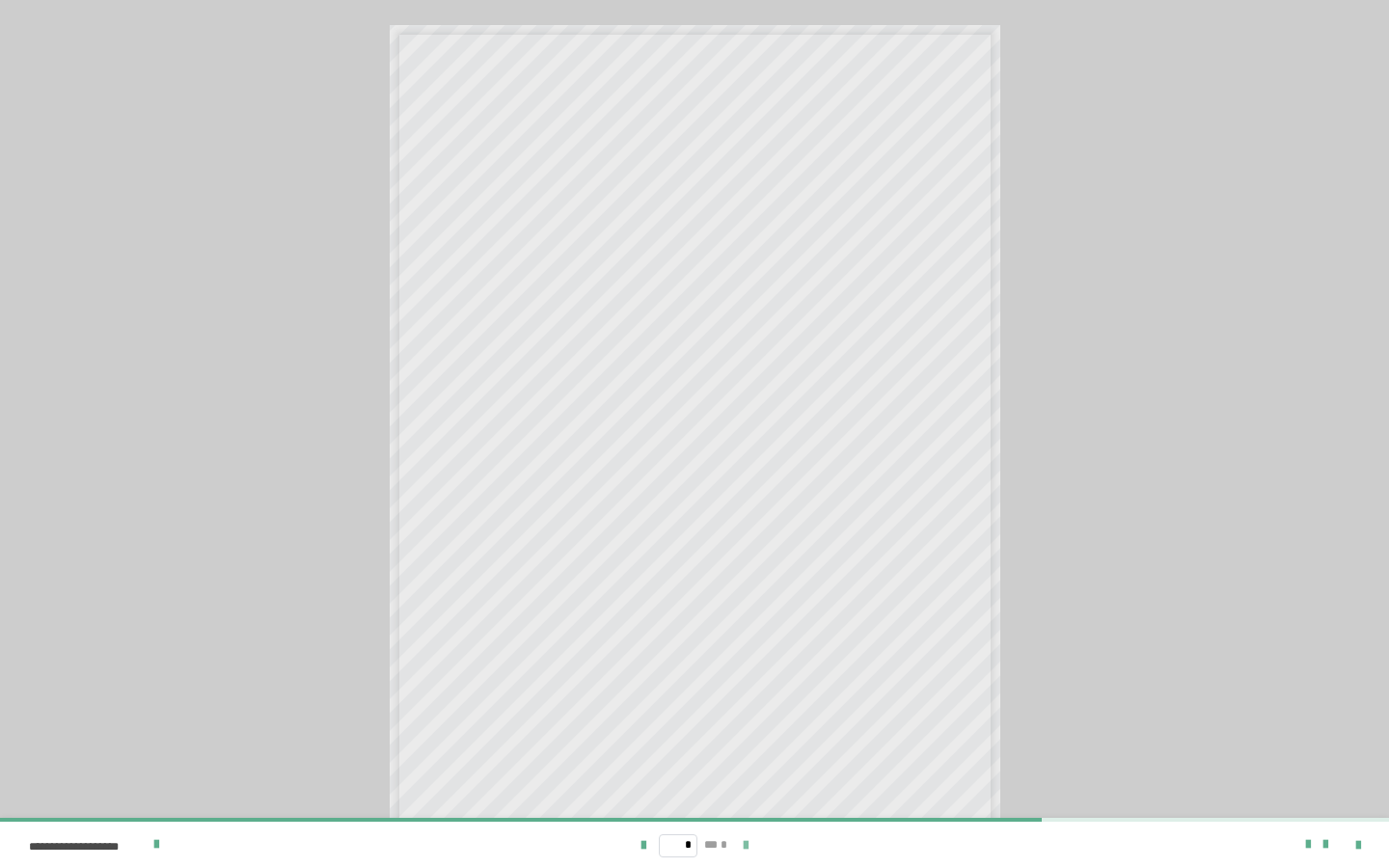click at bounding box center (746, 846) 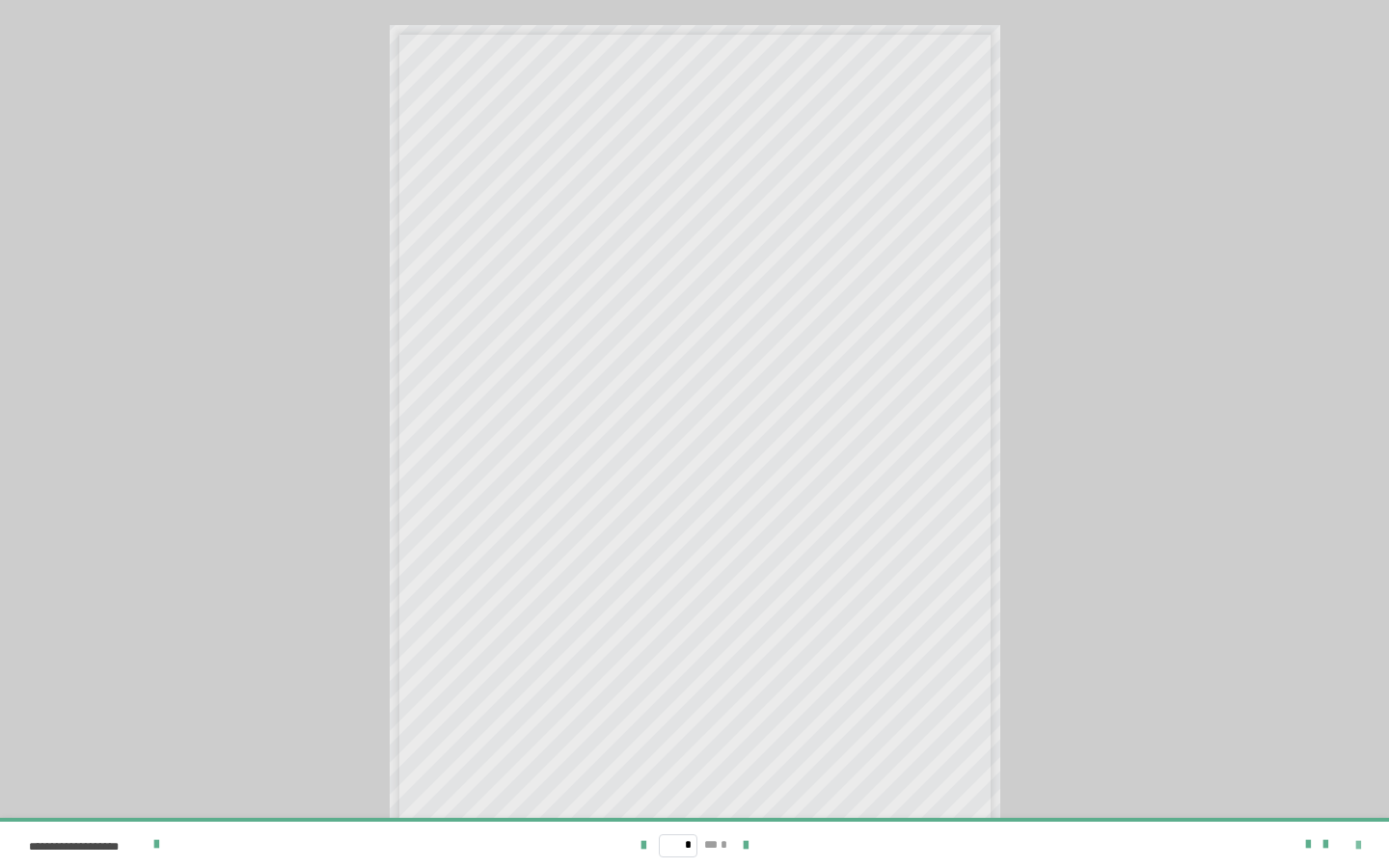click at bounding box center [1358, 846] 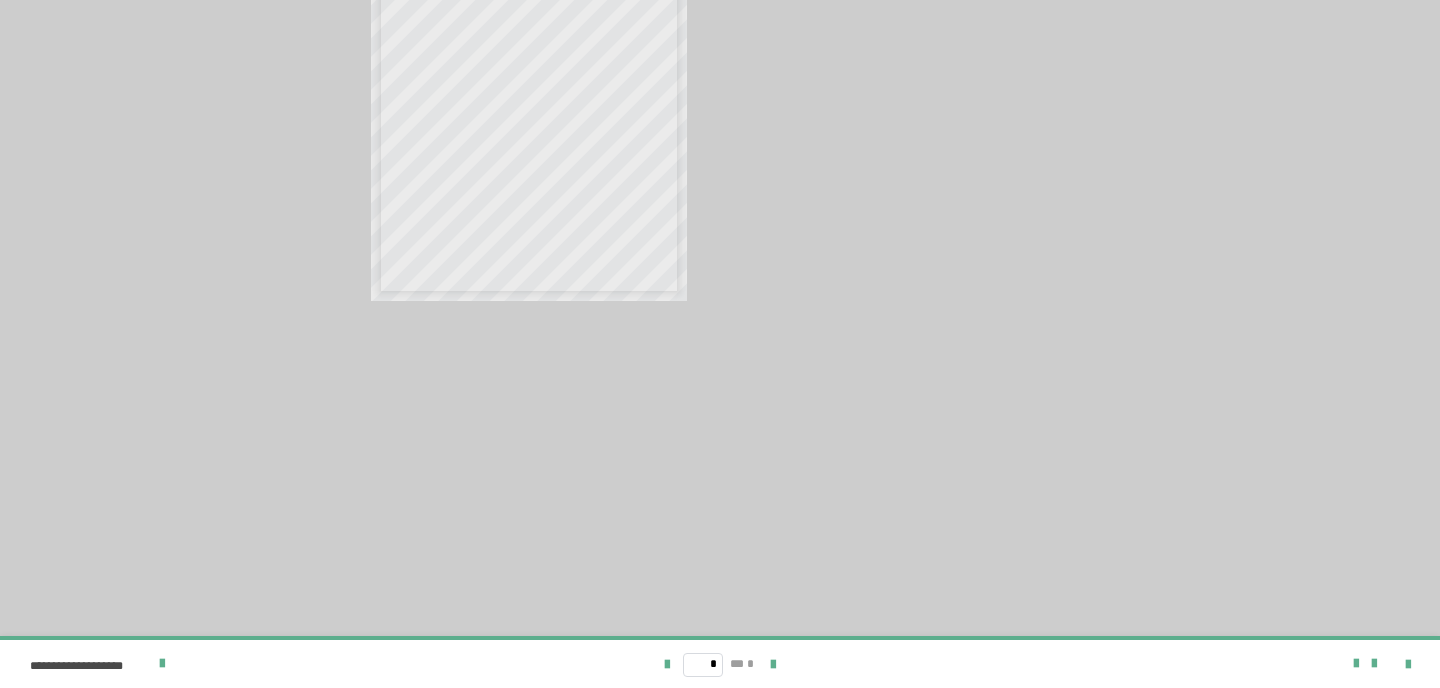 scroll, scrollTop: 174, scrollLeft: 0, axis: vertical 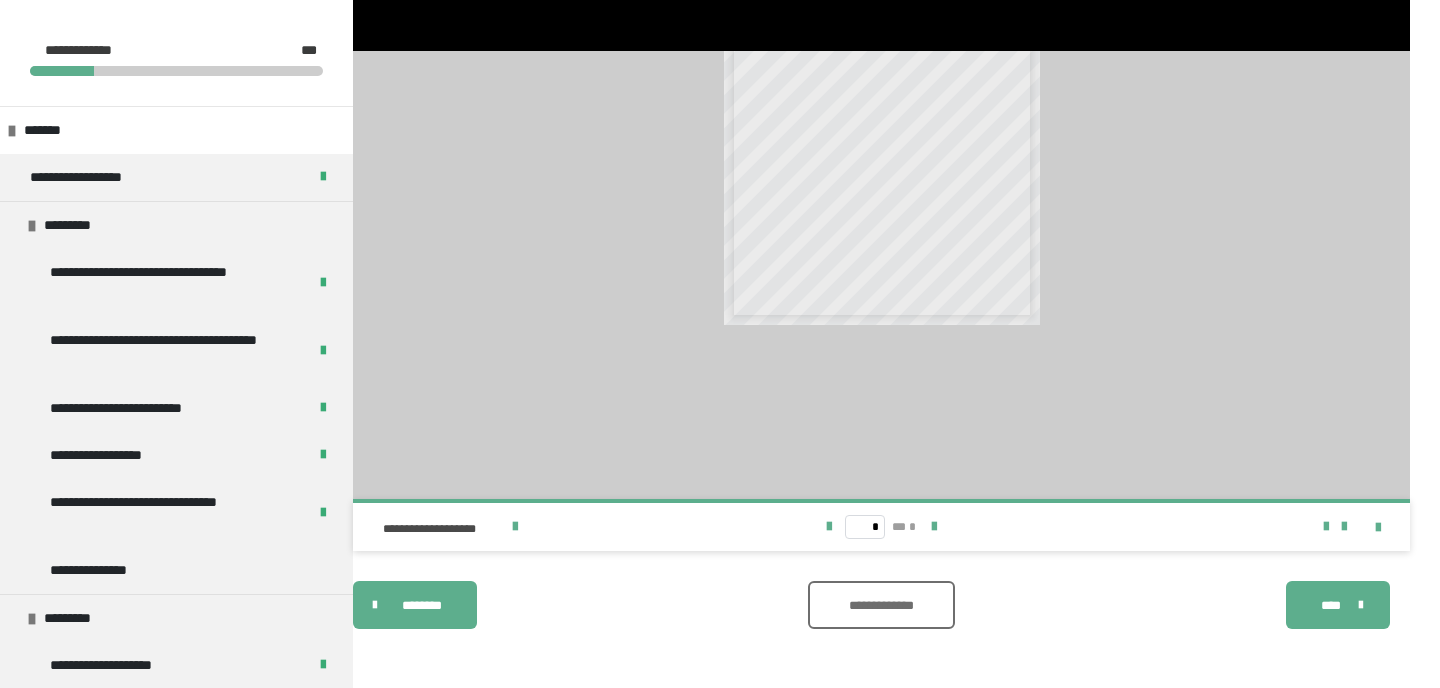 click on "**********" at bounding box center (881, 605) 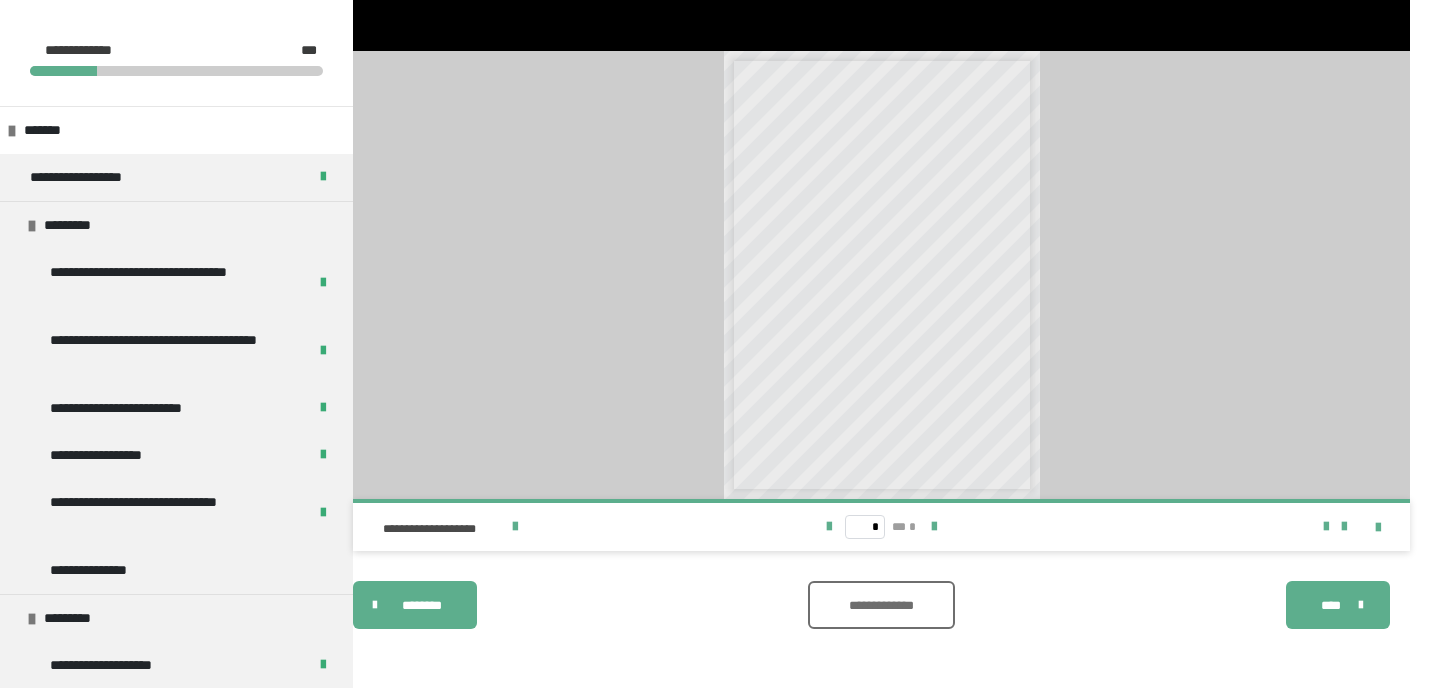 scroll, scrollTop: 0, scrollLeft: 0, axis: both 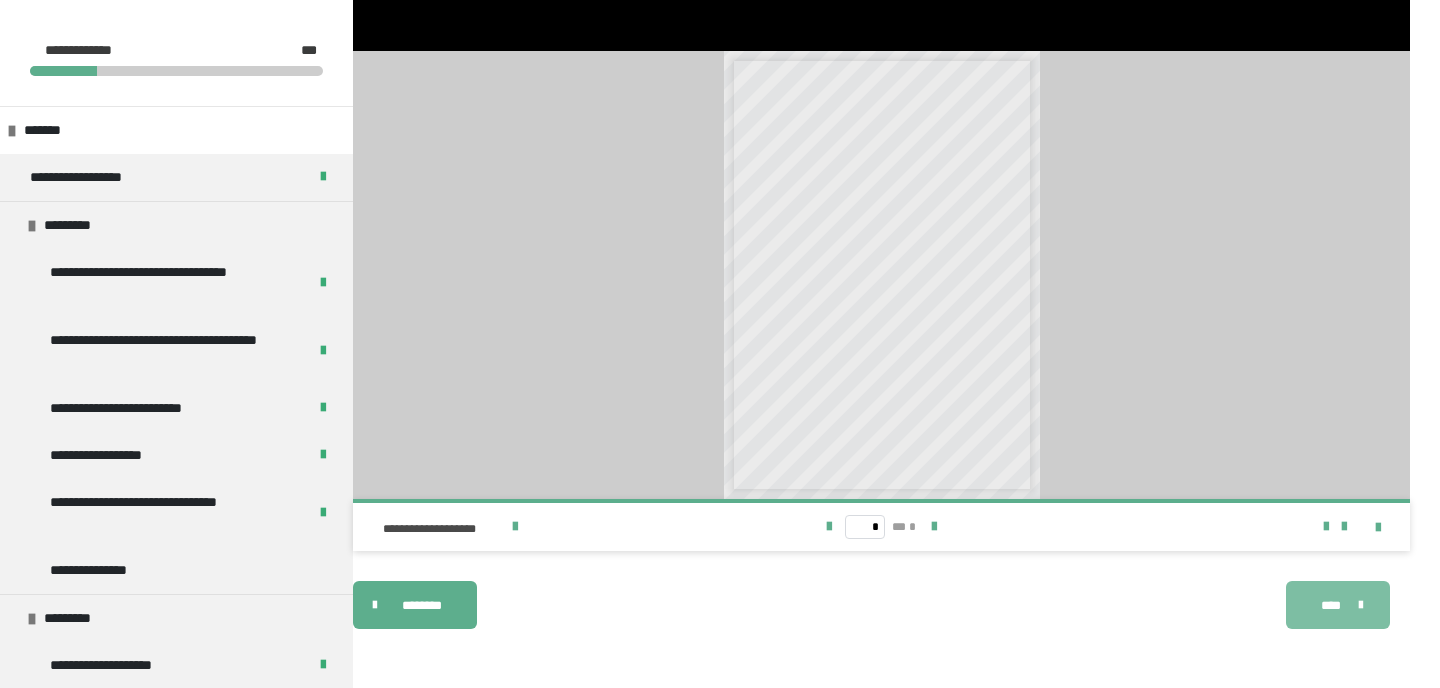click on "****" at bounding box center (1330, 605) 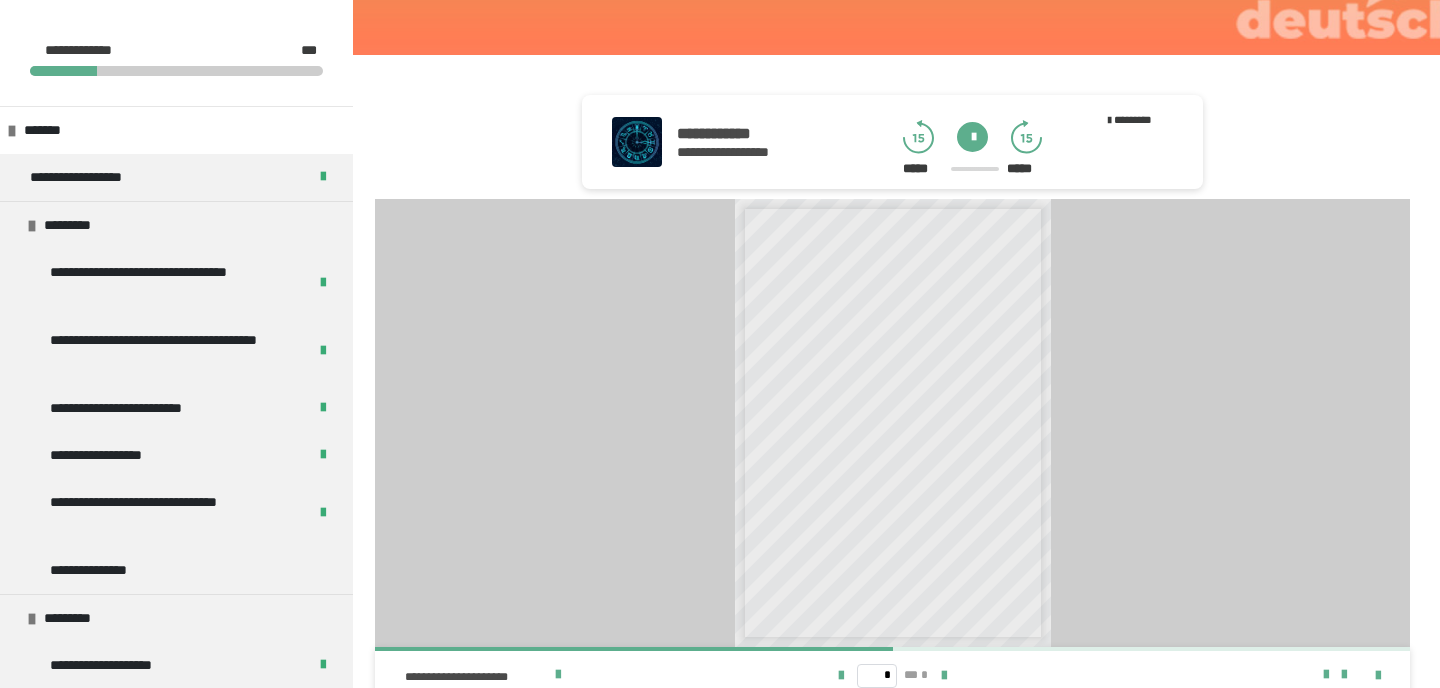 scroll, scrollTop: 374, scrollLeft: 0, axis: vertical 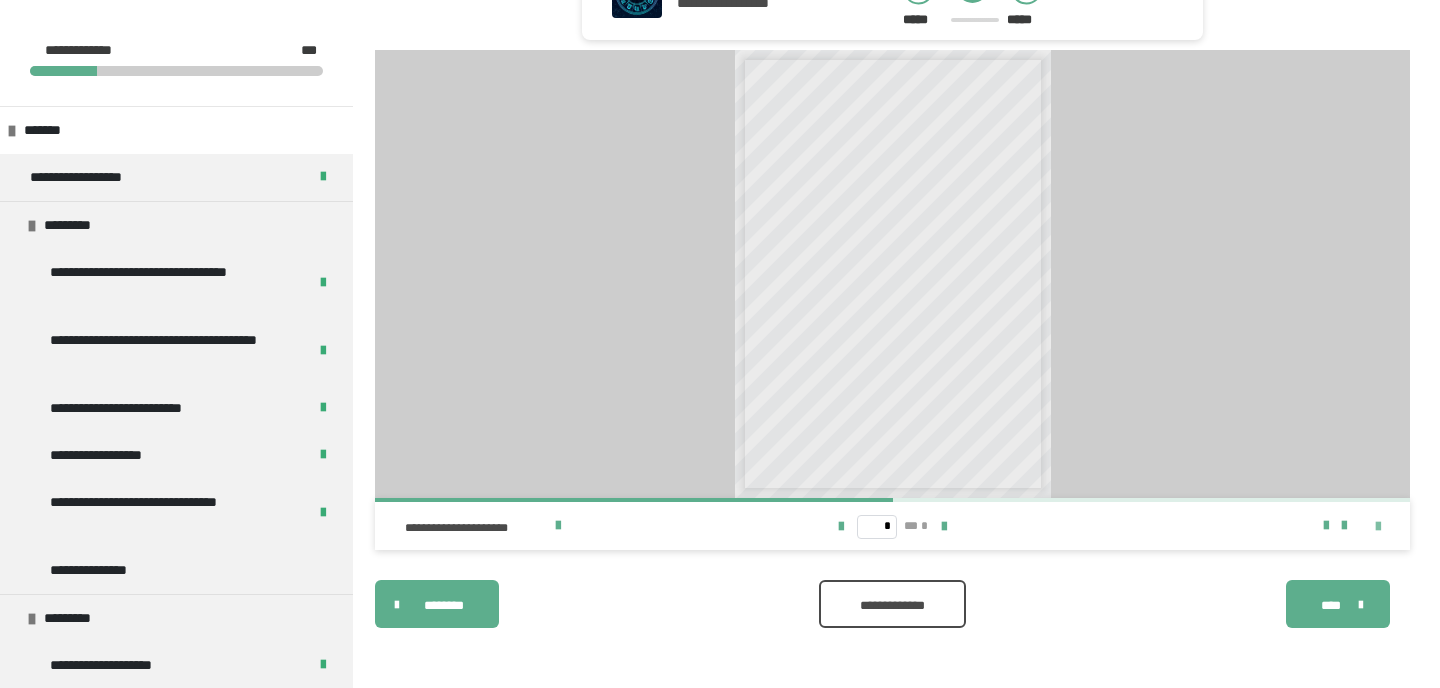 click at bounding box center (1378, 527) 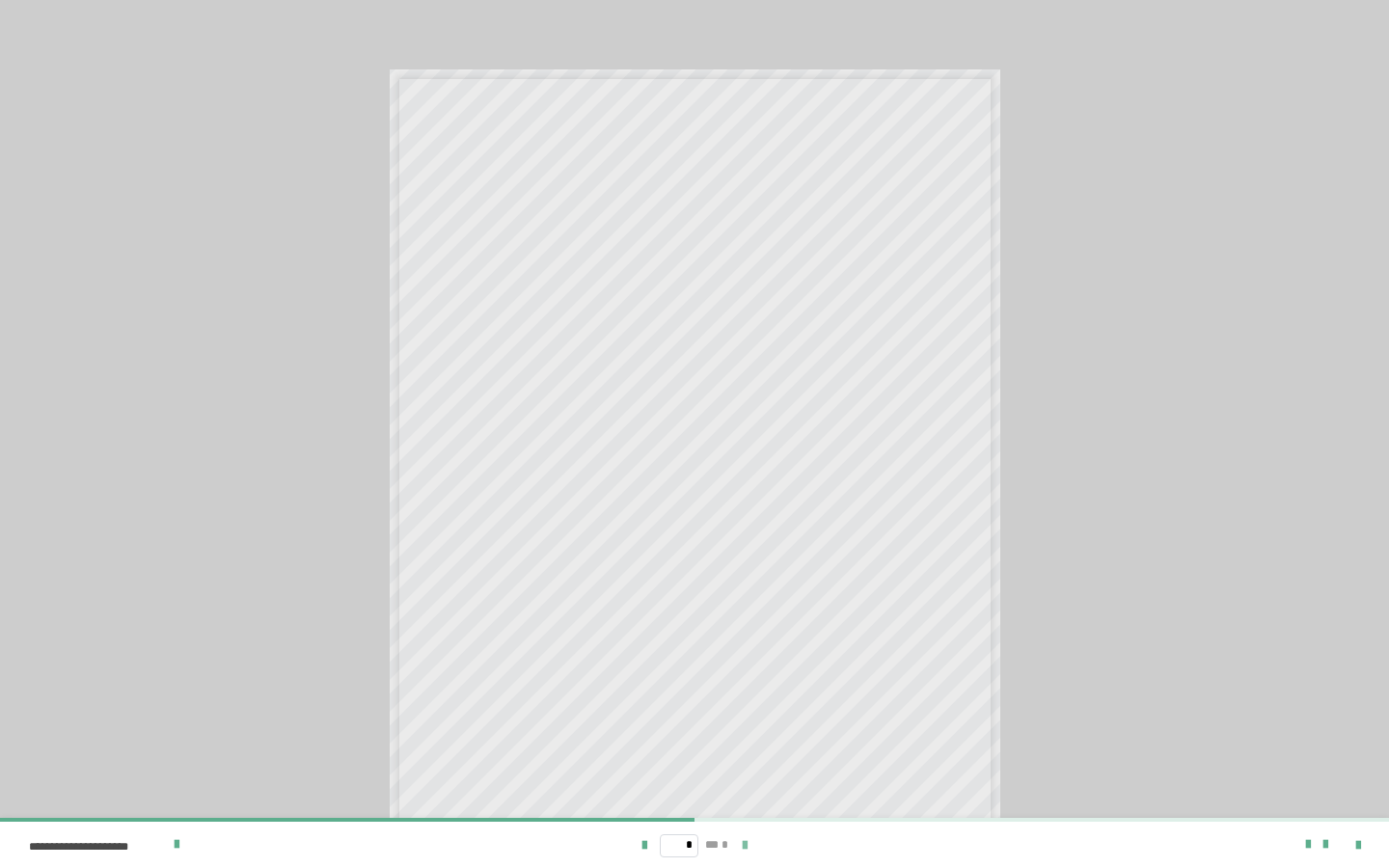 click at bounding box center [745, 846] 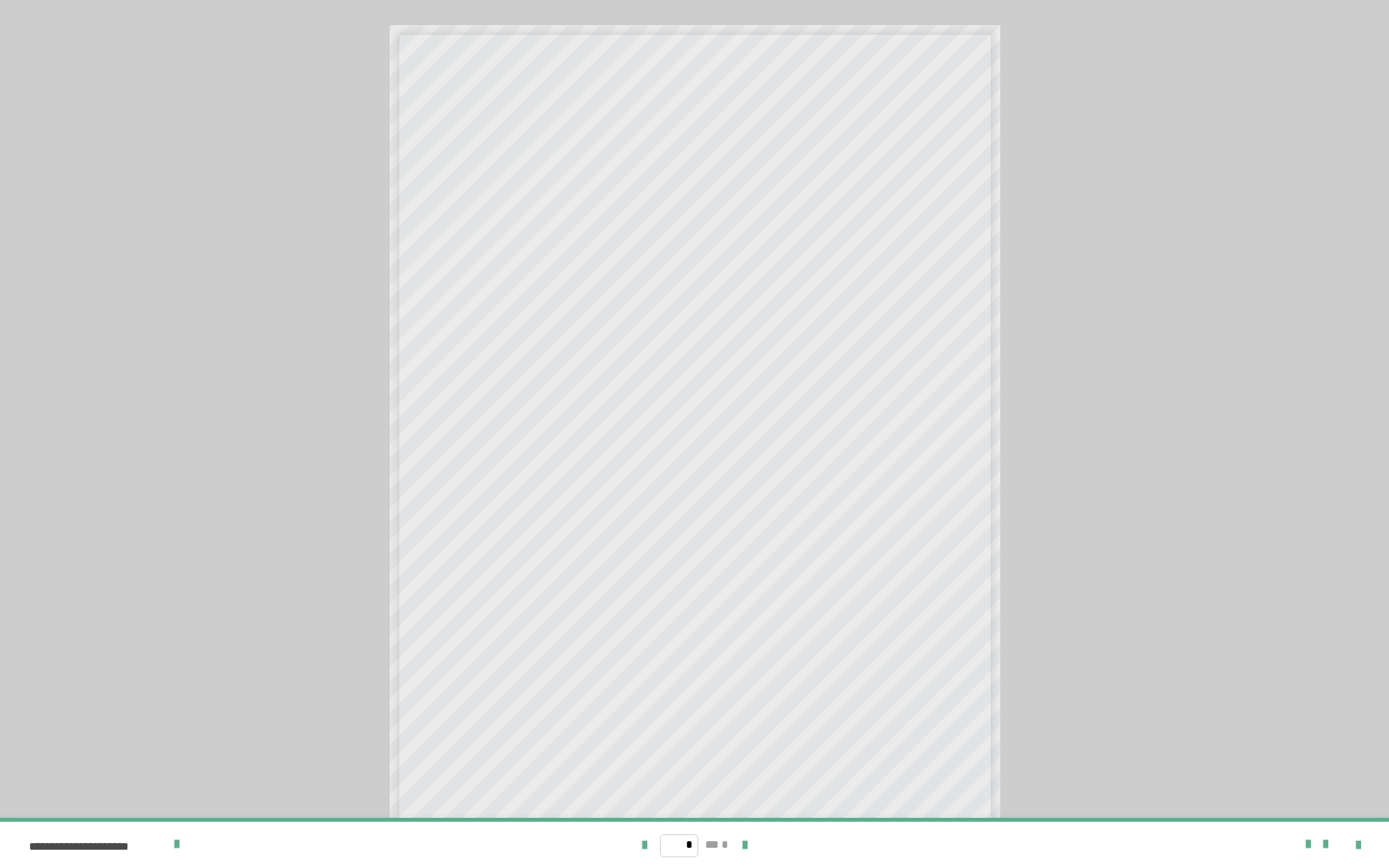 click on "[NUMBER] [STREET]" at bounding box center (694, 845) 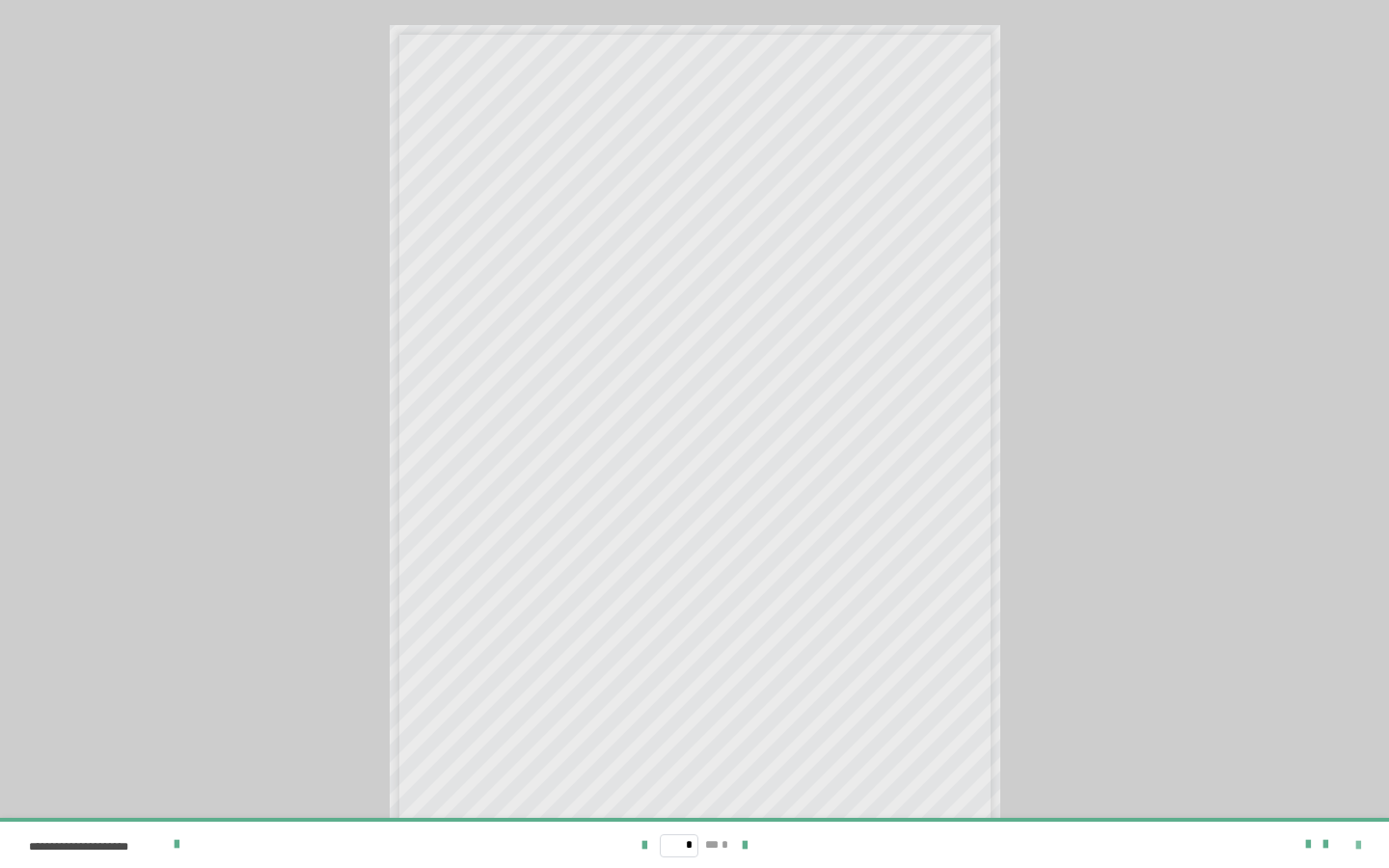 click at bounding box center (1358, 846) 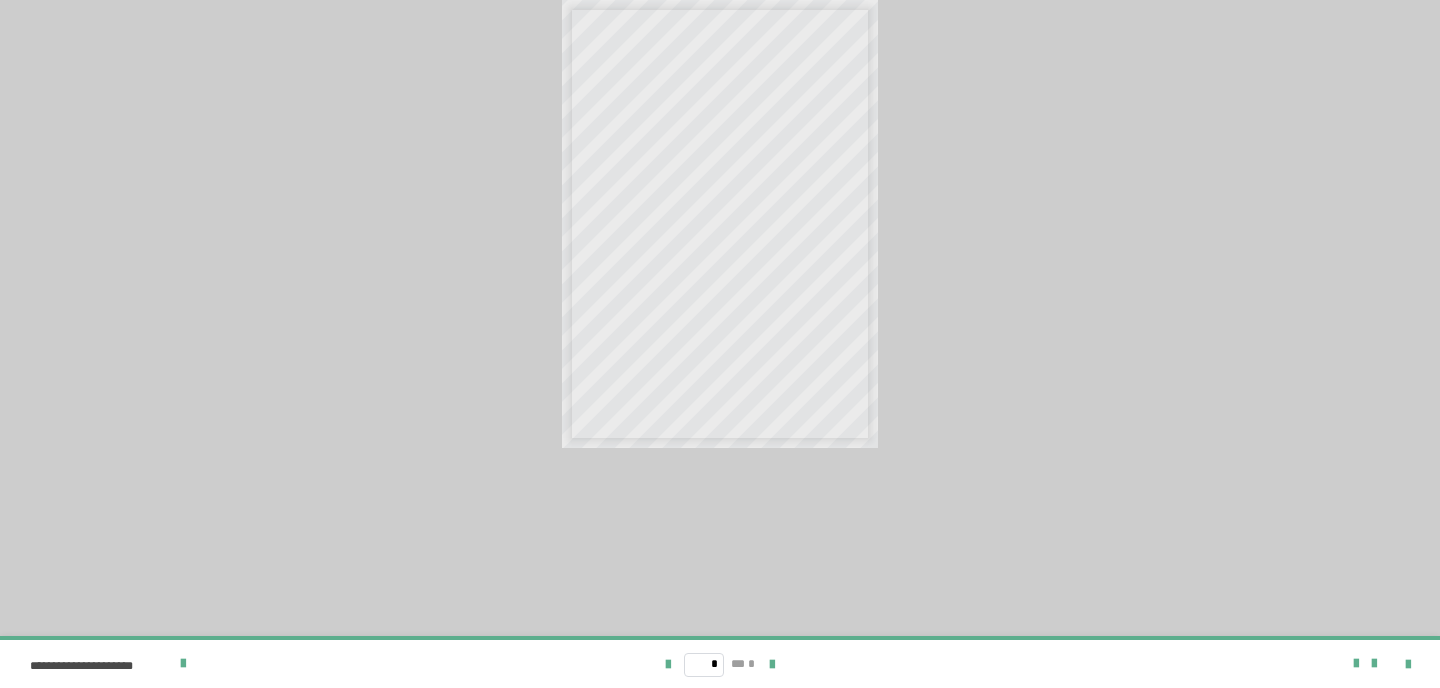 scroll, scrollTop: 13, scrollLeft: 0, axis: vertical 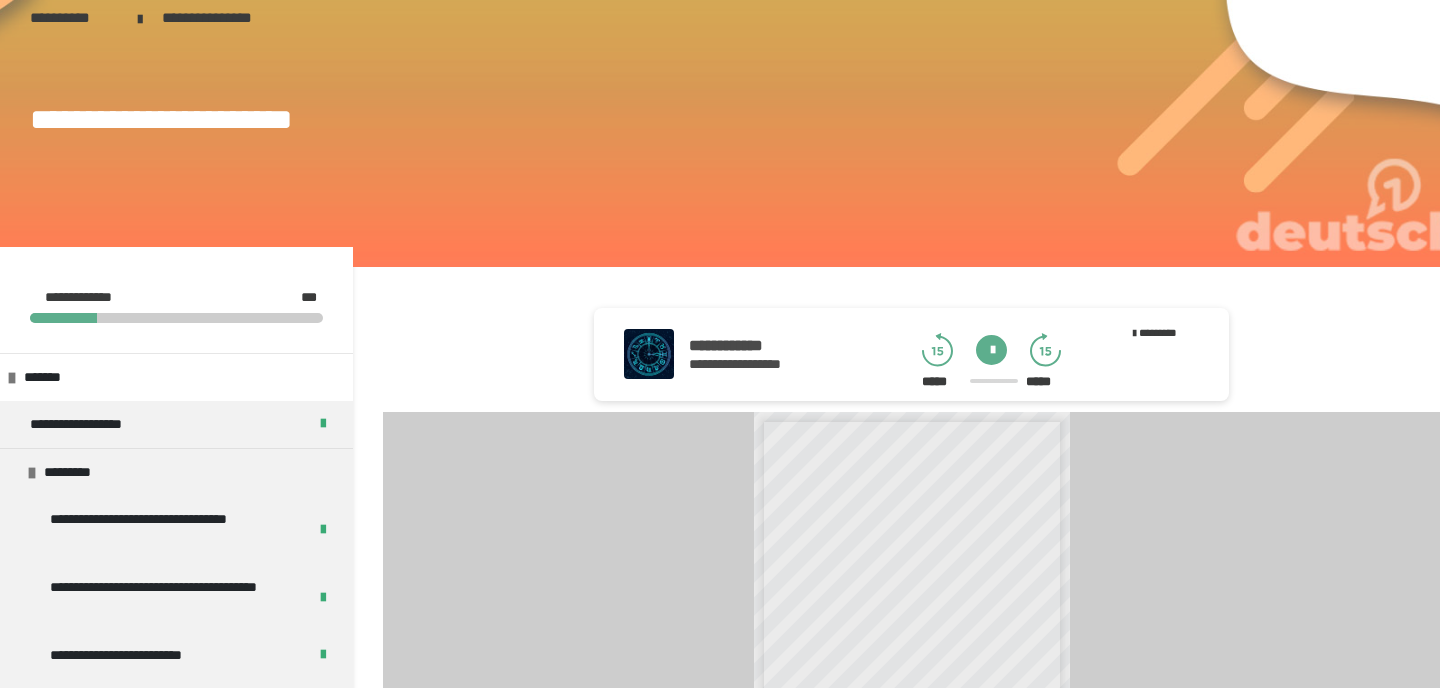 click at bounding box center [991, 350] 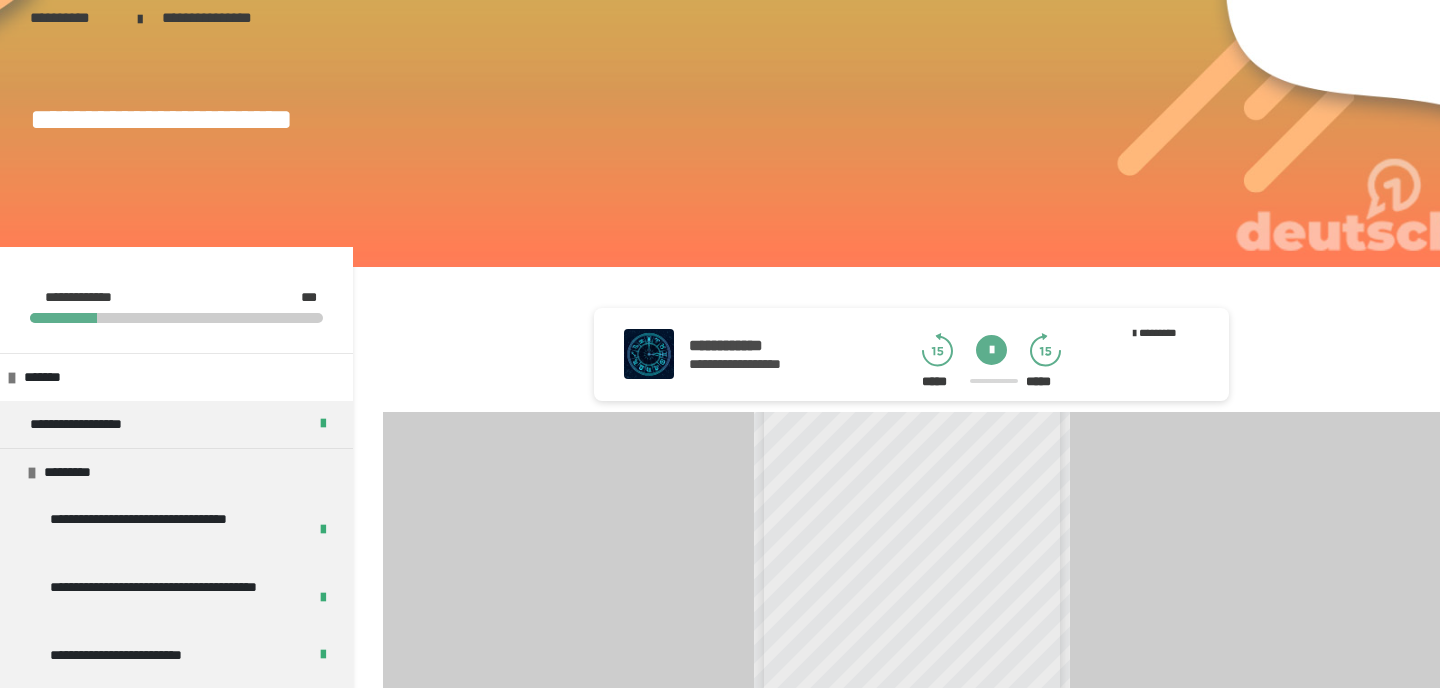 scroll, scrollTop: 174, scrollLeft: 0, axis: vertical 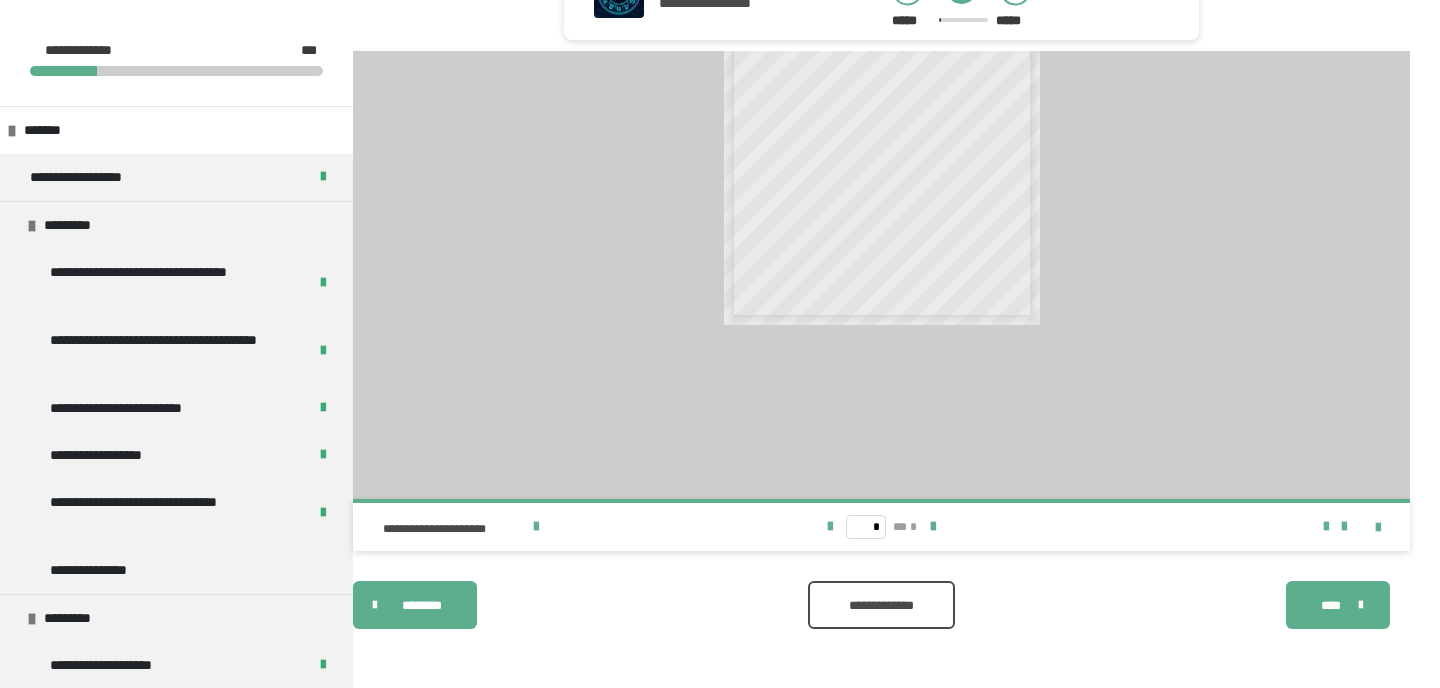 click on "[NUMBER] [STREET]" at bounding box center (881, 527) 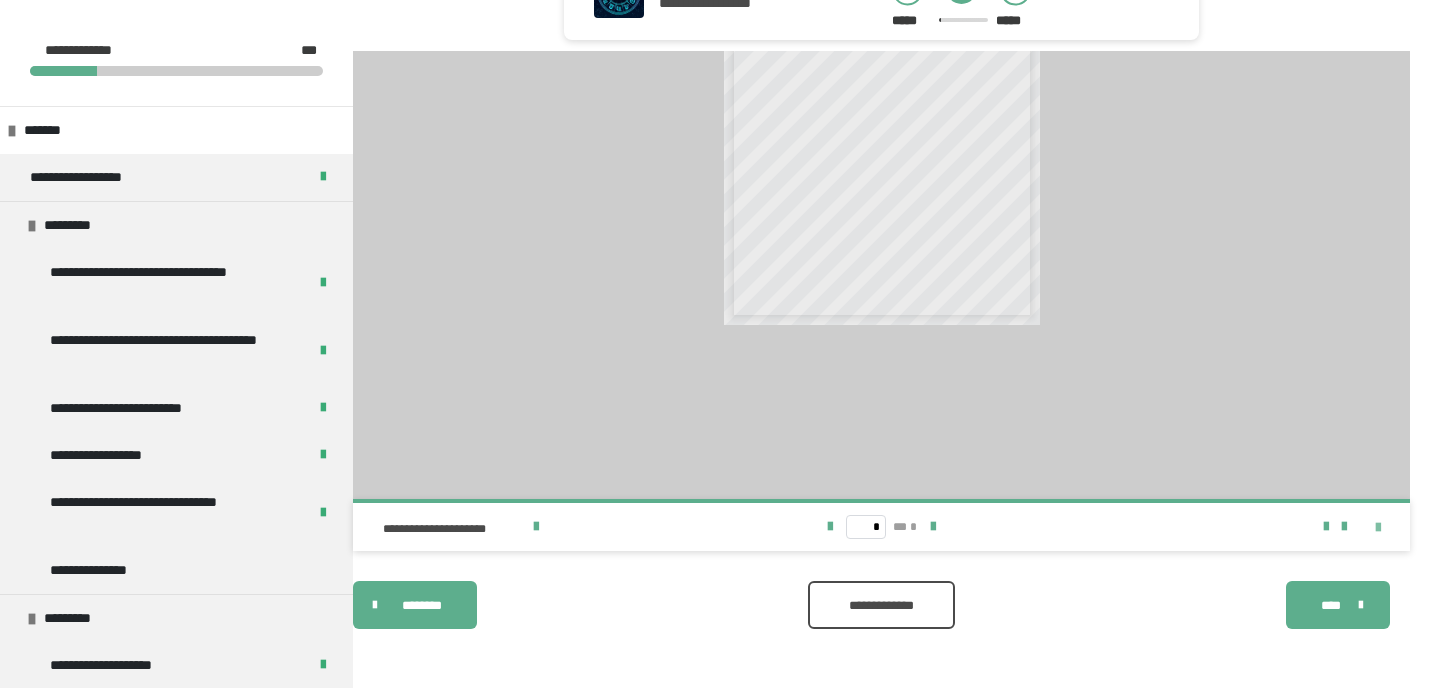 click at bounding box center (1378, 528) 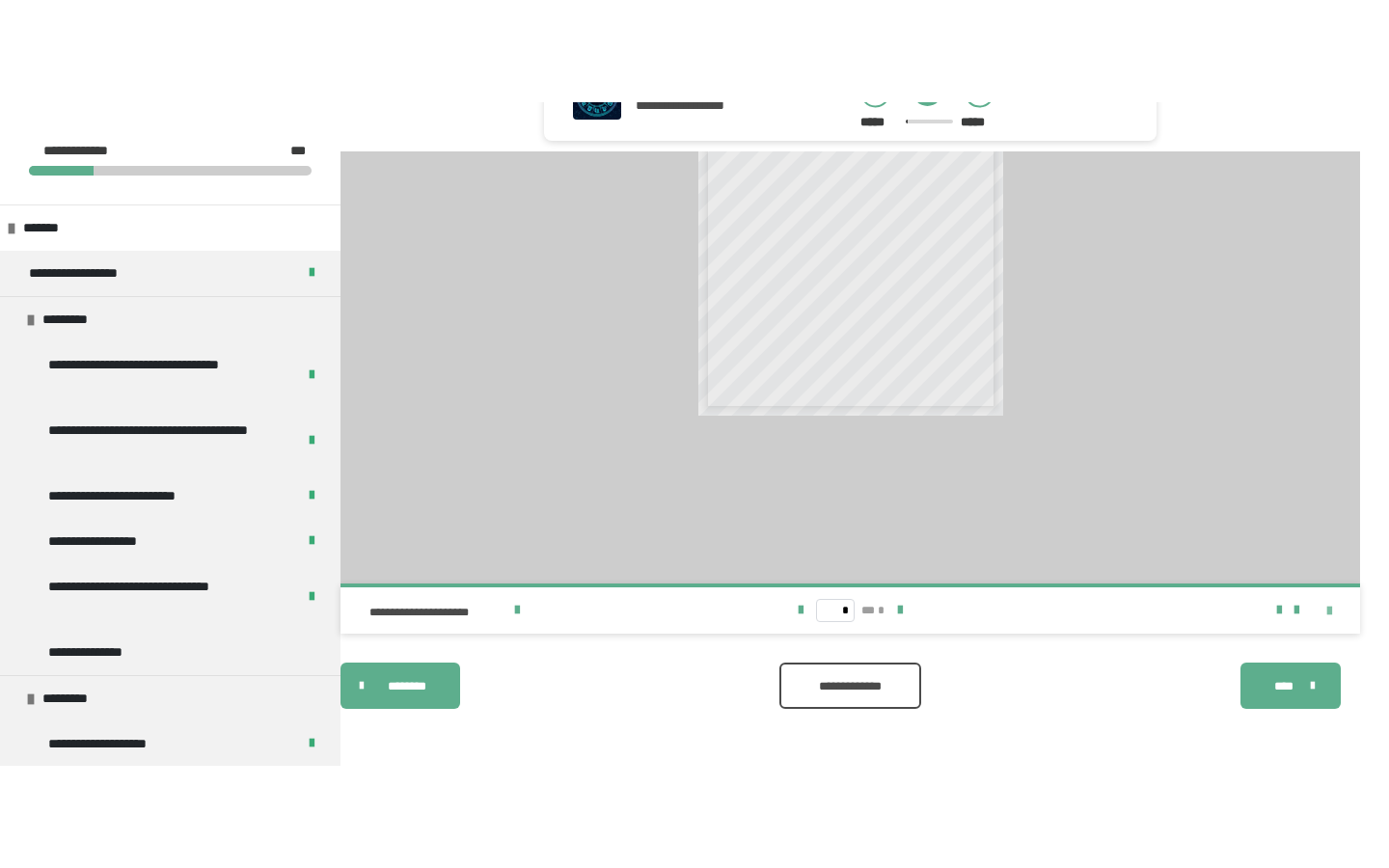 scroll, scrollTop: 328, scrollLeft: 0, axis: vertical 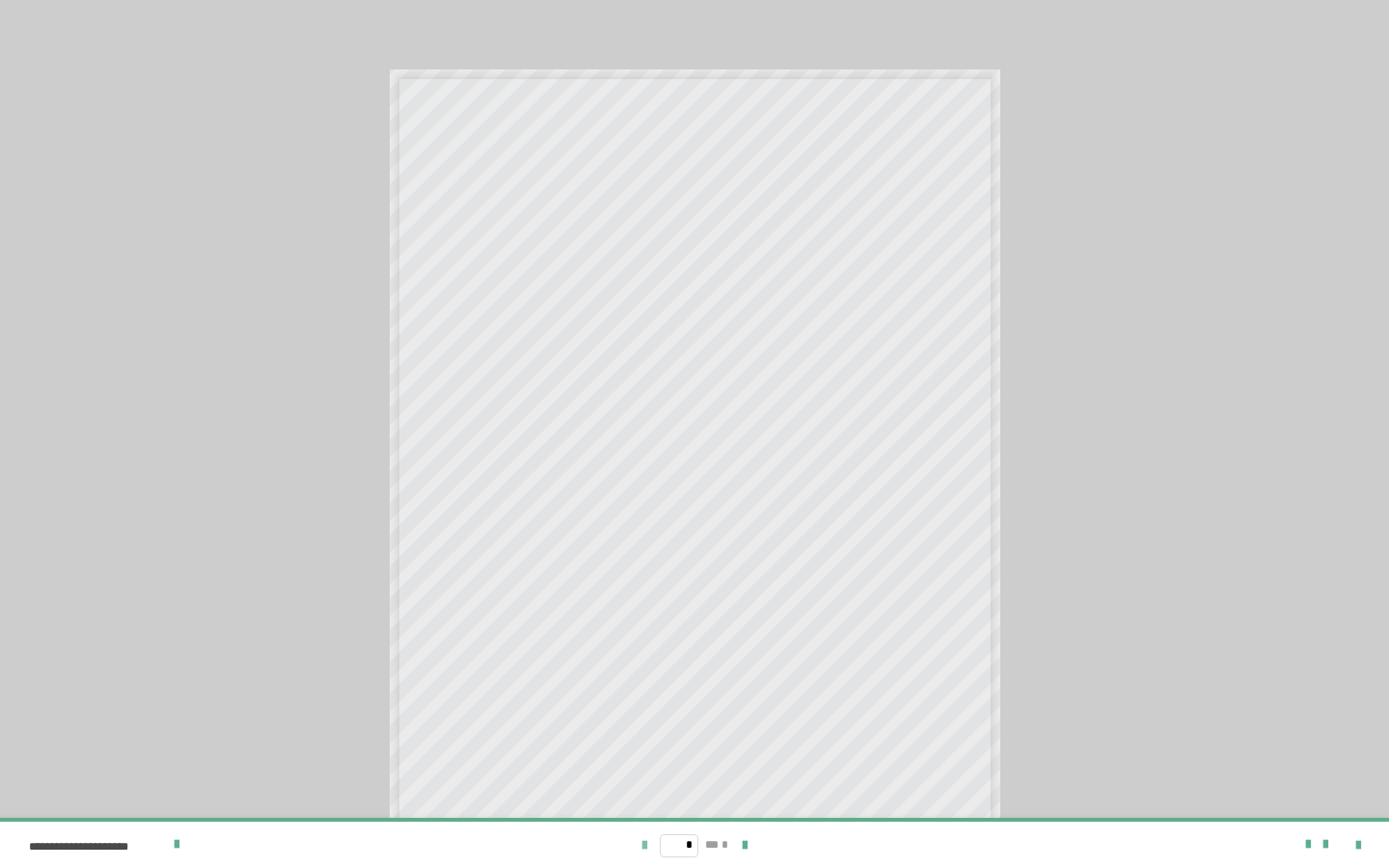 click at bounding box center [644, 846] 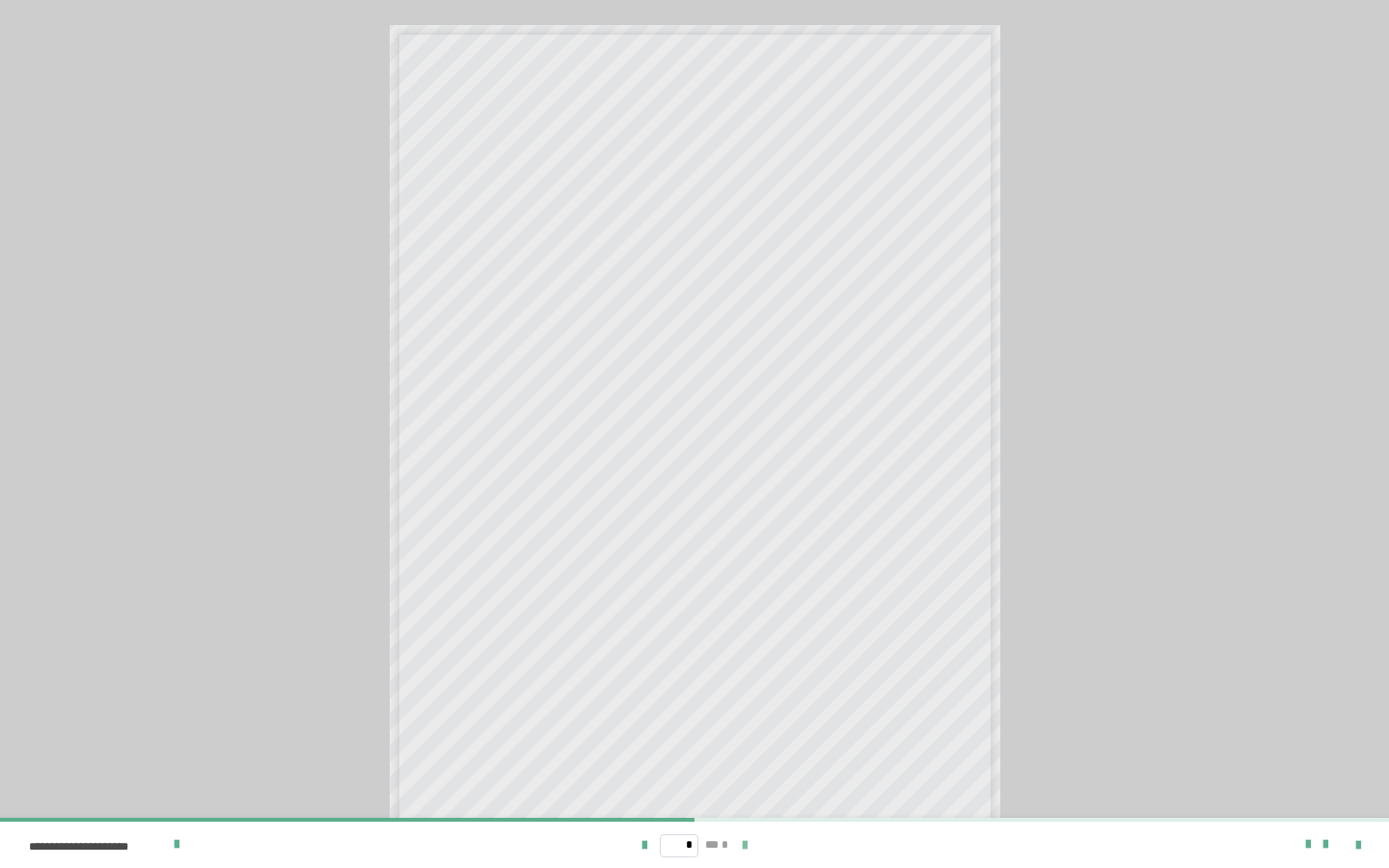 click at bounding box center (745, 846) 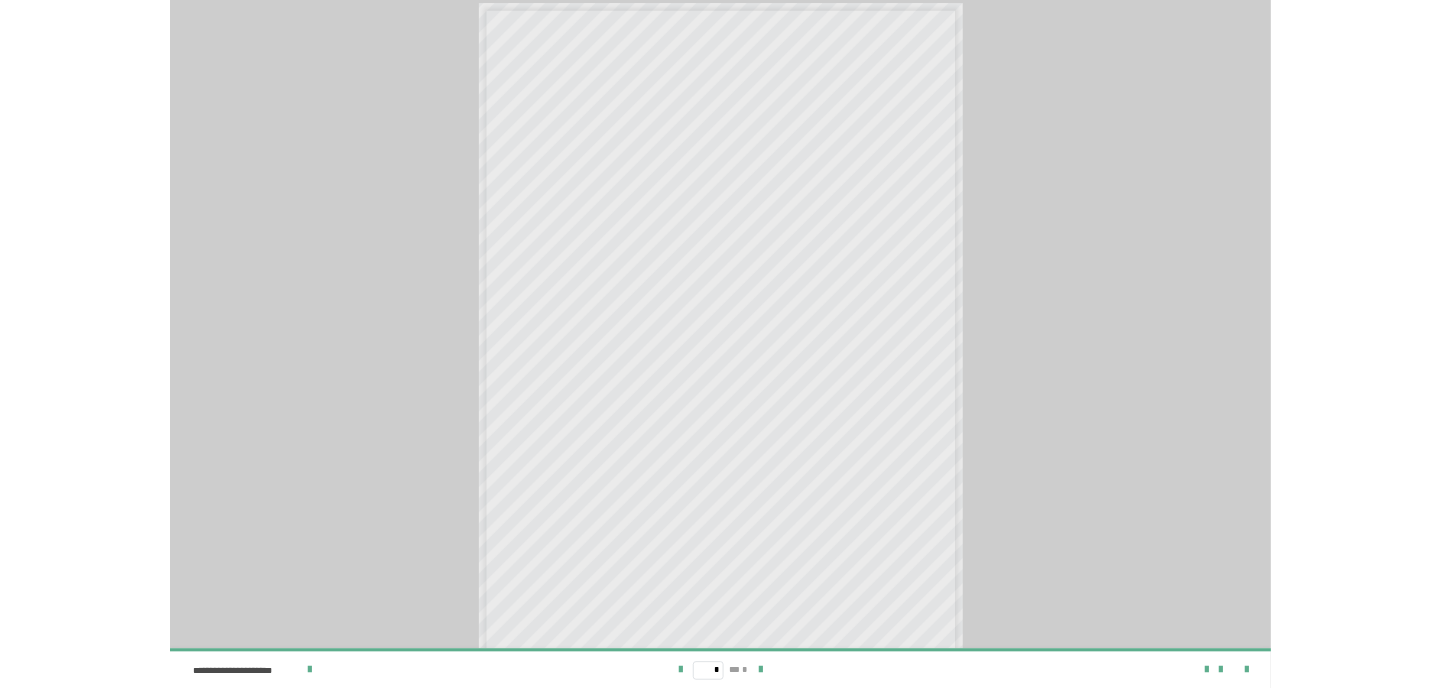 scroll, scrollTop: 0, scrollLeft: 0, axis: both 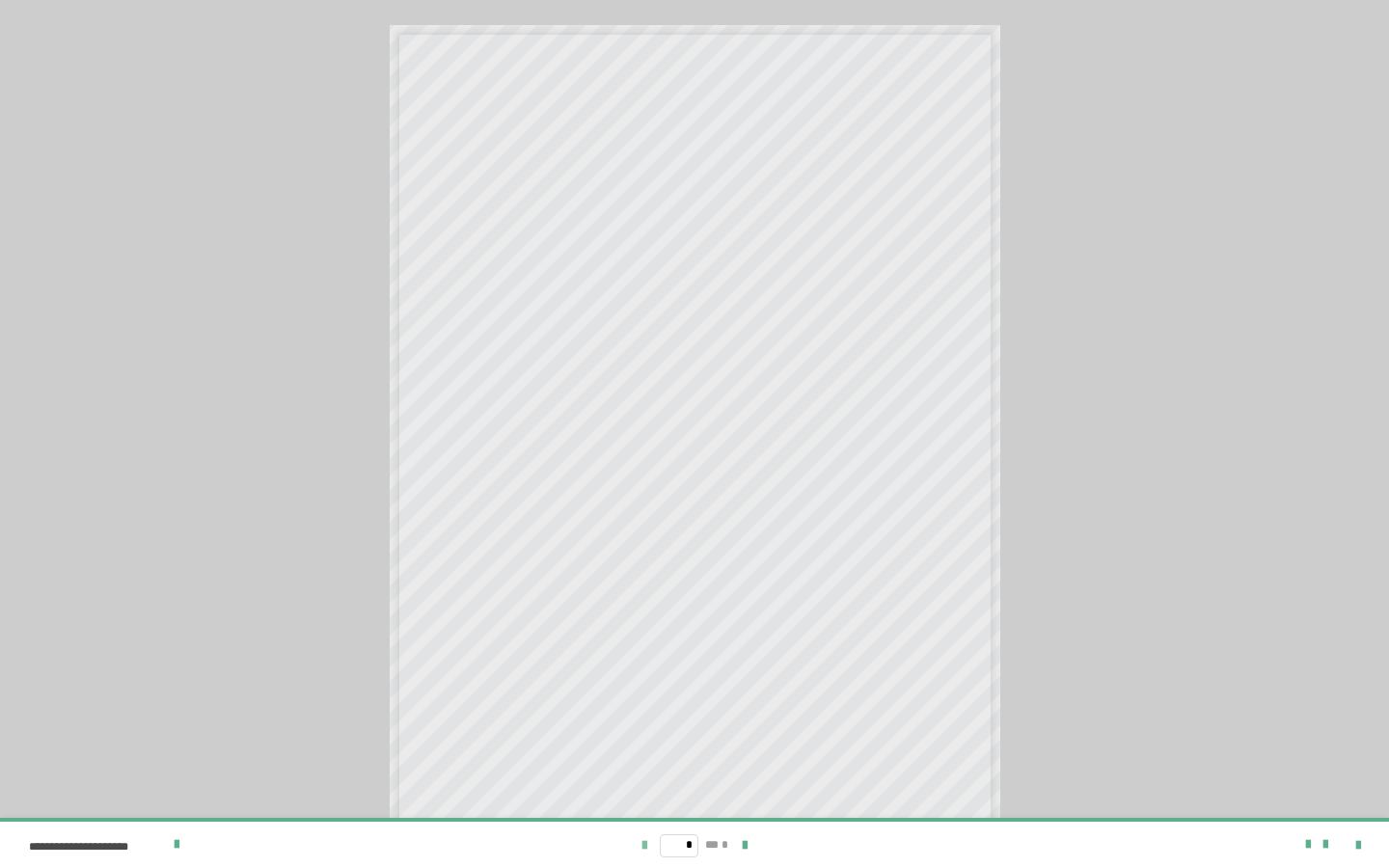 click at bounding box center [644, 846] 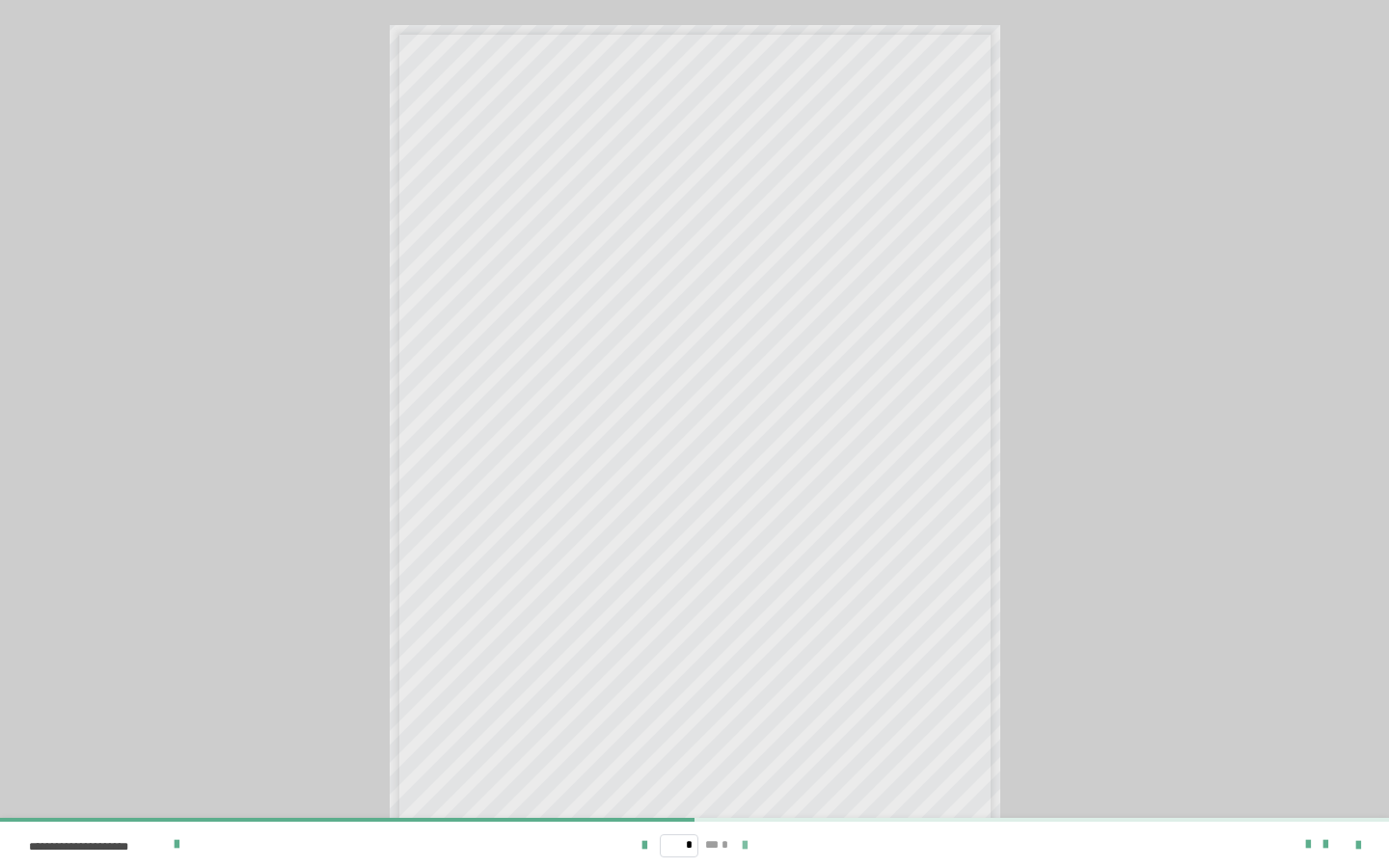 click at bounding box center (745, 846) 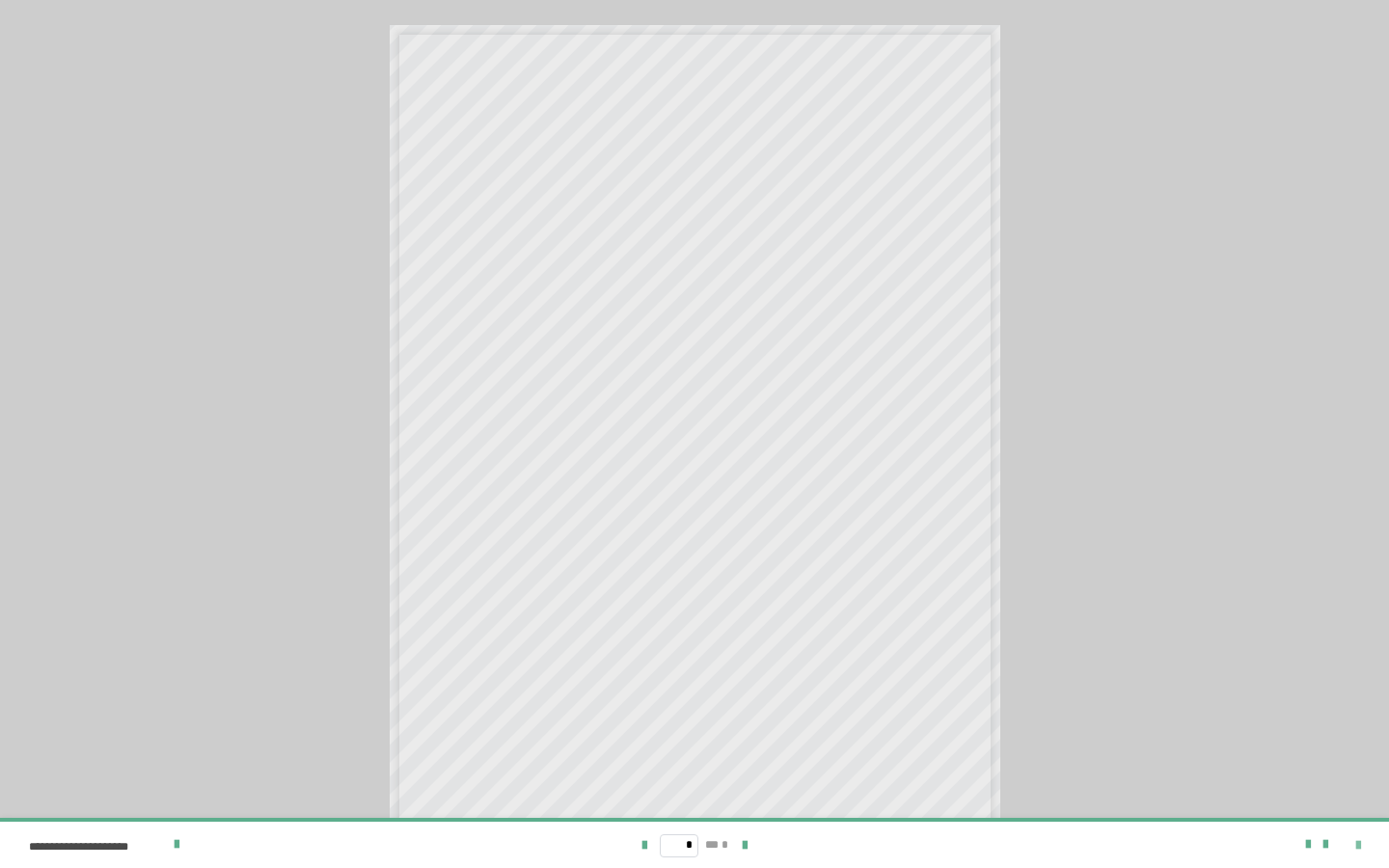 click at bounding box center (1358, 846) 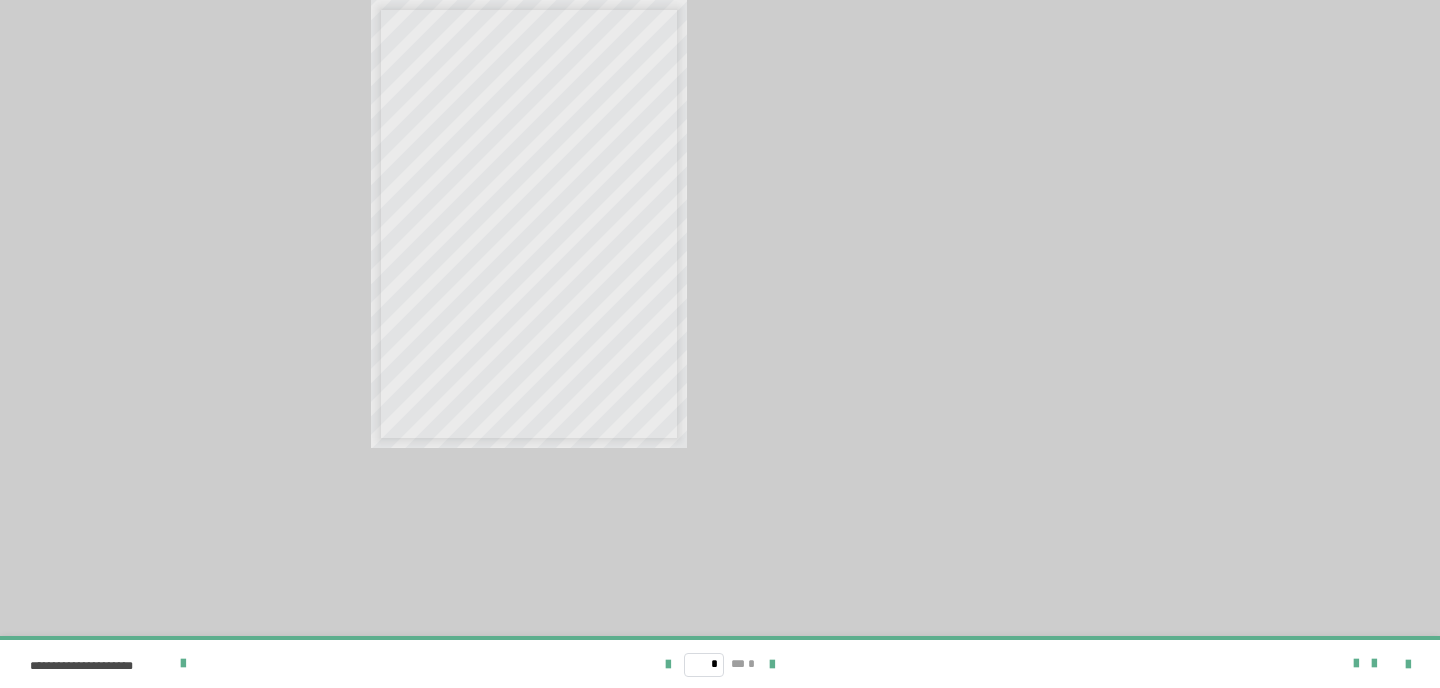 scroll, scrollTop: 374, scrollLeft: 0, axis: vertical 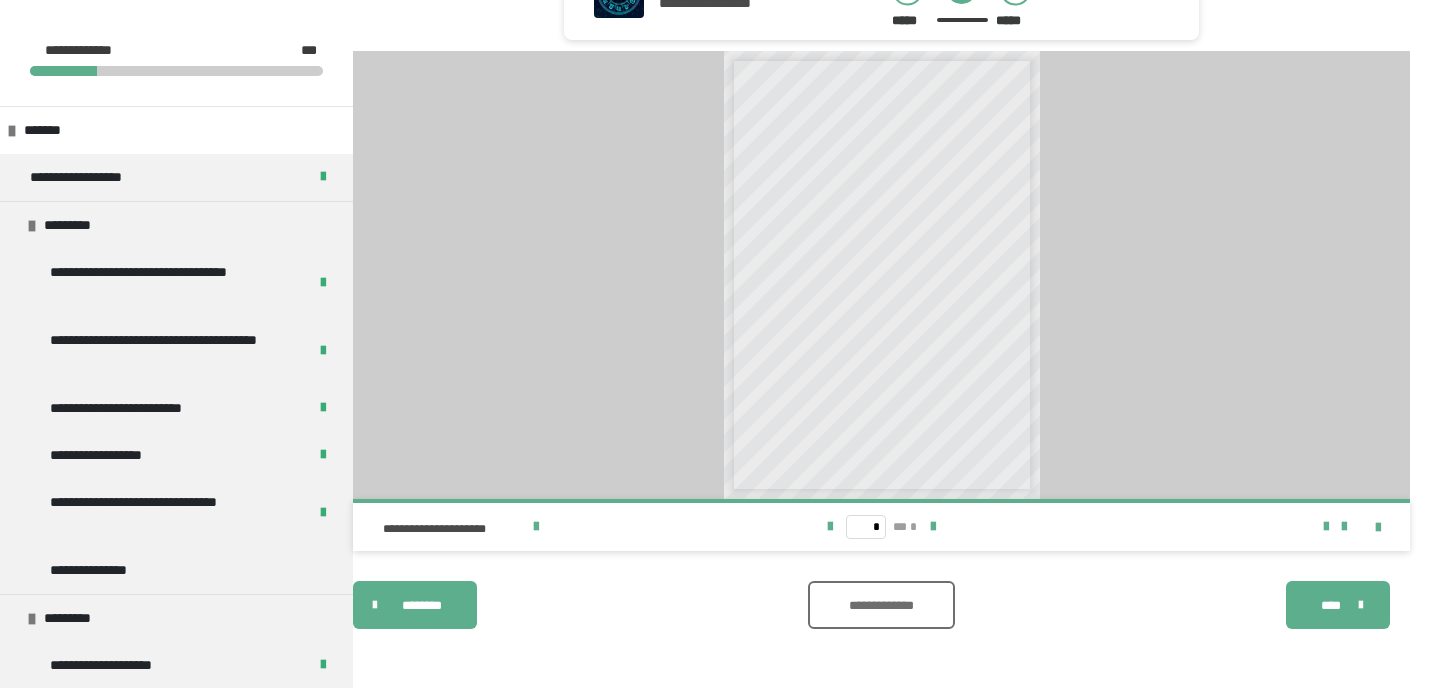 click on "**********" at bounding box center [881, 605] 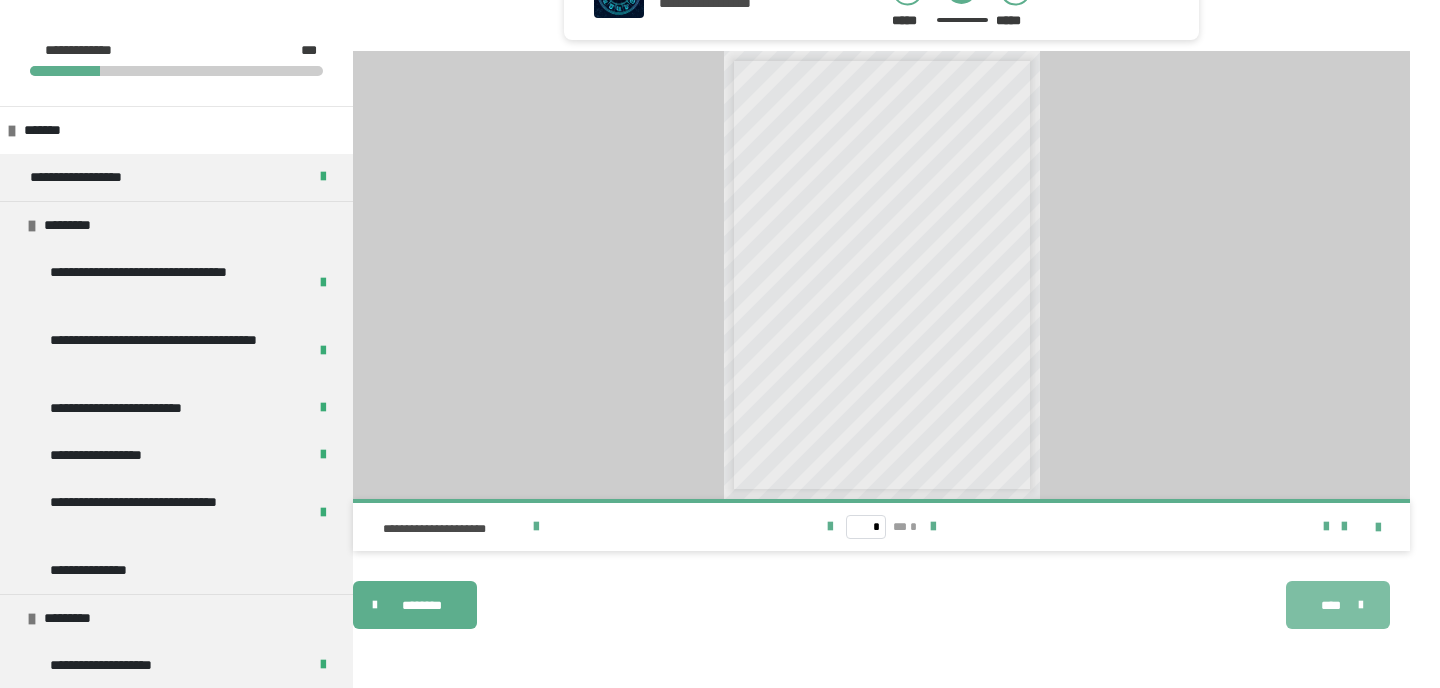 click on "****" at bounding box center (1330, 605) 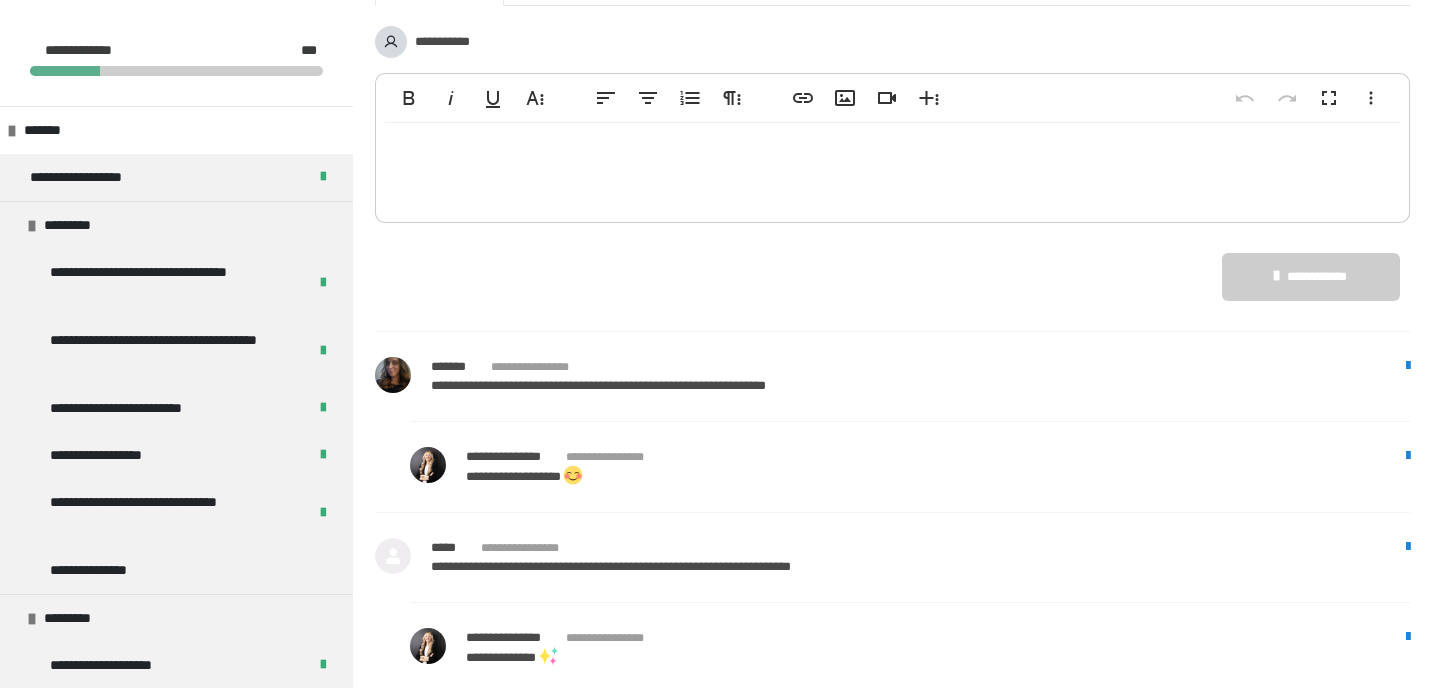 scroll, scrollTop: 875, scrollLeft: 0, axis: vertical 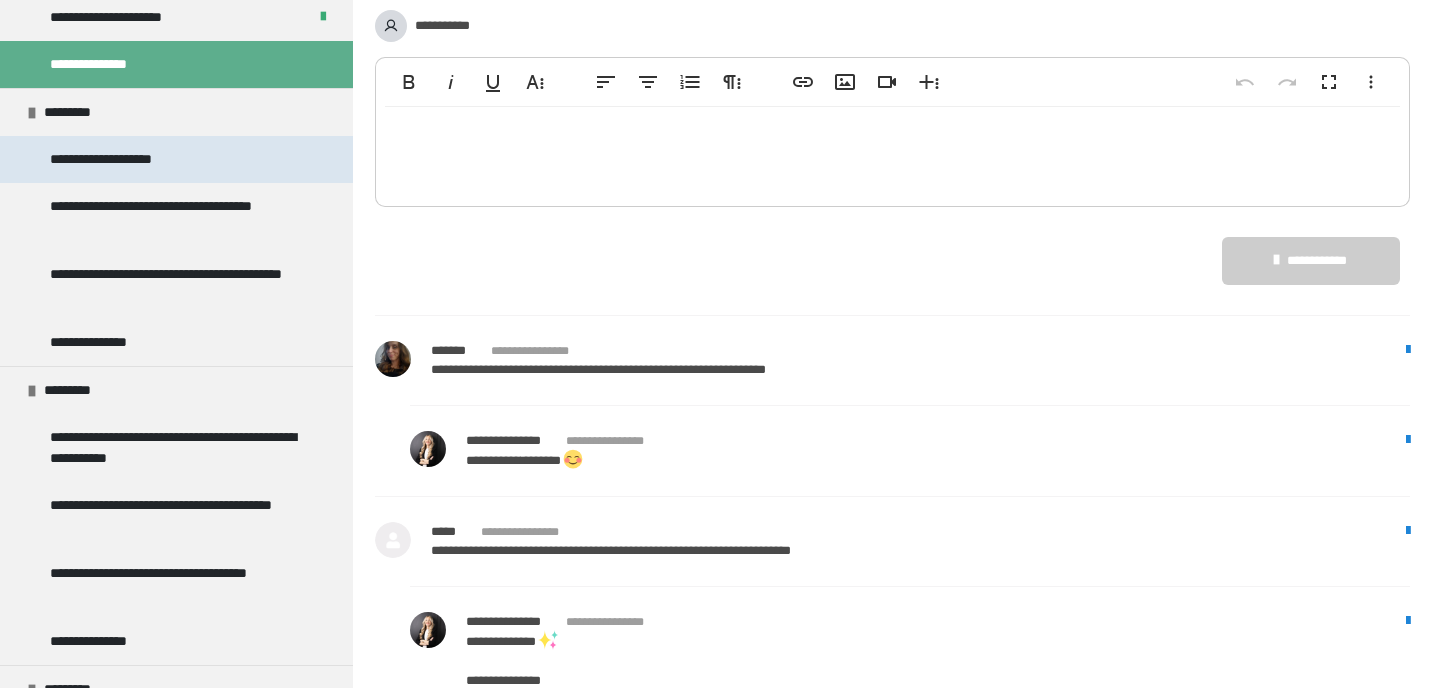 click on "**********" at bounding box center [176, 159] 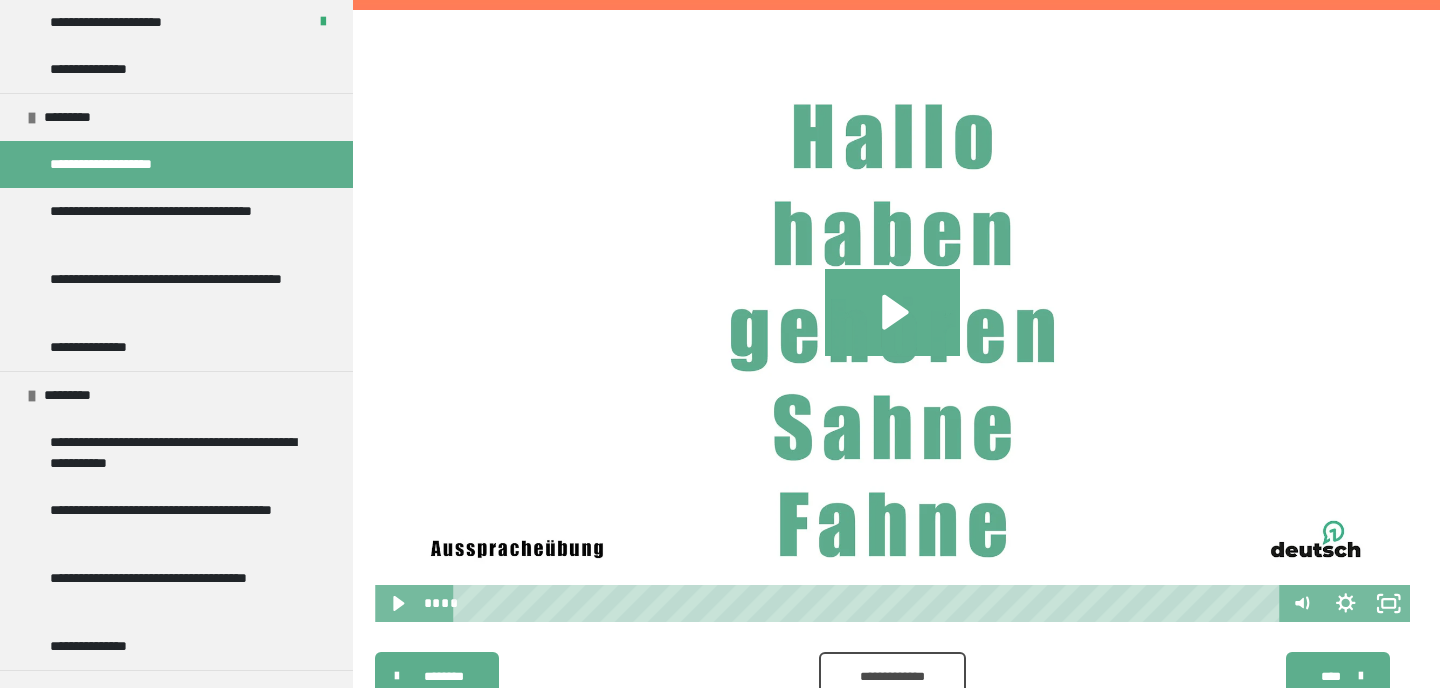 scroll, scrollTop: 2217, scrollLeft: 0, axis: vertical 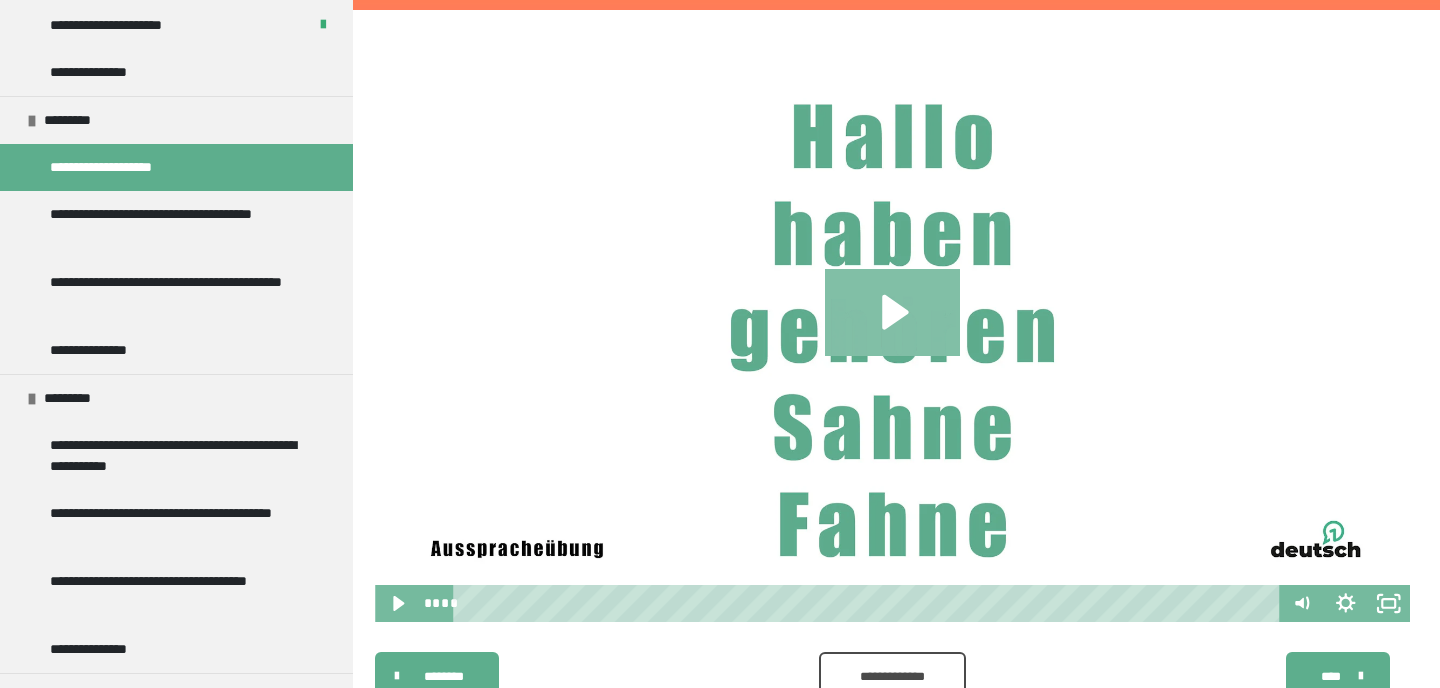 click 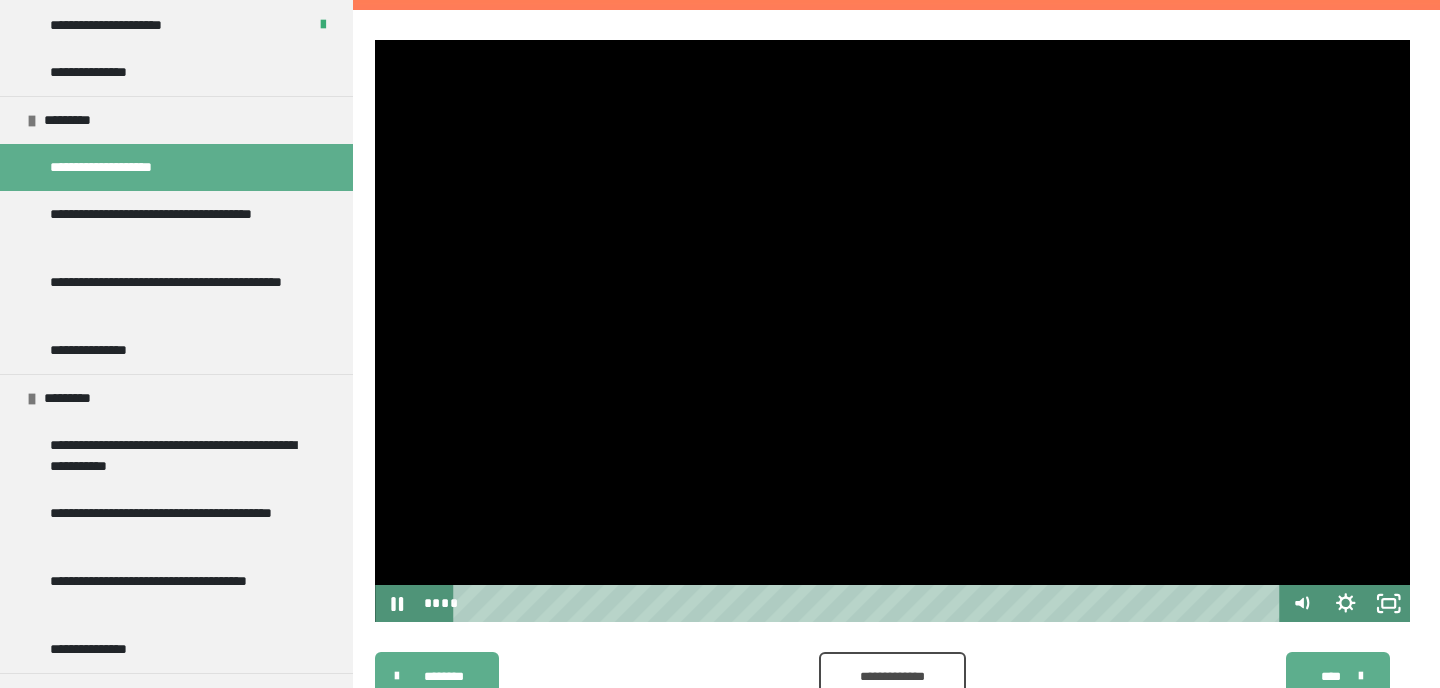 click at bounding box center [892, 331] 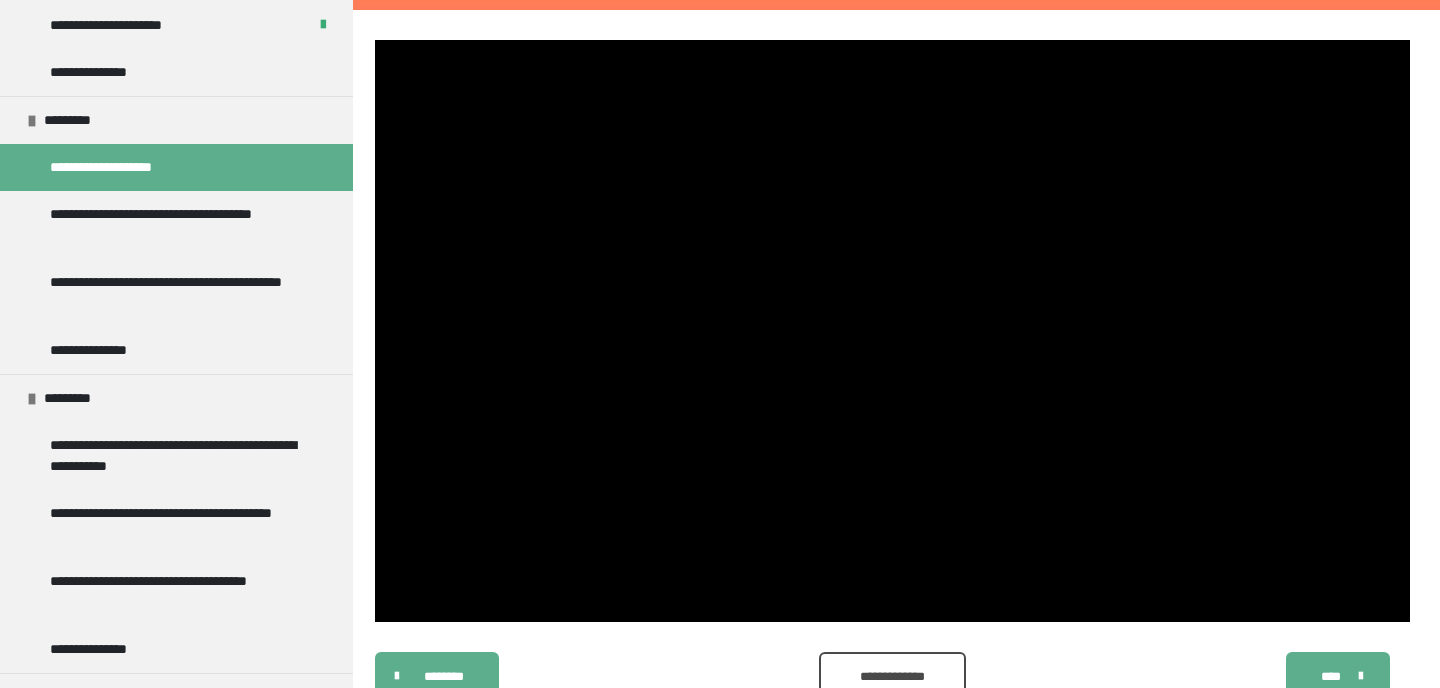 click at bounding box center [892, 331] 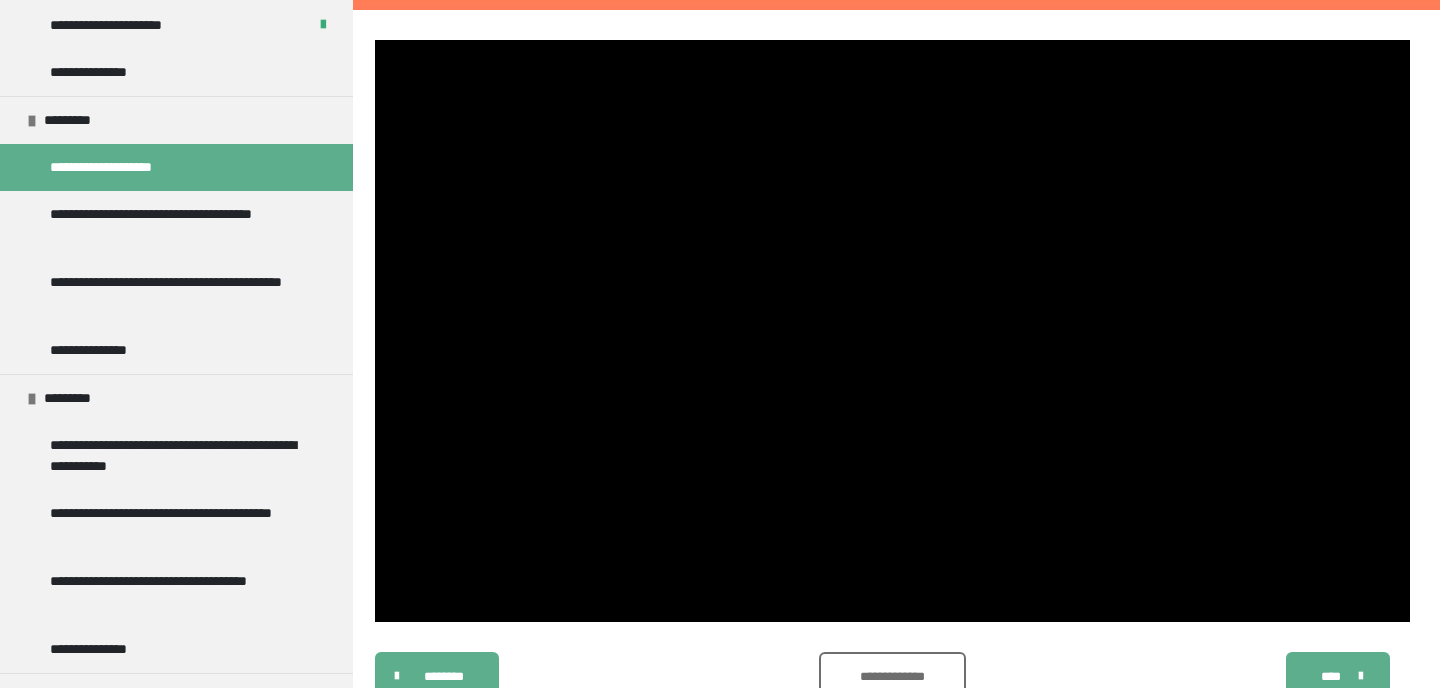 click on "**********" at bounding box center (892, 676) 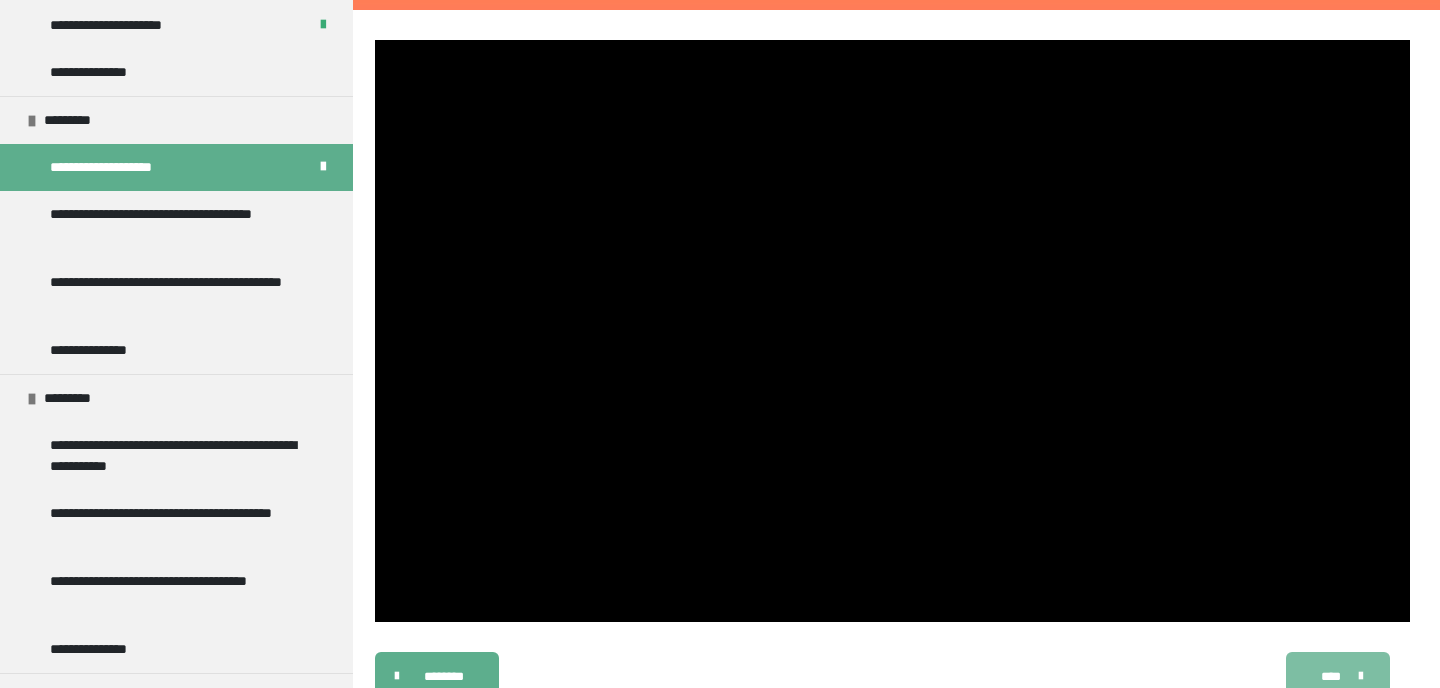 click on "****" at bounding box center (1330, 676) 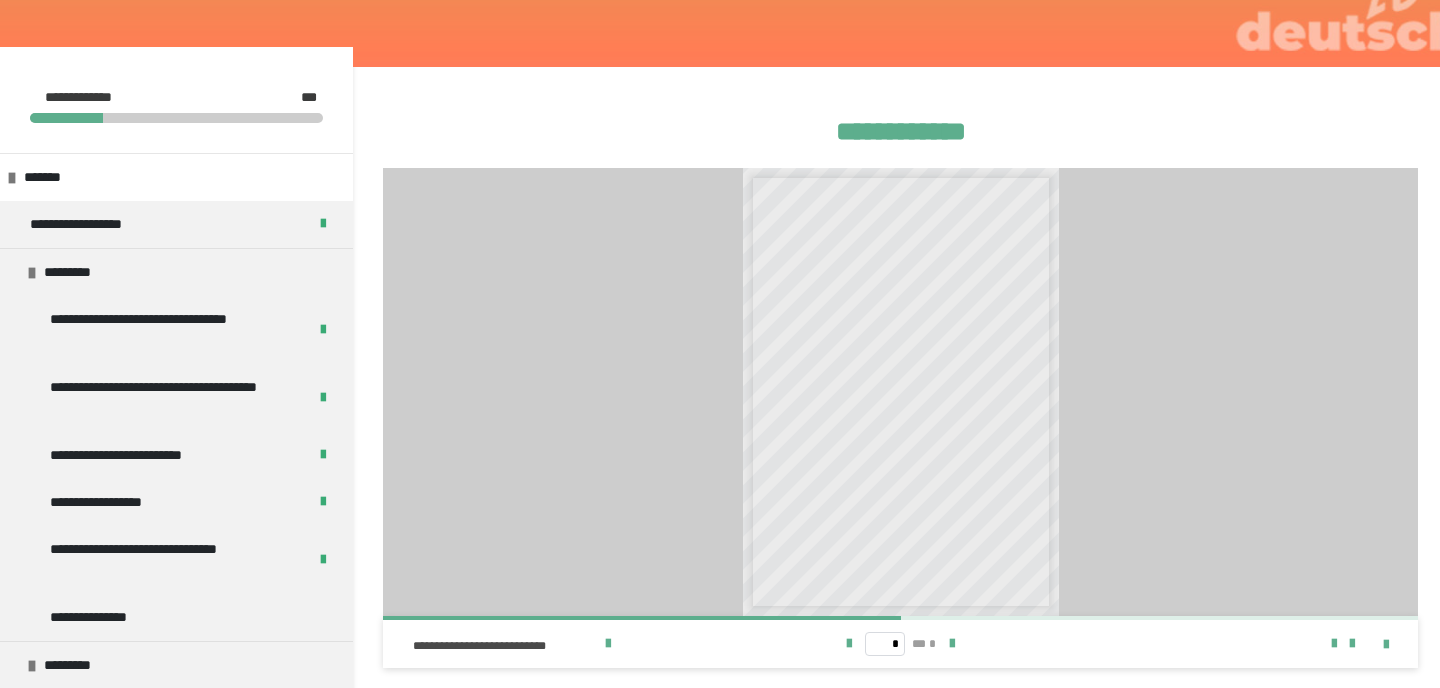 scroll, scrollTop: 219, scrollLeft: 0, axis: vertical 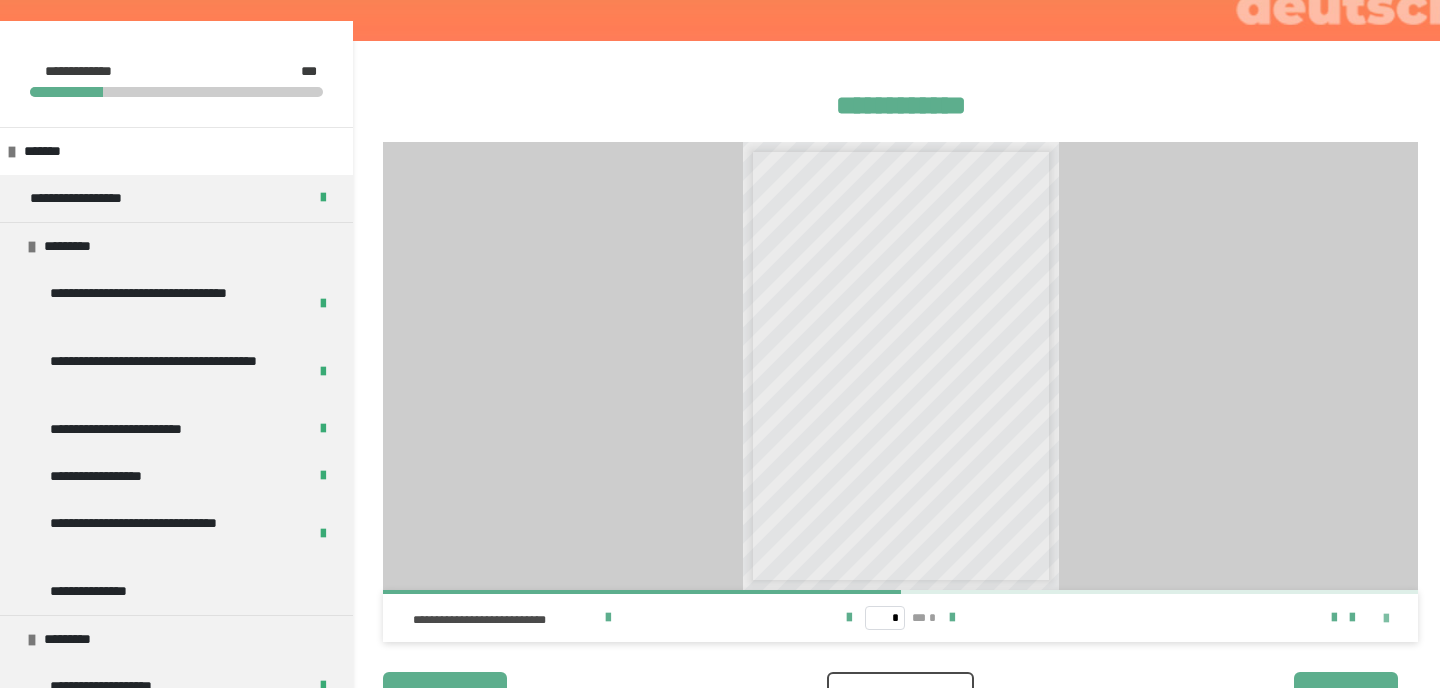 click at bounding box center (1386, 619) 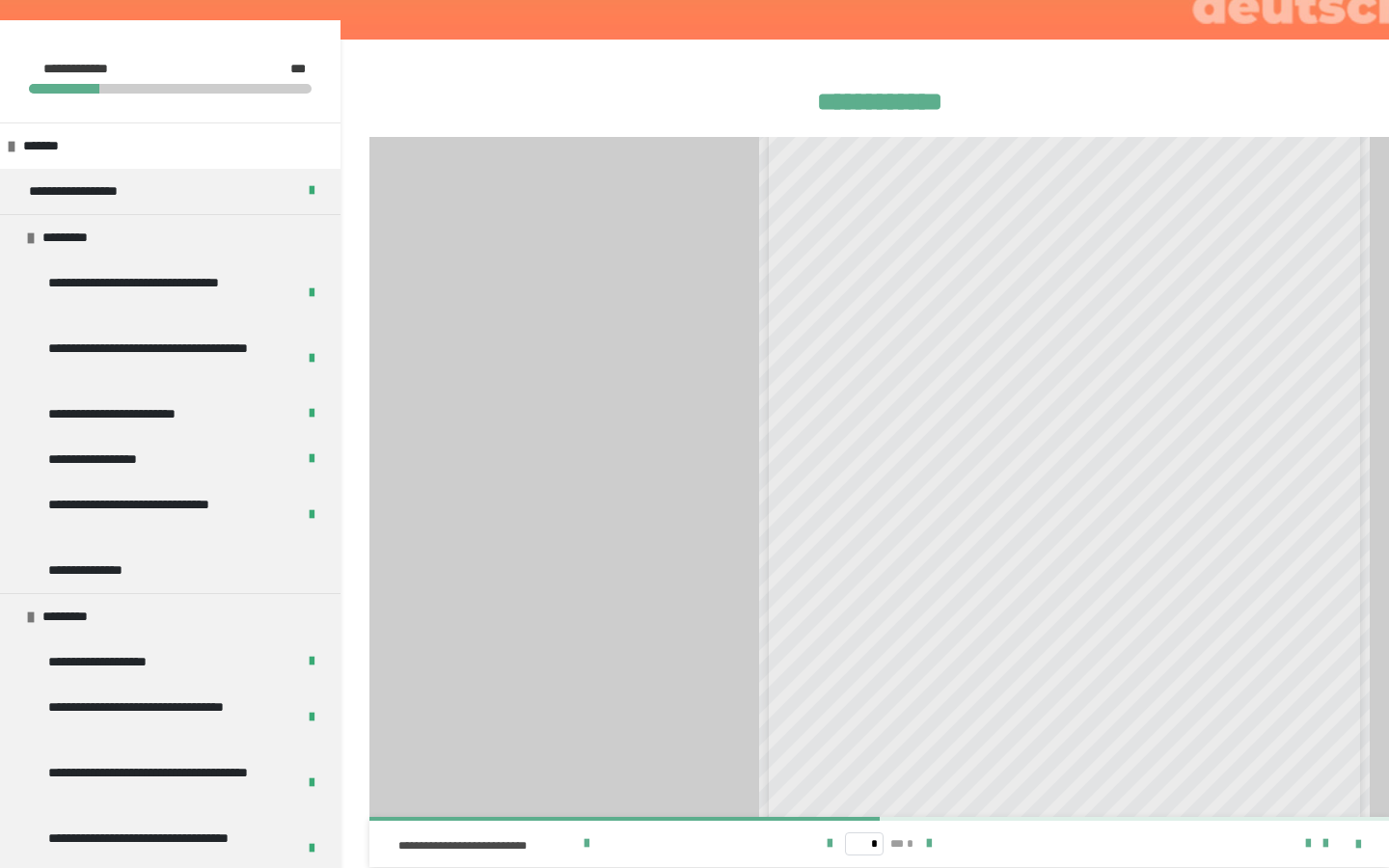 scroll, scrollTop: 65, scrollLeft: 0, axis: vertical 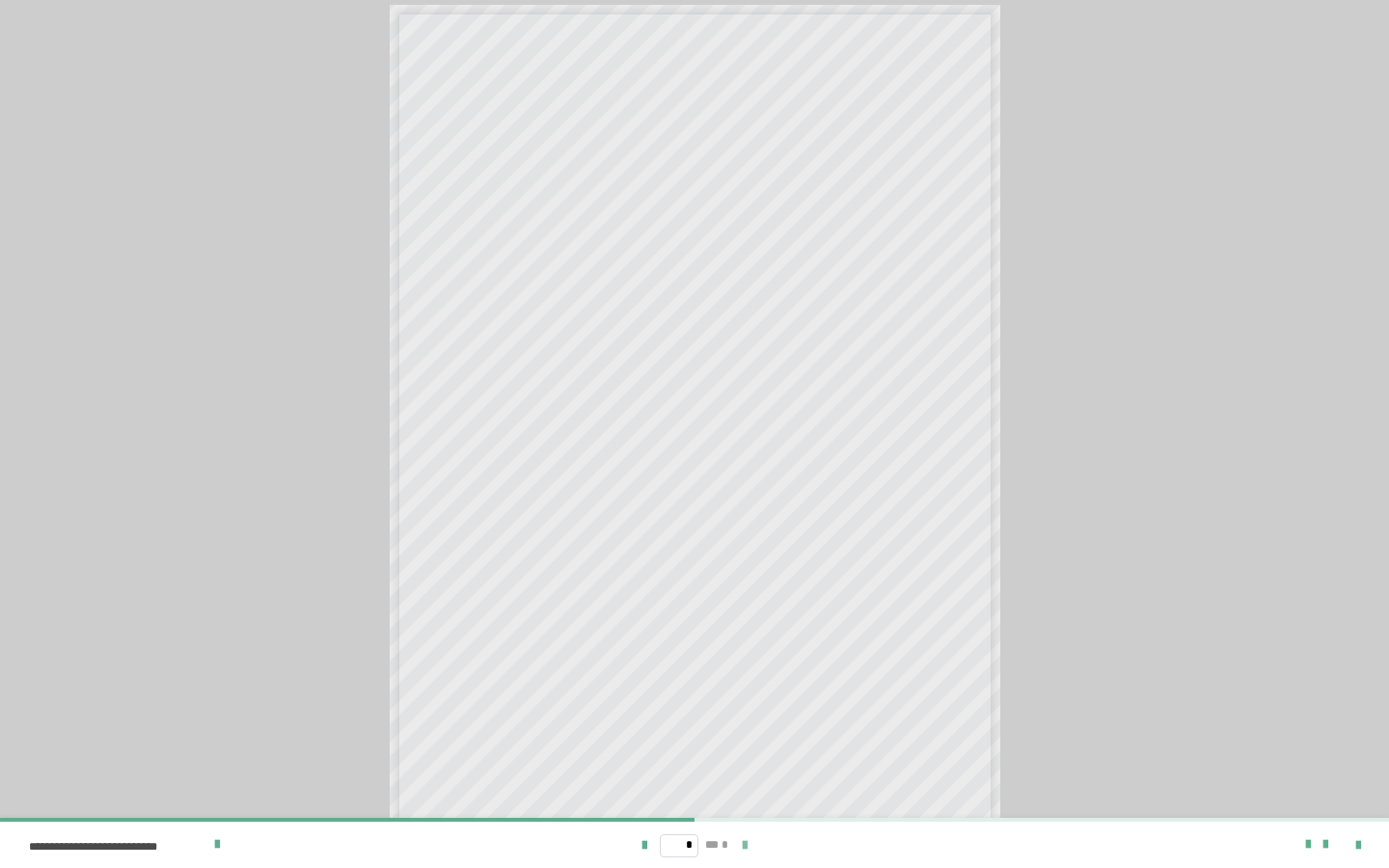 click at bounding box center (745, 846) 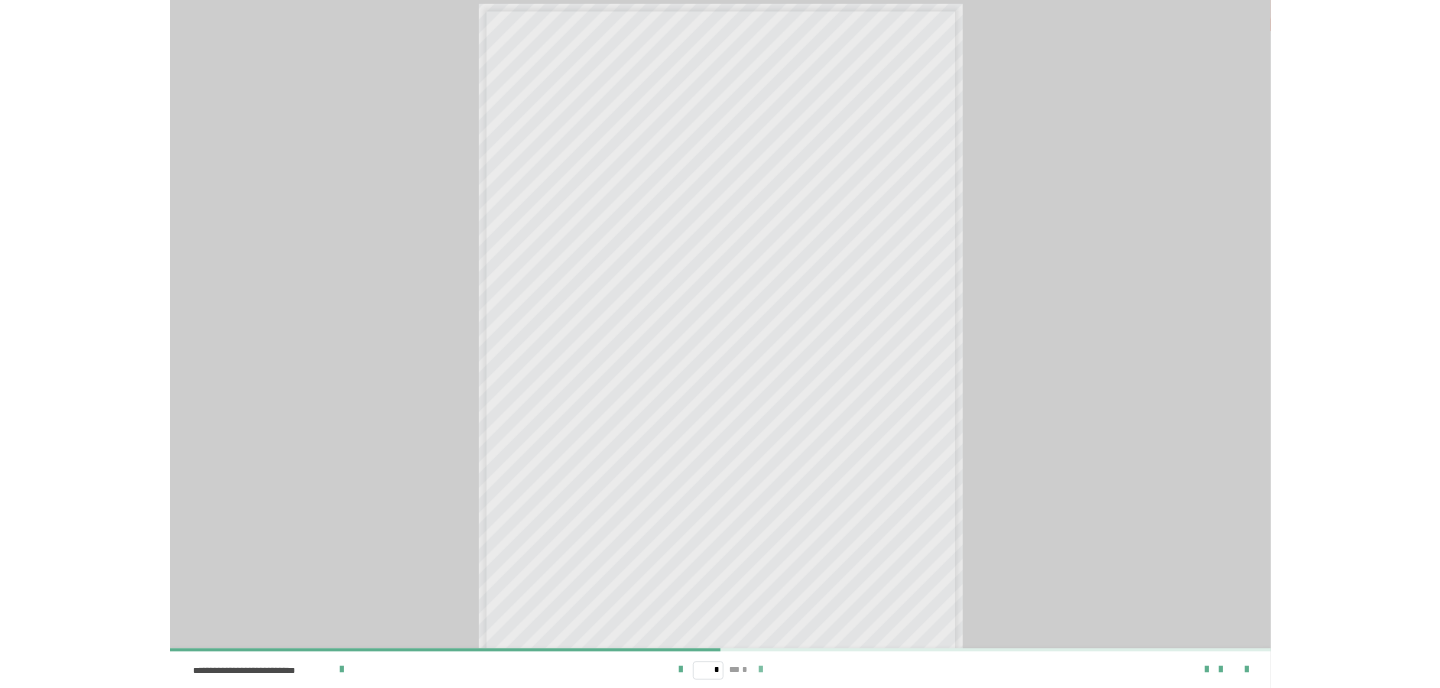 scroll, scrollTop: 0, scrollLeft: 0, axis: both 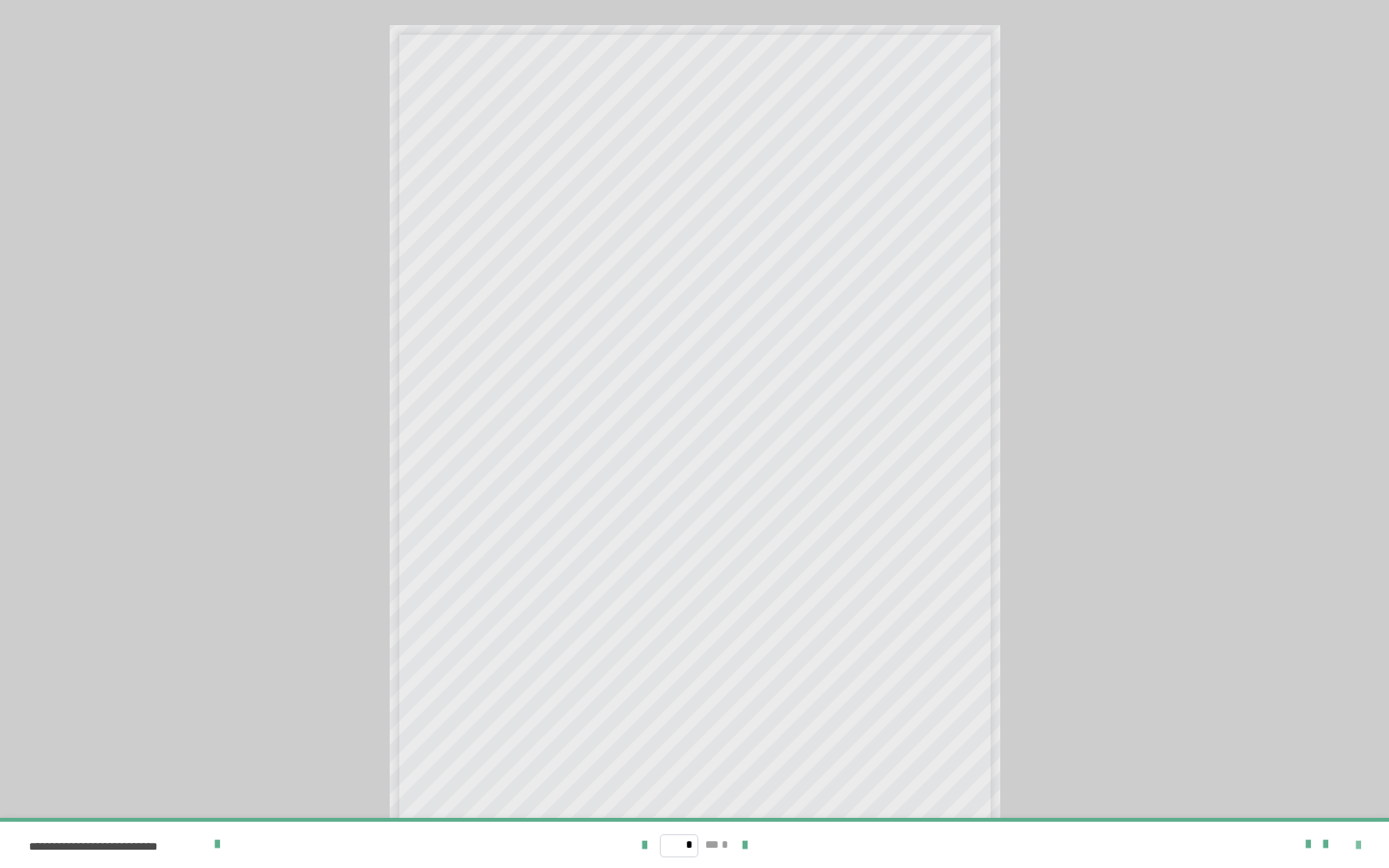 click at bounding box center [1358, 846] 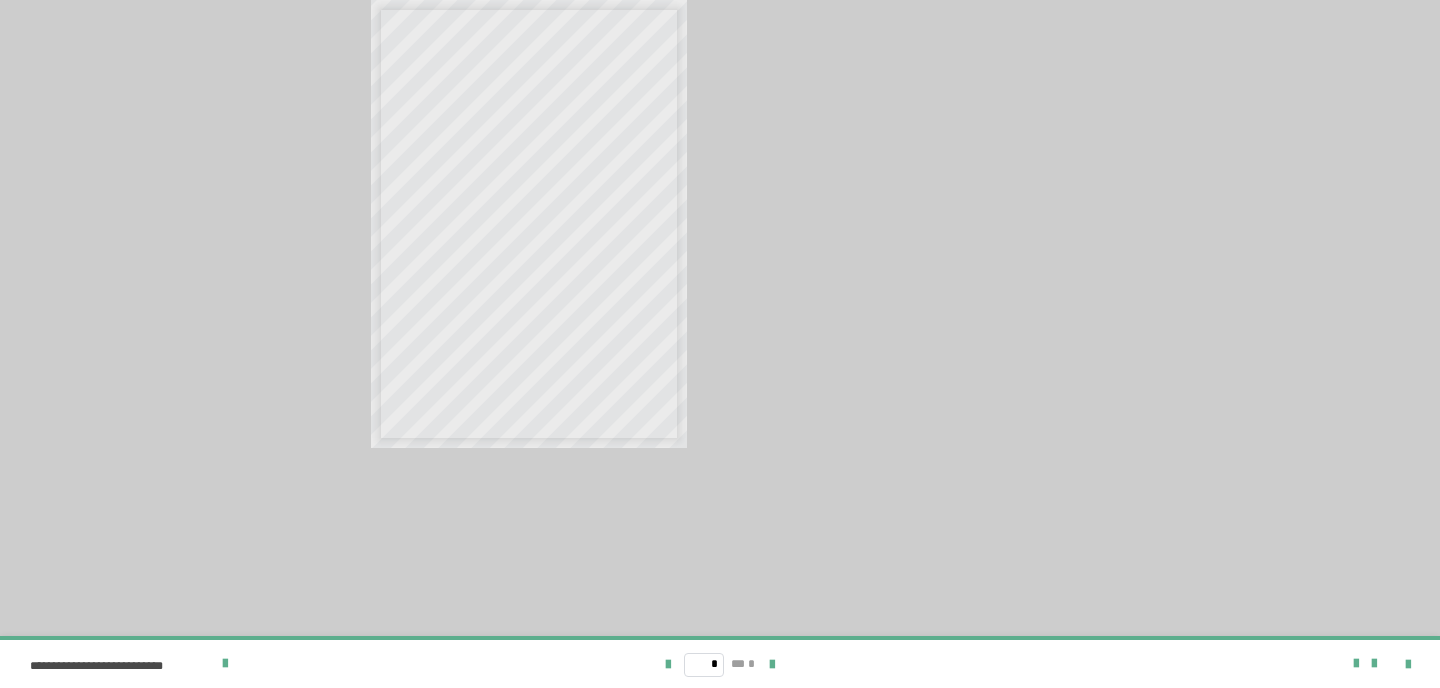 scroll, scrollTop: 340, scrollLeft: 0, axis: vertical 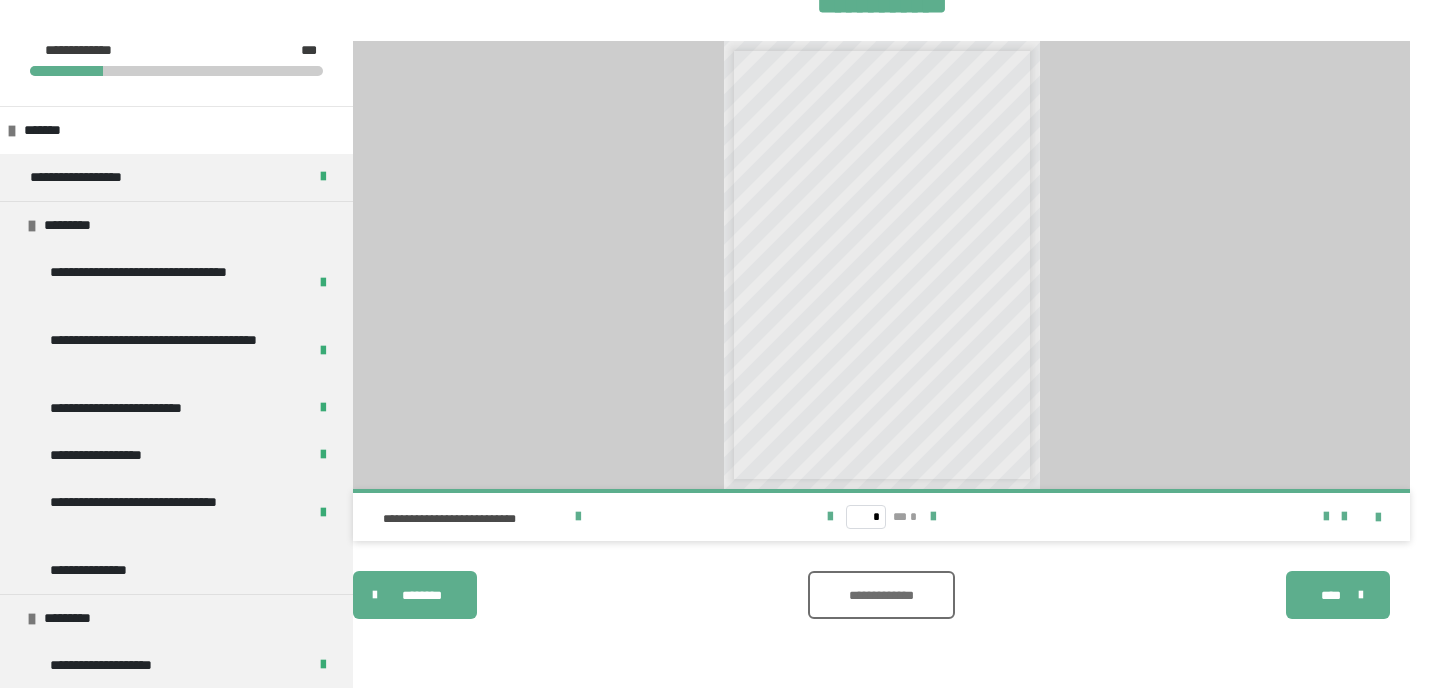 click on "**********" at bounding box center [881, 595] 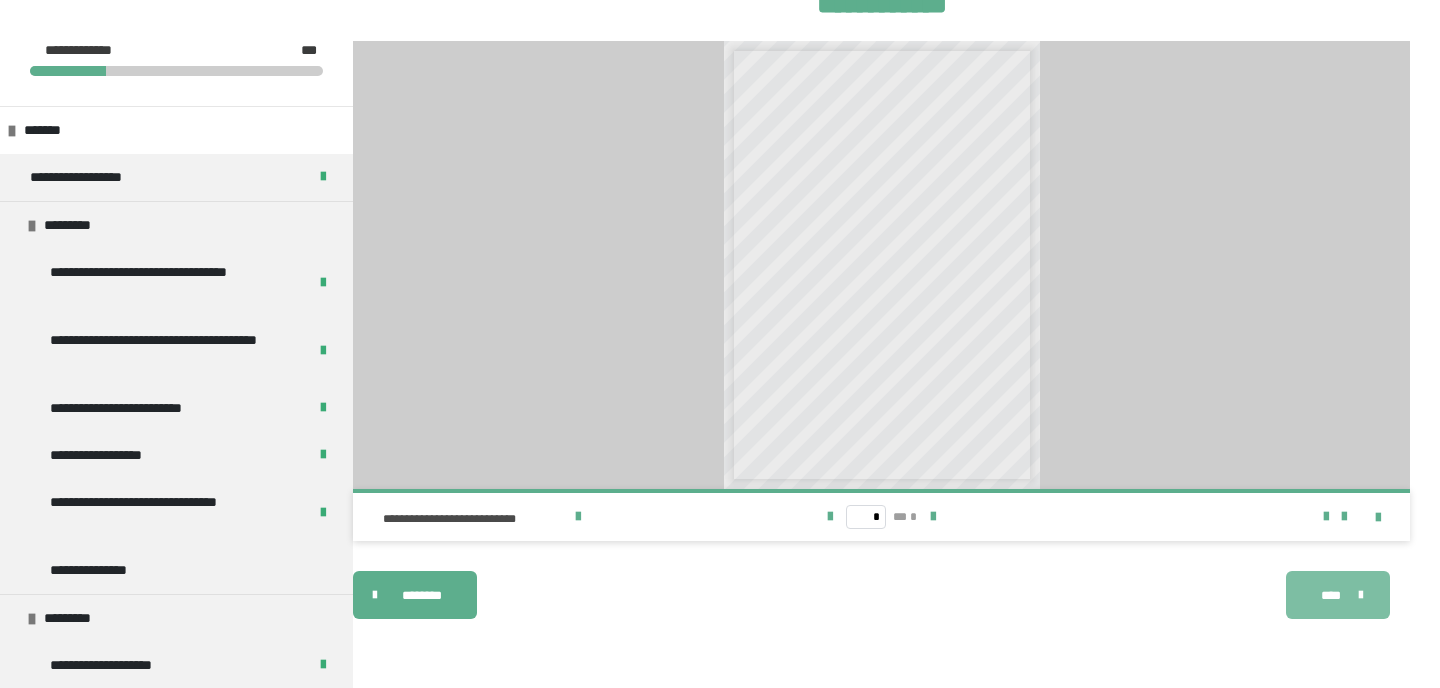 click on "****" at bounding box center [1338, 595] 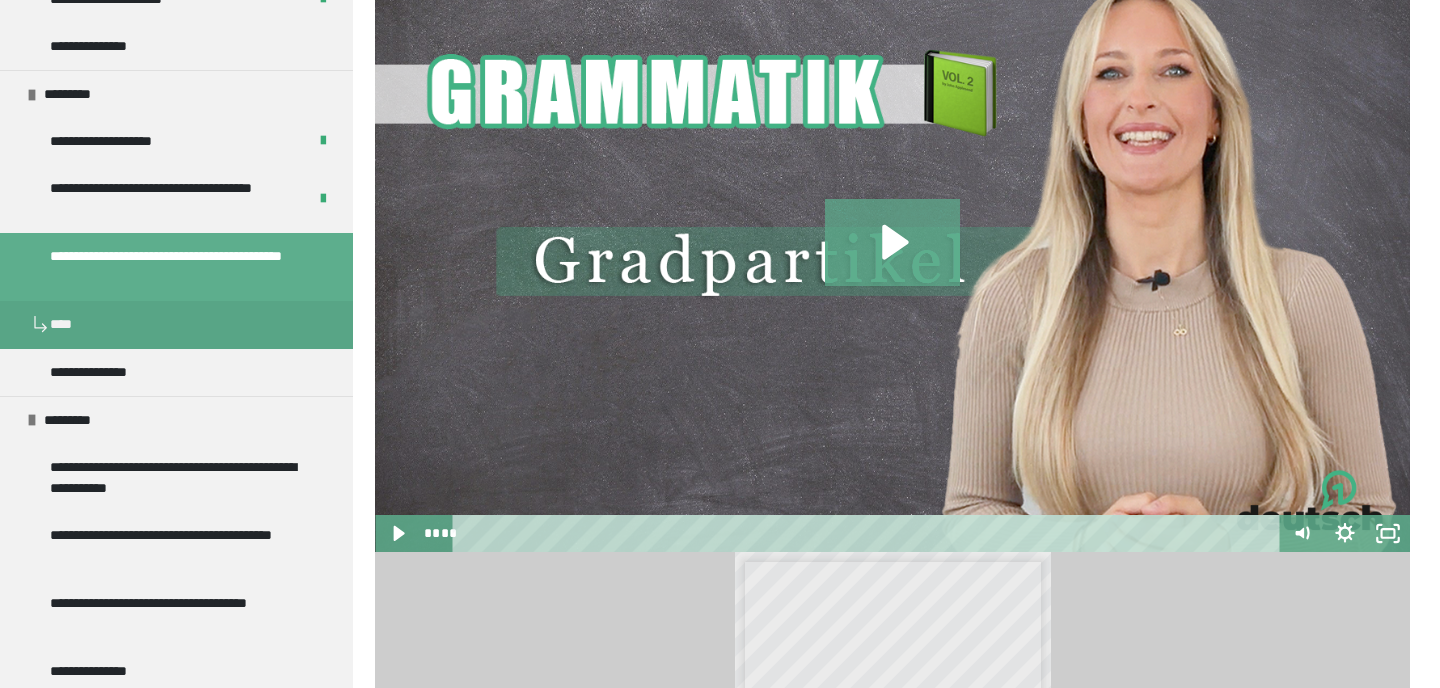scroll, scrollTop: 2246, scrollLeft: 0, axis: vertical 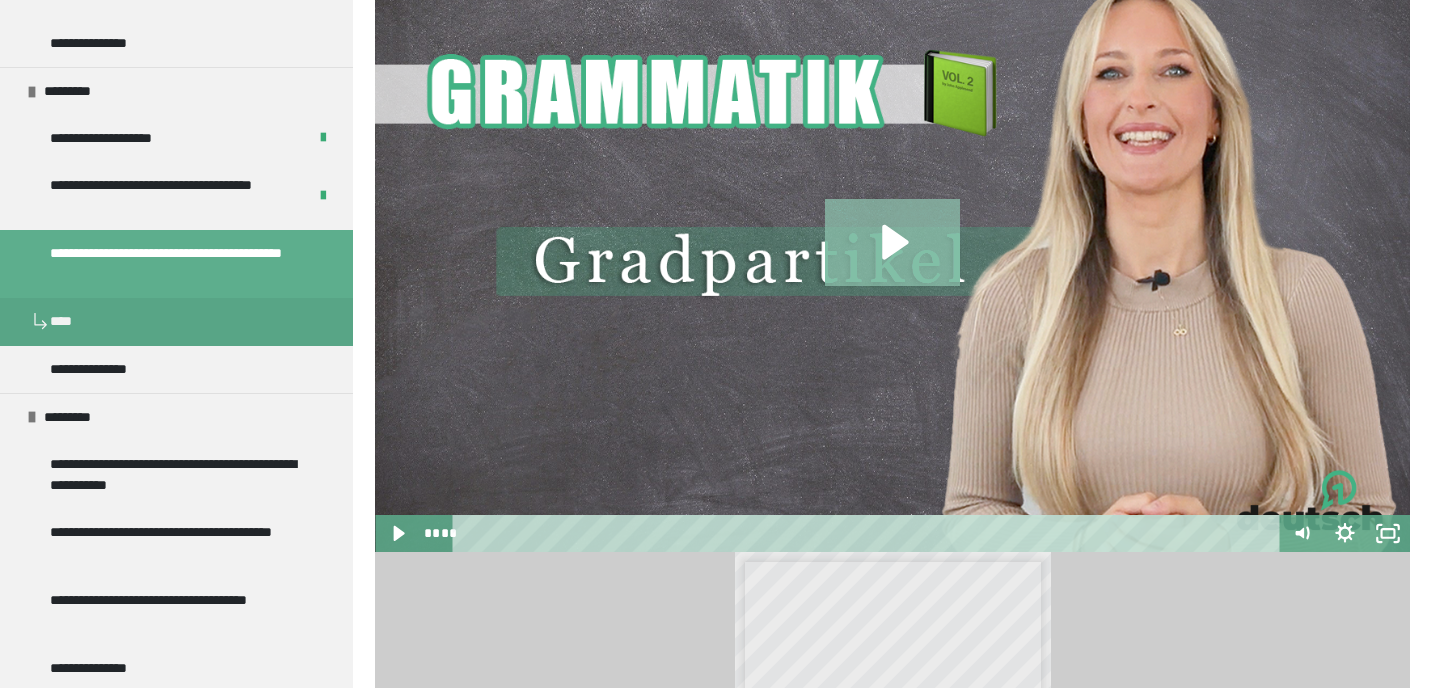 click 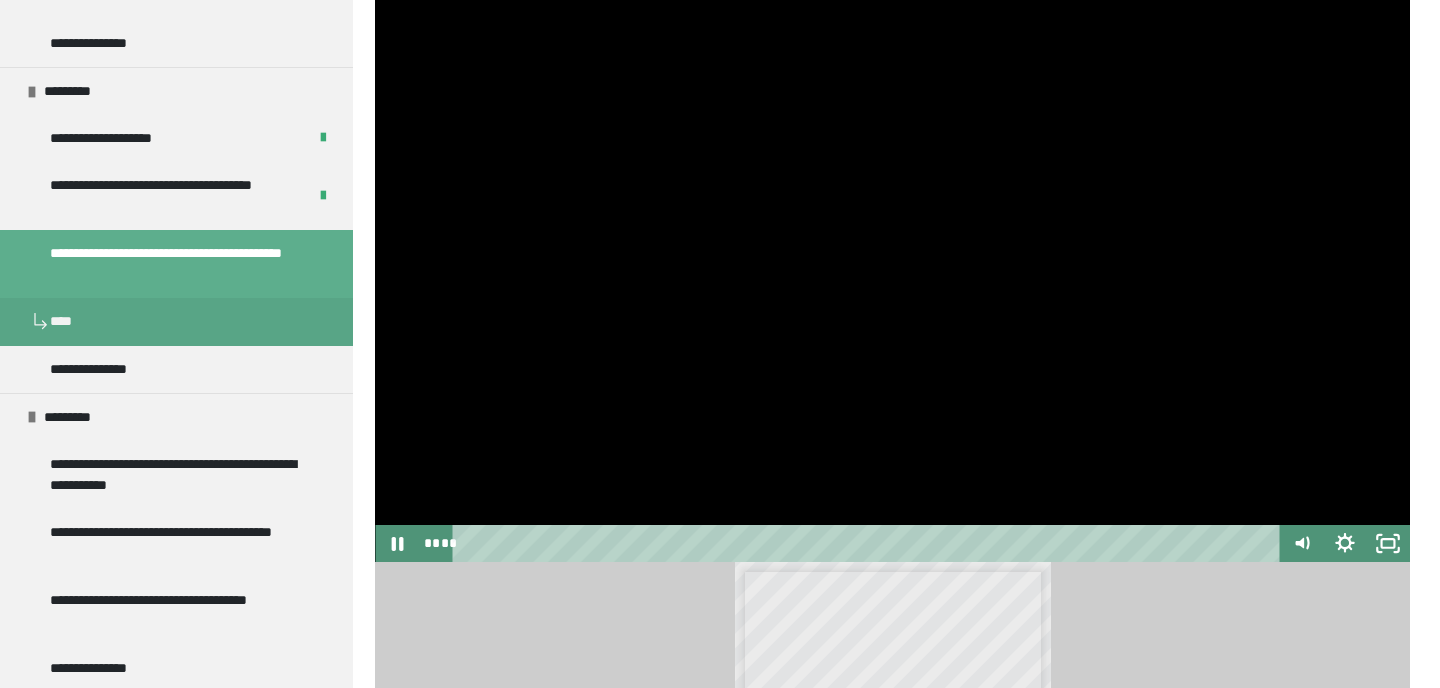 scroll, scrollTop: 323, scrollLeft: 0, axis: vertical 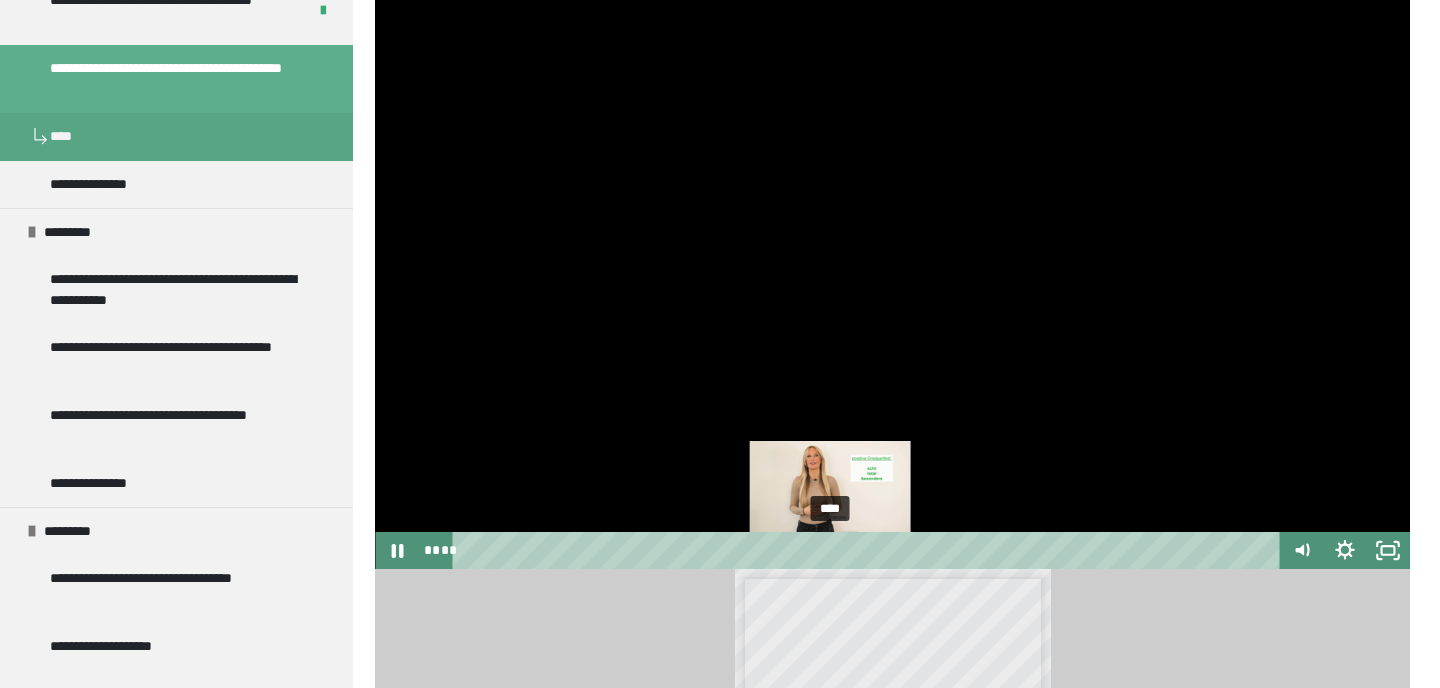 click on "****" at bounding box center (869, 550) 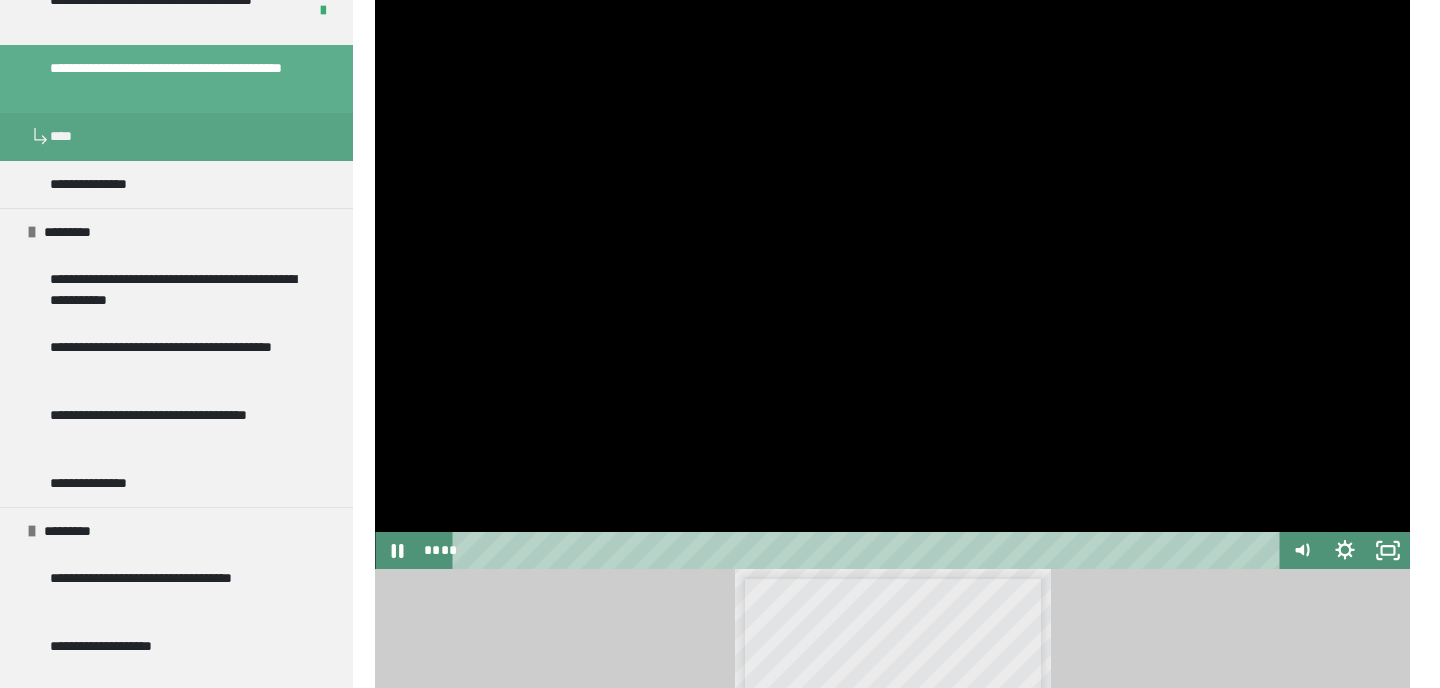 click at bounding box center (892, 278) 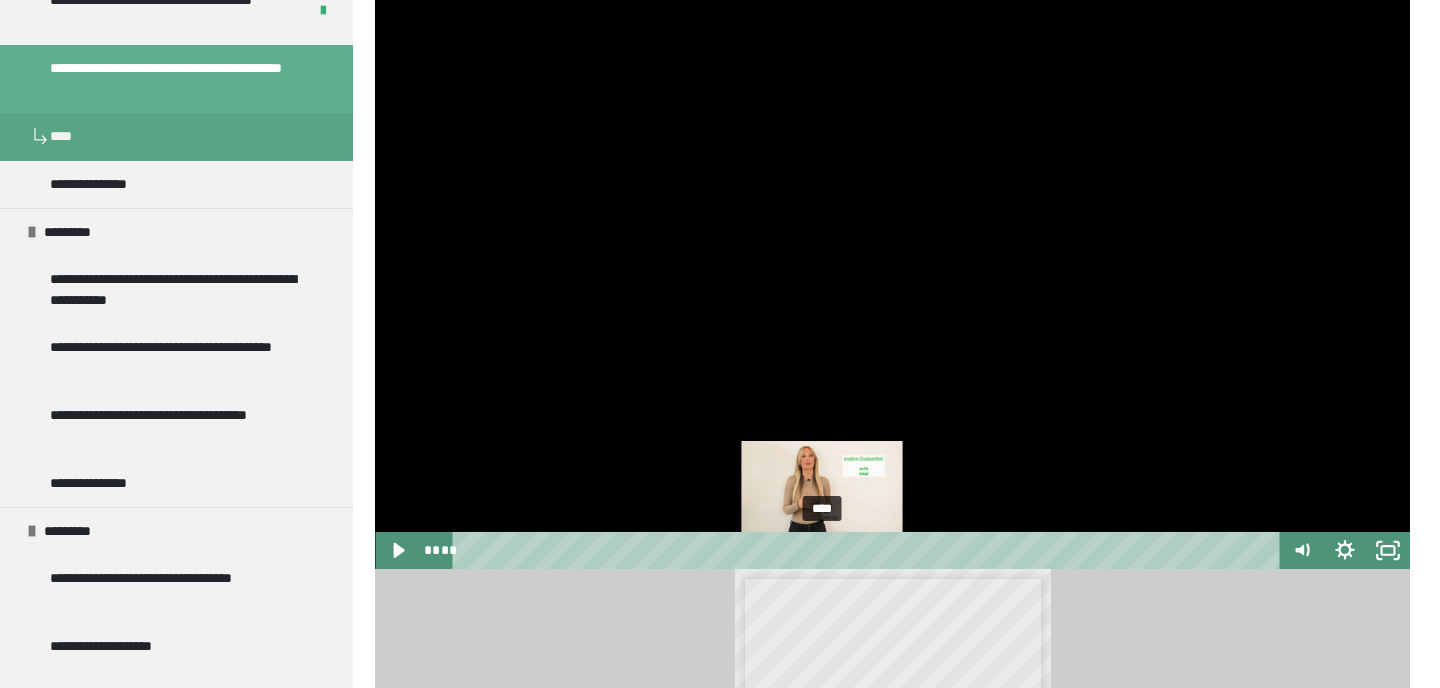 click on "****" at bounding box center [869, 550] 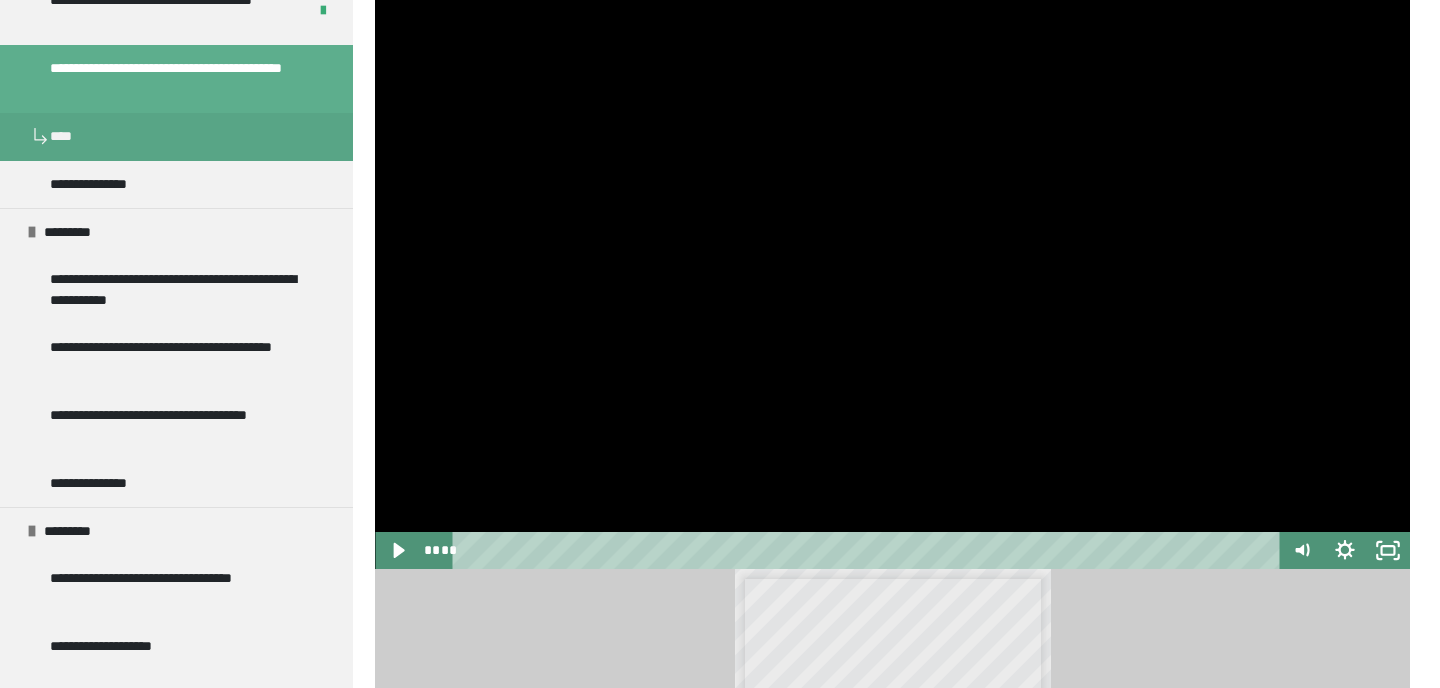 click at bounding box center [892, 278] 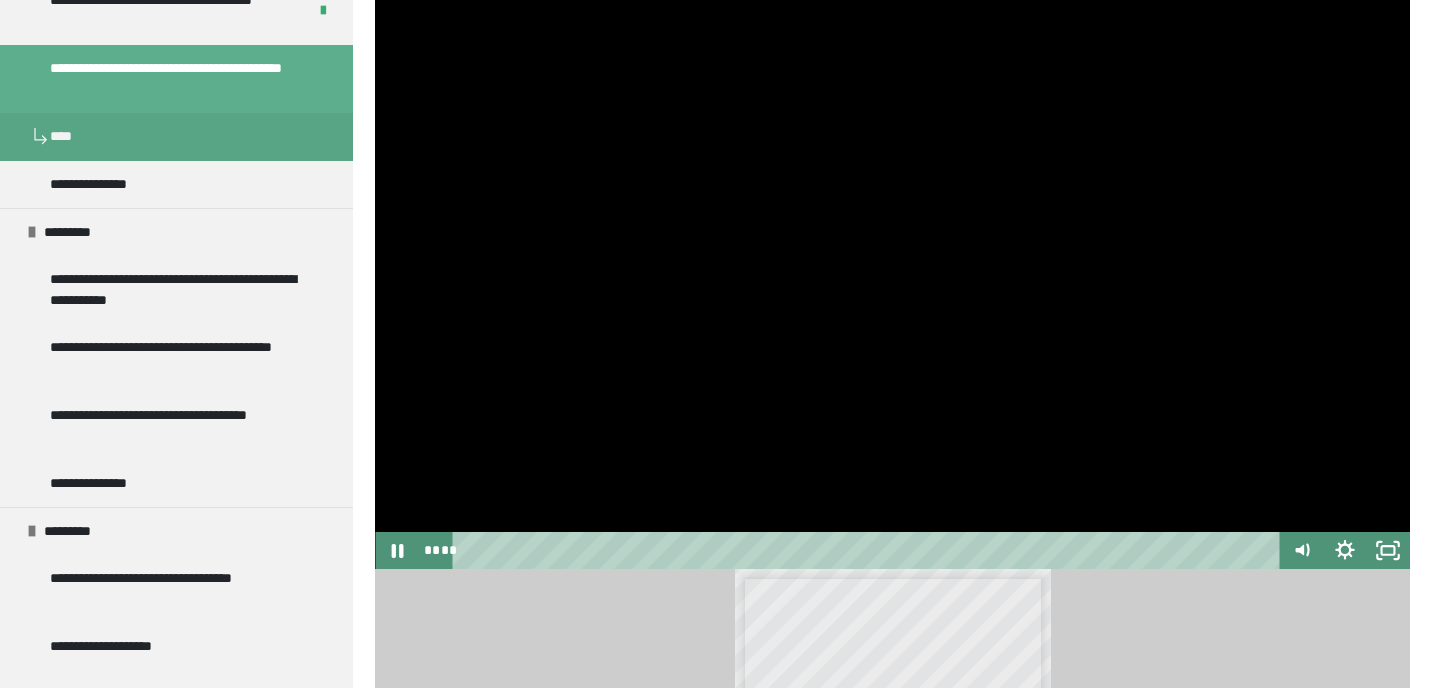 click at bounding box center [892, 278] 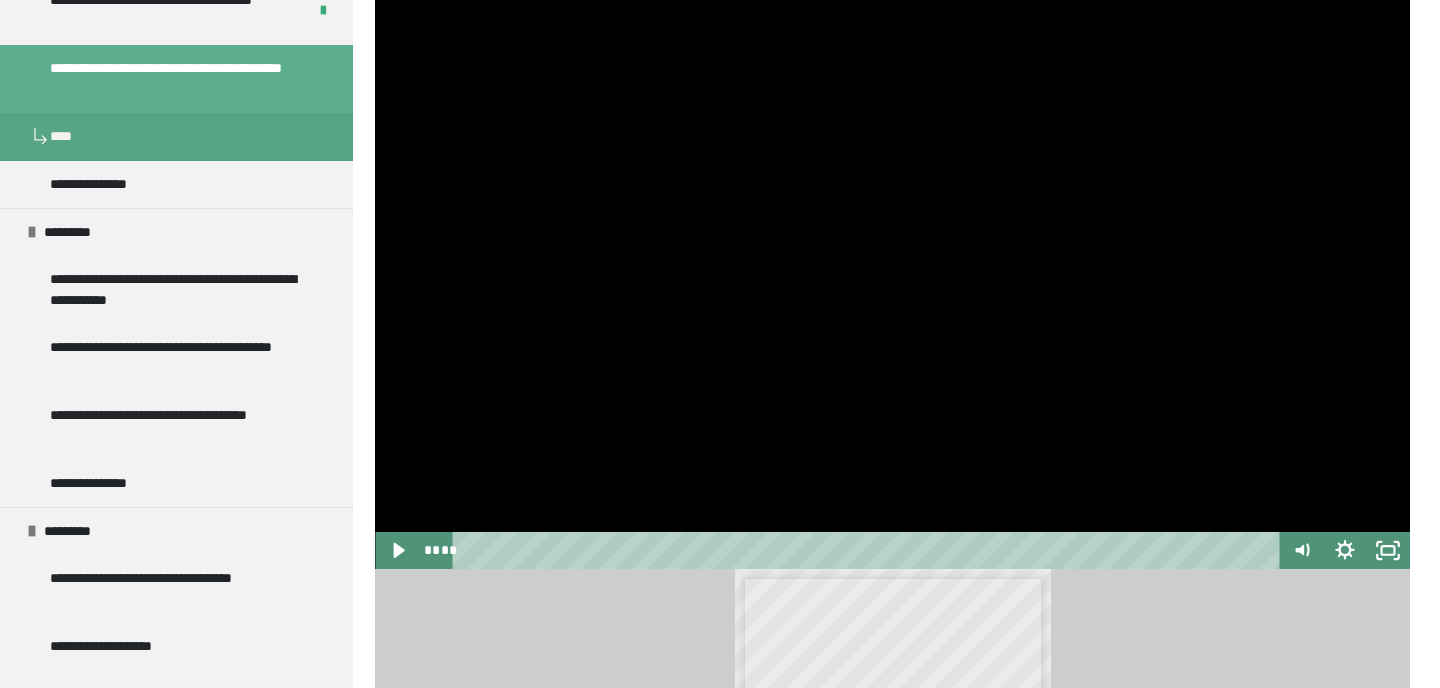 click at bounding box center [892, 278] 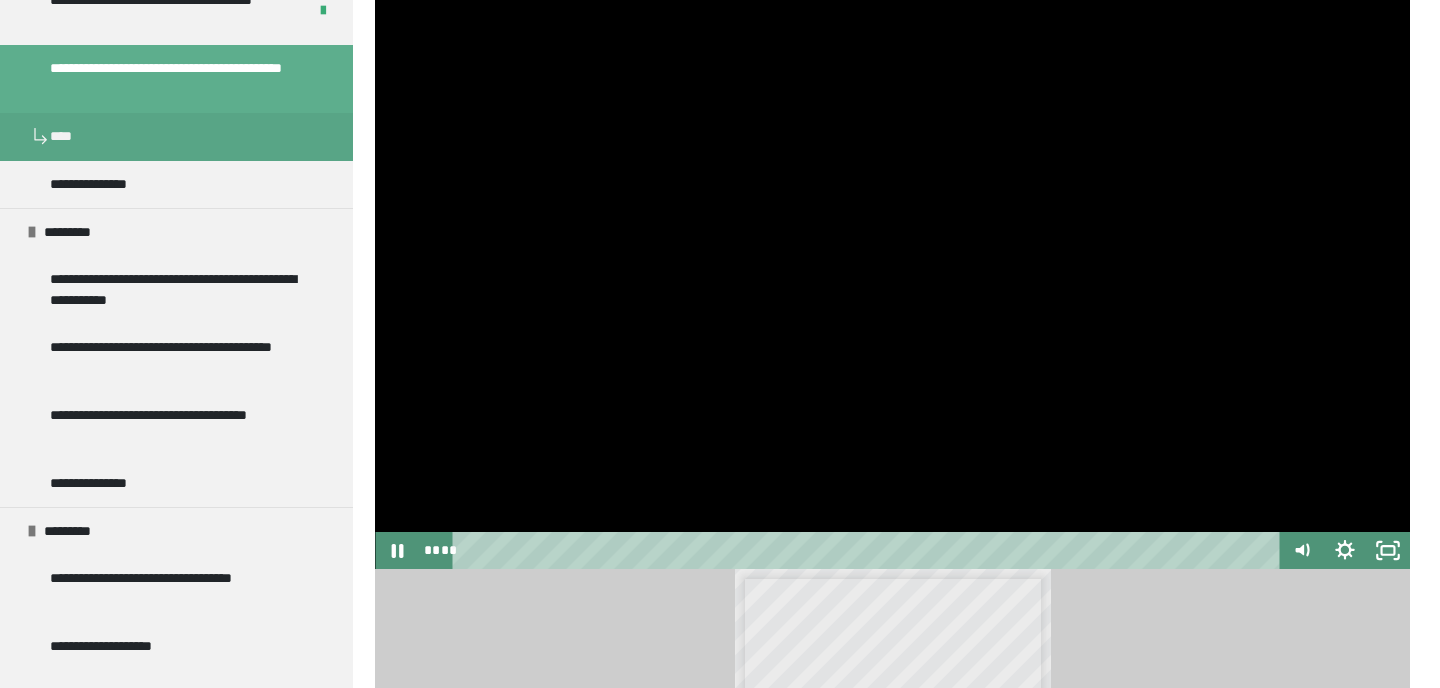 click at bounding box center (892, 278) 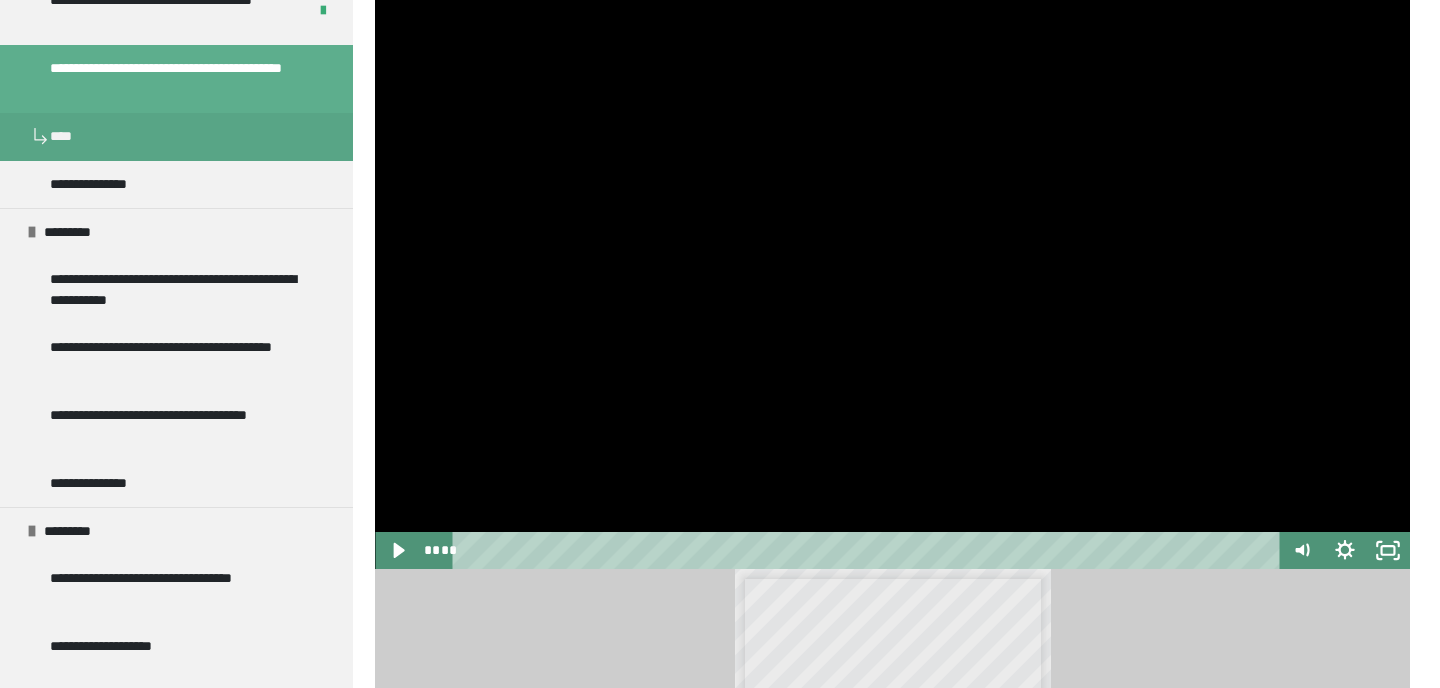 click at bounding box center (892, 278) 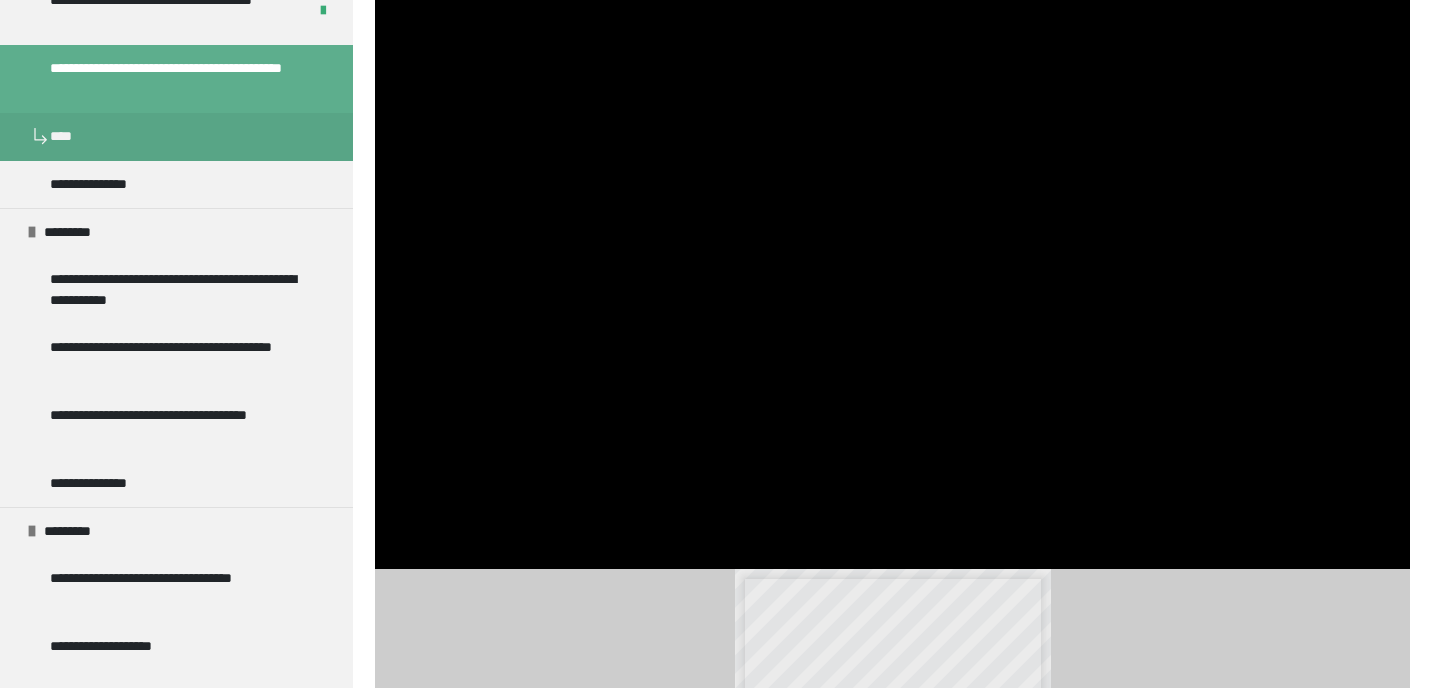 click at bounding box center (892, 278) 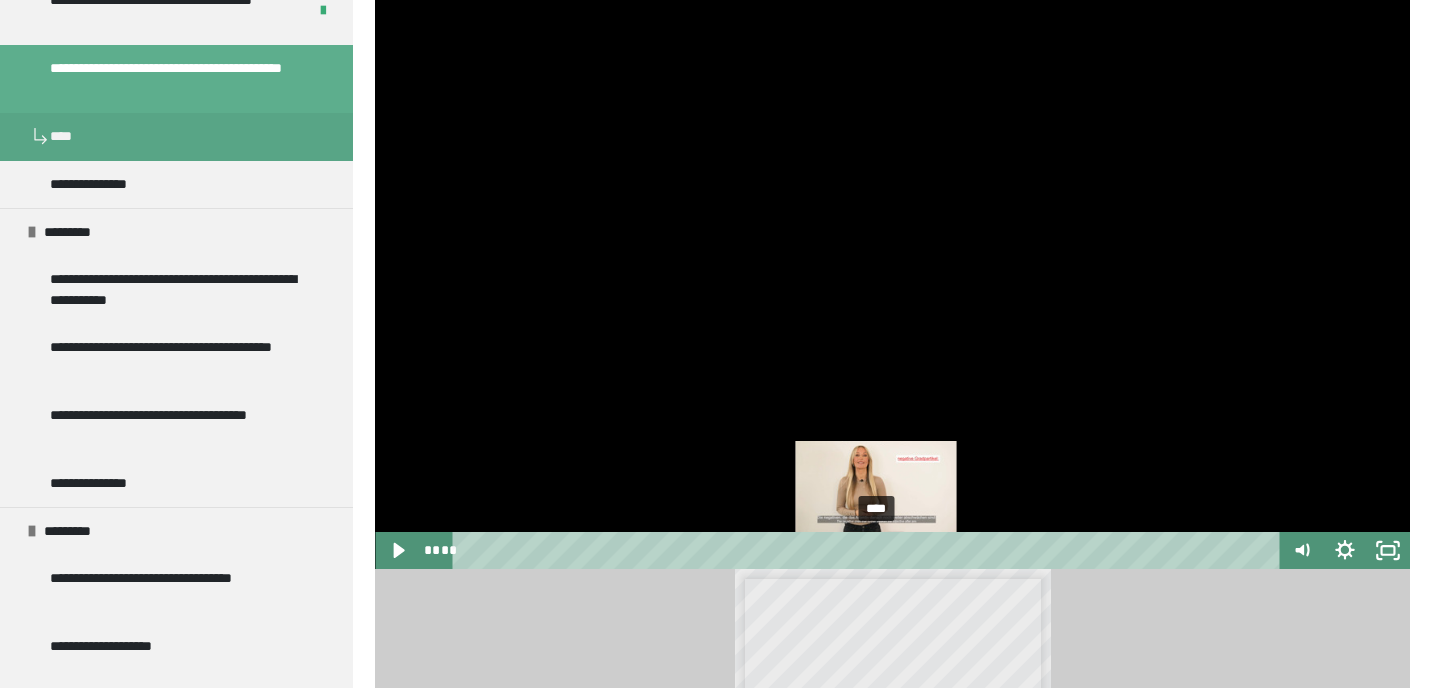 click on "****" at bounding box center [869, 550] 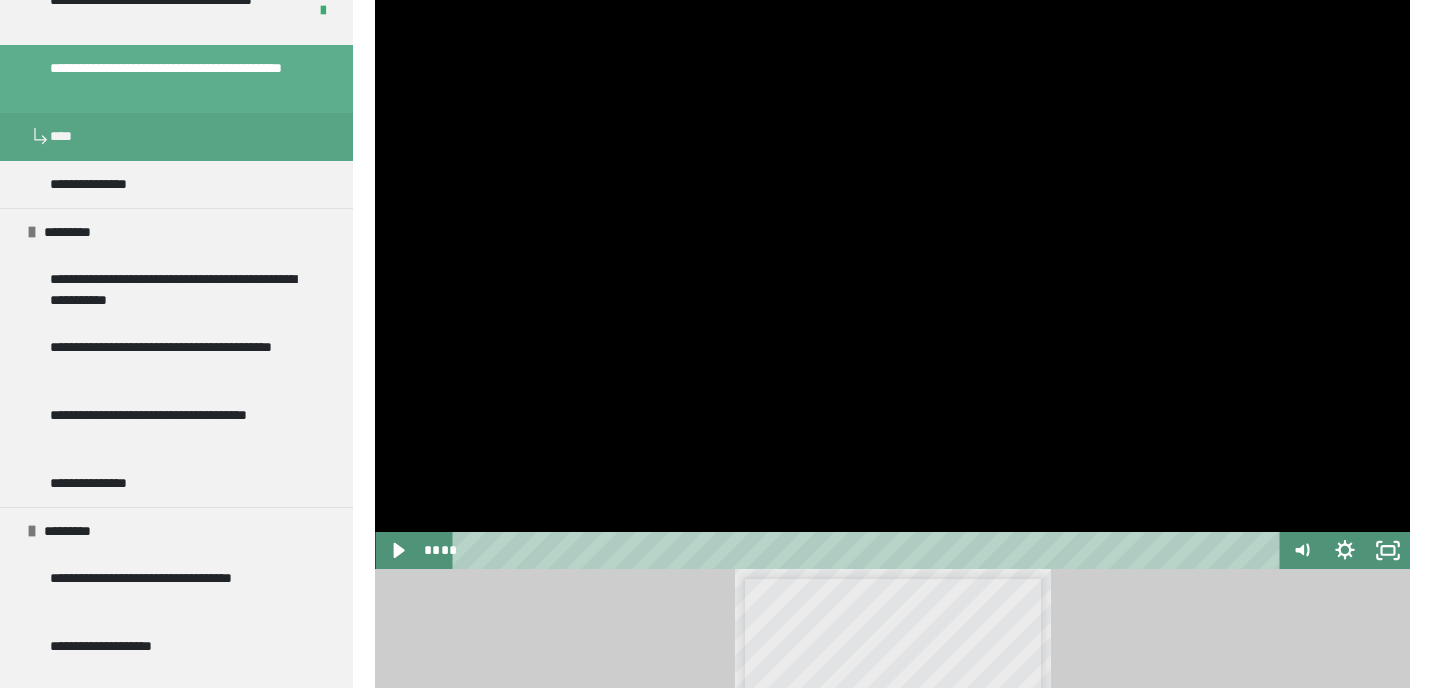 click at bounding box center [892, 278] 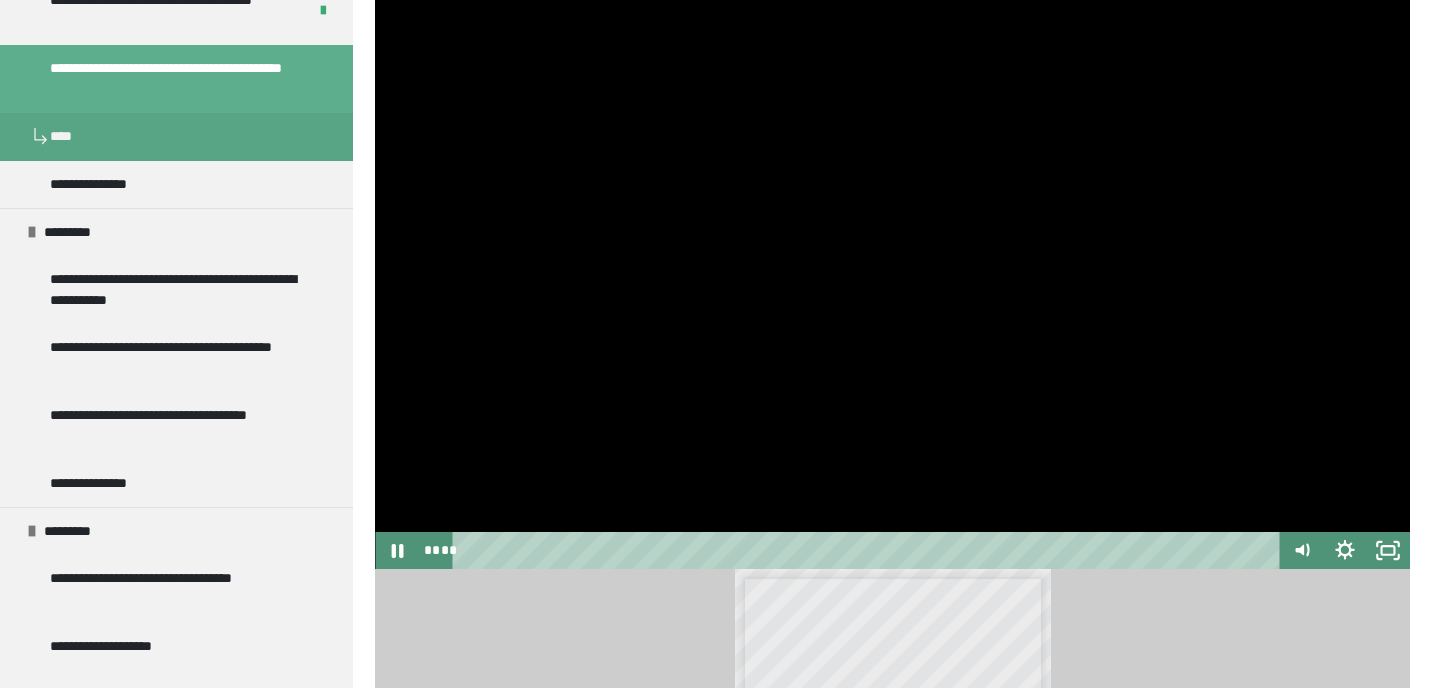 click at bounding box center (892, 278) 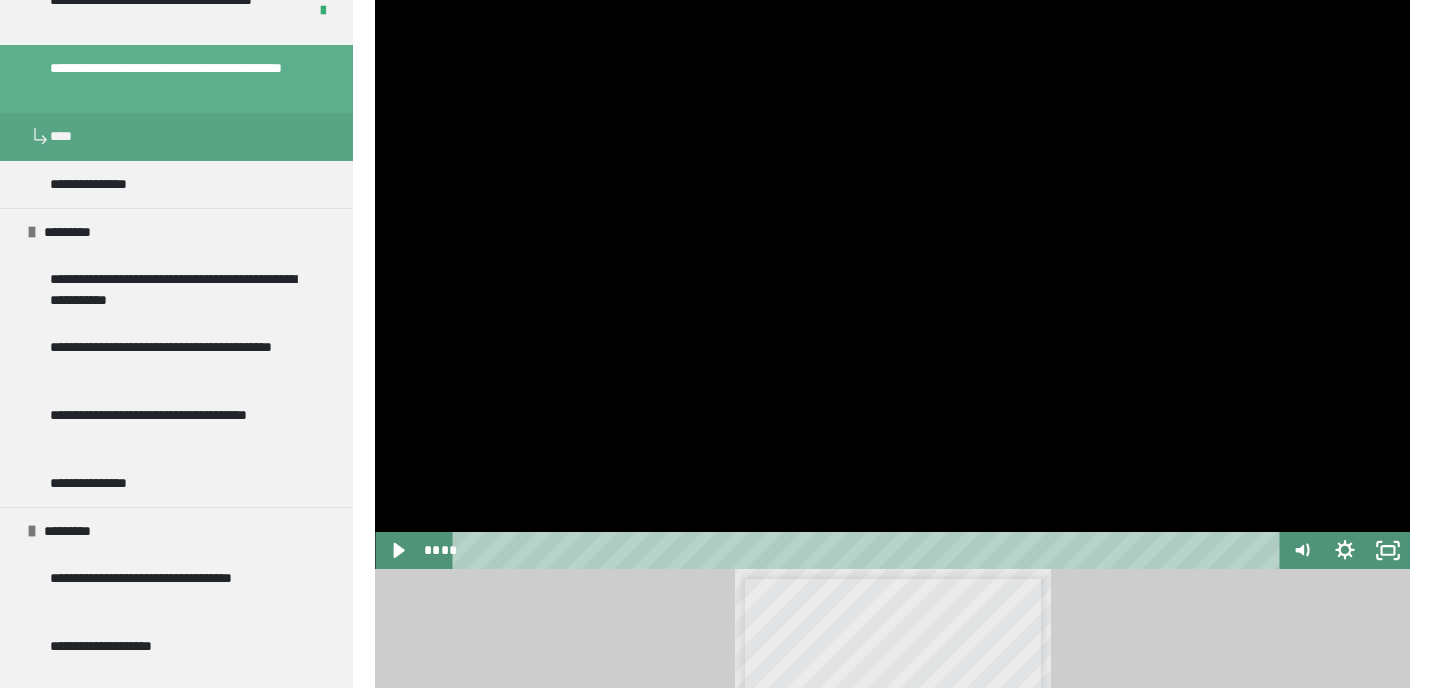 click at bounding box center (892, 278) 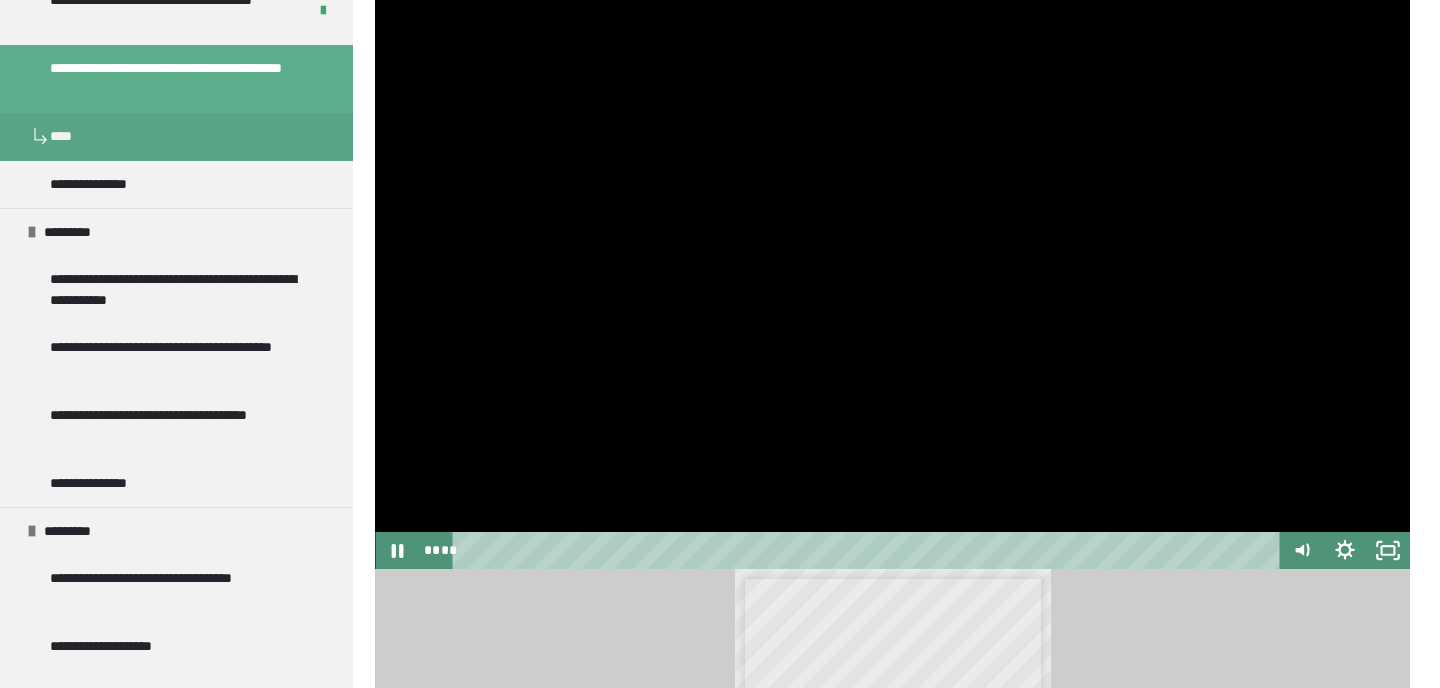click at bounding box center (892, 278) 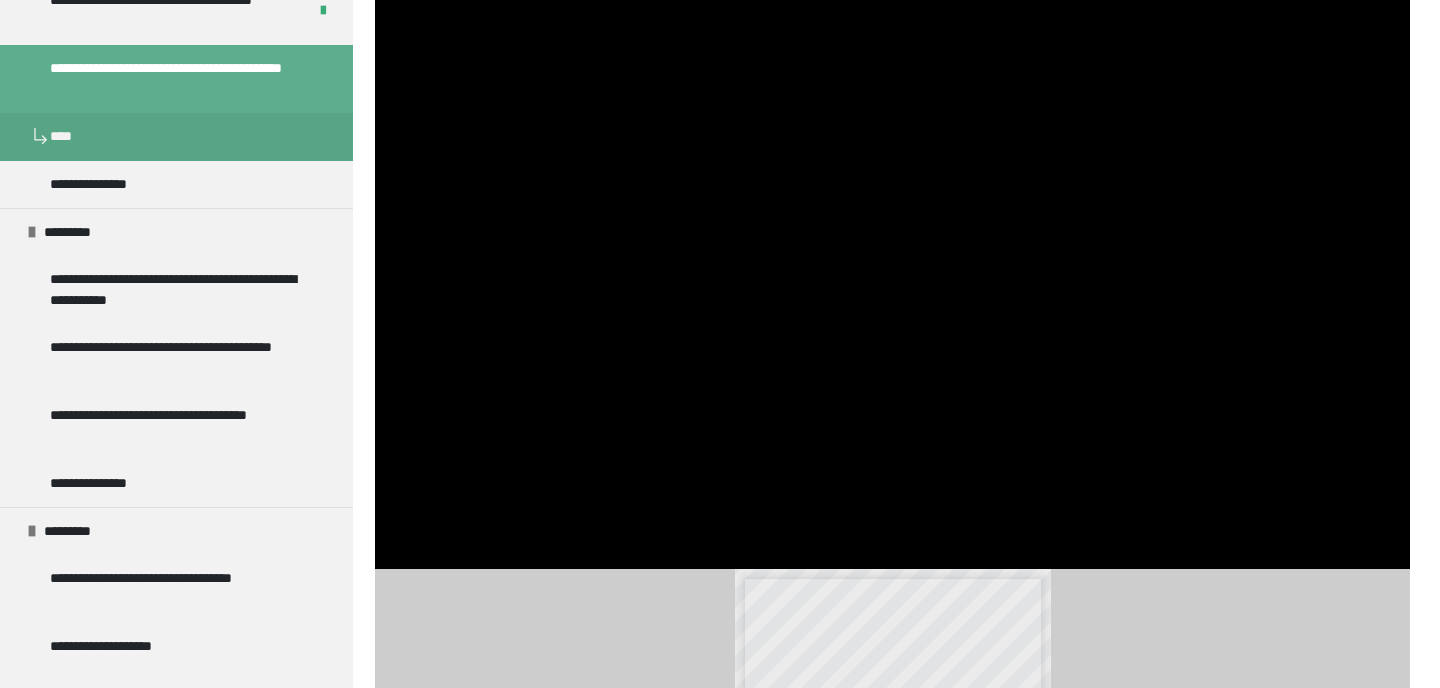 click at bounding box center [892, 278] 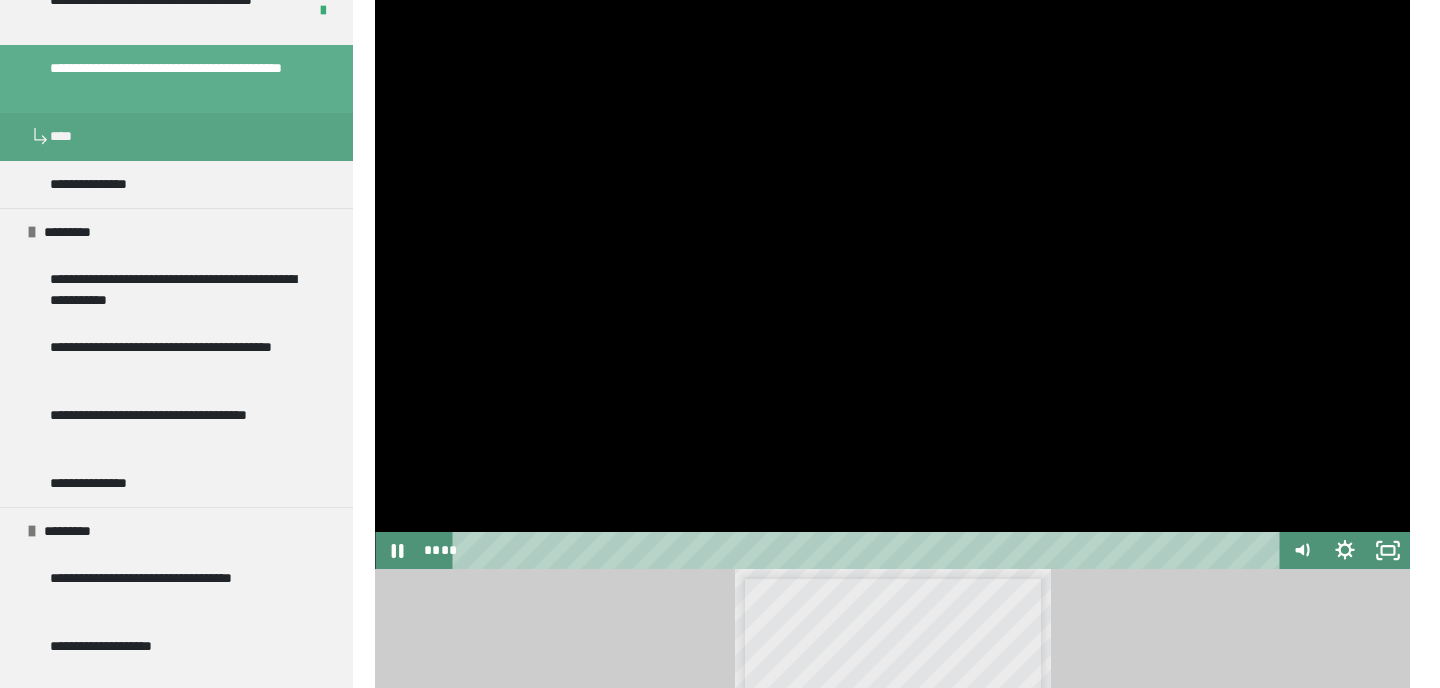 click at bounding box center [892, 278] 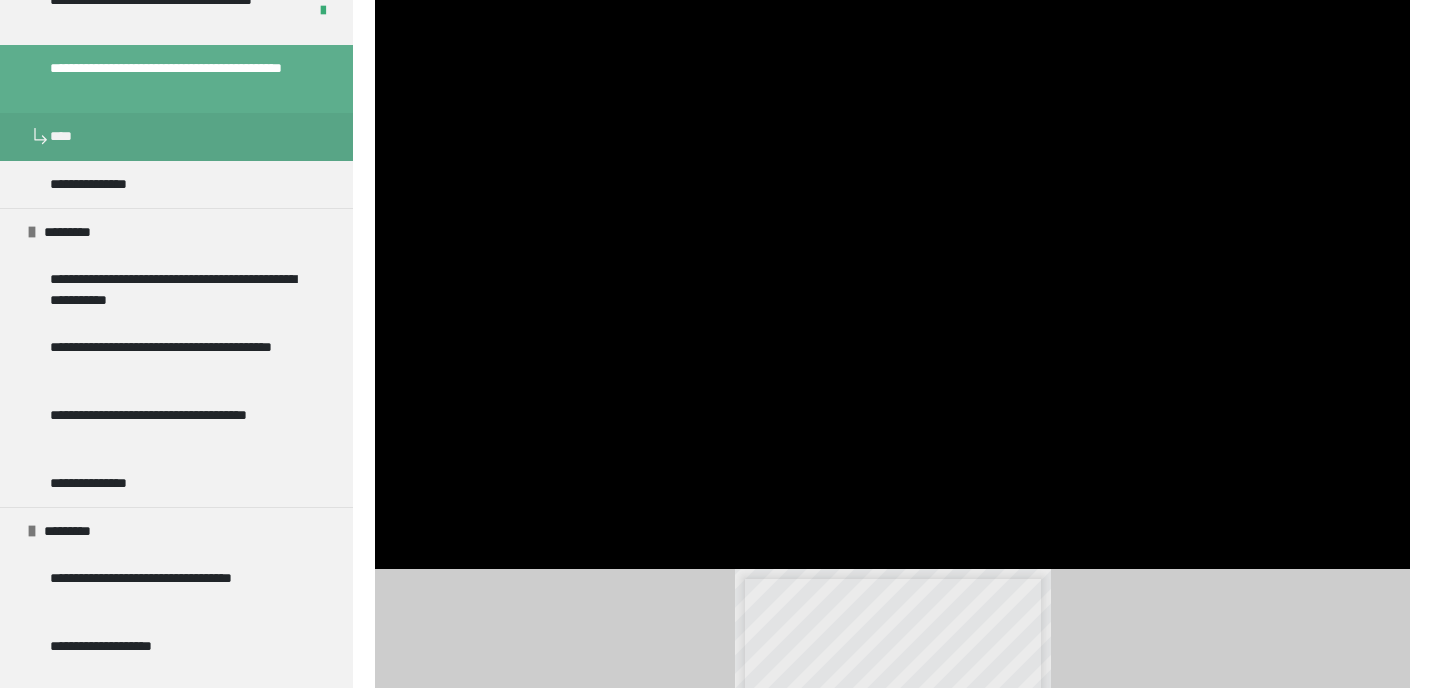 click at bounding box center [892, 278] 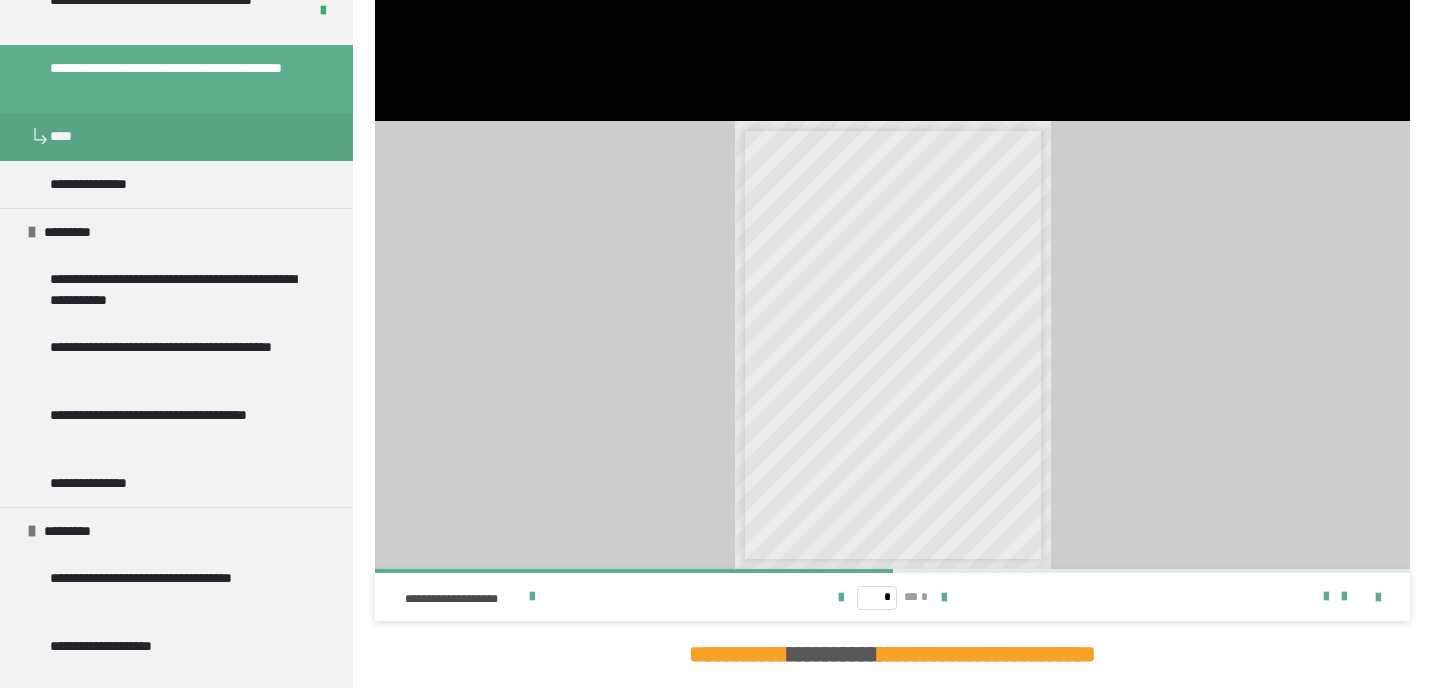 scroll, scrollTop: 778, scrollLeft: 0, axis: vertical 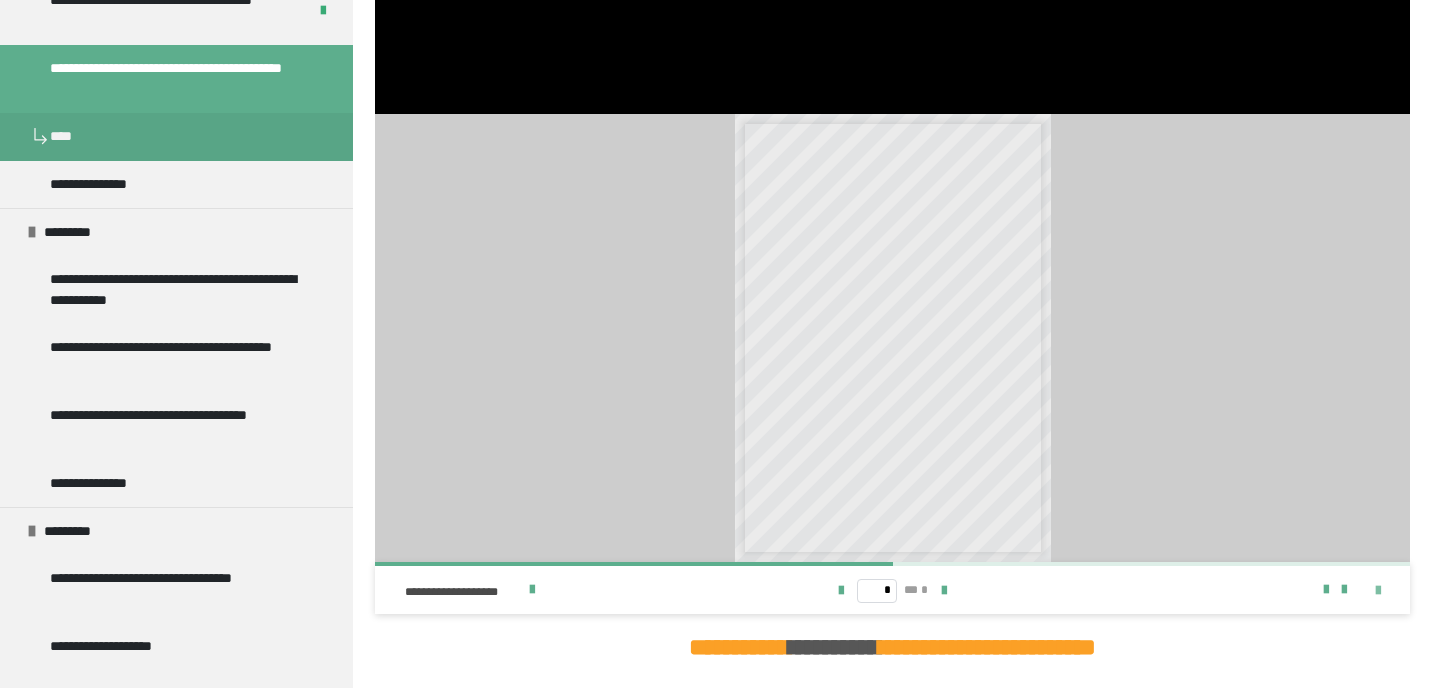 click at bounding box center [1378, 591] 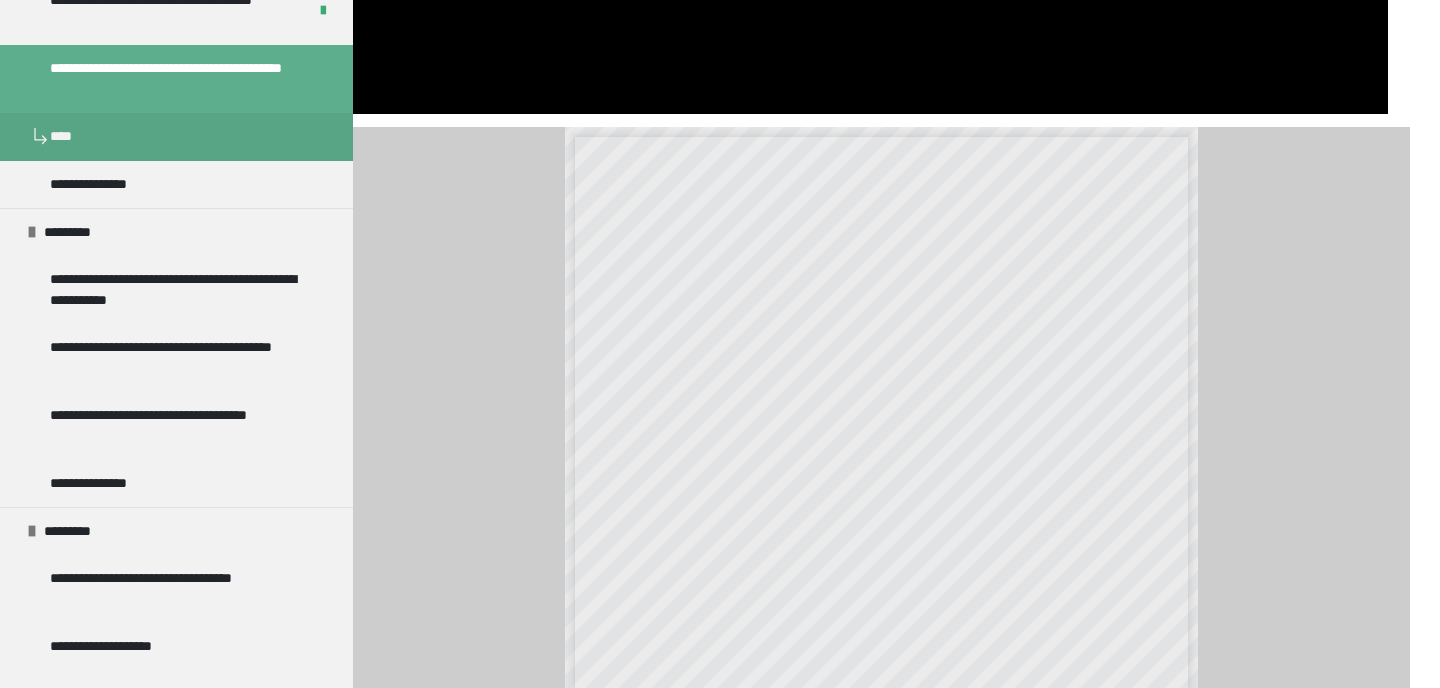 scroll, scrollTop: 696, scrollLeft: 0, axis: vertical 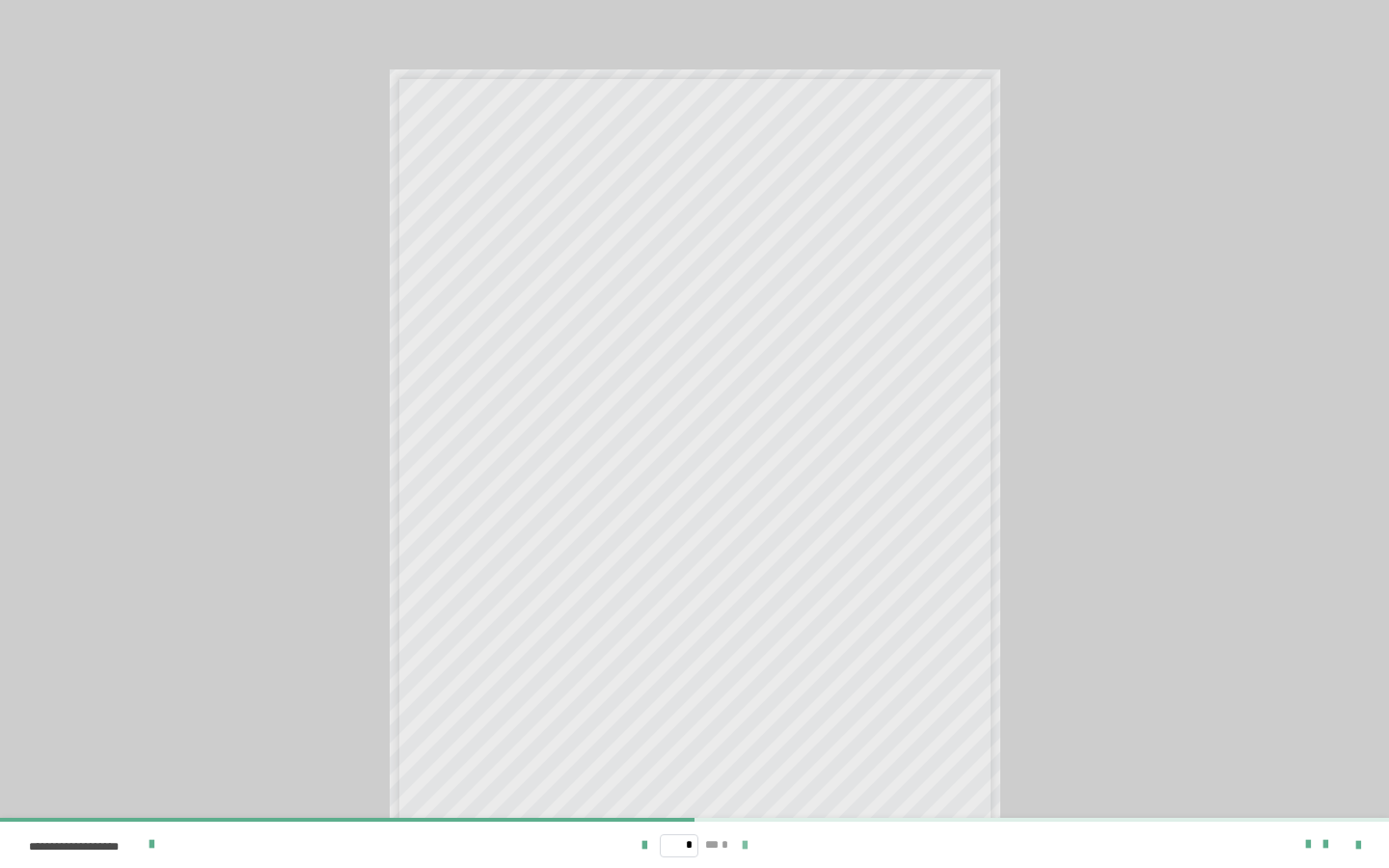 click at bounding box center (745, 846) 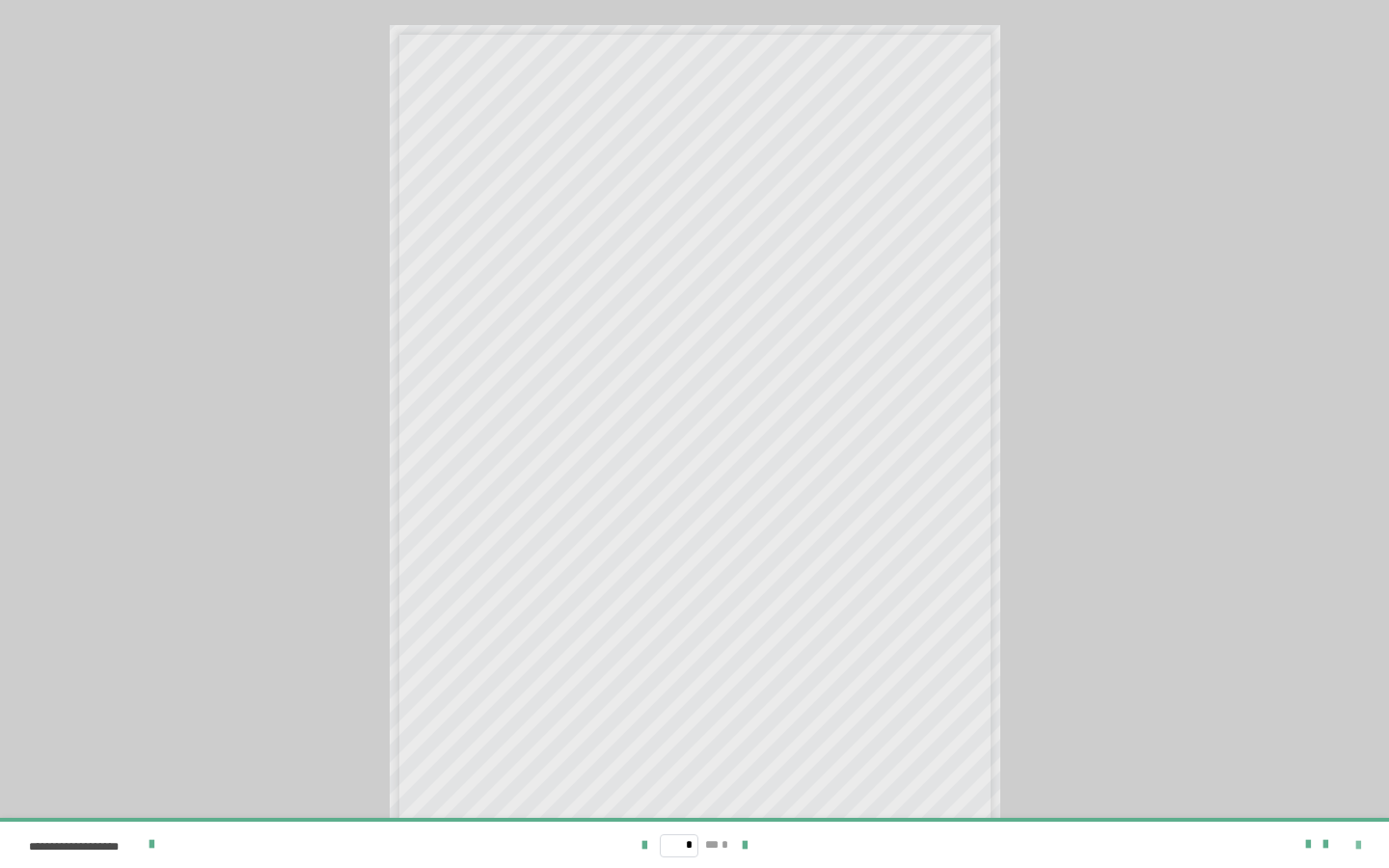 click at bounding box center [1358, 846] 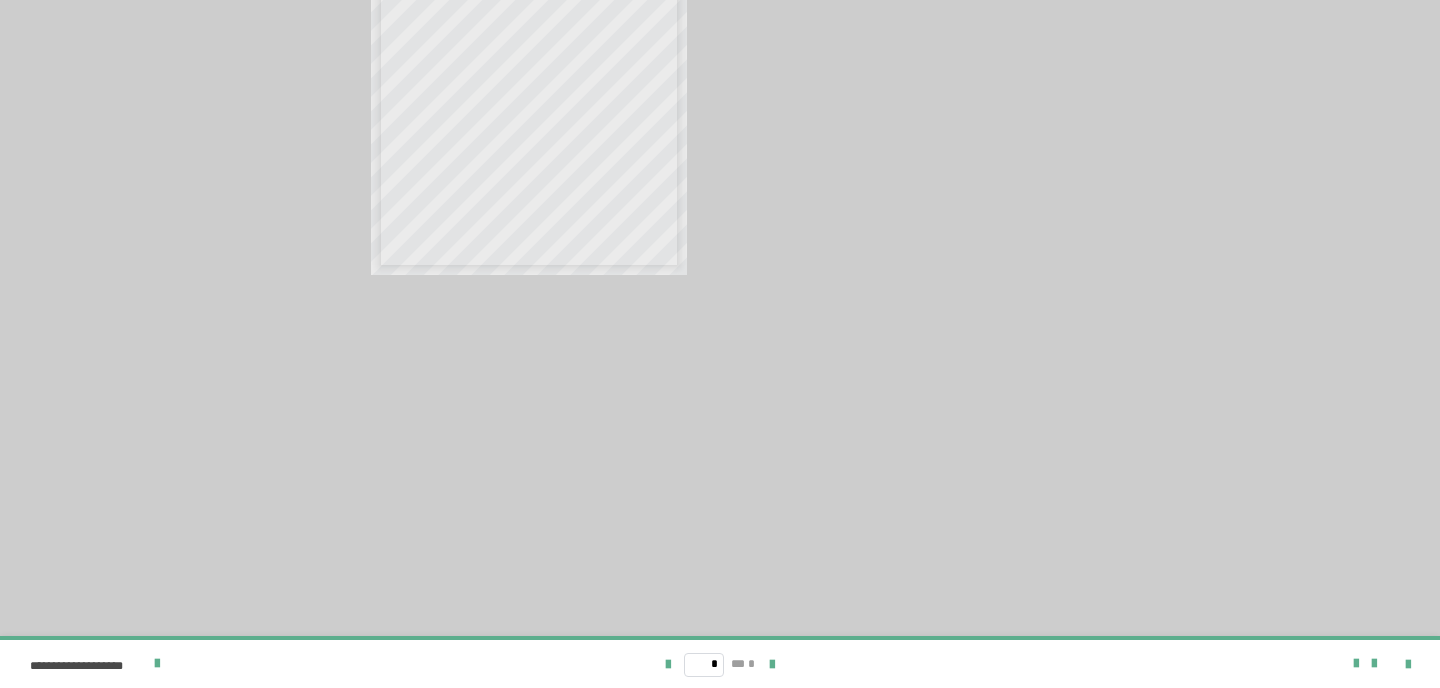 scroll, scrollTop: 174, scrollLeft: 0, axis: vertical 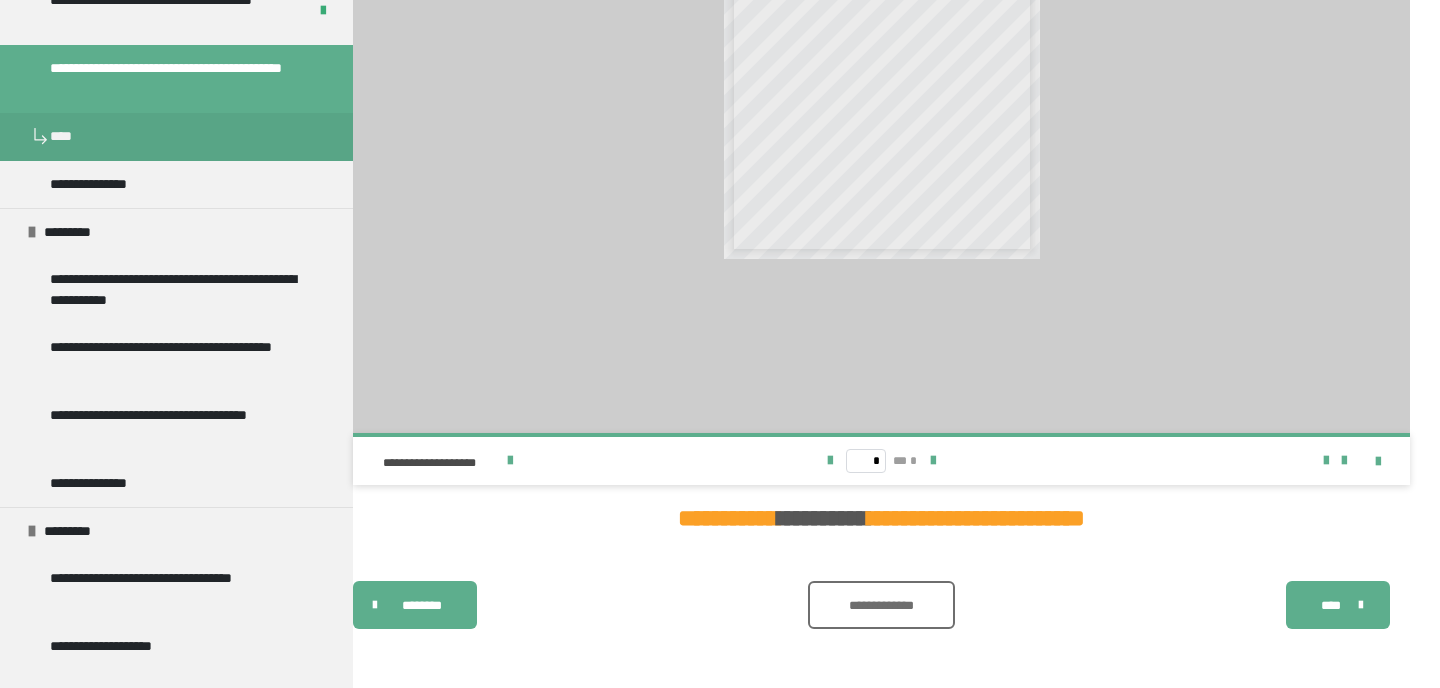 click on "**********" at bounding box center (881, 605) 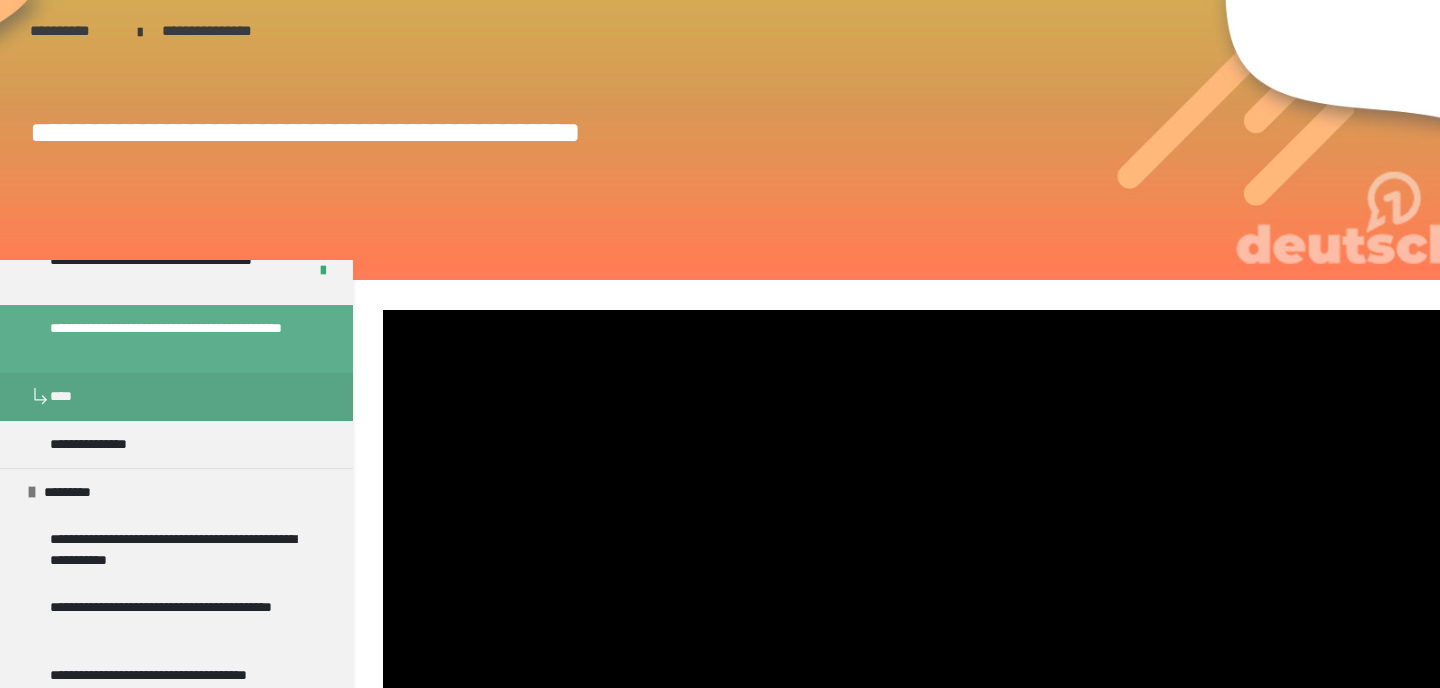 scroll, scrollTop: 0, scrollLeft: 0, axis: both 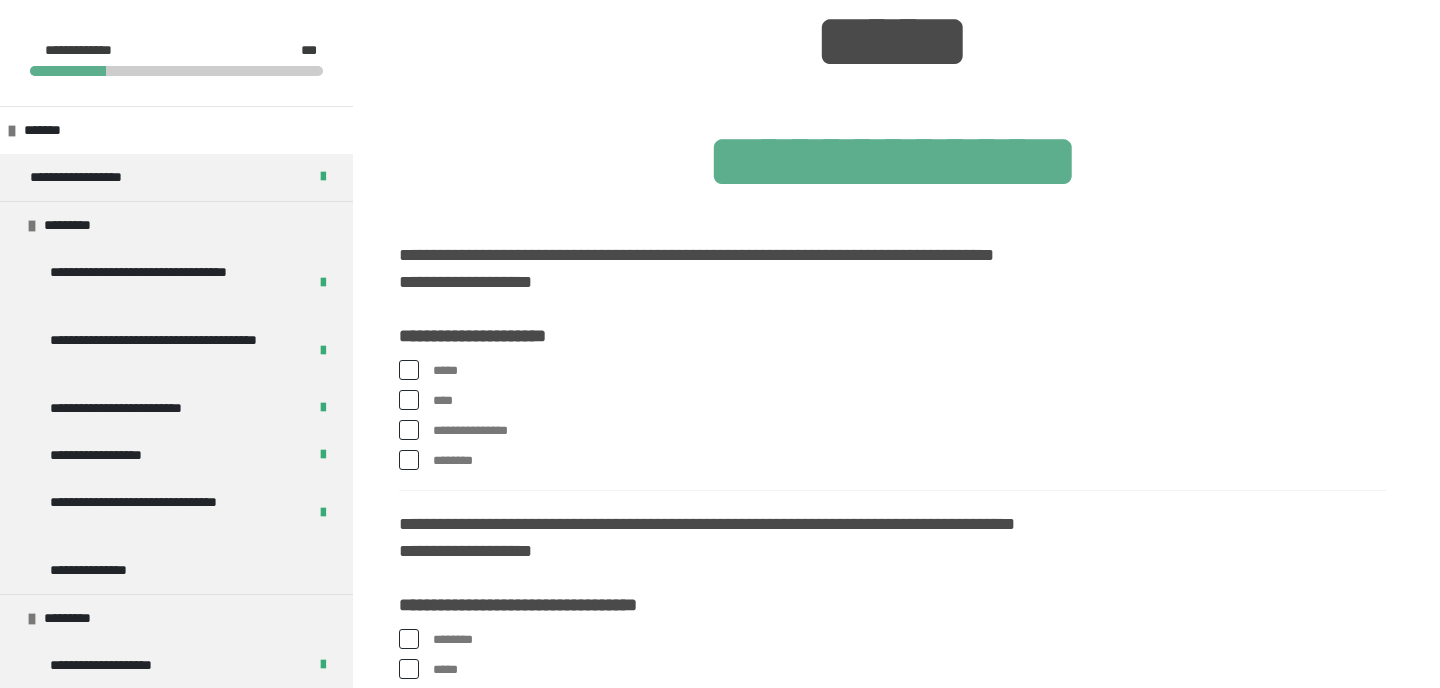 click on "*****" at bounding box center [909, 371] 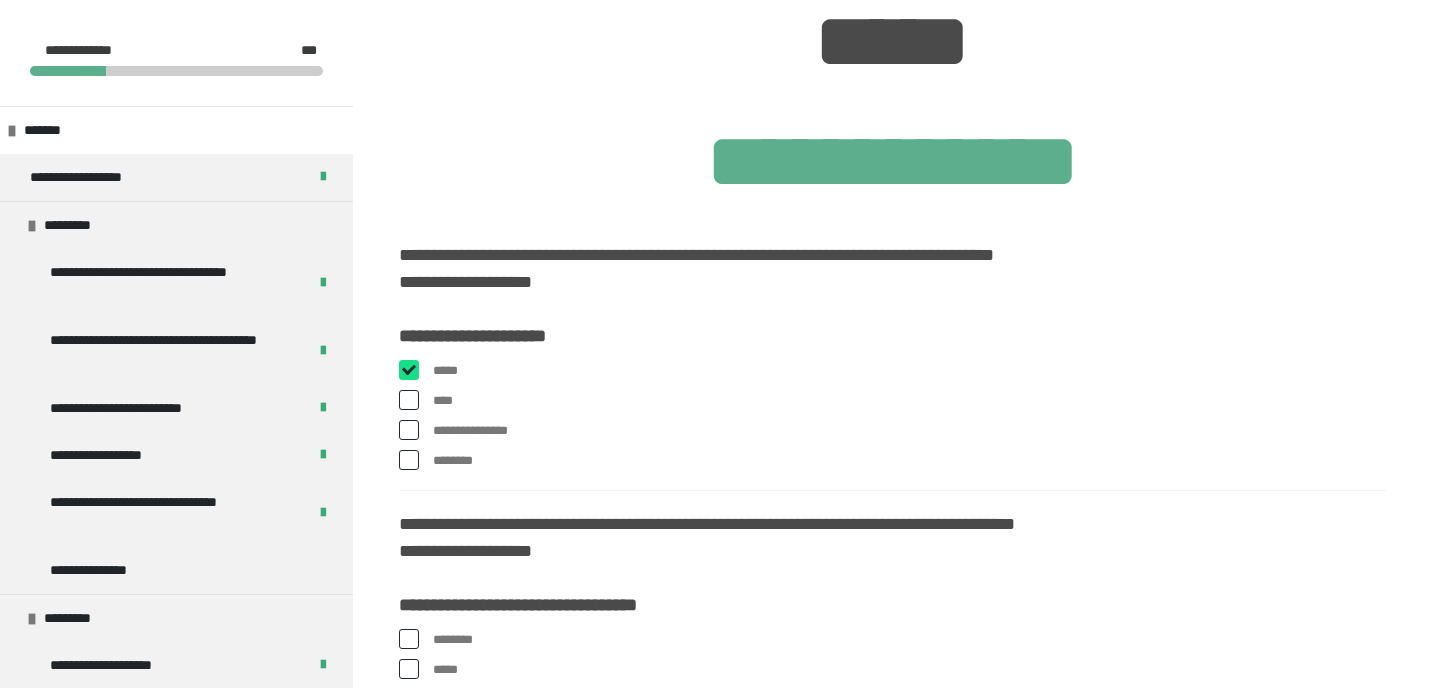 checkbox on "****" 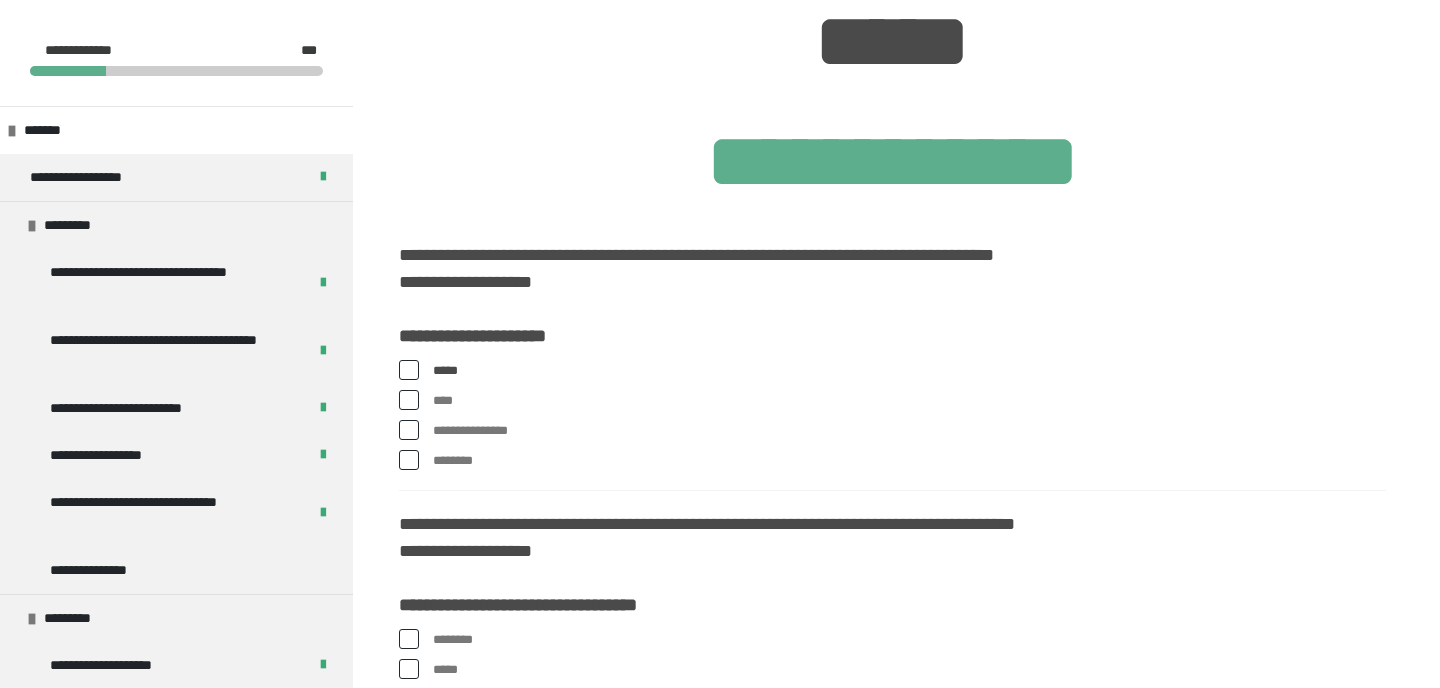 click on "****" at bounding box center (892, 401) 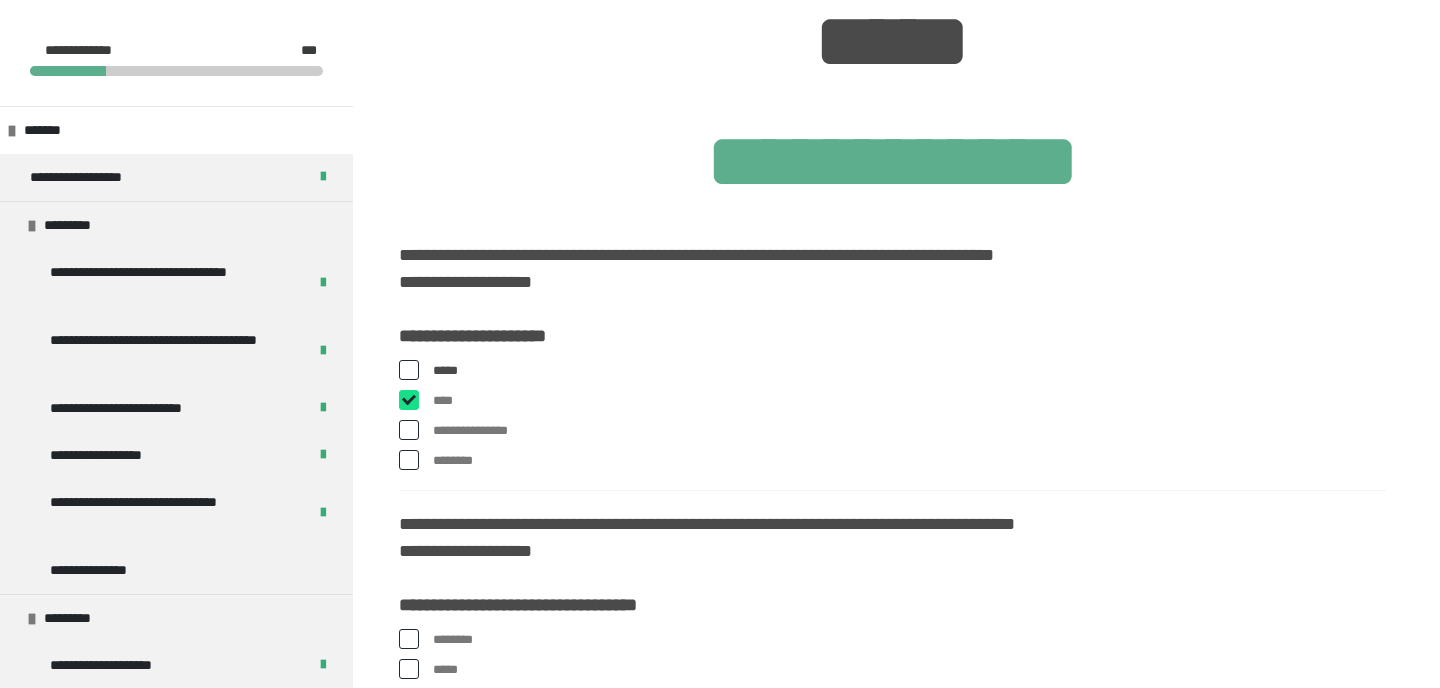 checkbox on "****" 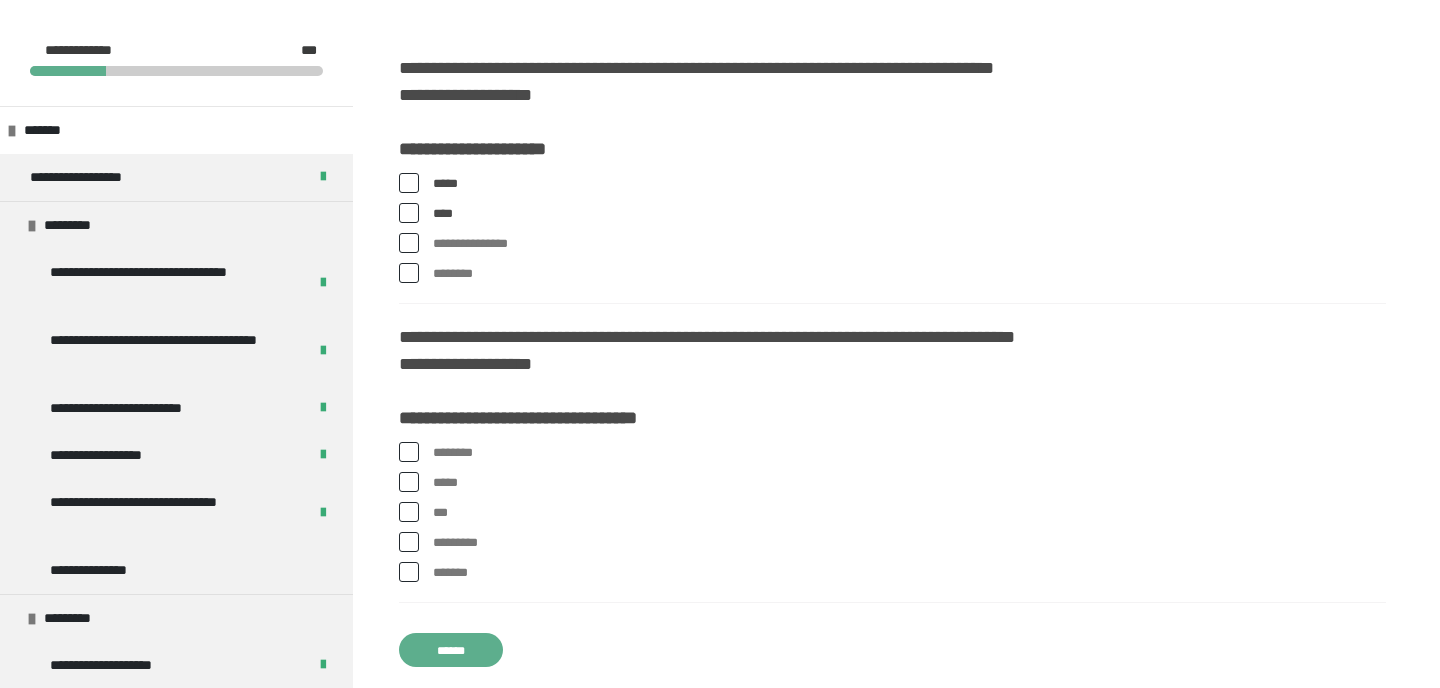 scroll, scrollTop: 541, scrollLeft: 0, axis: vertical 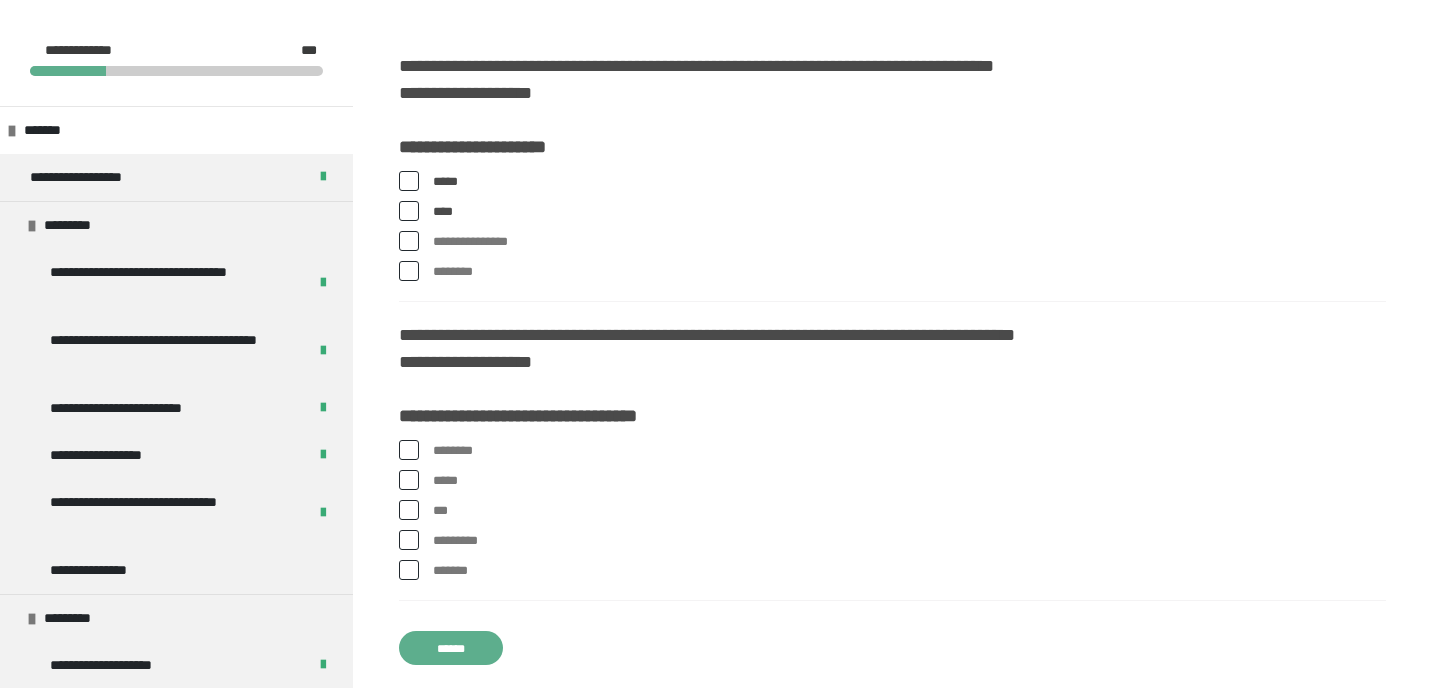 click at bounding box center [409, 510] 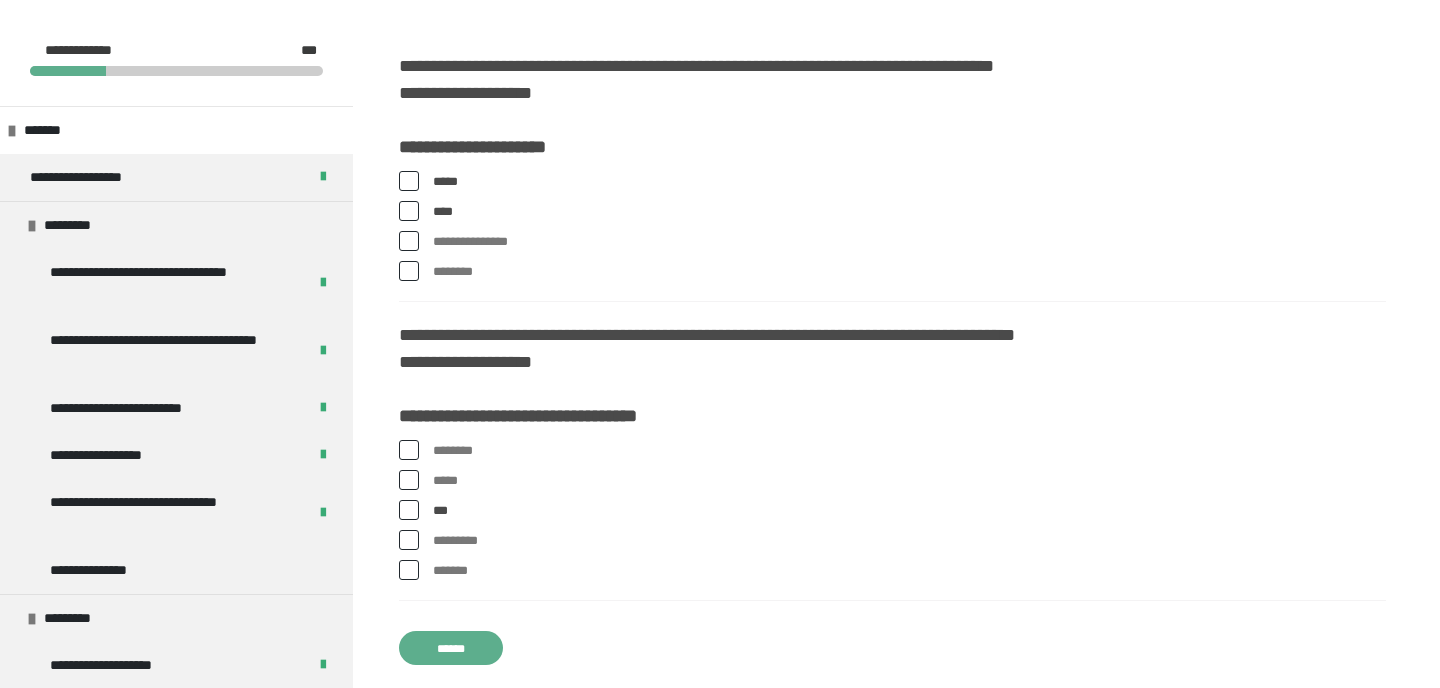click at bounding box center (409, 540) 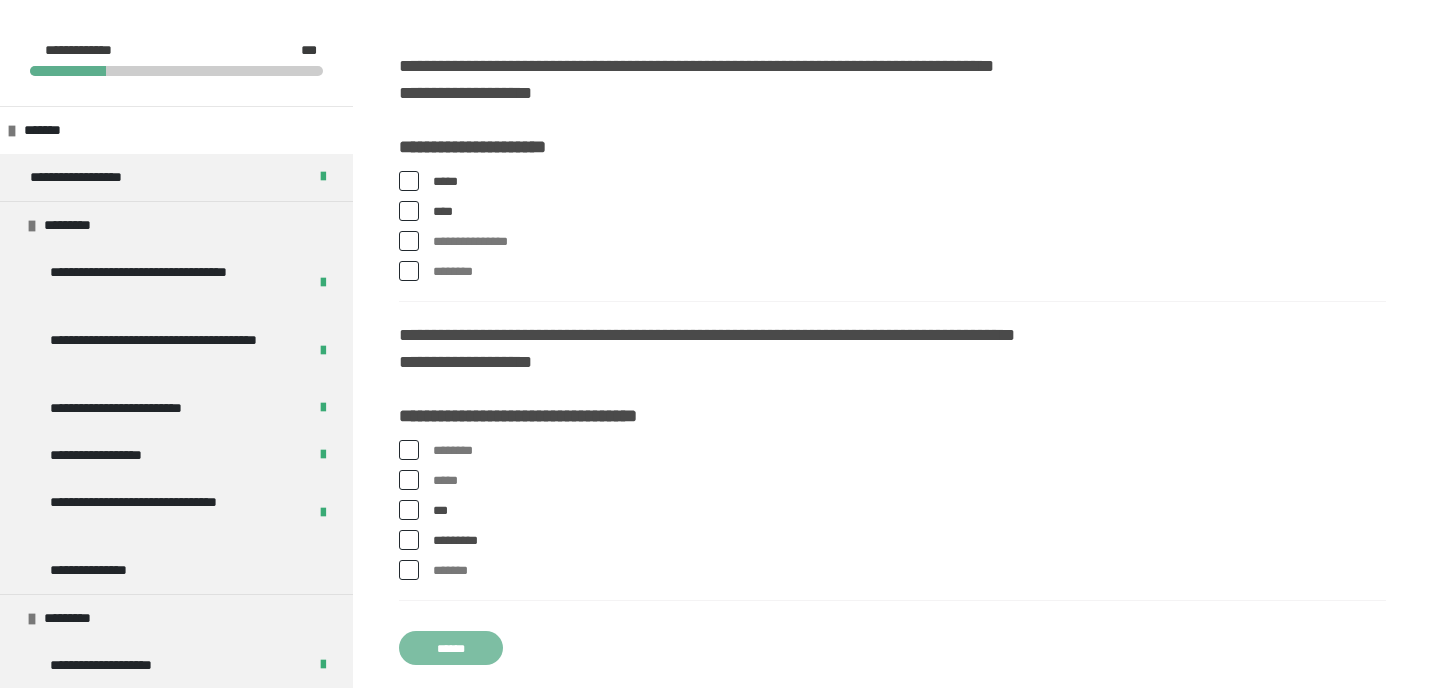 click on "******" at bounding box center [451, 648] 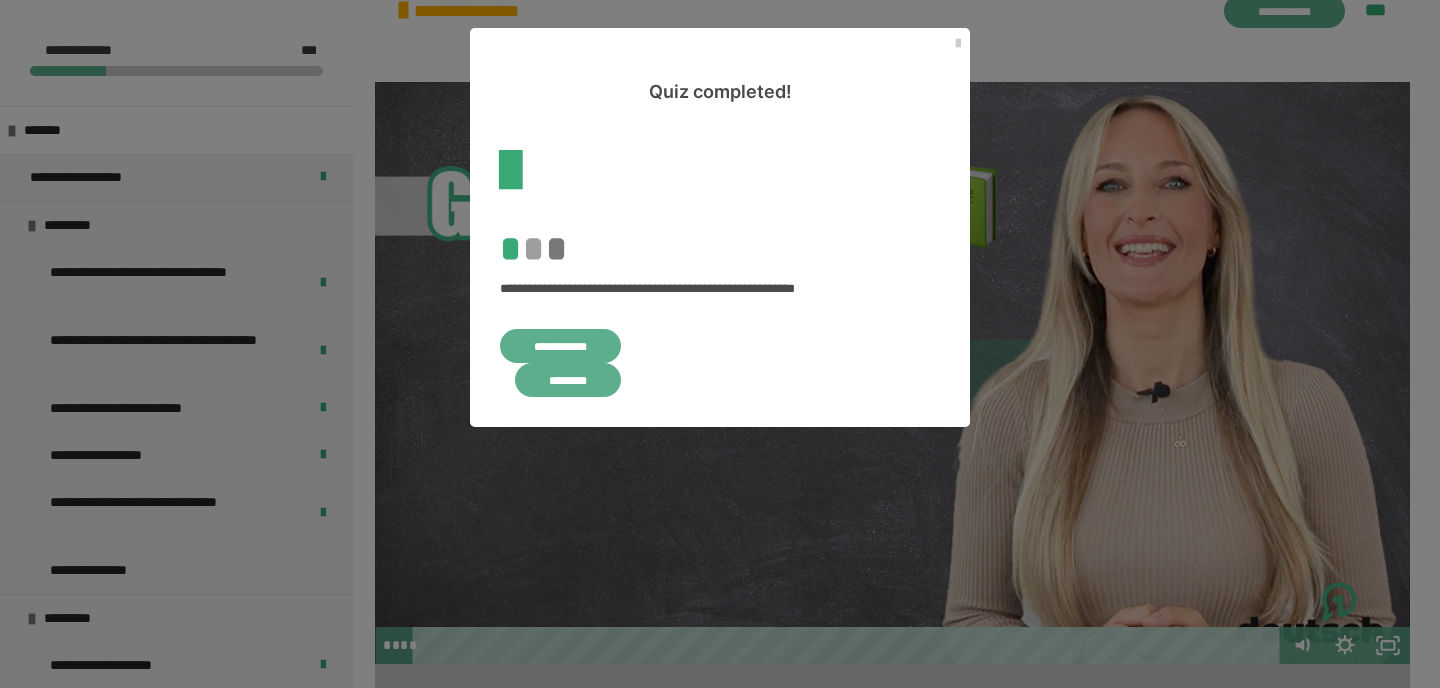 scroll, scrollTop: 462, scrollLeft: 0, axis: vertical 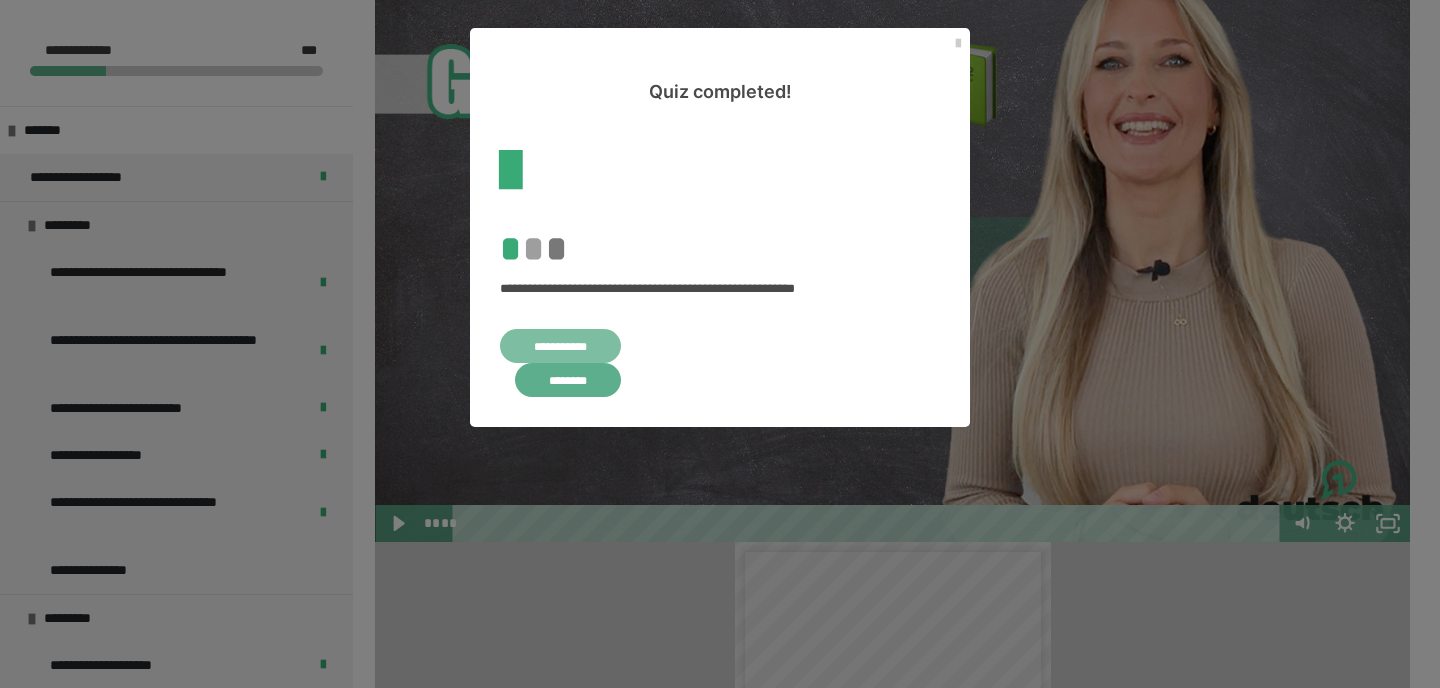click on "**********" at bounding box center (560, 346) 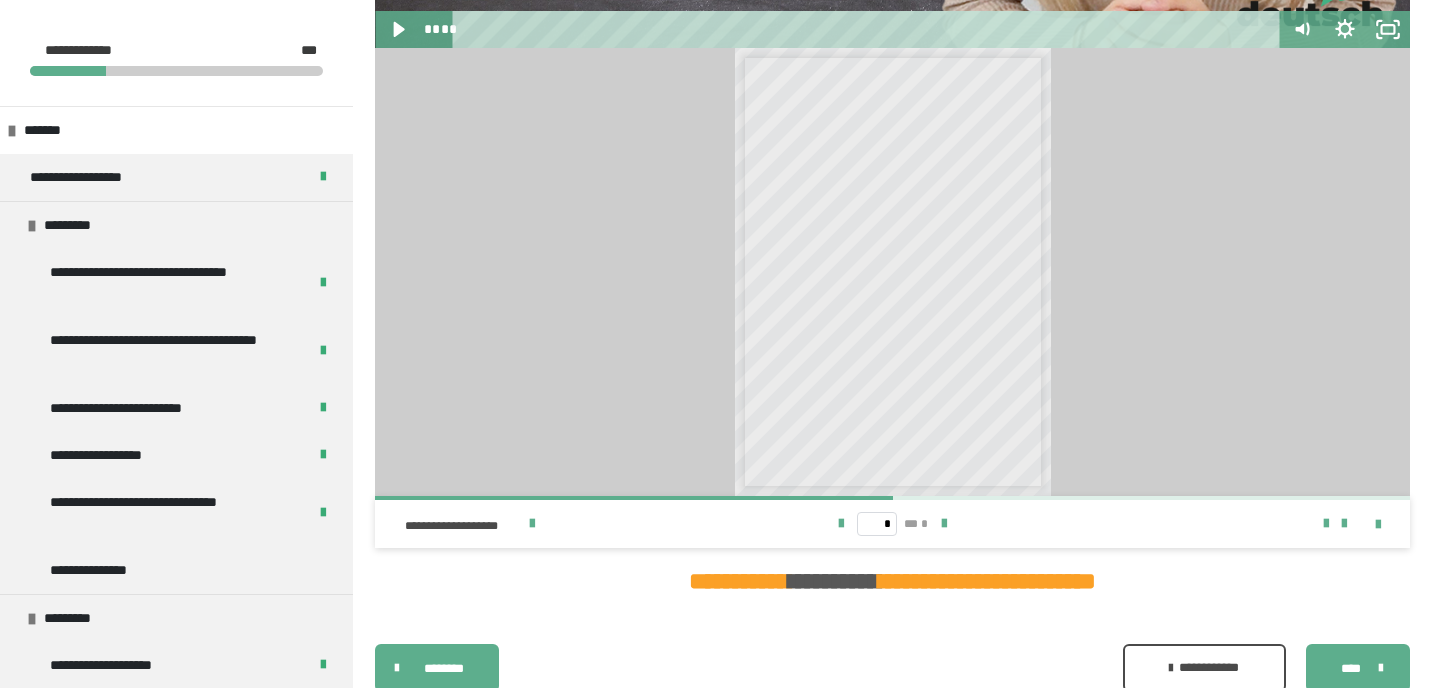 scroll, scrollTop: 1672, scrollLeft: 0, axis: vertical 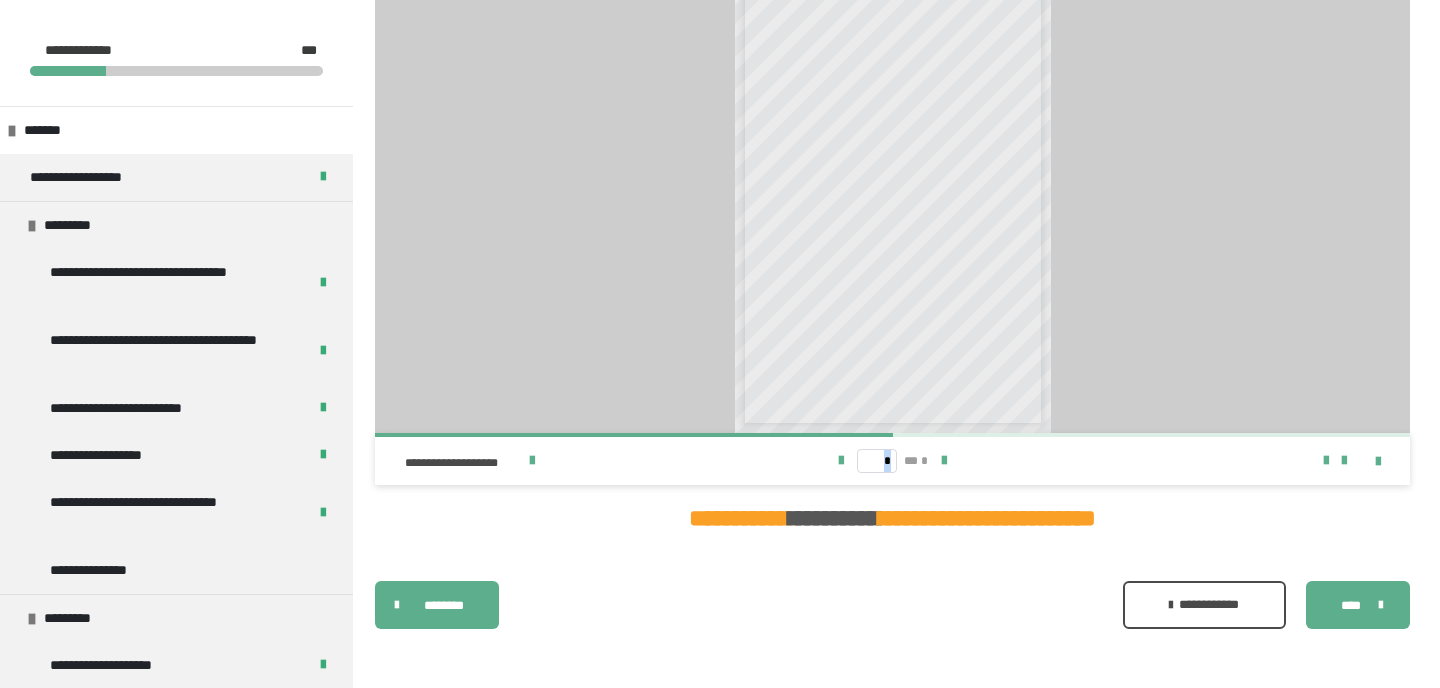 drag, startPoint x: 1009, startPoint y: 451, endPoint x: 1045, endPoint y: 477, distance: 44.407207 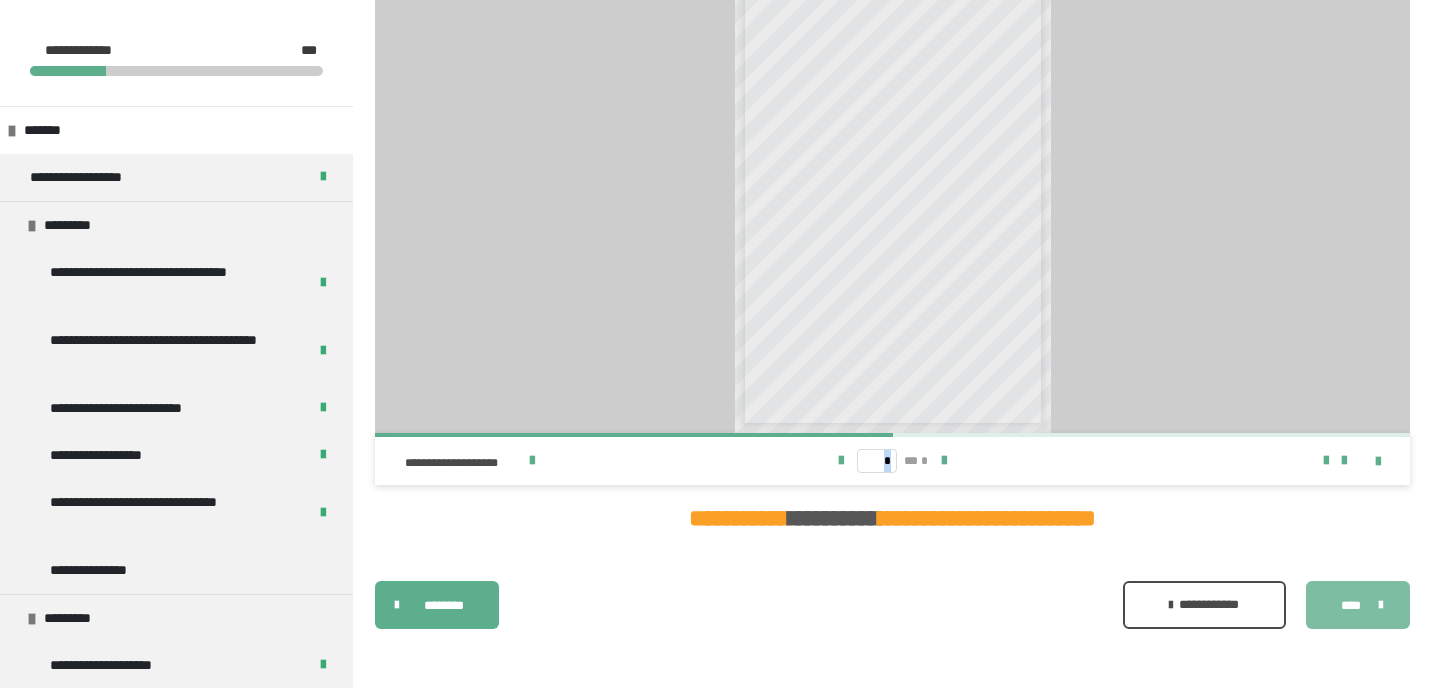 click at bounding box center (1376, 604) 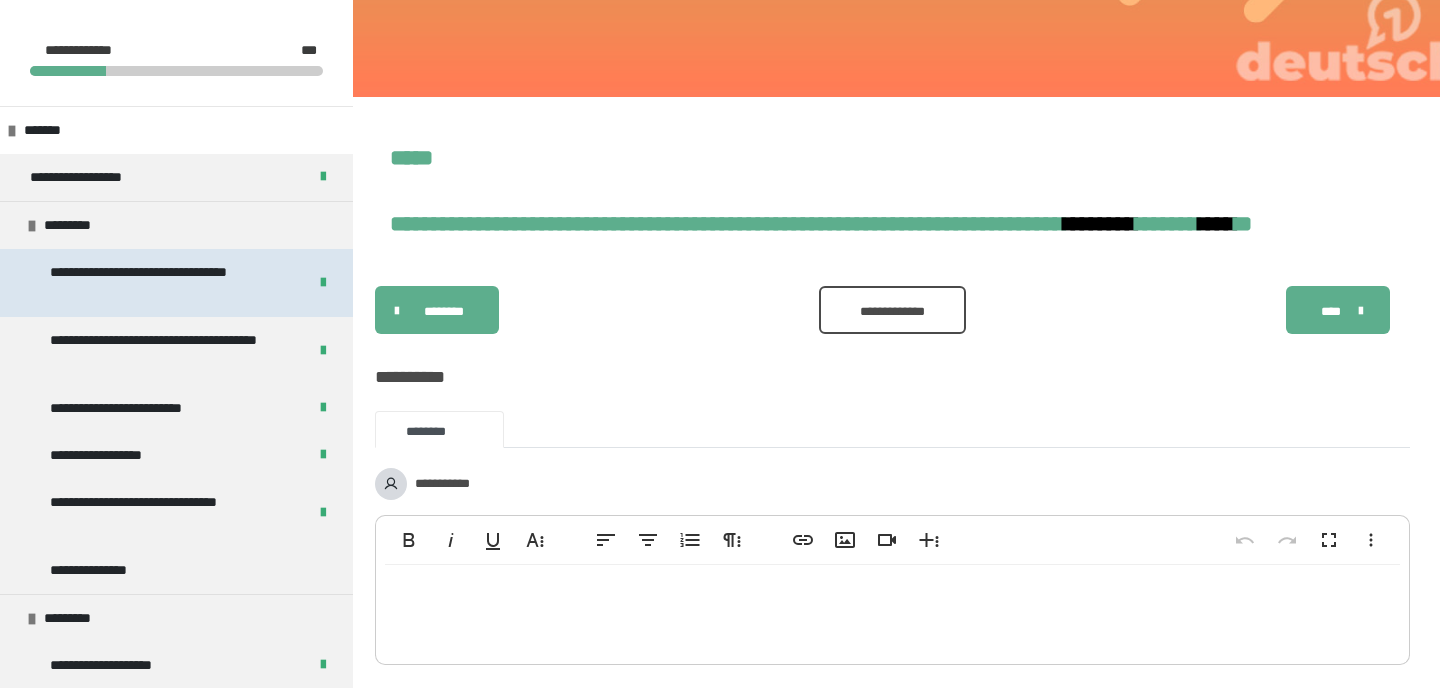 scroll, scrollTop: 455, scrollLeft: 0, axis: vertical 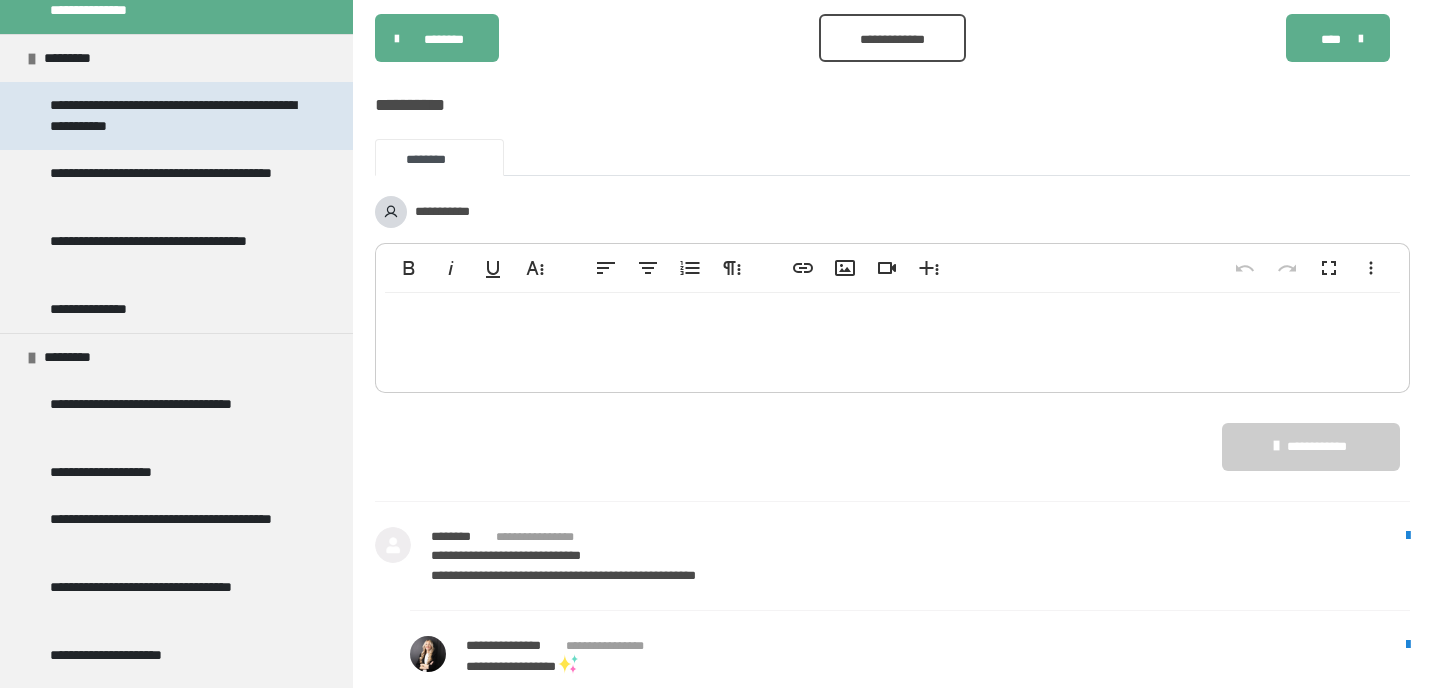 click on "**********" at bounding box center [178, 116] 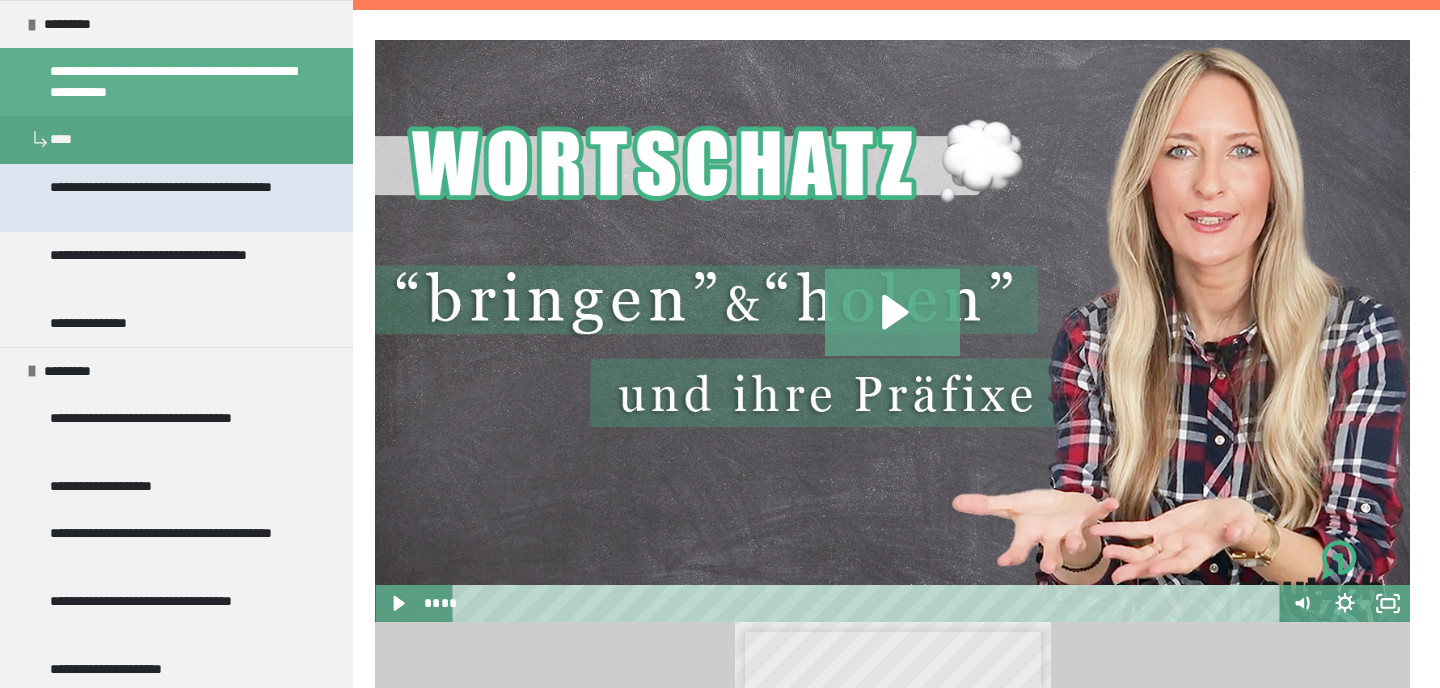 scroll, scrollTop: 2586, scrollLeft: 0, axis: vertical 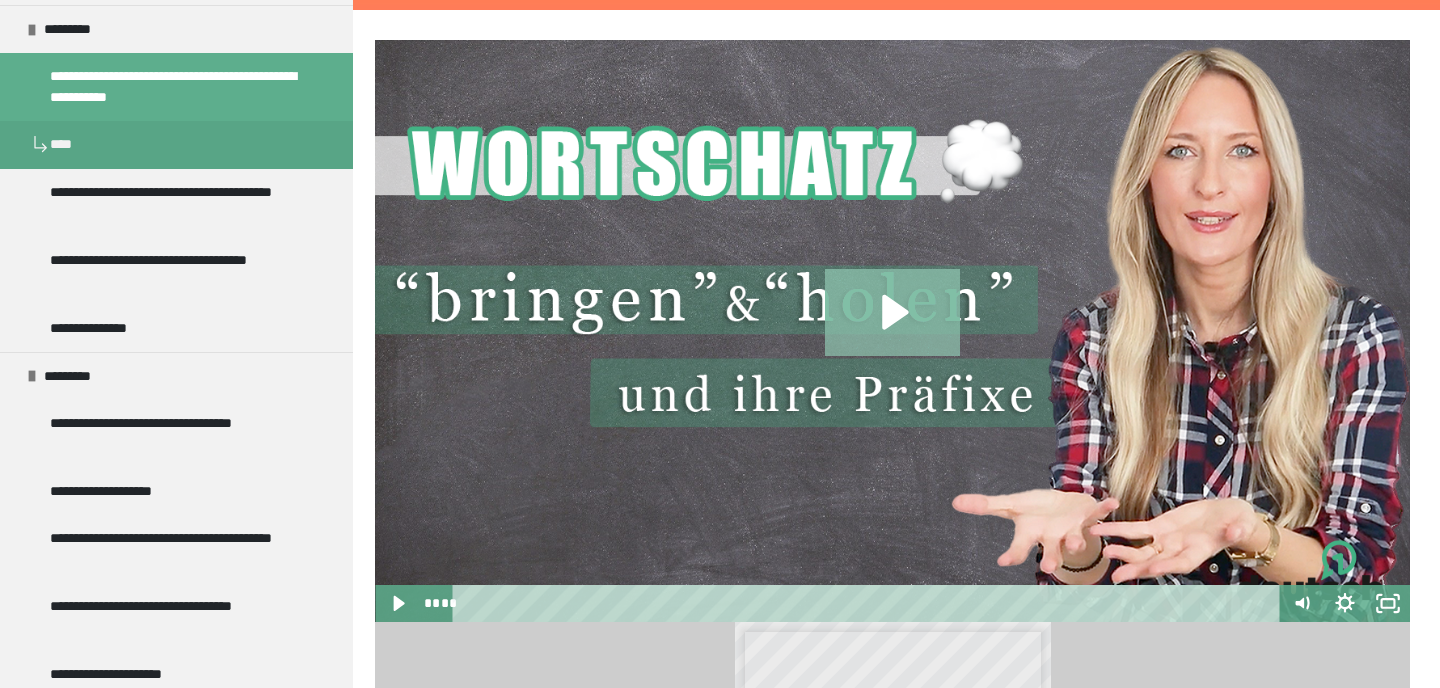 click 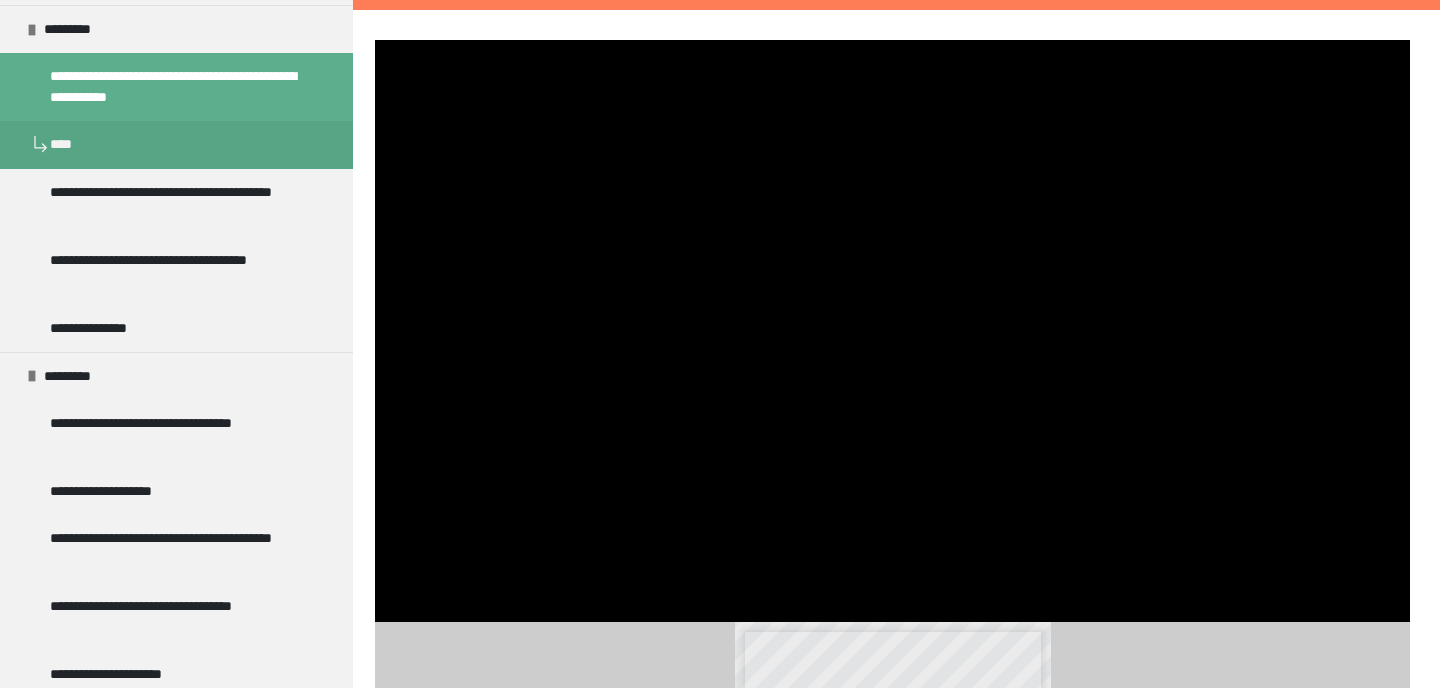 click at bounding box center [892, 331] 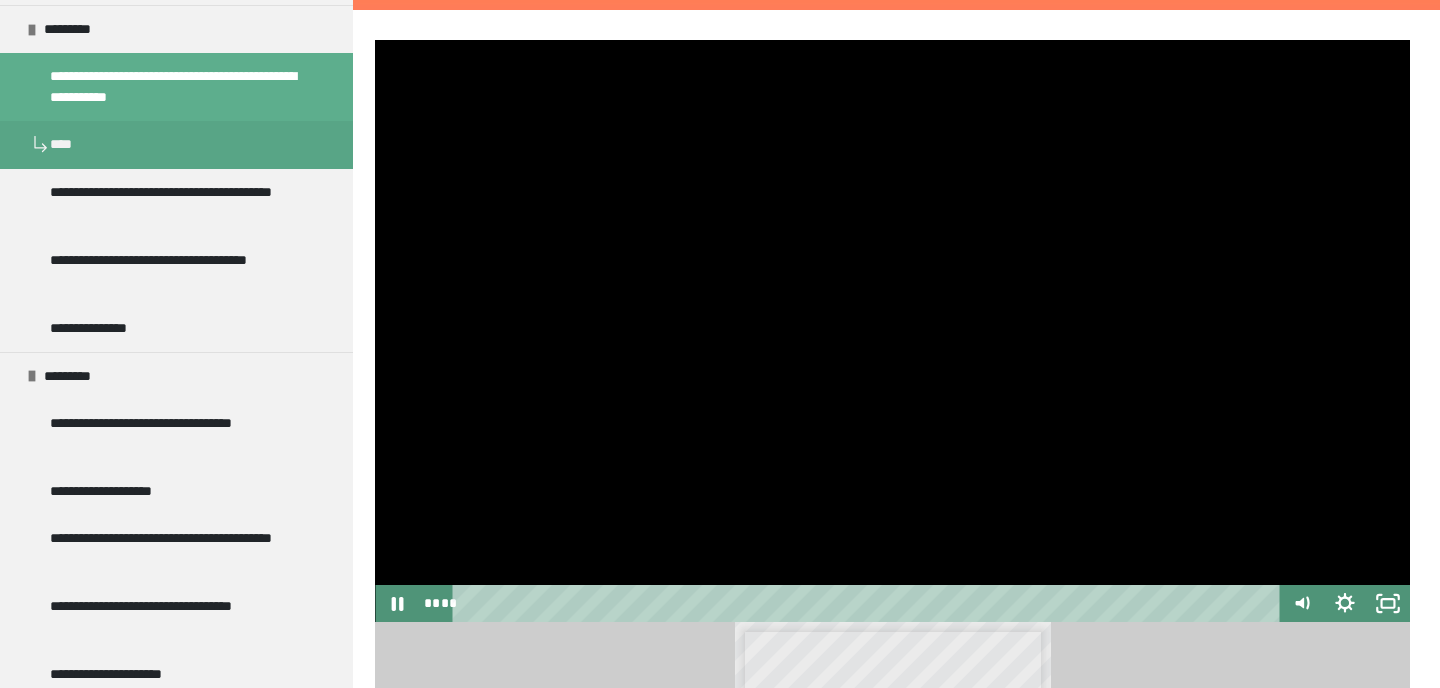 click at bounding box center (892, 331) 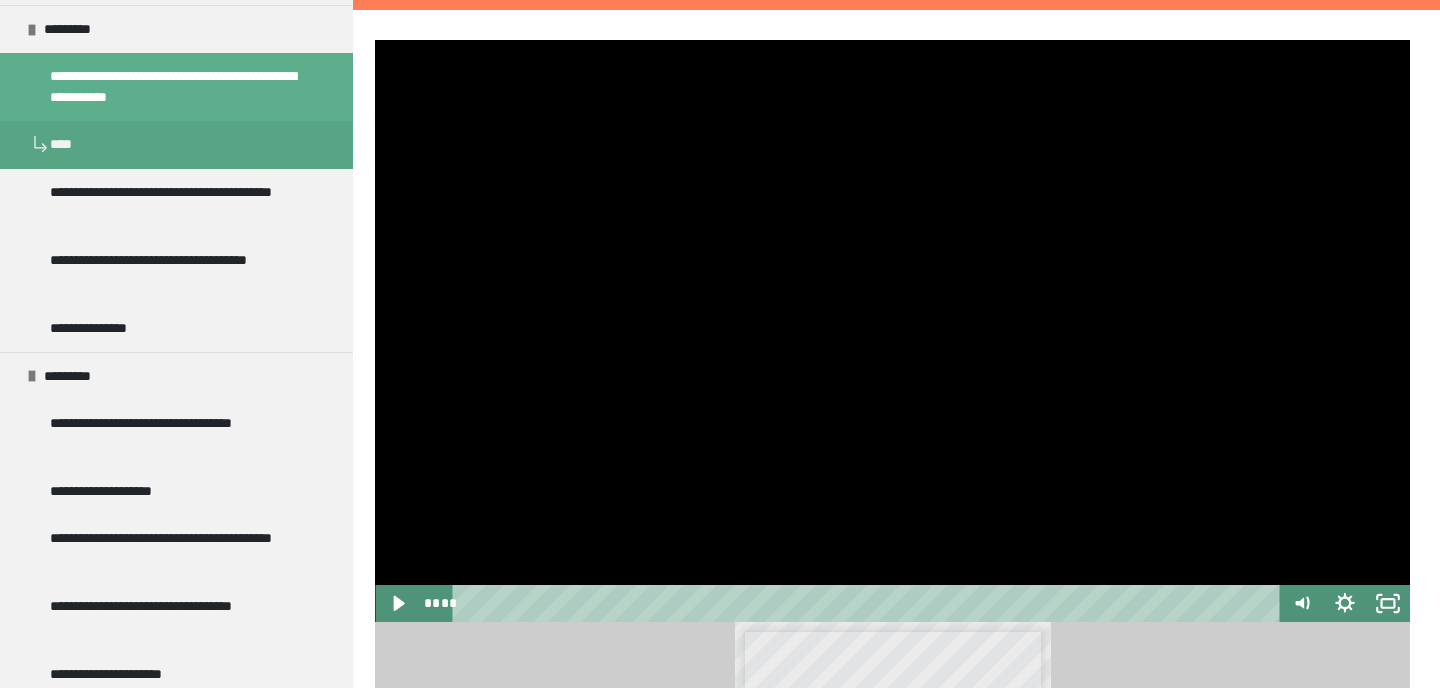 click at bounding box center (892, 331) 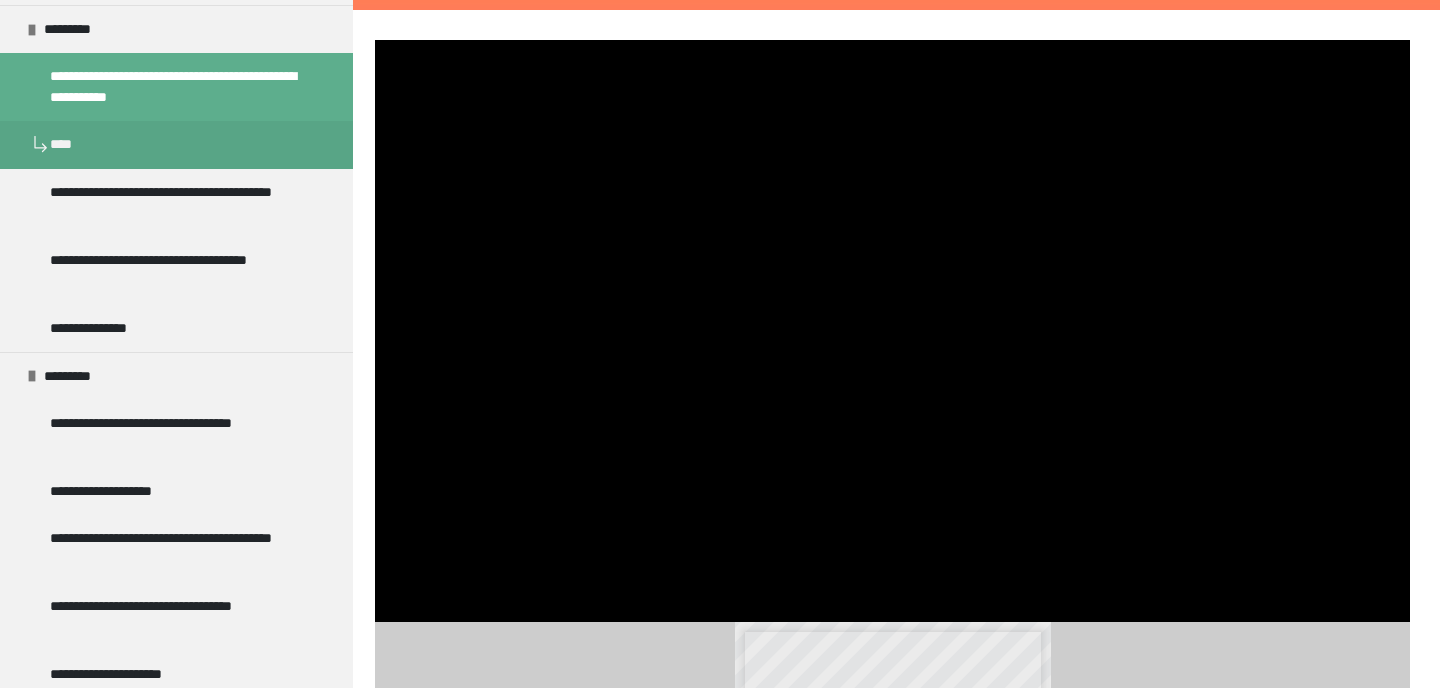 click at bounding box center (892, 331) 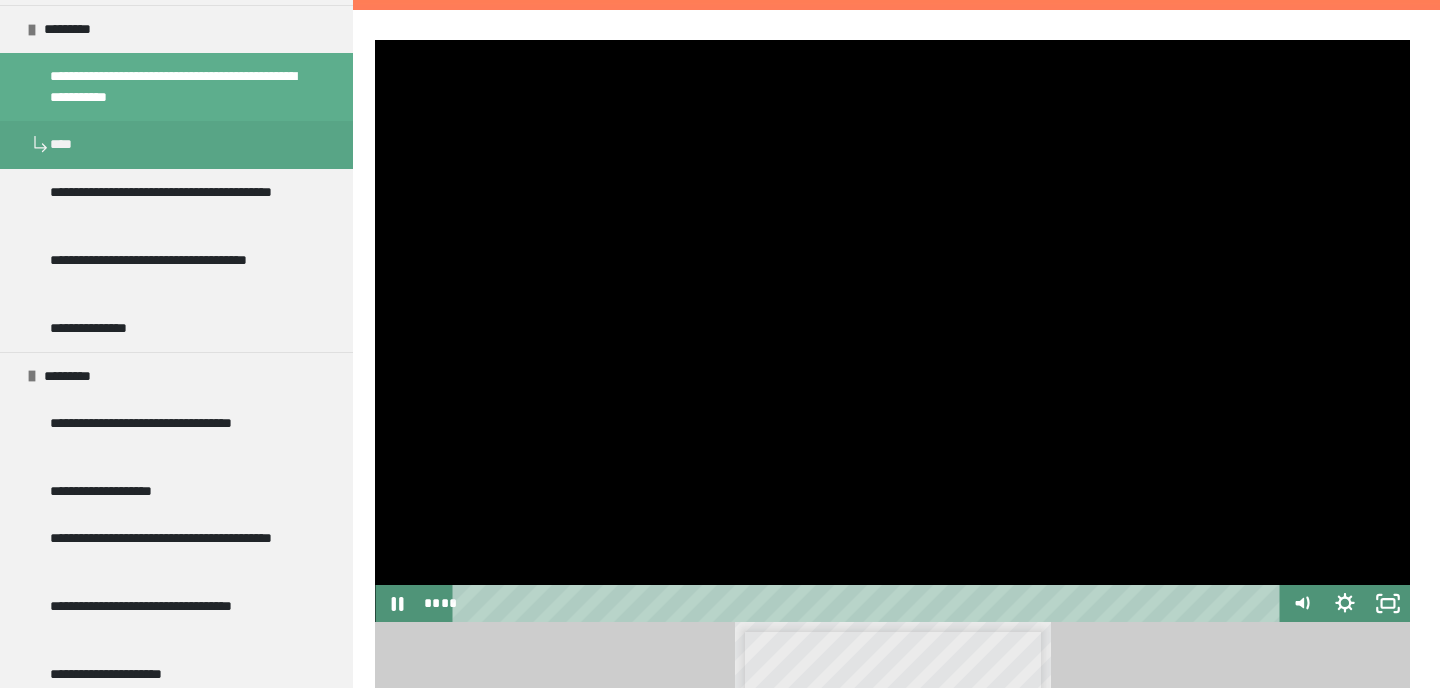 click at bounding box center (892, 331) 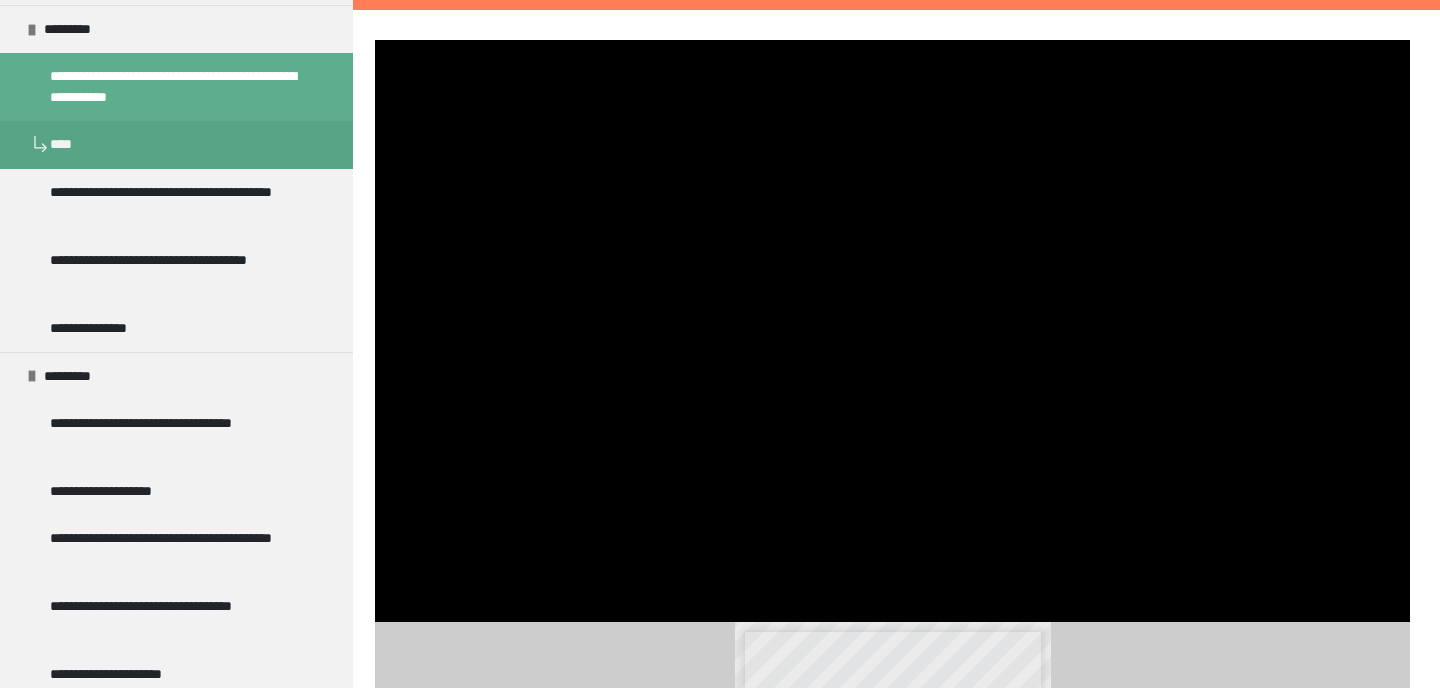click at bounding box center (892, 331) 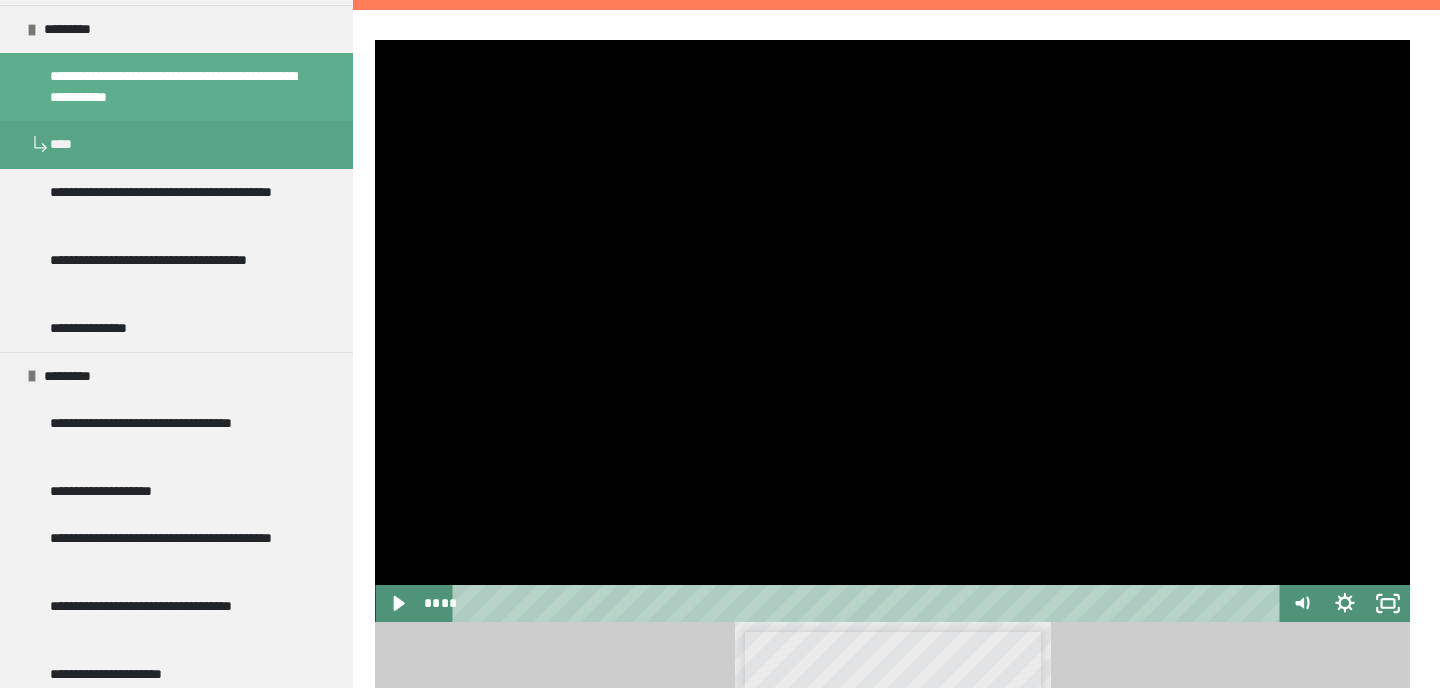 click at bounding box center [892, 331] 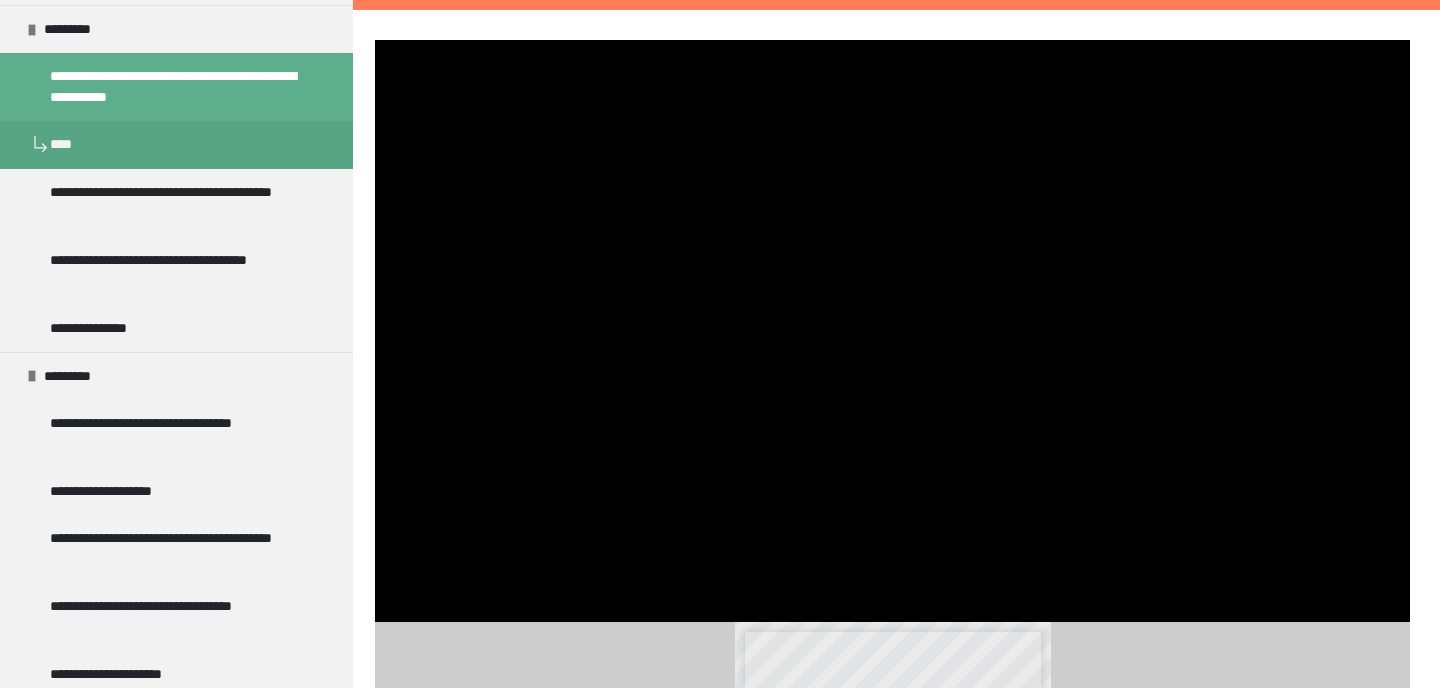 click at bounding box center (892, 331) 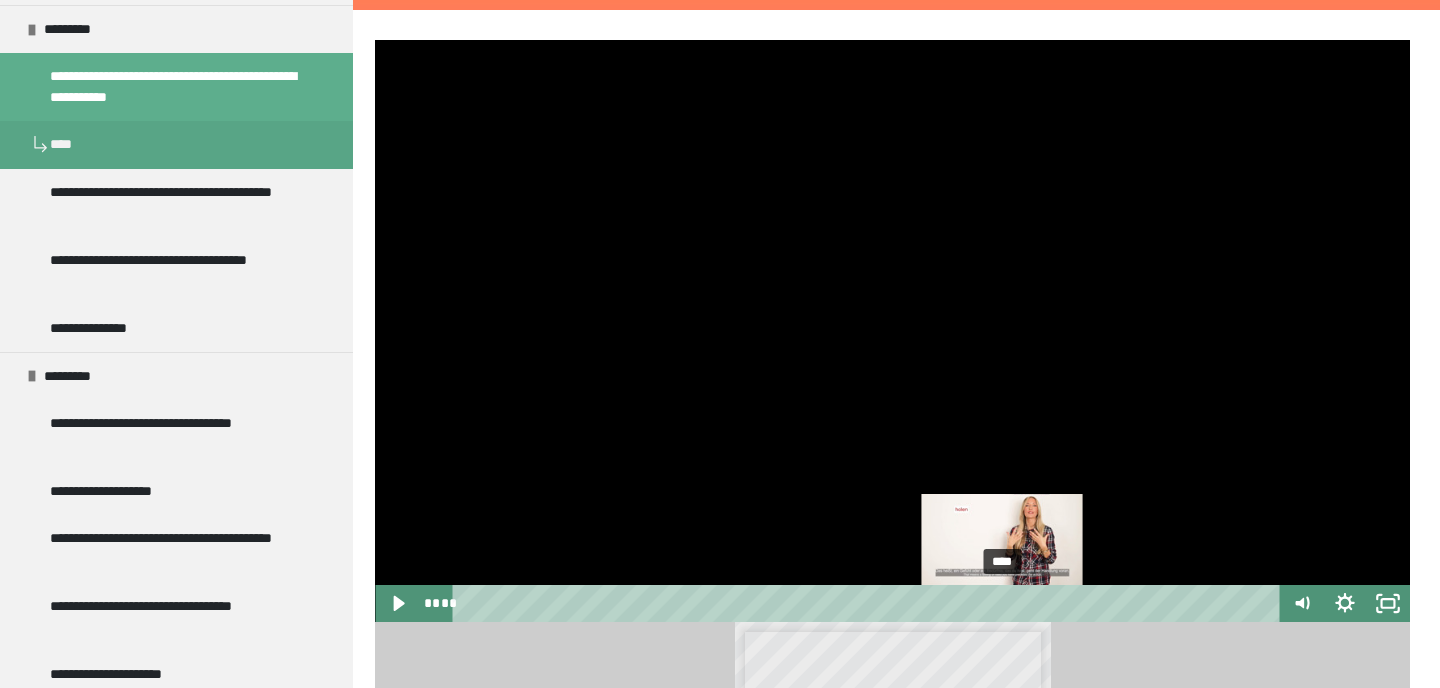 click on "****" at bounding box center [869, 603] 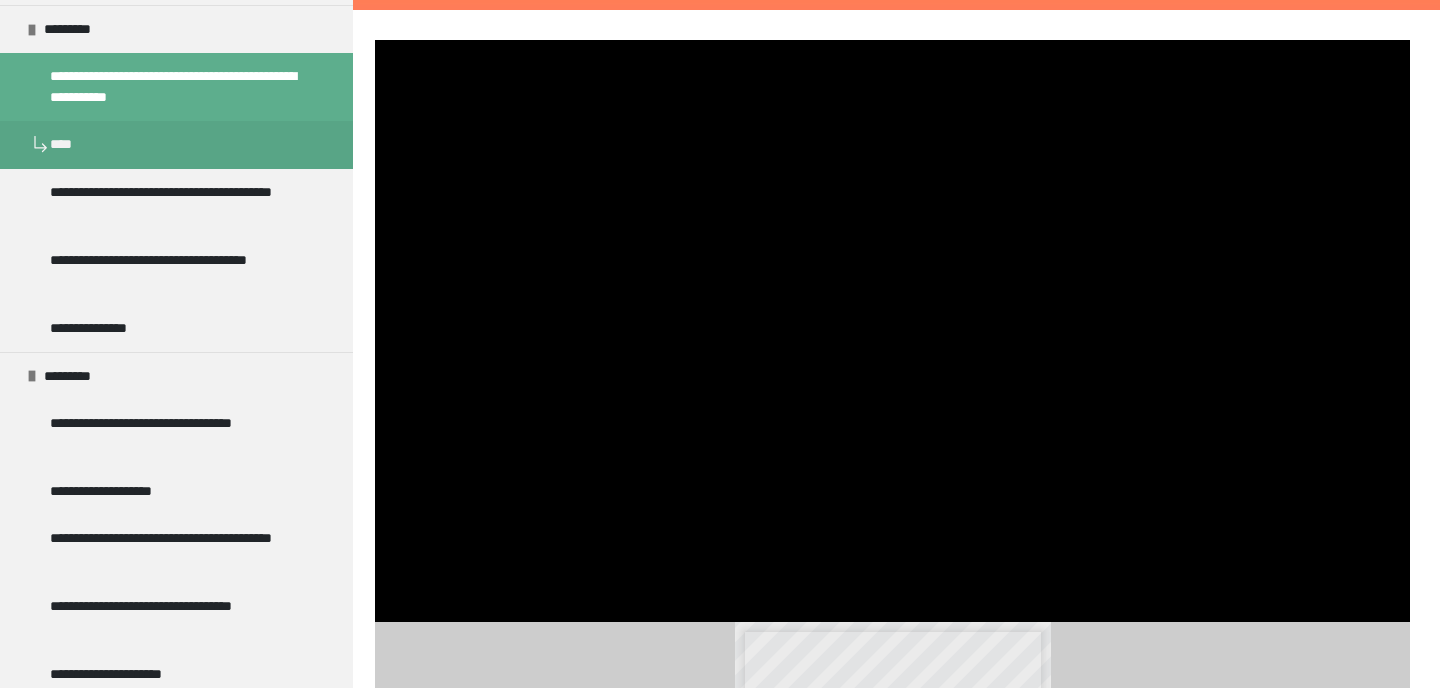 click at bounding box center (892, 331) 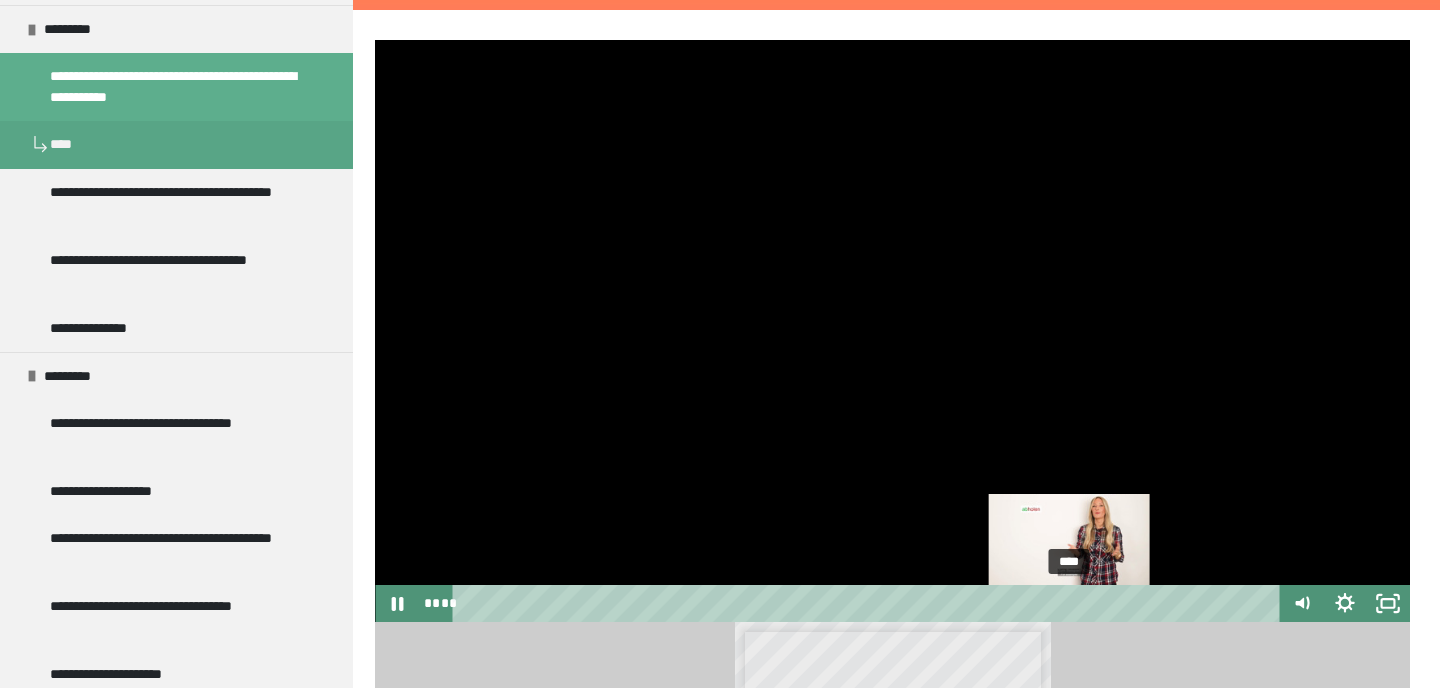 click on "****" at bounding box center (869, 603) 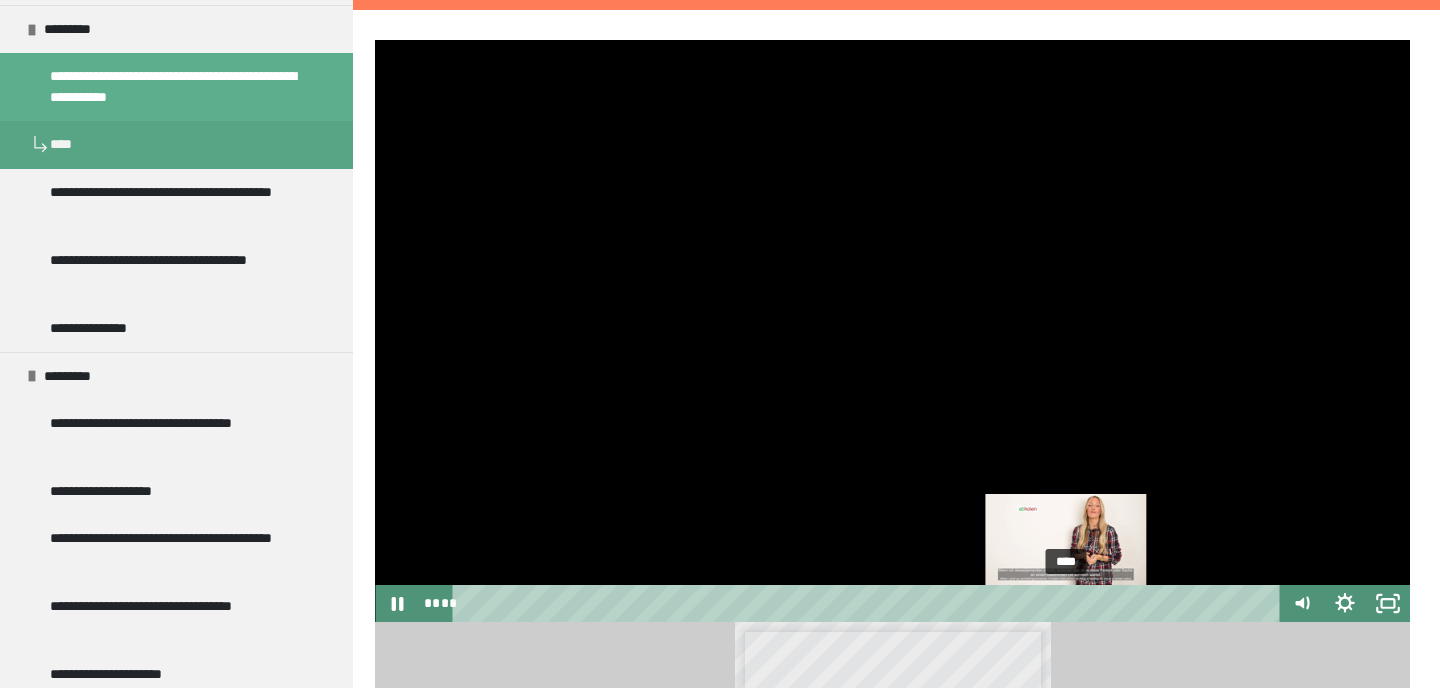 click on "****" at bounding box center [869, 603] 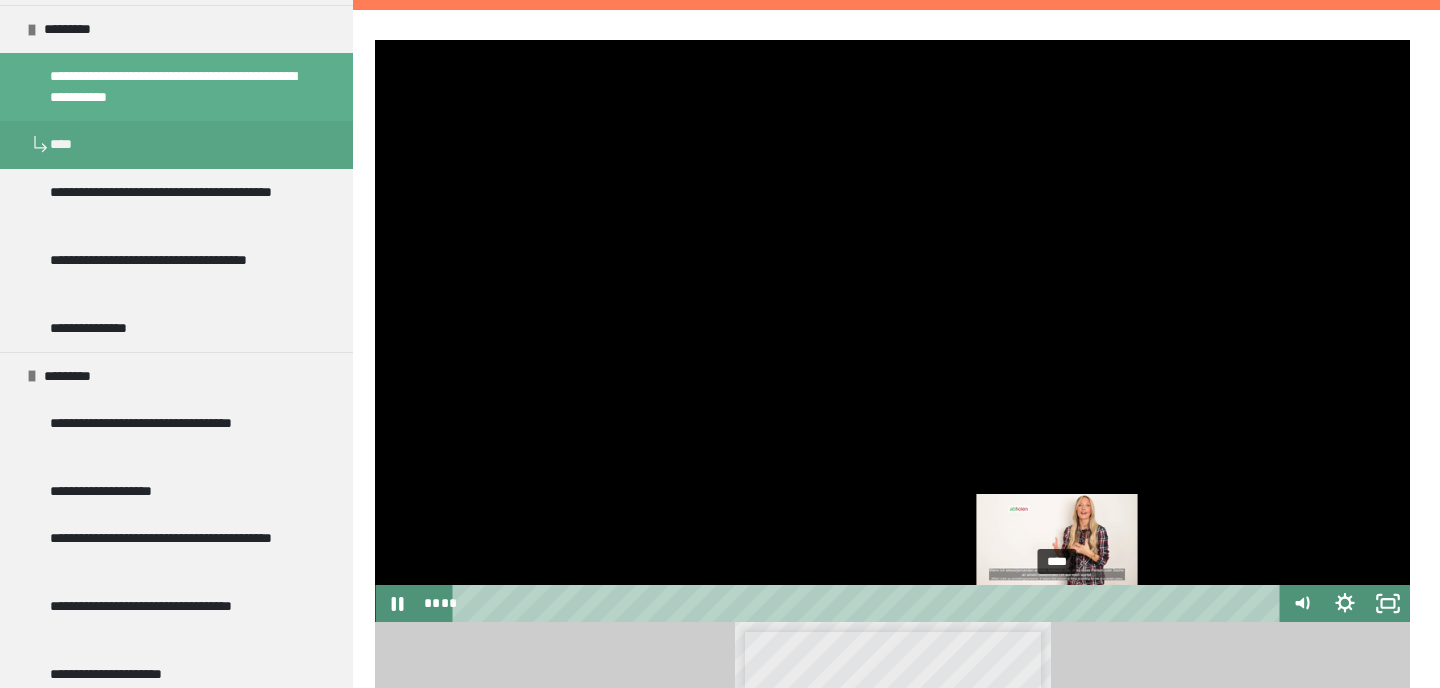click on "****" at bounding box center (869, 603) 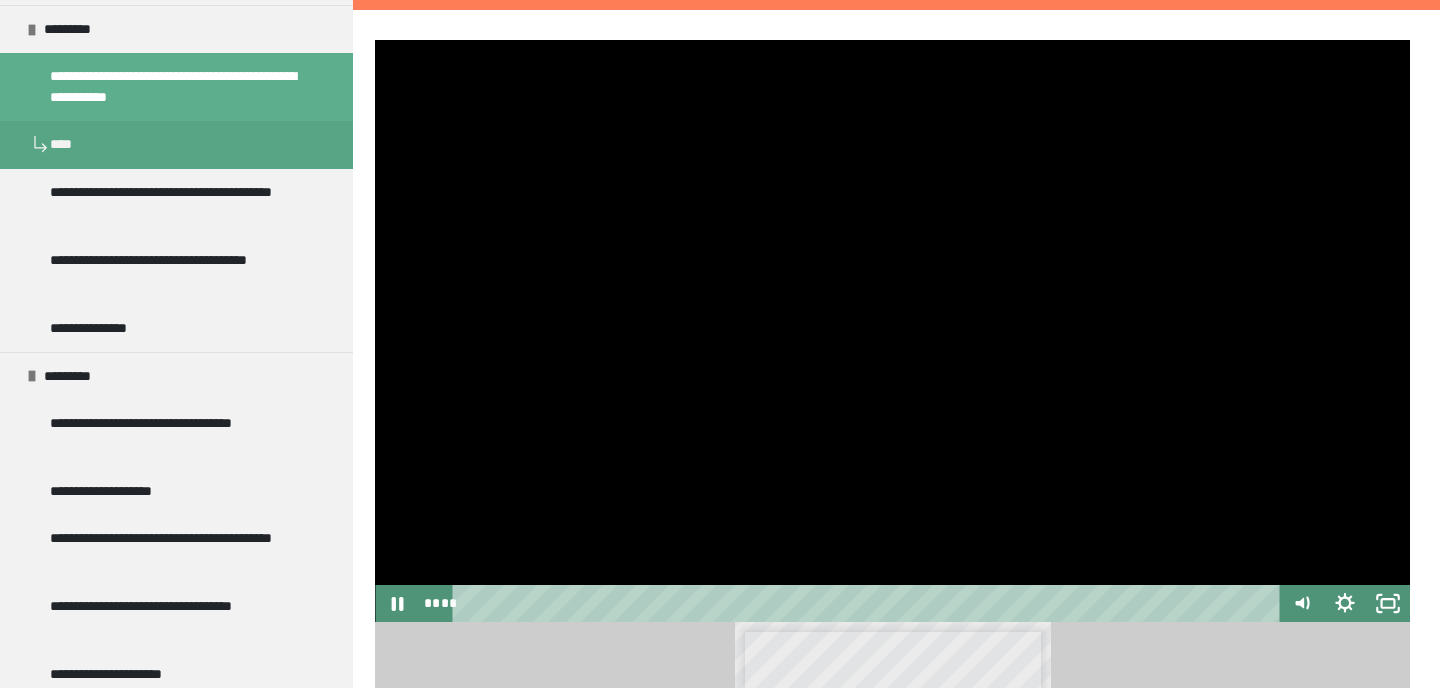 click at bounding box center [892, 331] 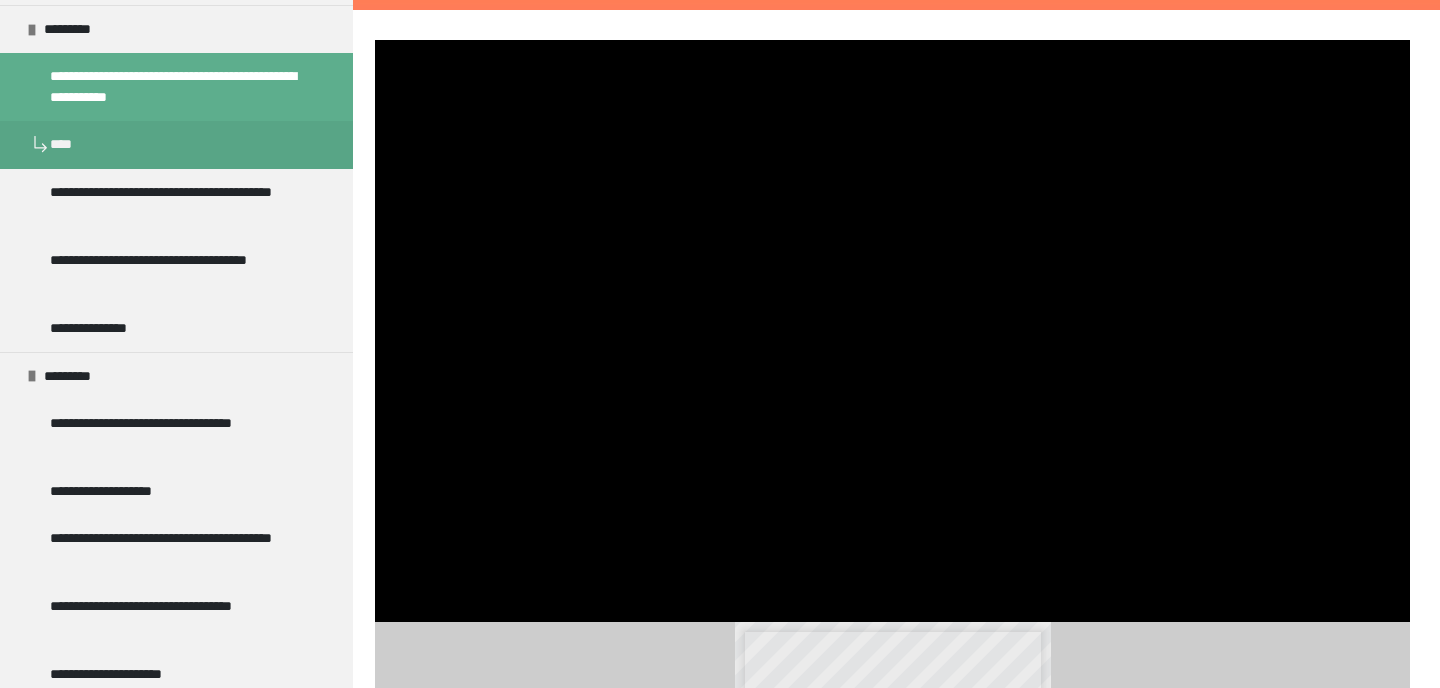 click at bounding box center (892, 331) 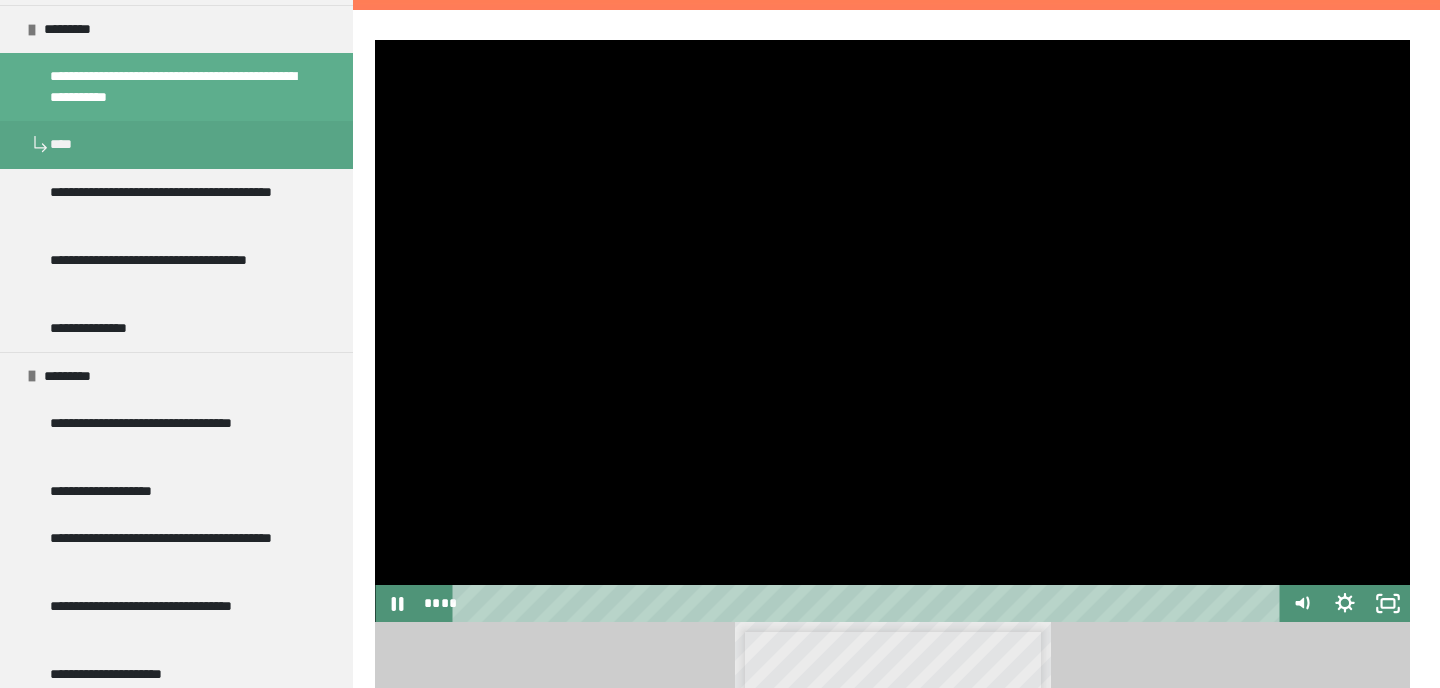 click at bounding box center [892, 331] 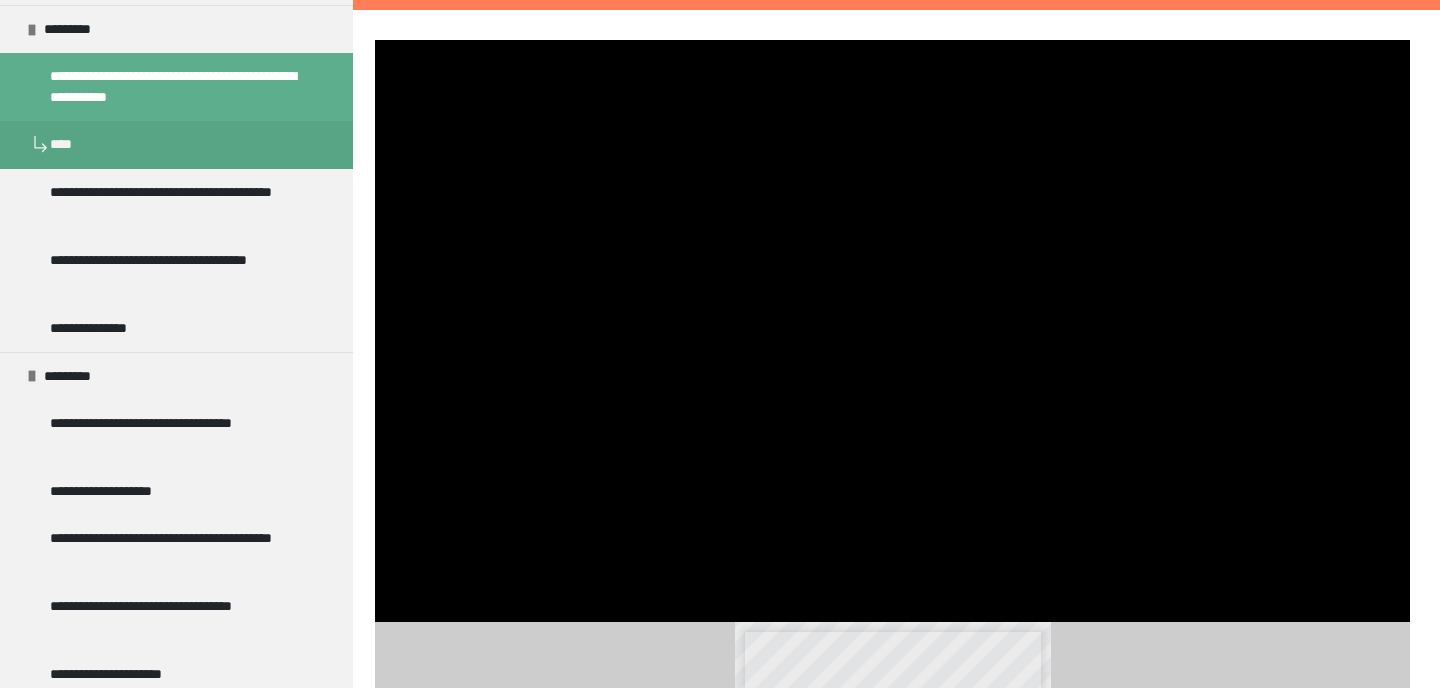 click at bounding box center (892, 331) 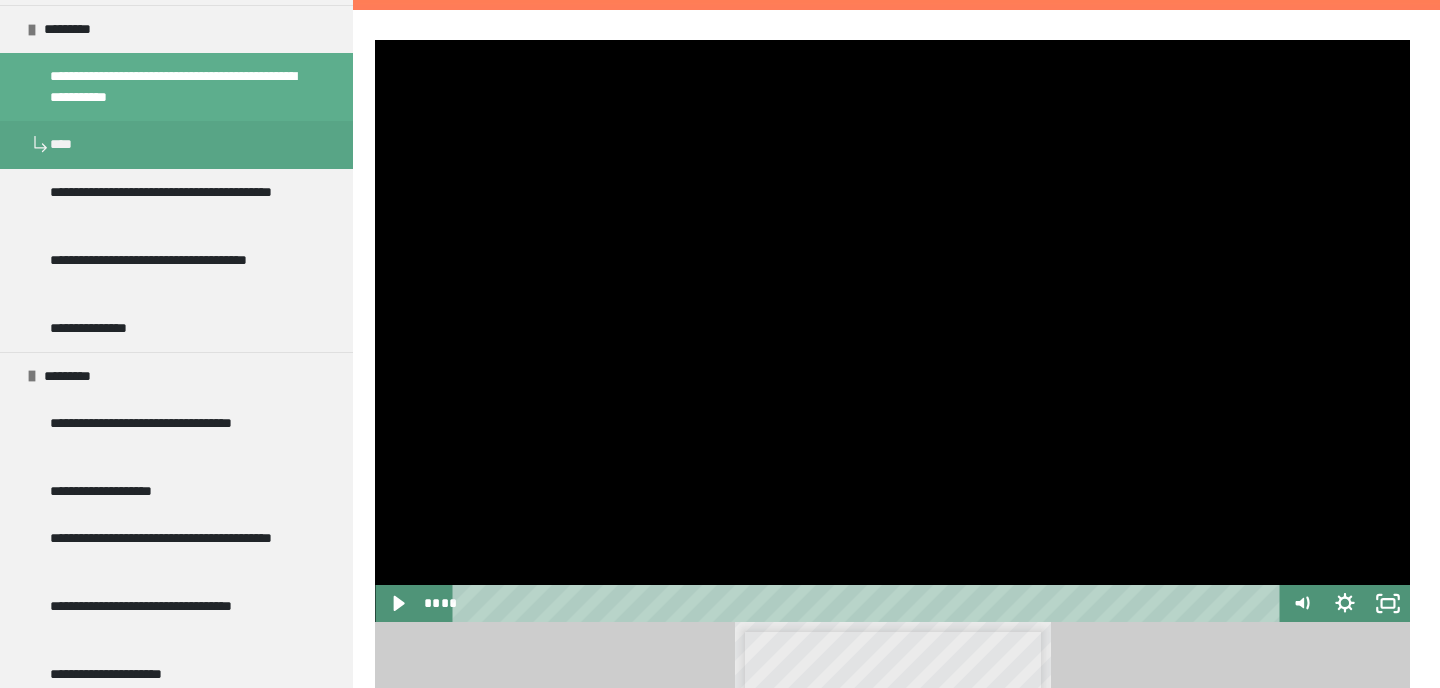 click at bounding box center (892, 331) 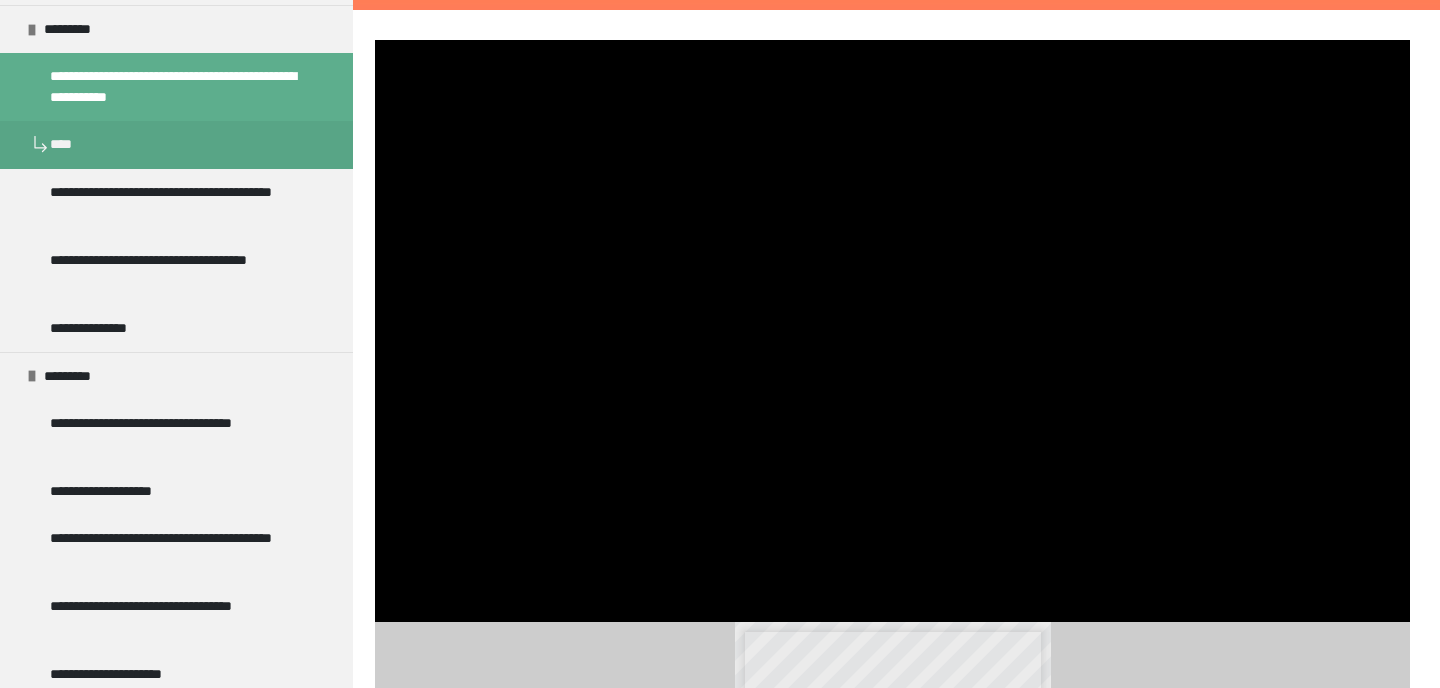 click at bounding box center (892, 331) 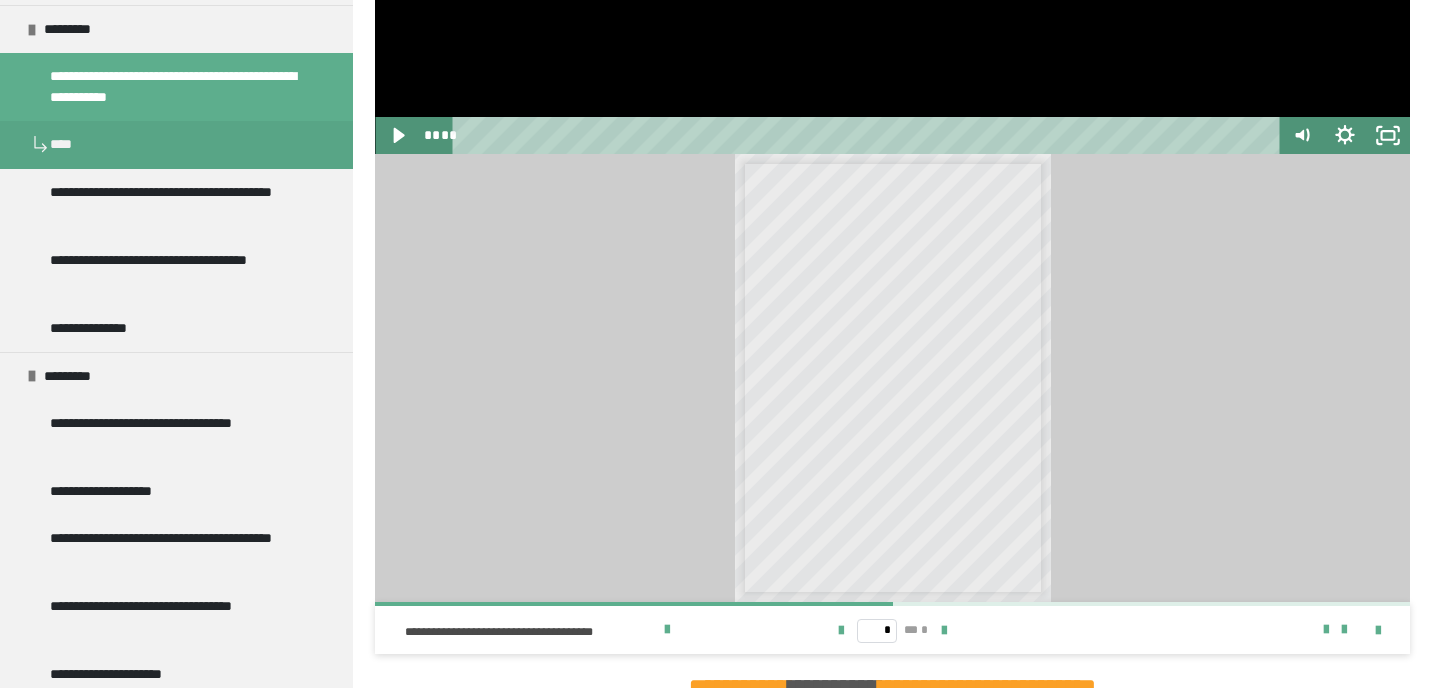 scroll, scrollTop: 741, scrollLeft: 0, axis: vertical 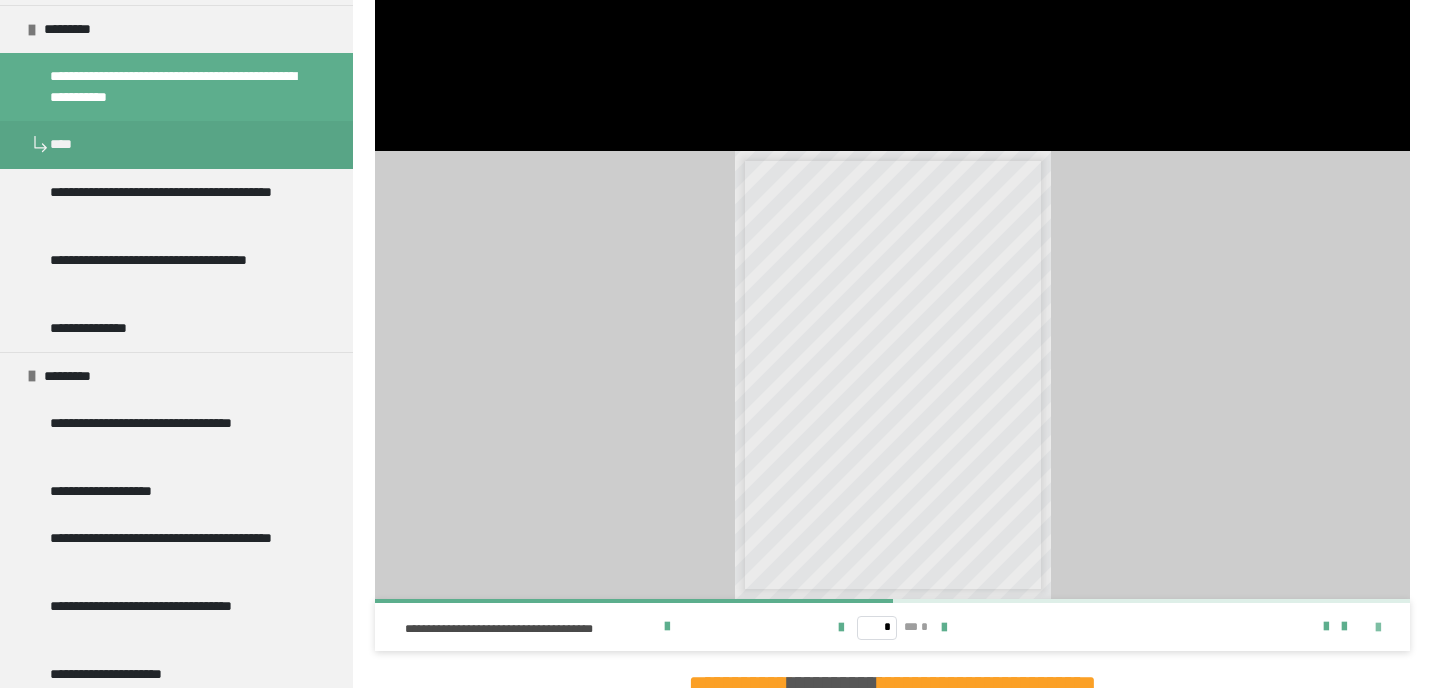 click at bounding box center (1378, 628) 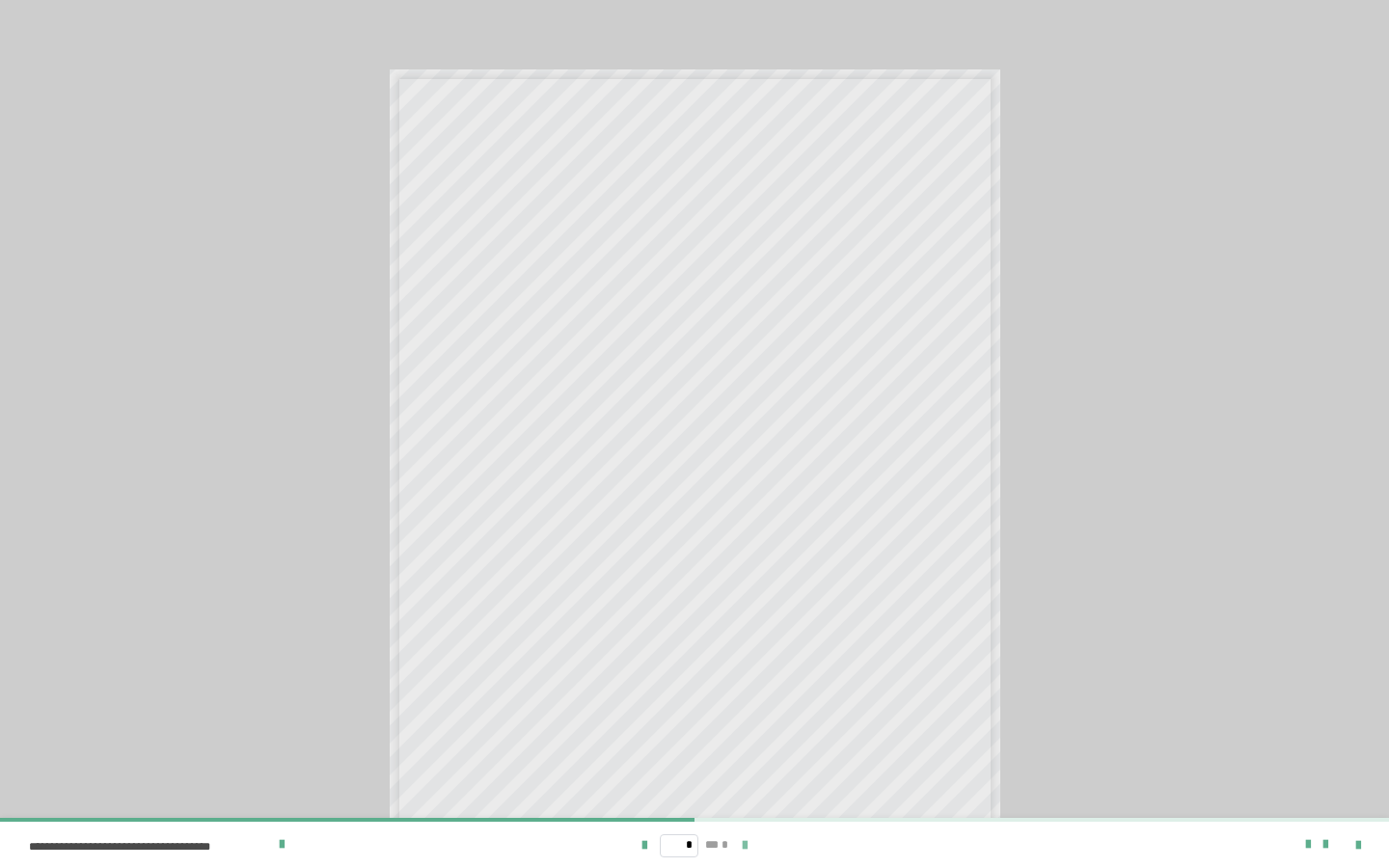 click at bounding box center [745, 846] 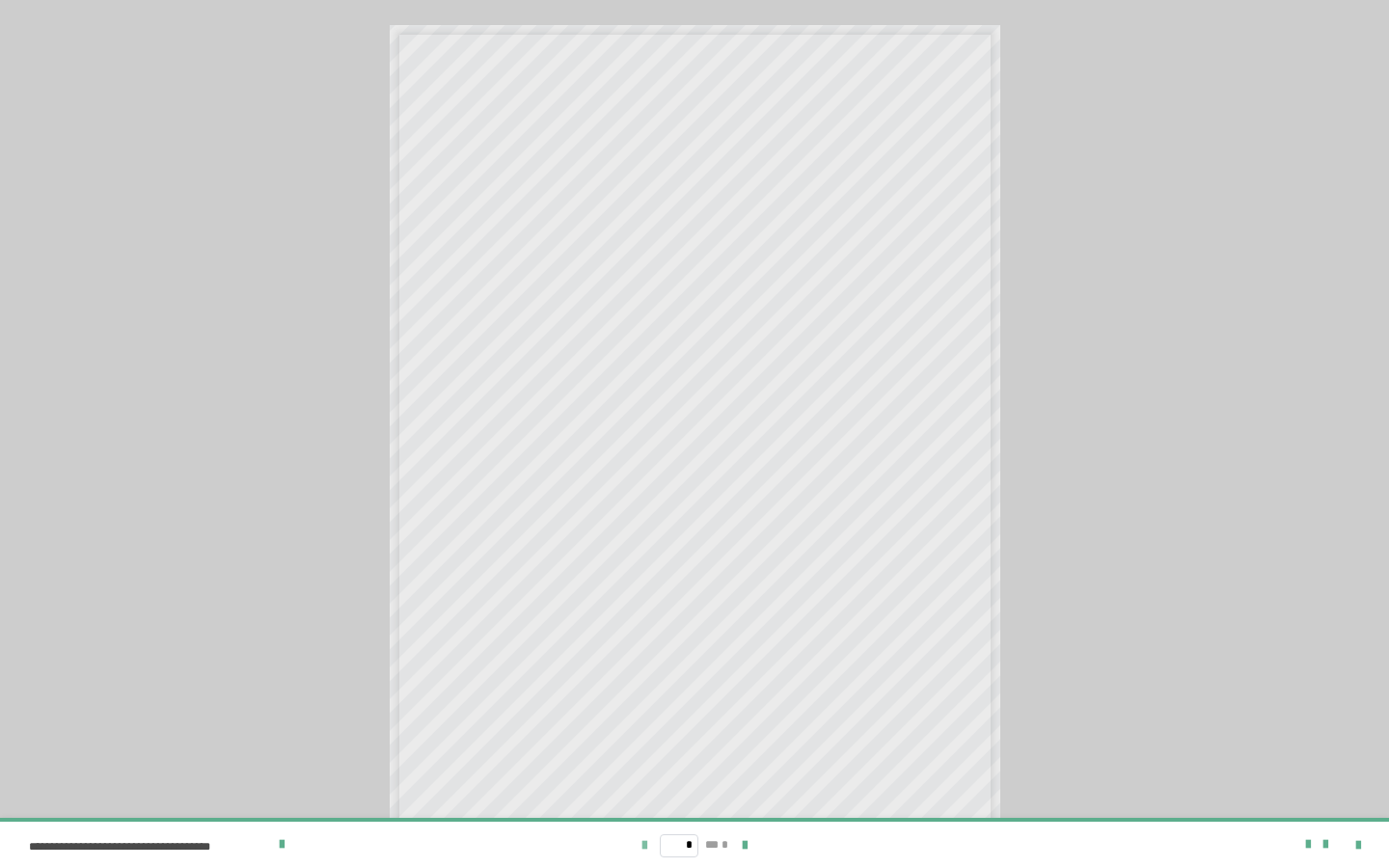 click at bounding box center [644, 846] 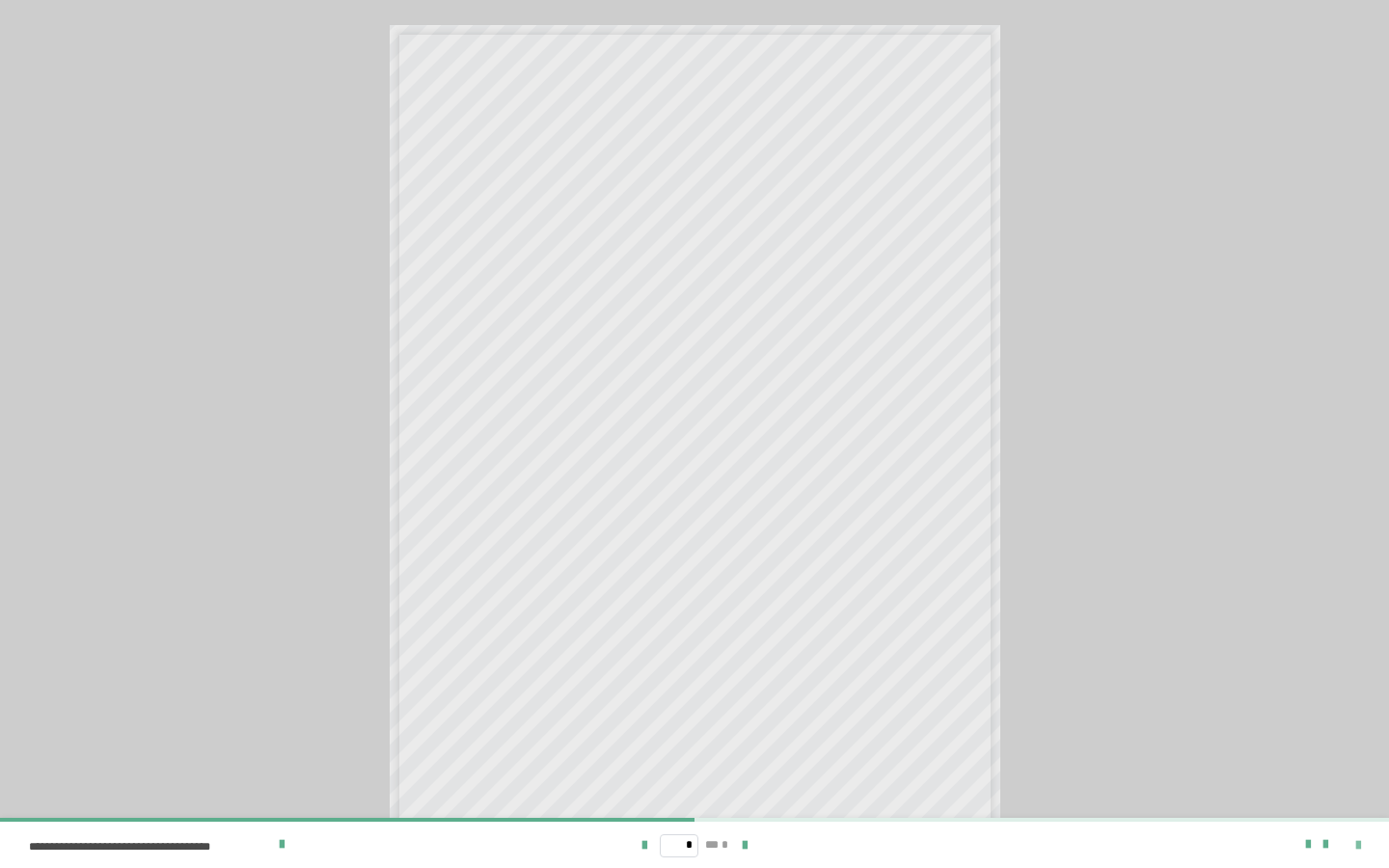click at bounding box center [1358, 846] 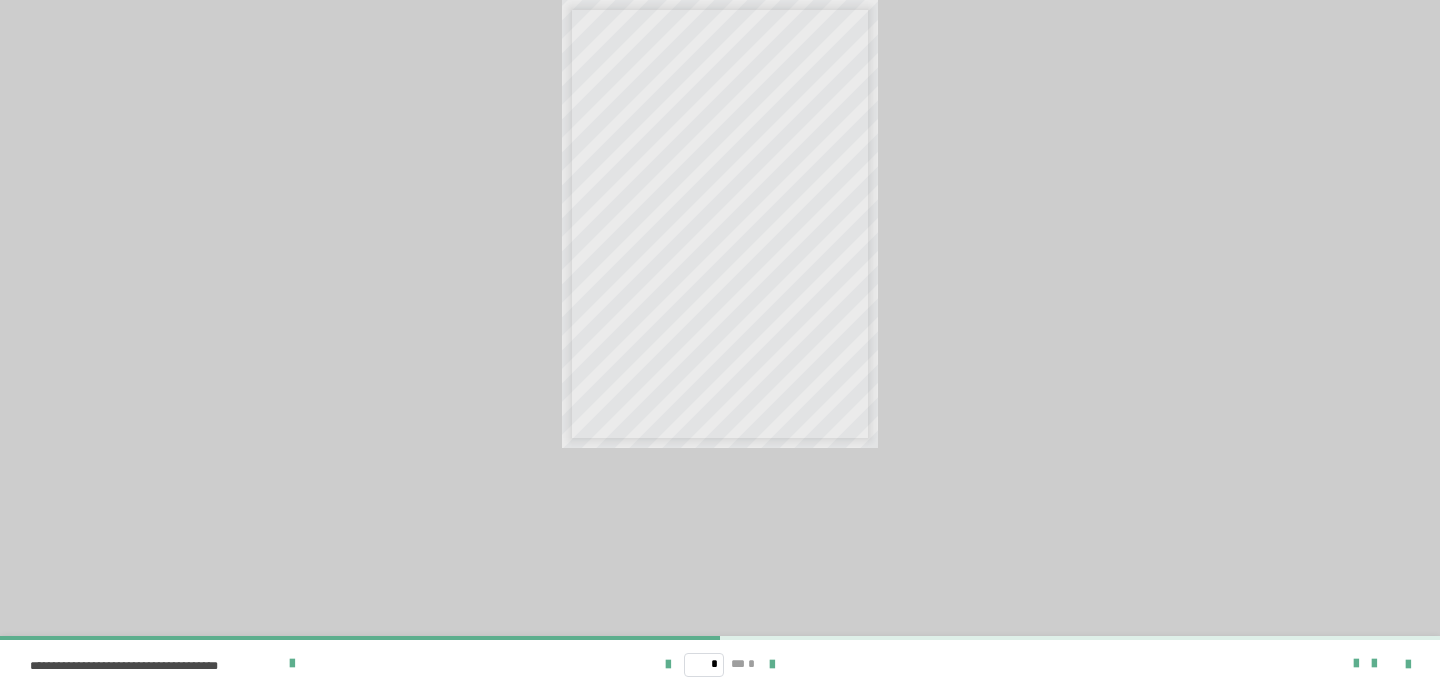 scroll, scrollTop: 920, scrollLeft: 0, axis: vertical 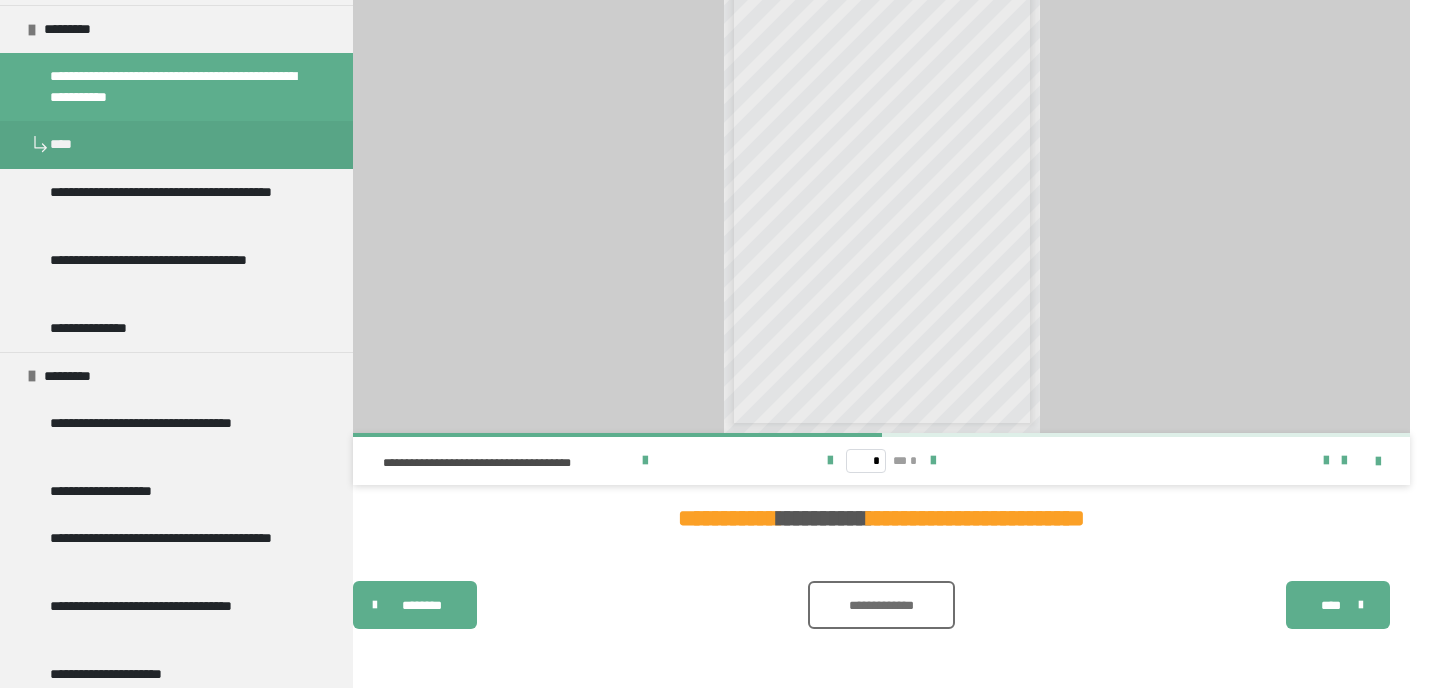 click on "**********" at bounding box center [881, 605] 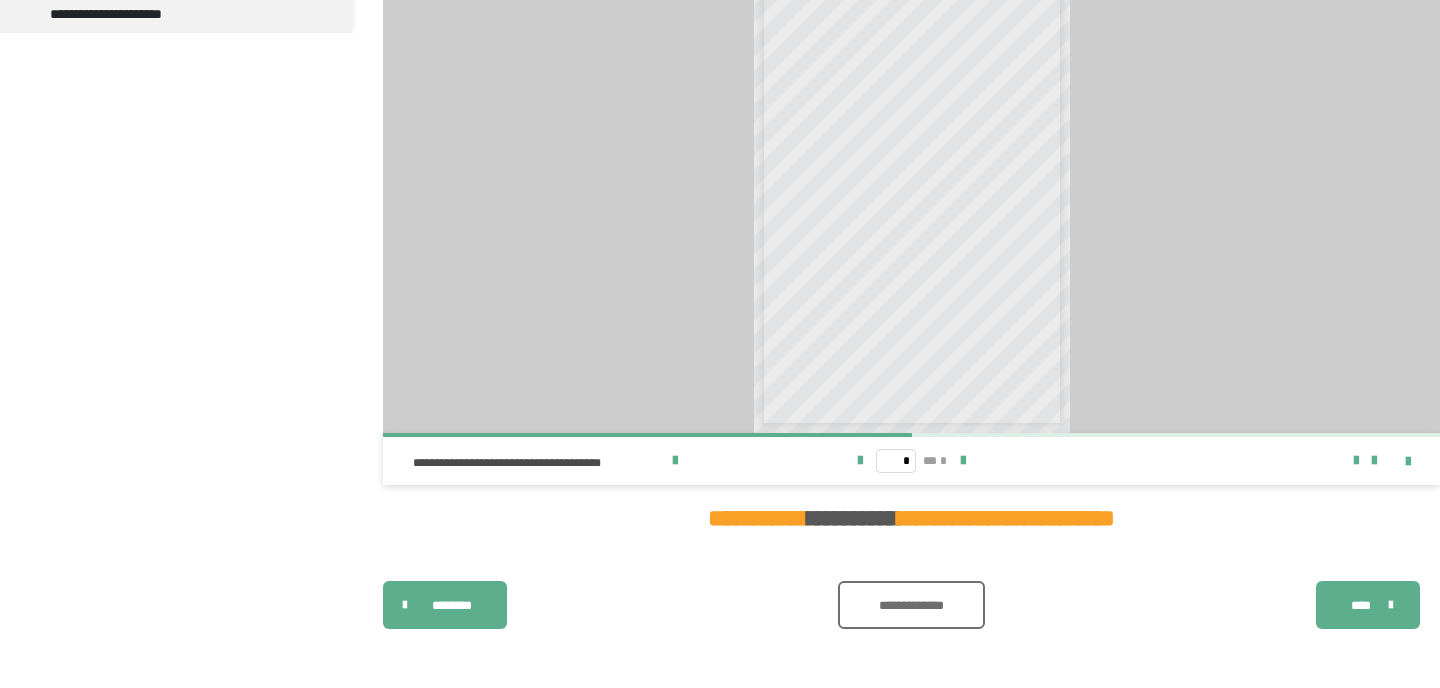 scroll, scrollTop: 0, scrollLeft: 0, axis: both 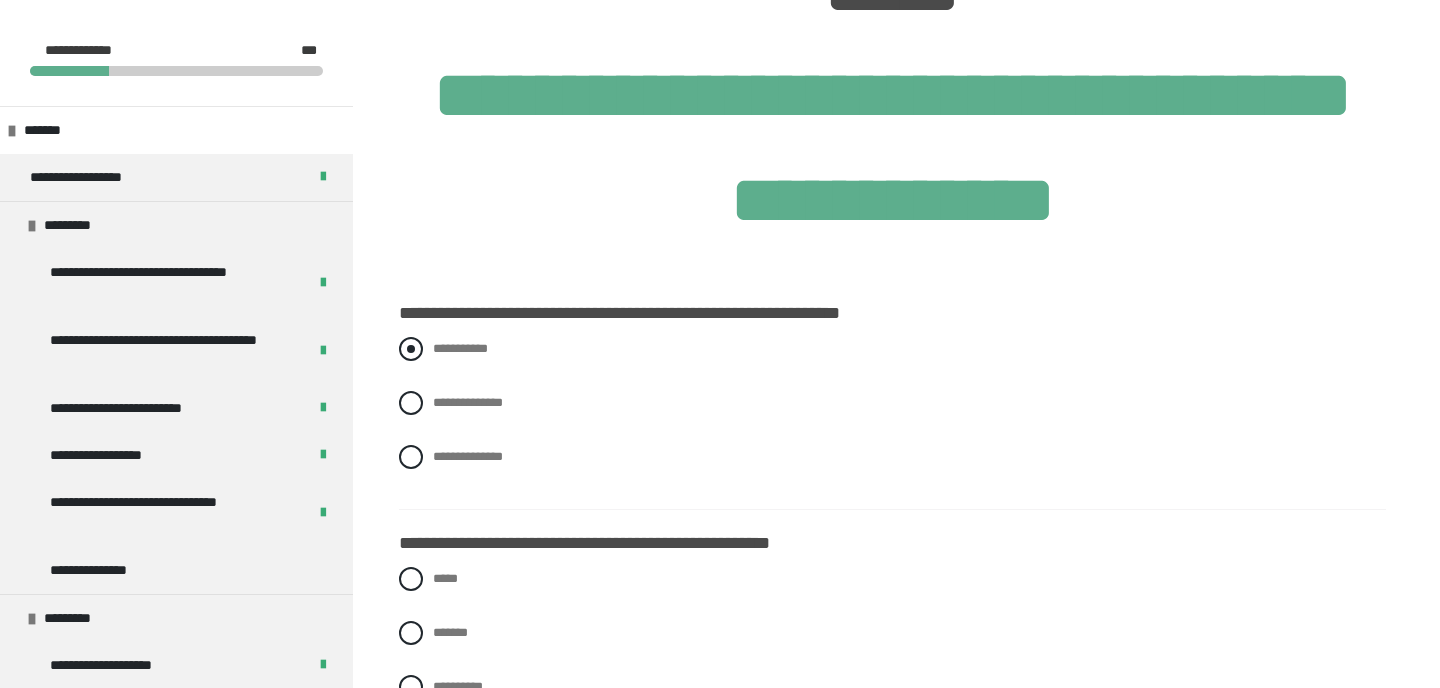 click on "**********" at bounding box center (892, 349) 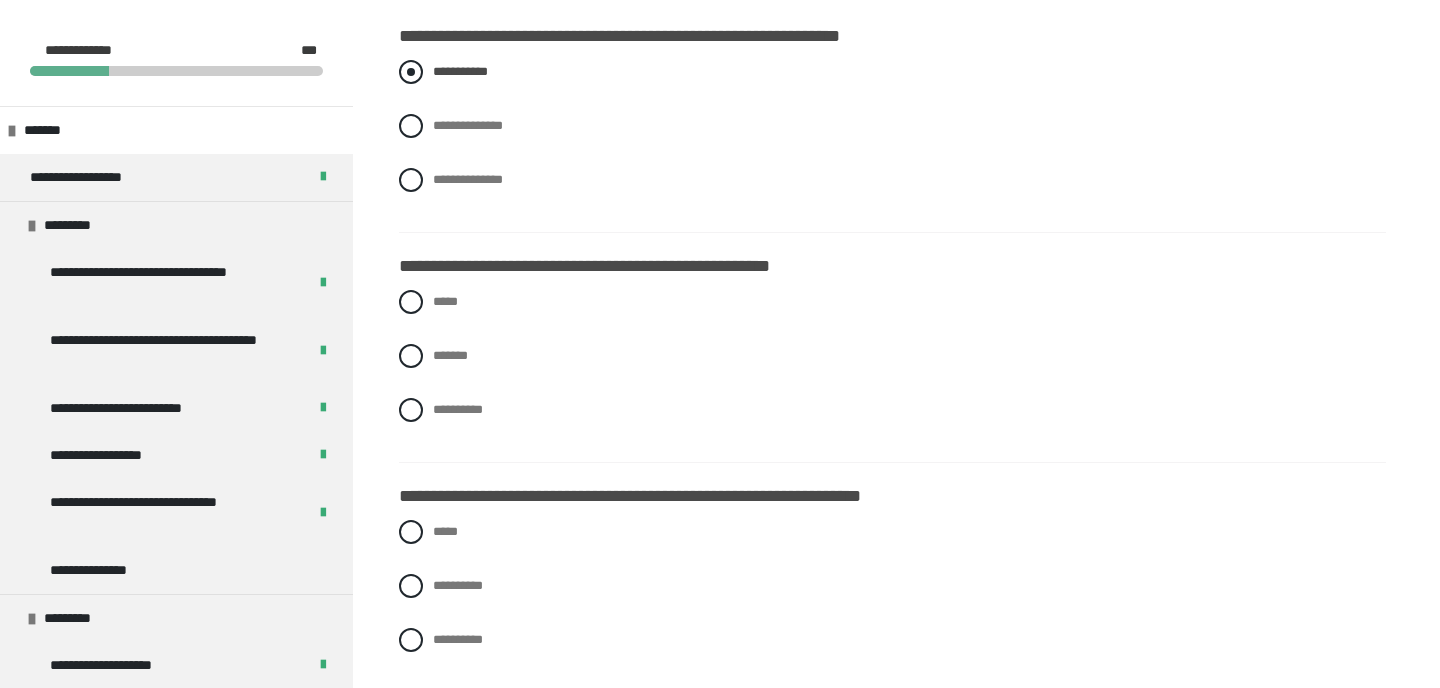 scroll, scrollTop: 675, scrollLeft: 0, axis: vertical 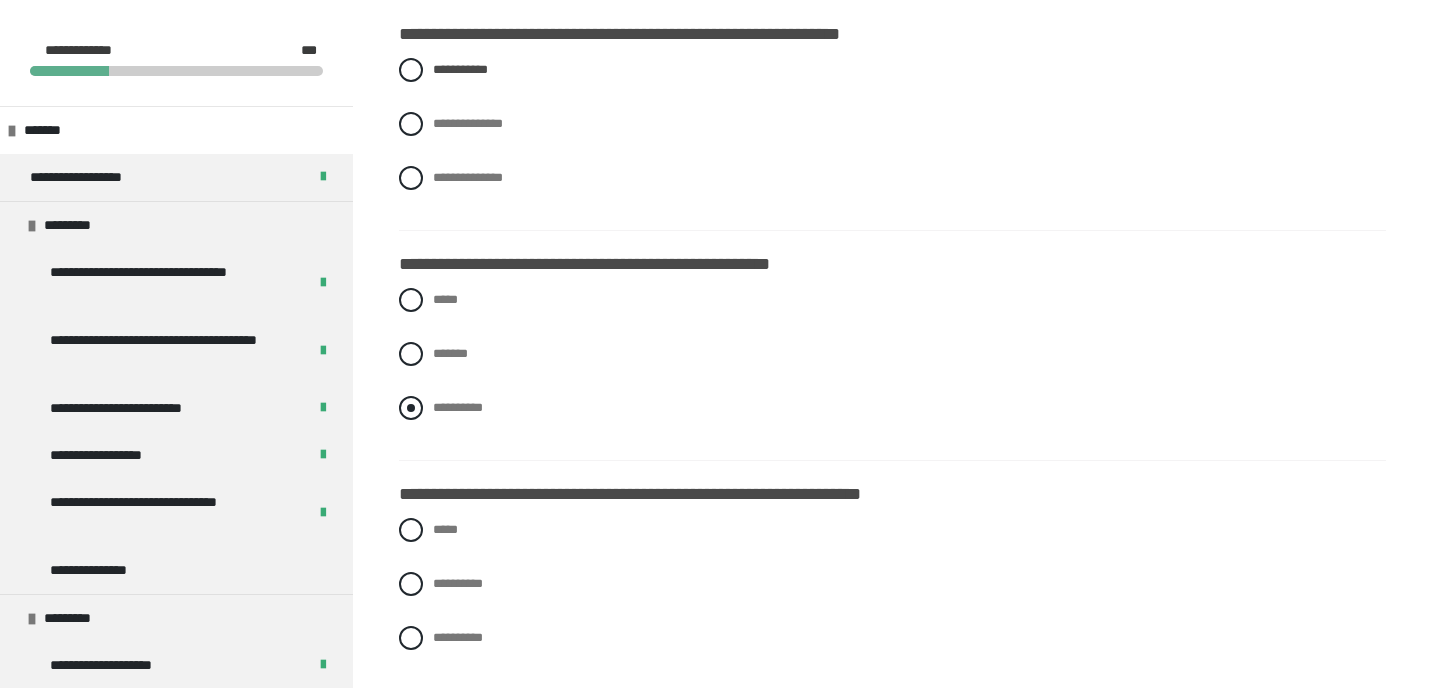 click on "**********" at bounding box center (892, 408) 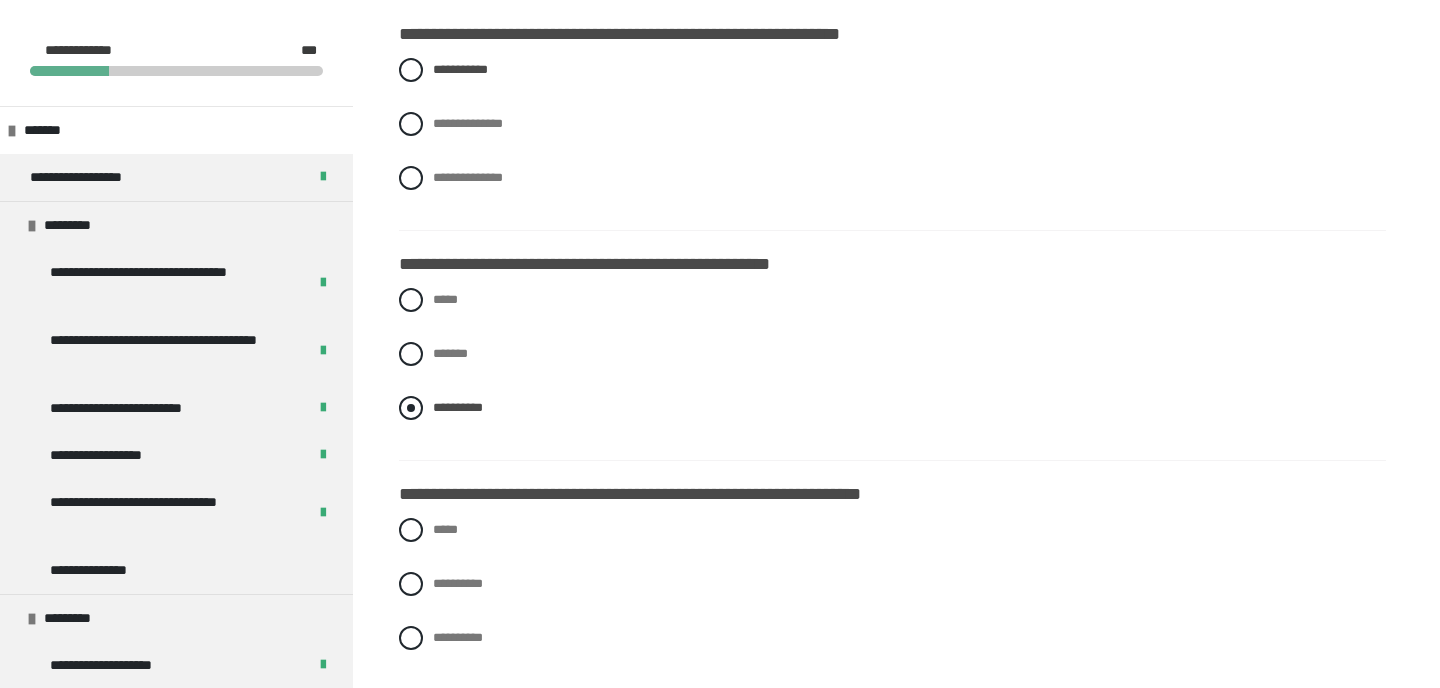 click on "**********" at bounding box center (892, 408) 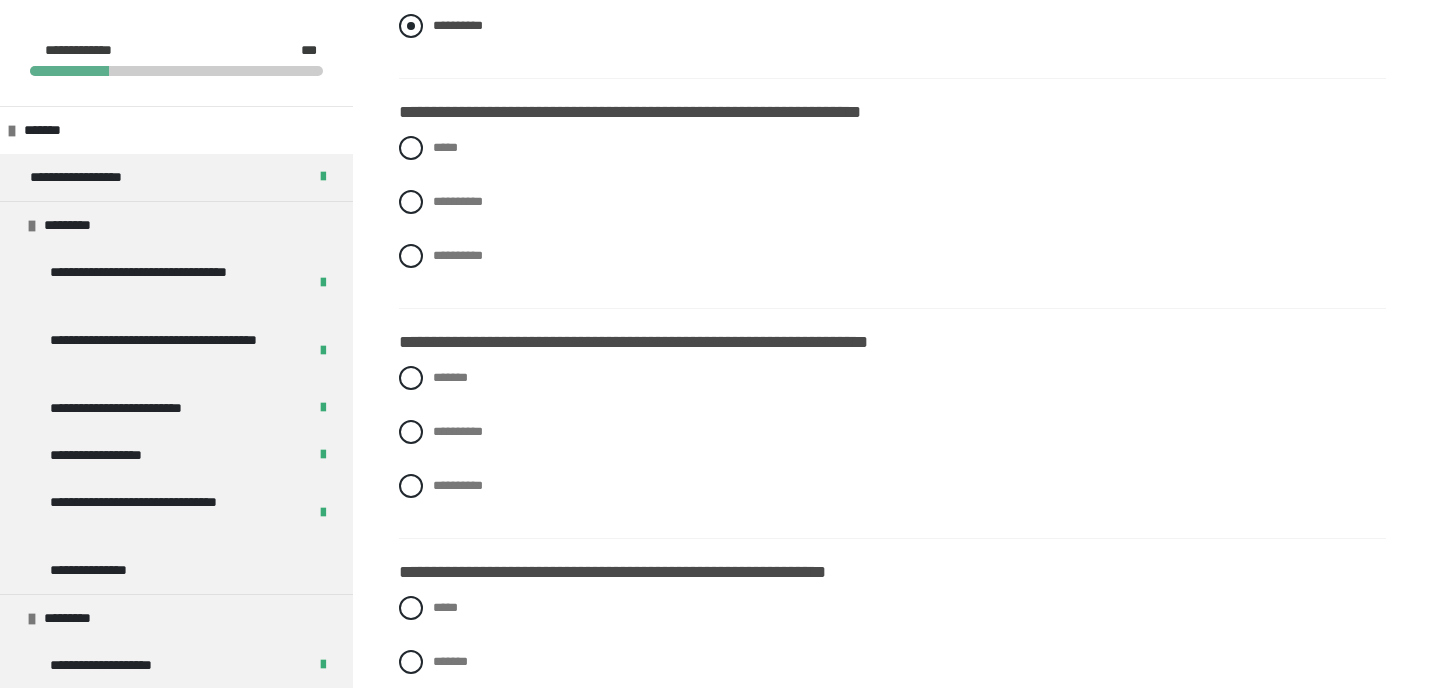 scroll, scrollTop: 1112, scrollLeft: 0, axis: vertical 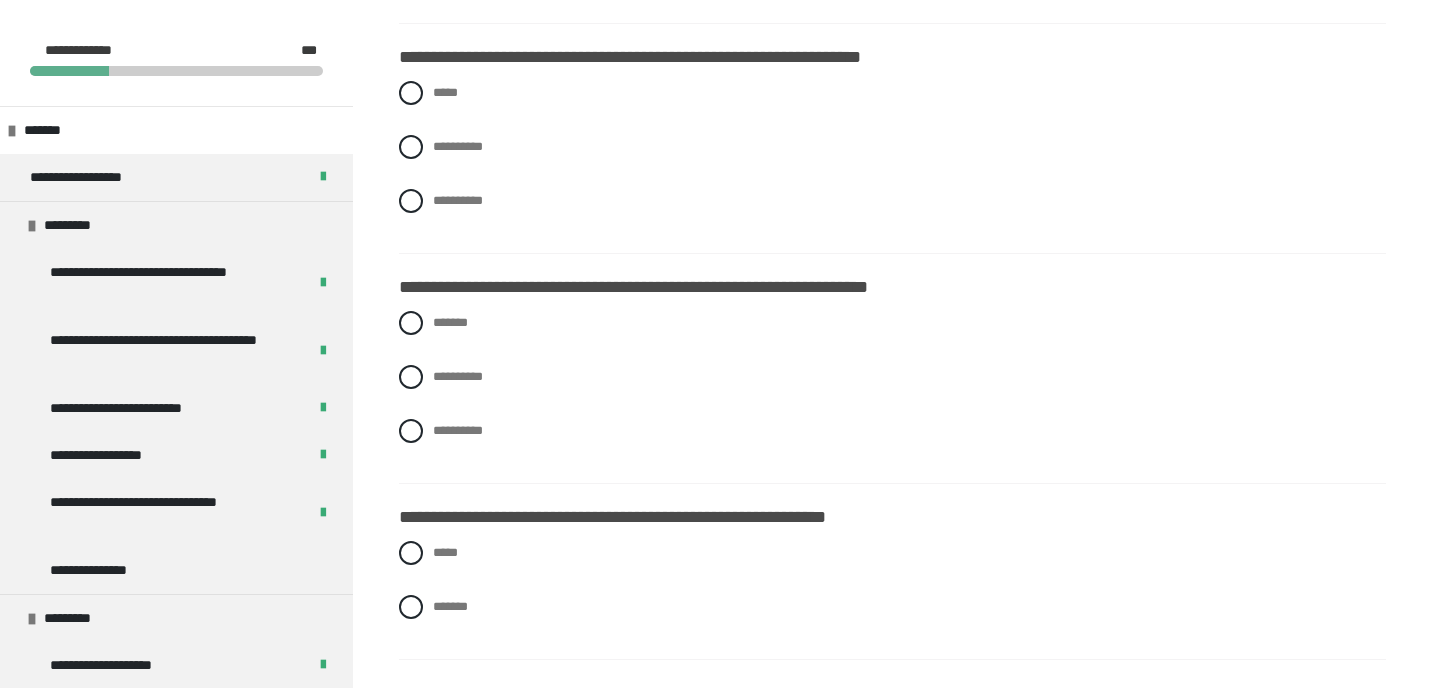 click on "[FIRST] [LAST] [LAST]" at bounding box center [892, 392] 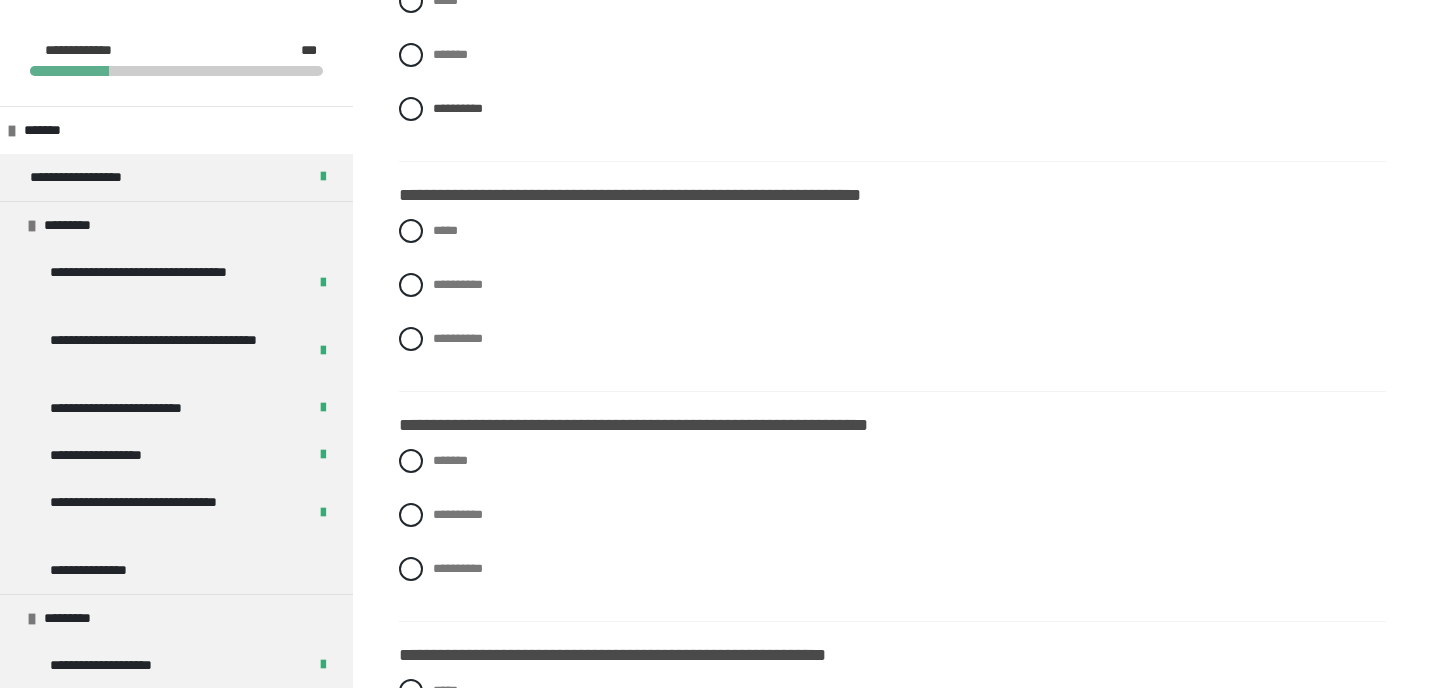scroll, scrollTop: 972, scrollLeft: 0, axis: vertical 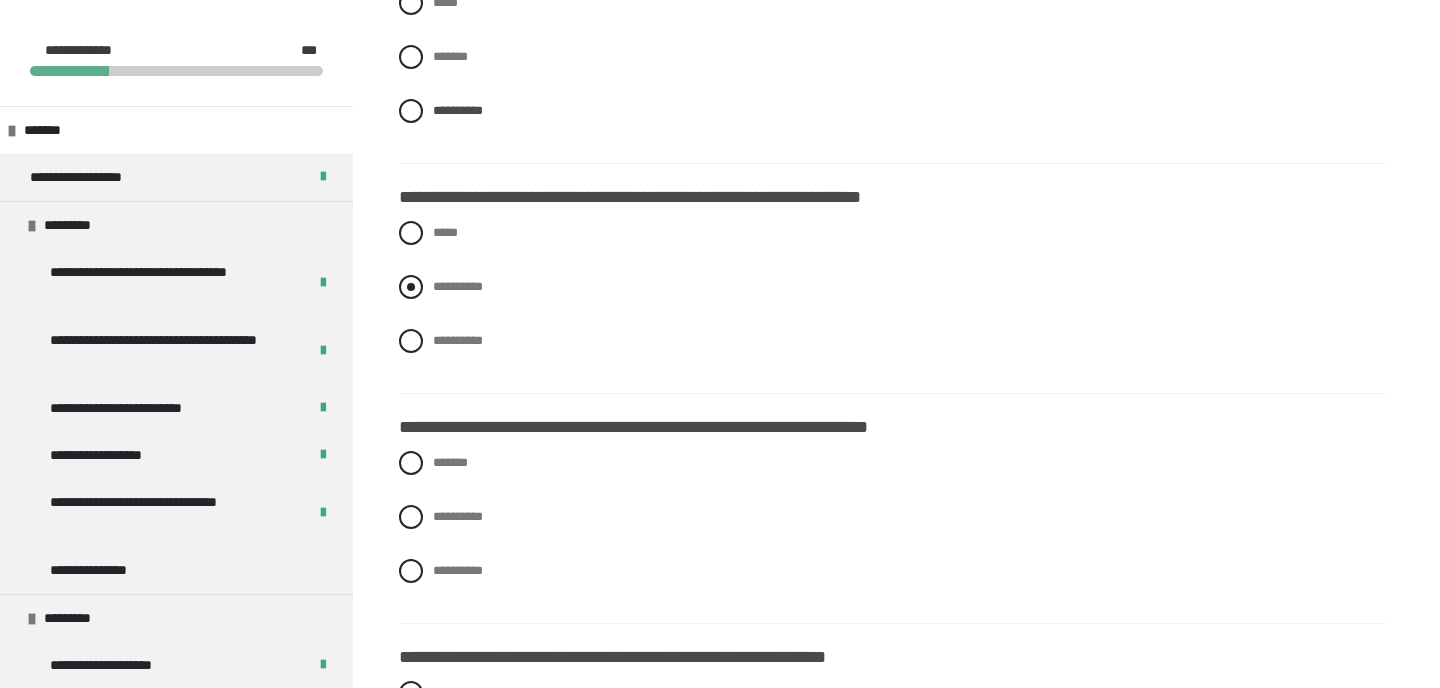 click on "**********" at bounding box center [892, 287] 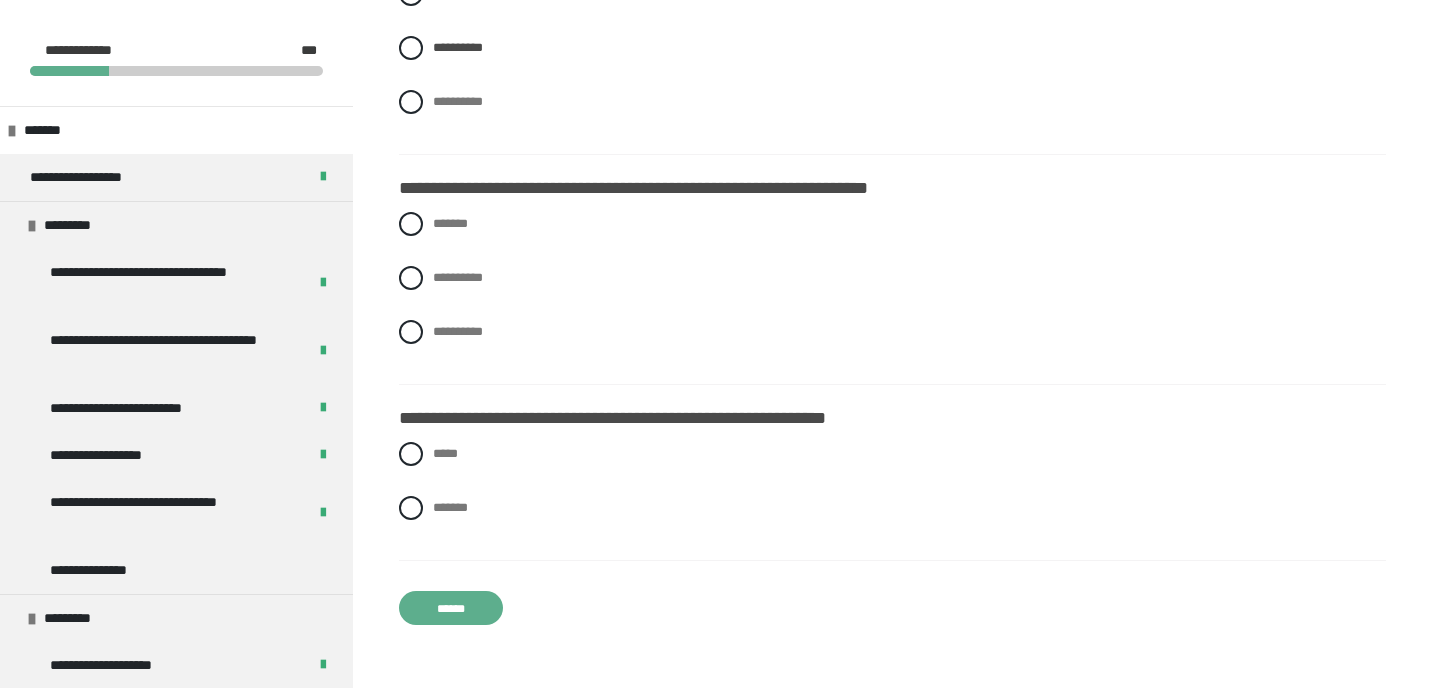 scroll, scrollTop: 1216, scrollLeft: 0, axis: vertical 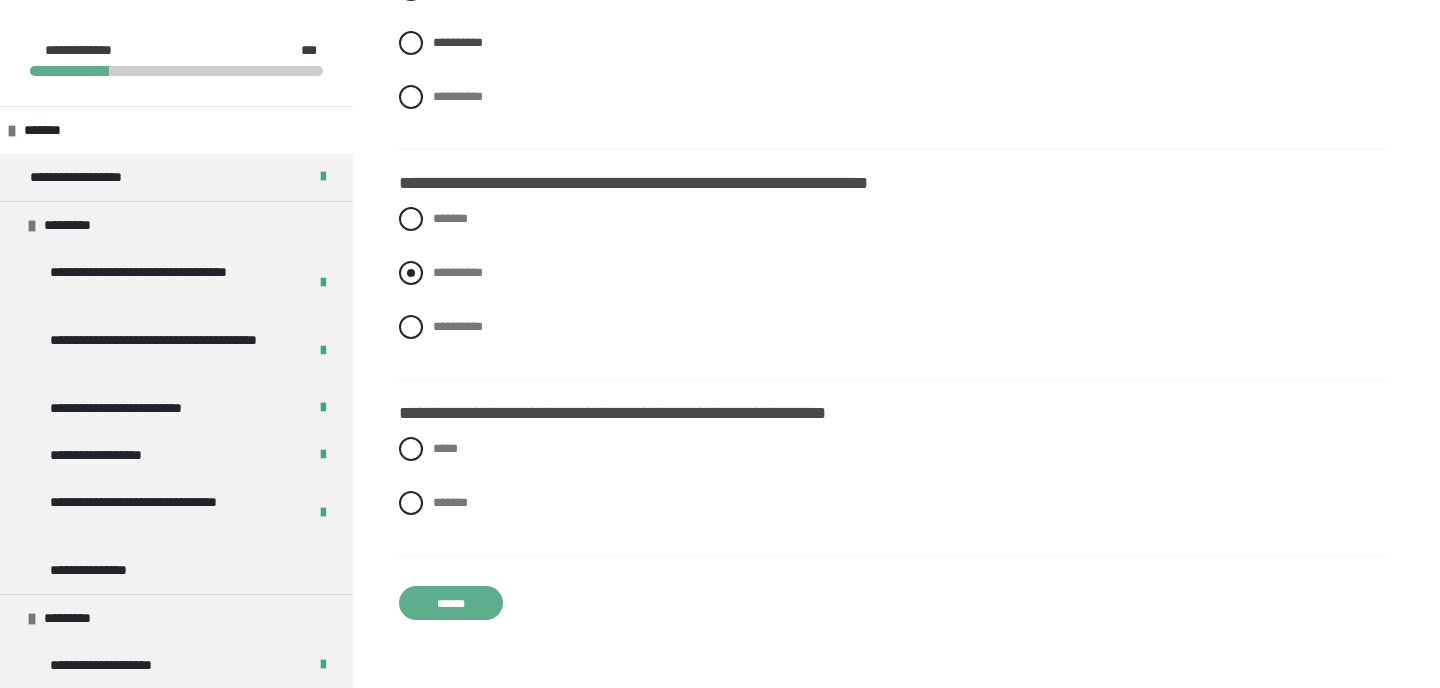 click on "**********" at bounding box center [892, 273] 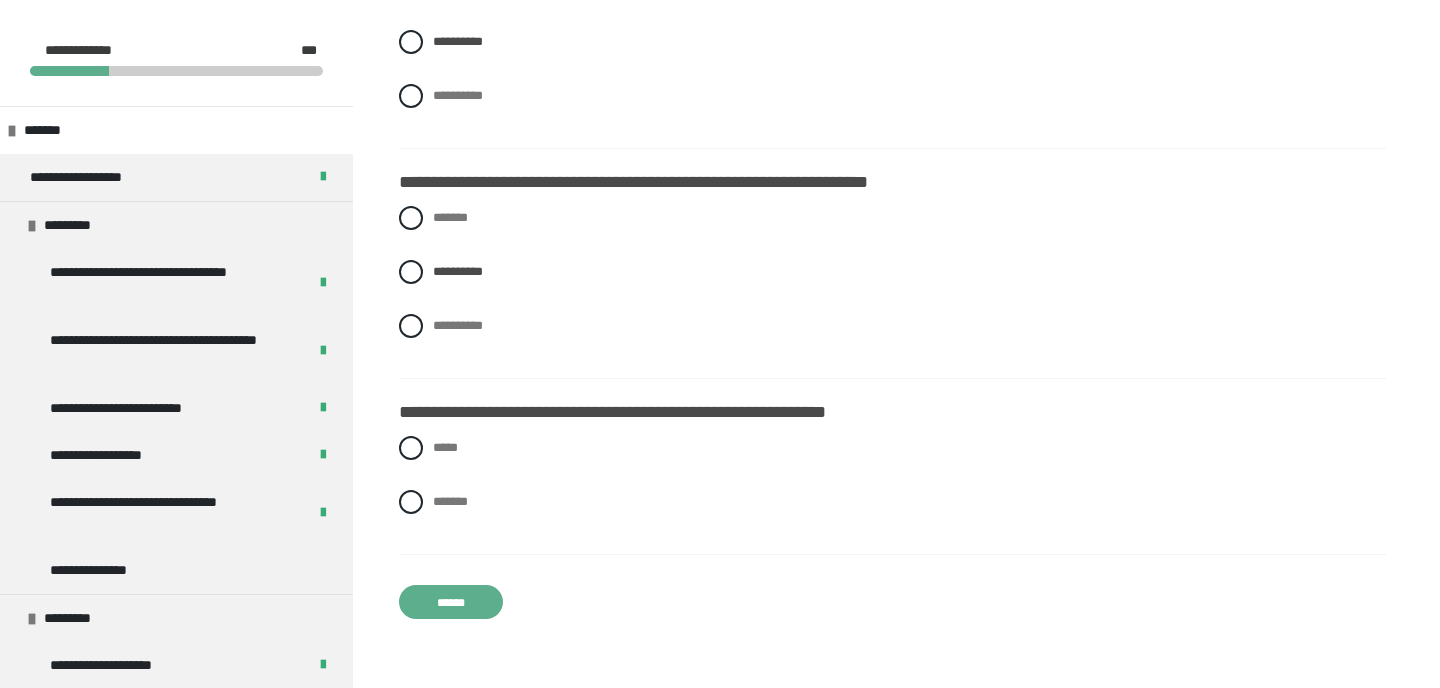 scroll, scrollTop: 1231, scrollLeft: 0, axis: vertical 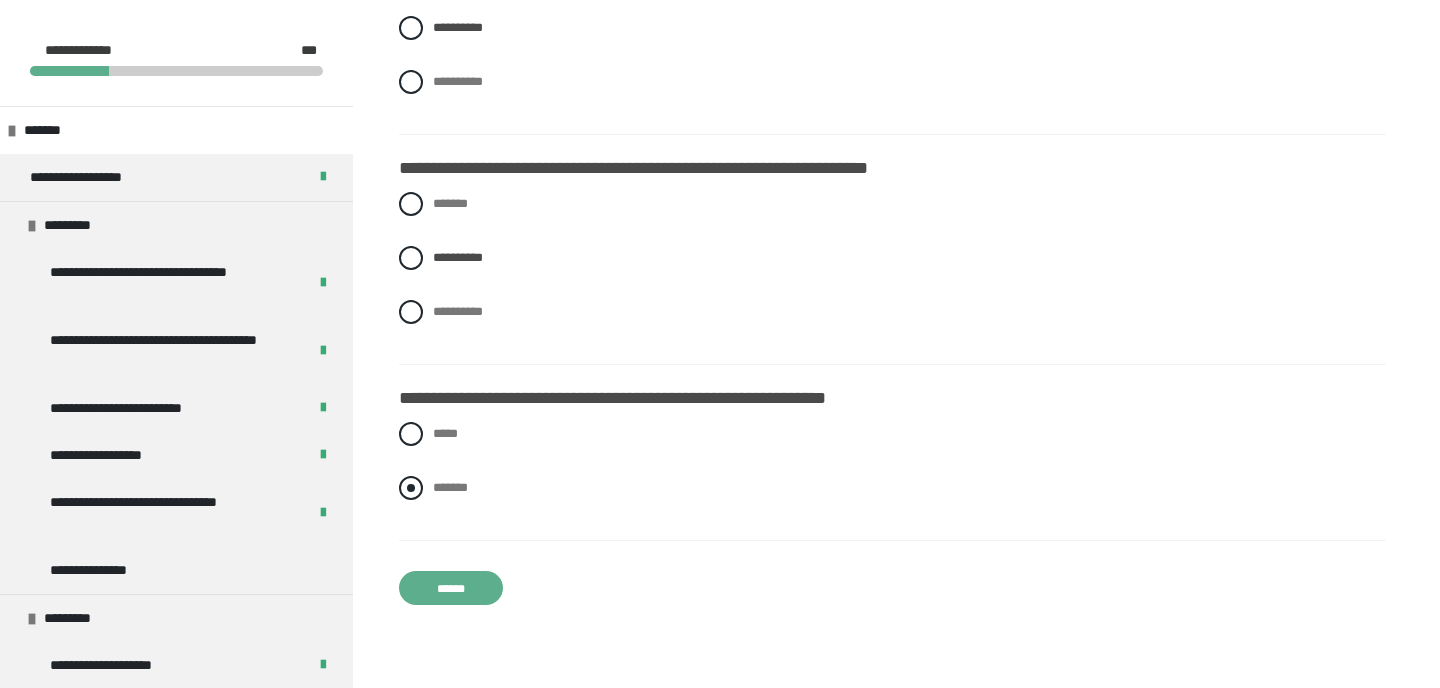 click on "*******" at bounding box center (892, 488) 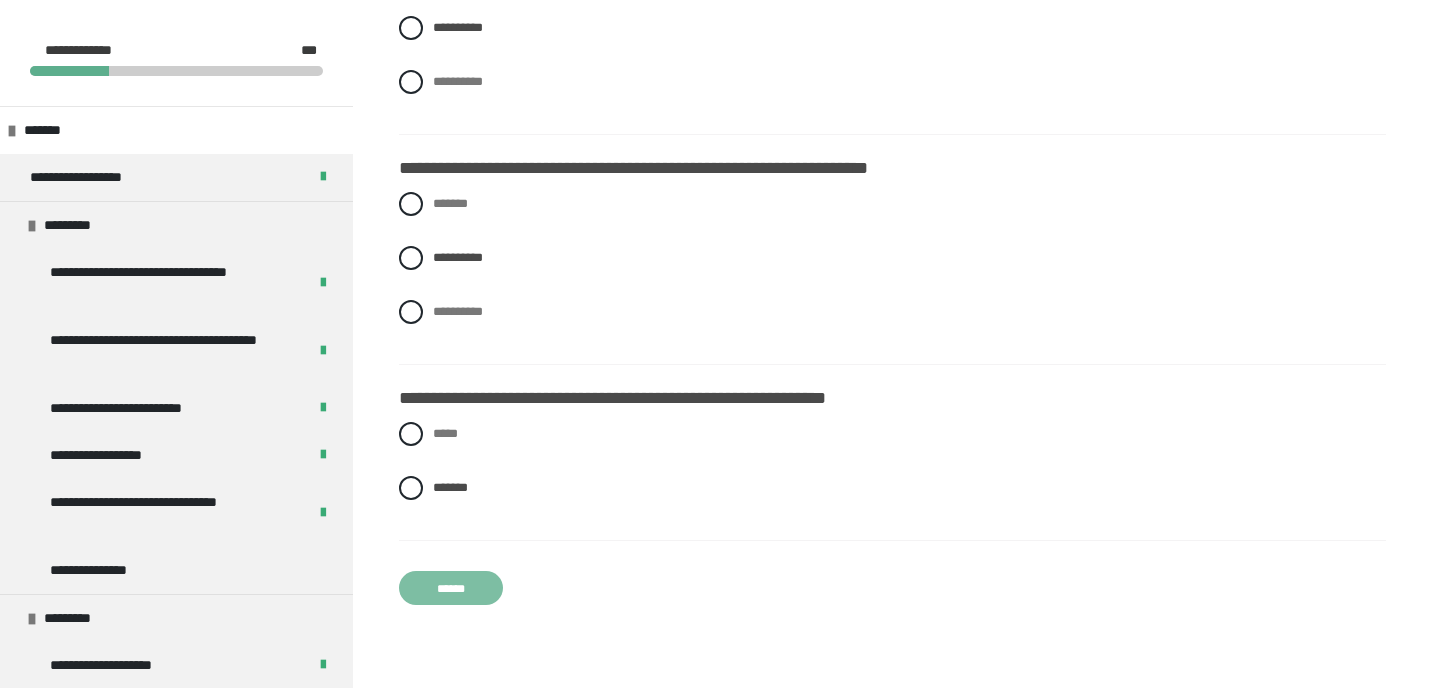 click on "******" at bounding box center (451, 588) 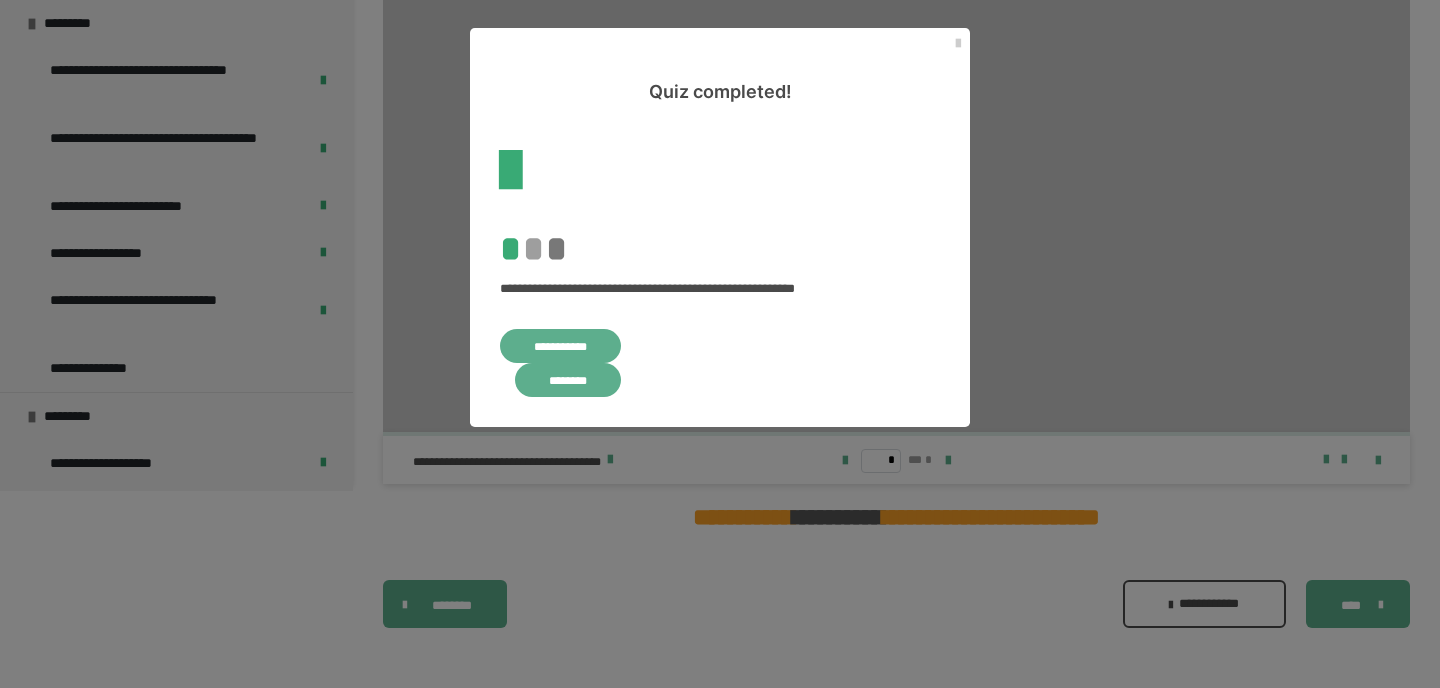 scroll, scrollTop: 0, scrollLeft: 0, axis: both 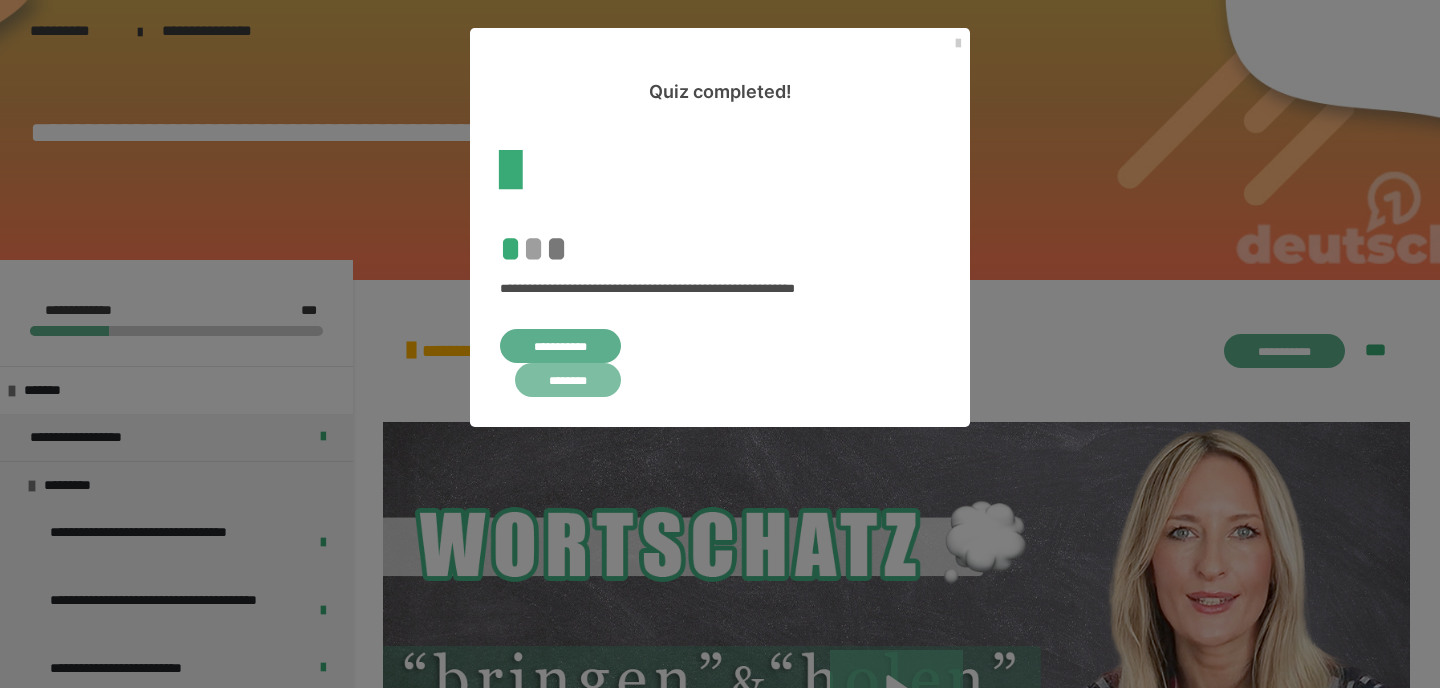 click on "********" at bounding box center [568, 380] 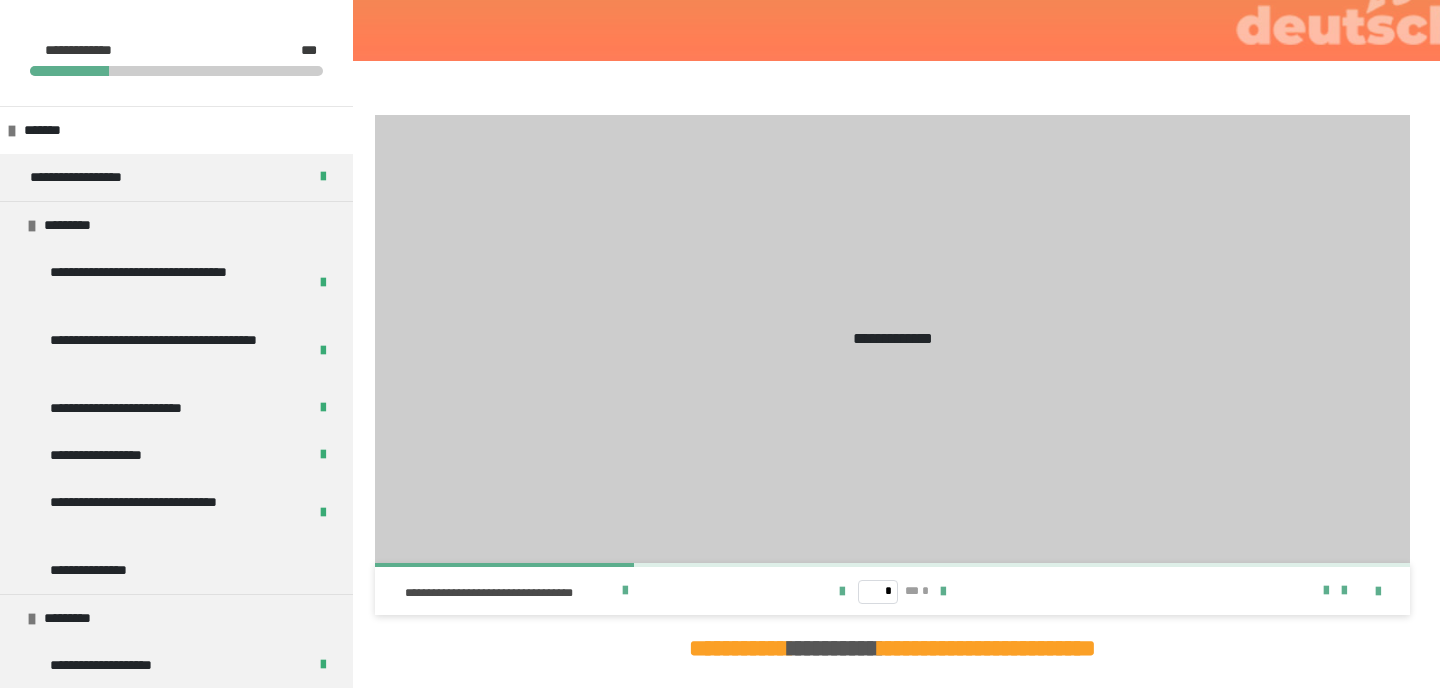 scroll, scrollTop: 325, scrollLeft: 0, axis: vertical 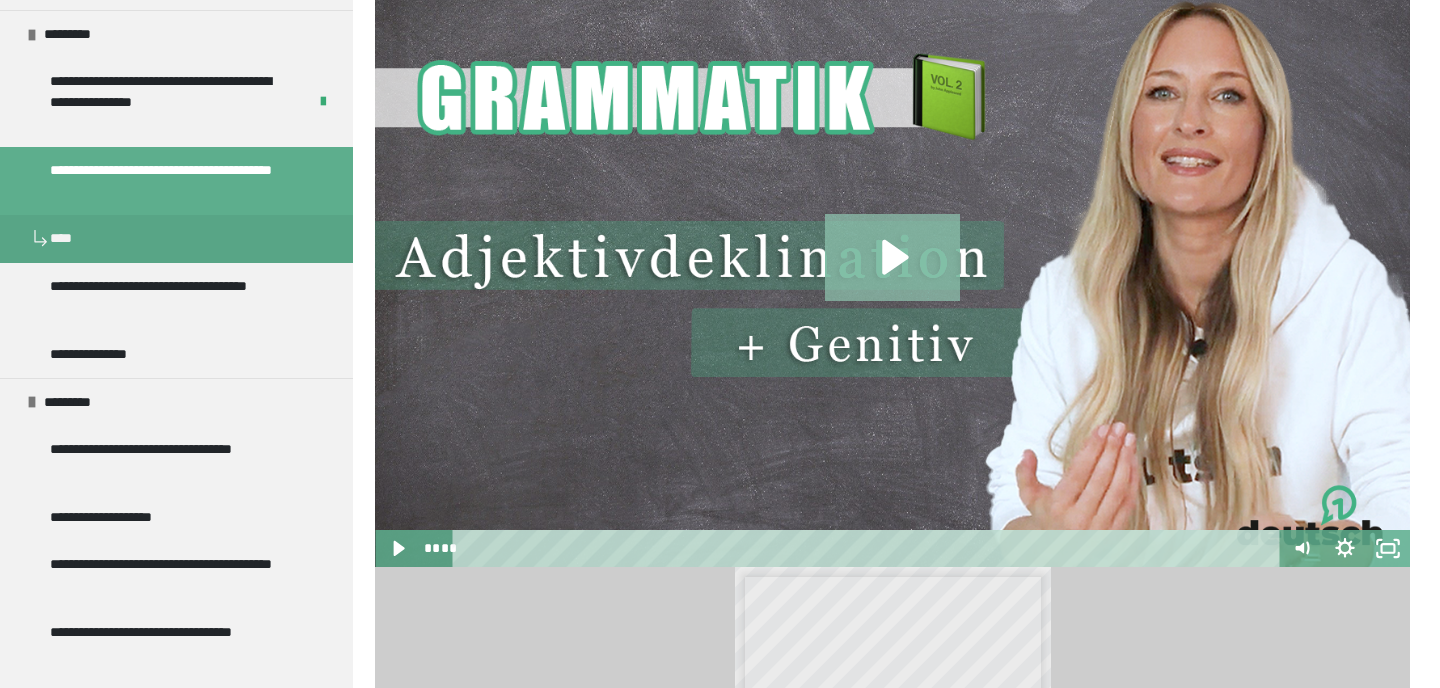 click 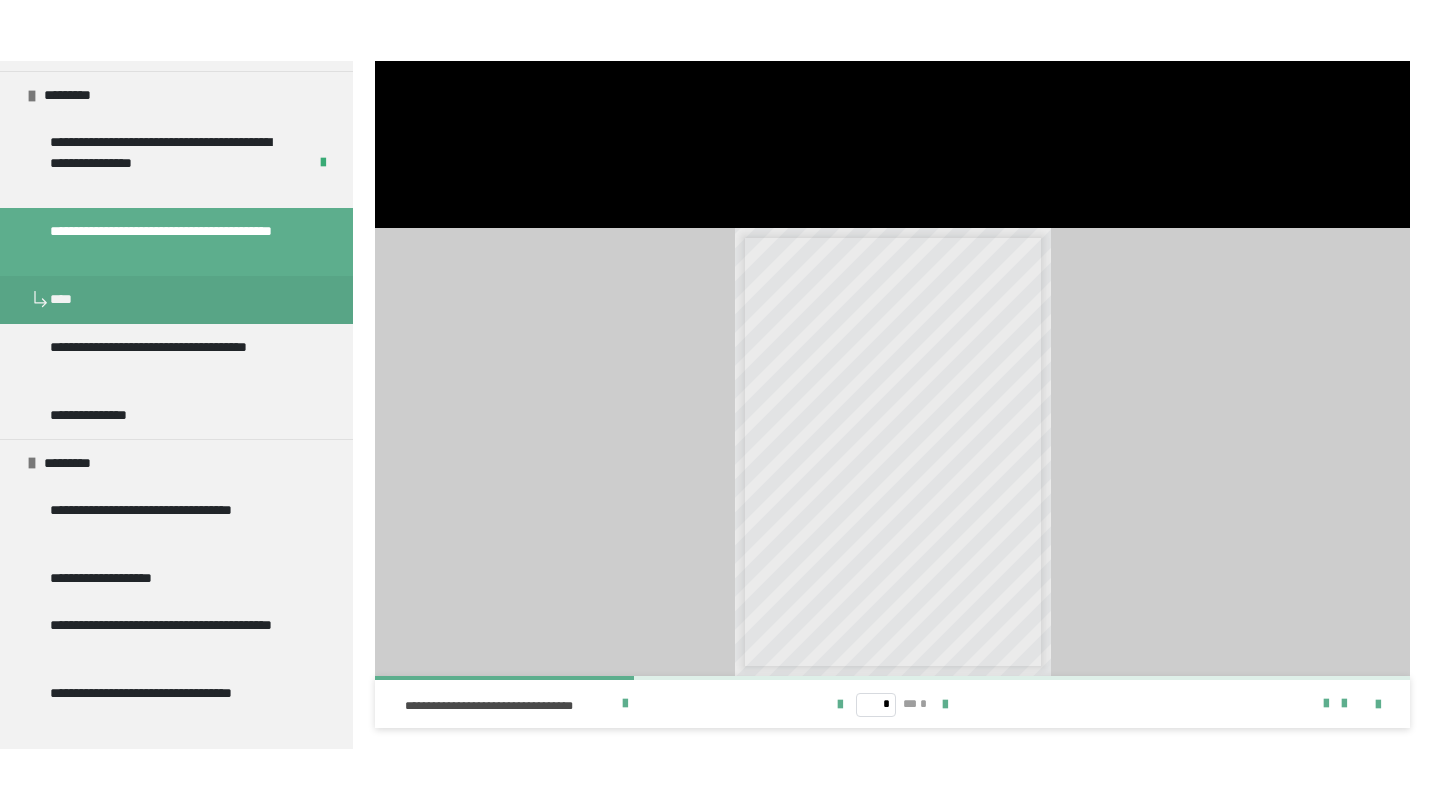 scroll, scrollTop: 734, scrollLeft: 0, axis: vertical 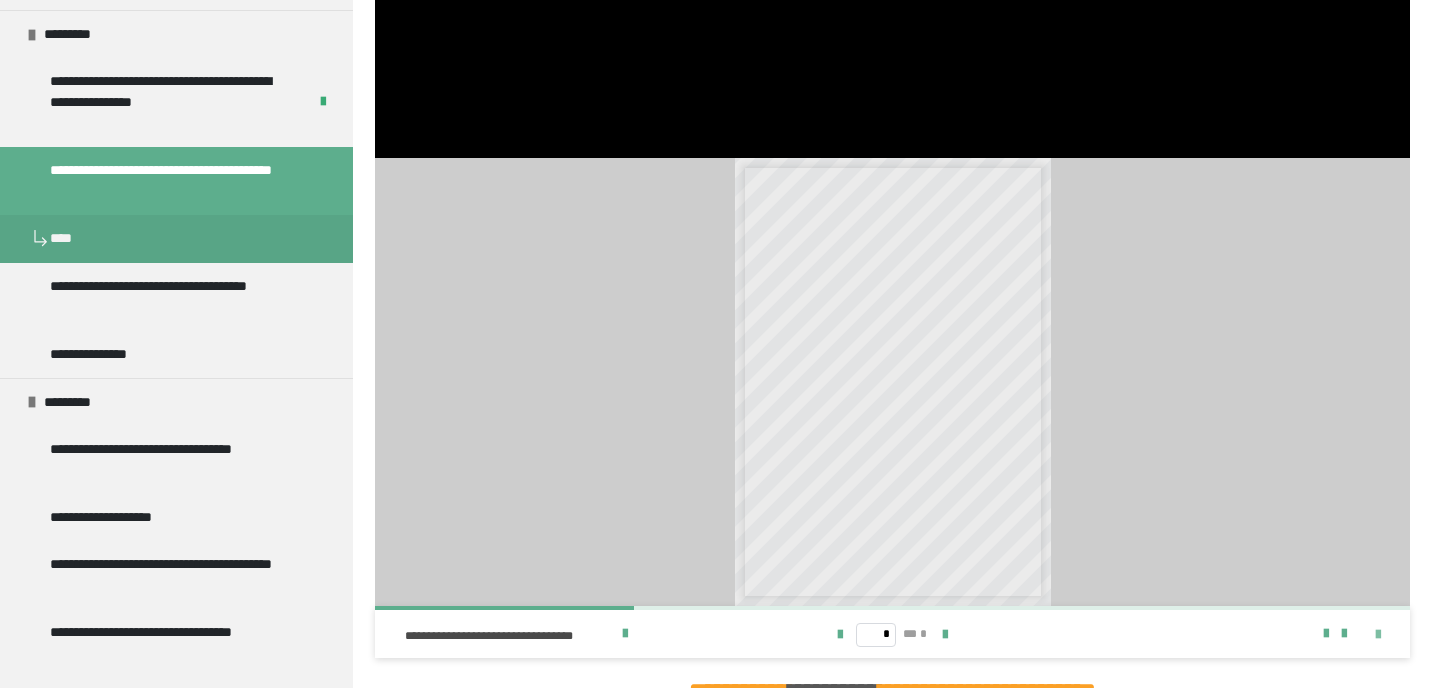 click at bounding box center (1378, 635) 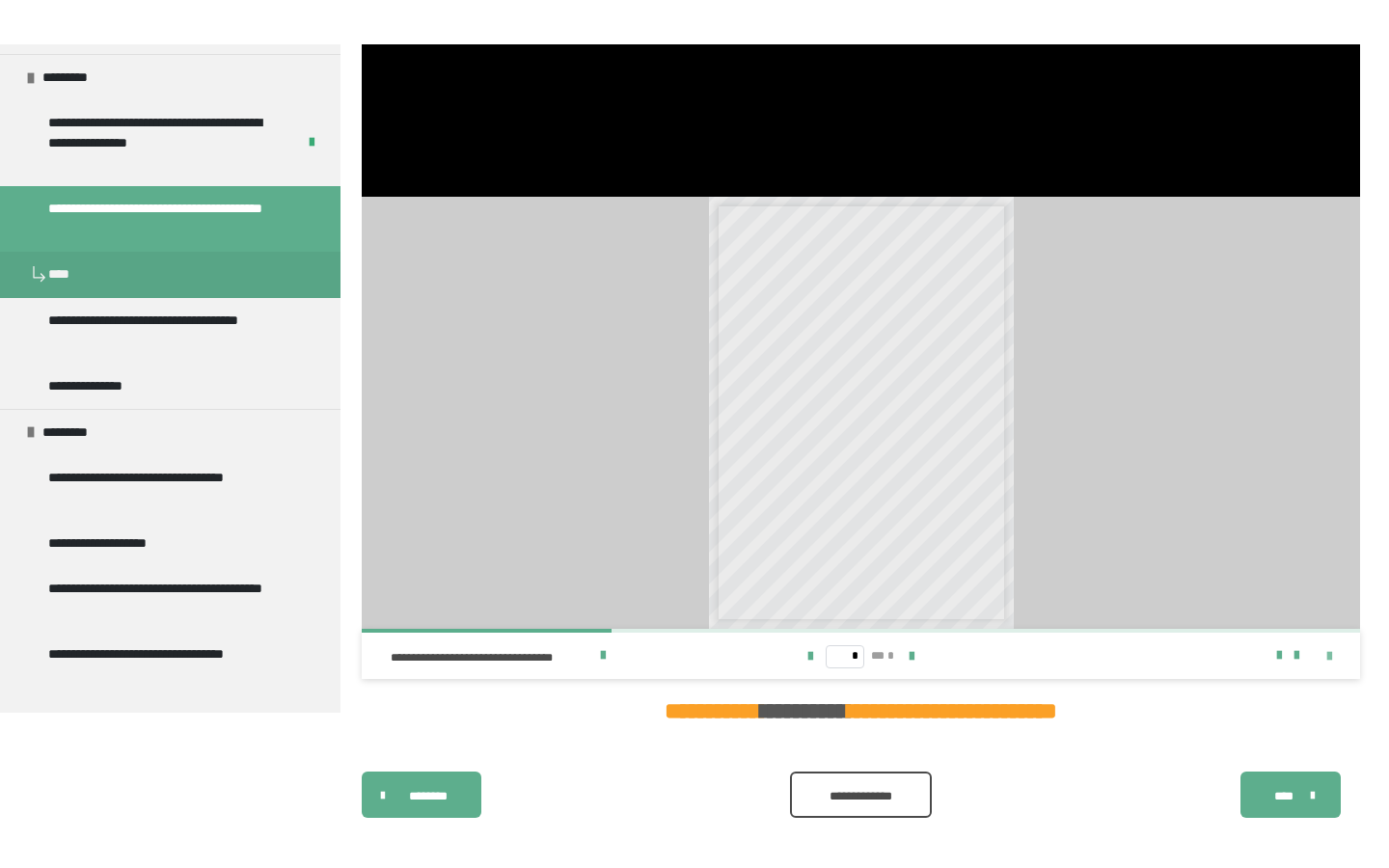 scroll, scrollTop: 671, scrollLeft: 0, axis: vertical 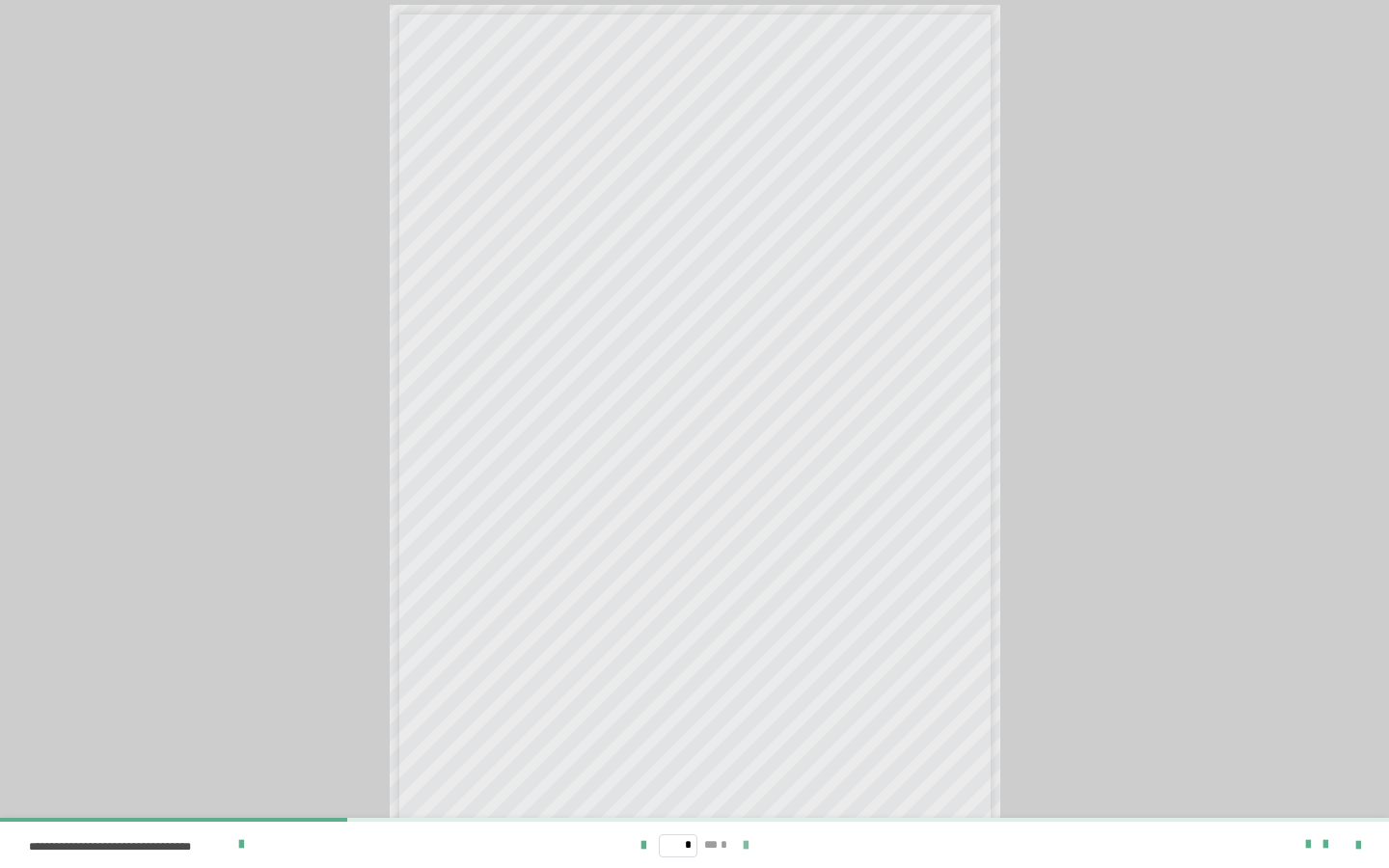 click at bounding box center (746, 846) 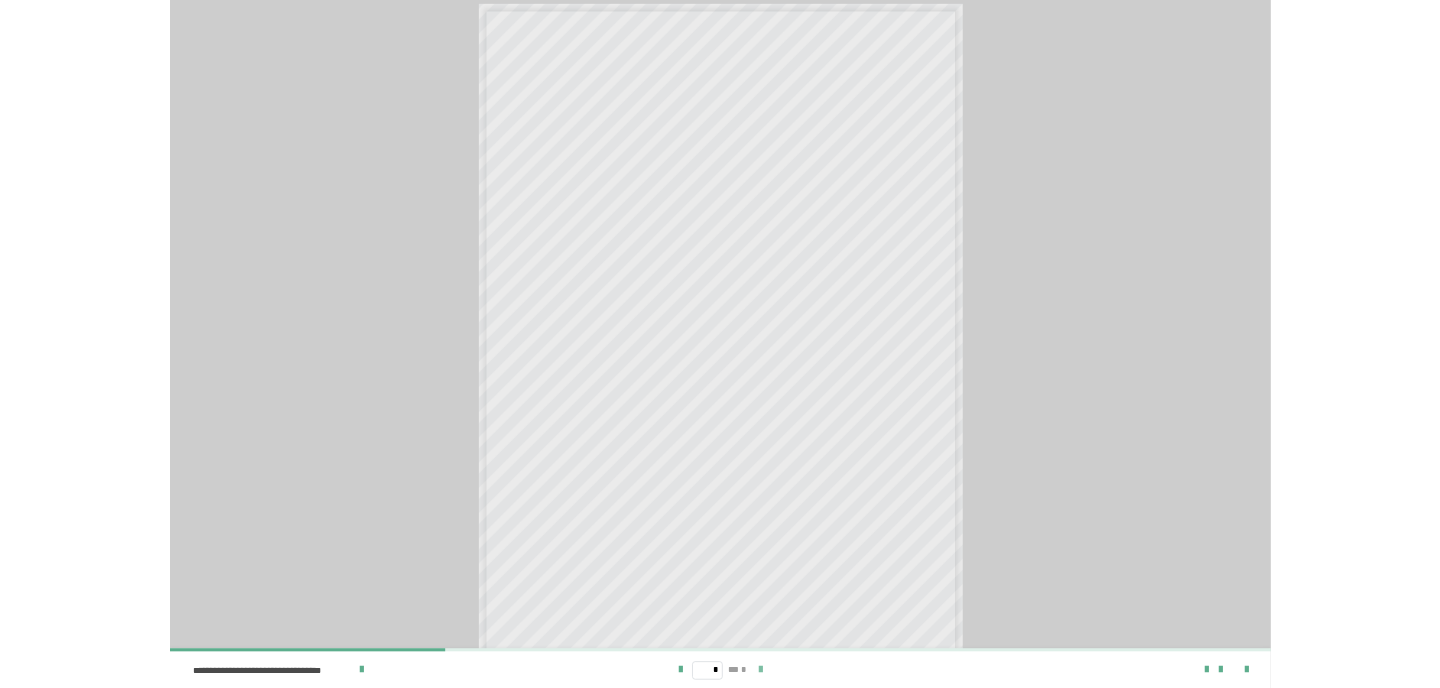 scroll, scrollTop: 0, scrollLeft: 0, axis: both 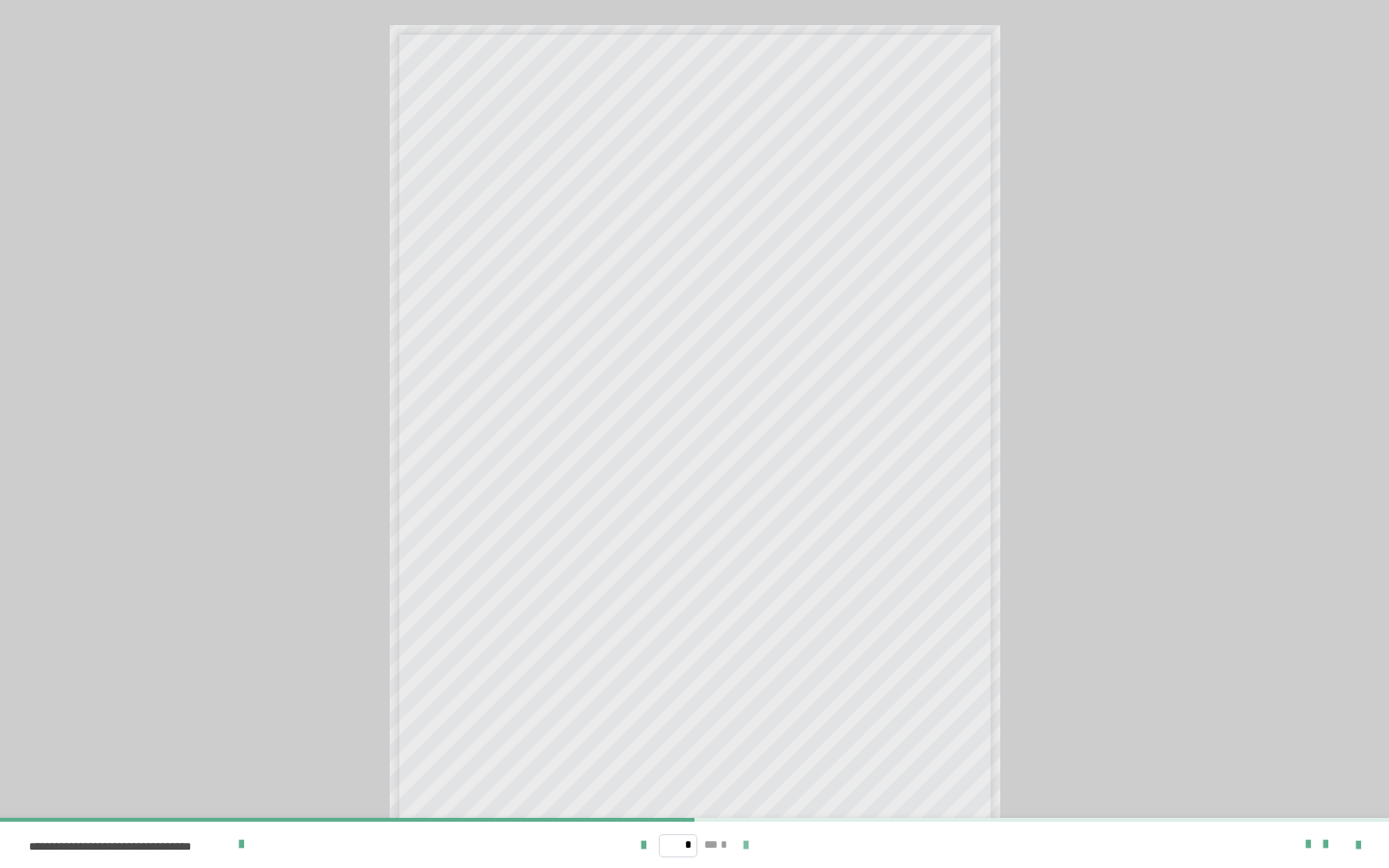click at bounding box center [746, 846] 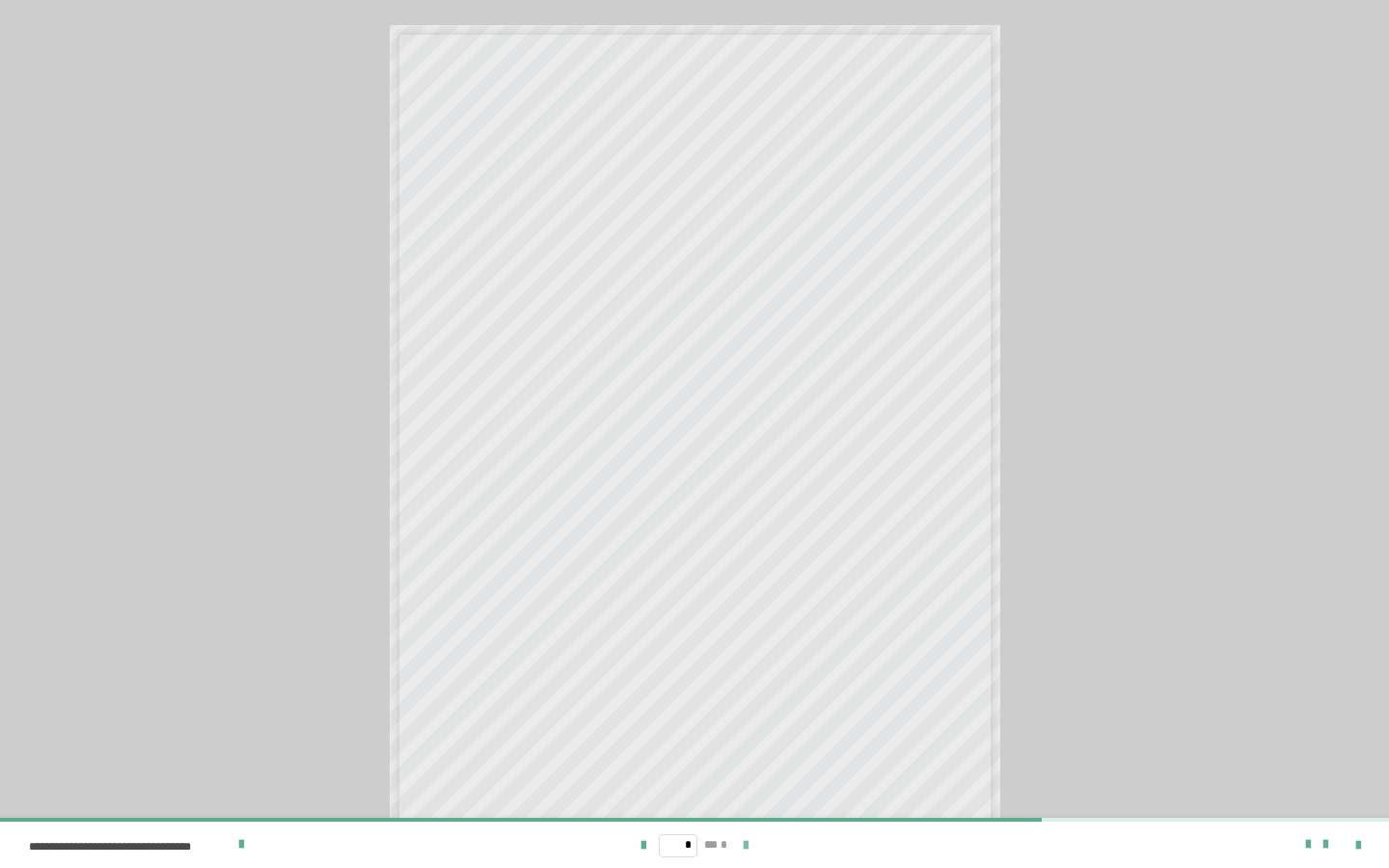click at bounding box center (746, 846) 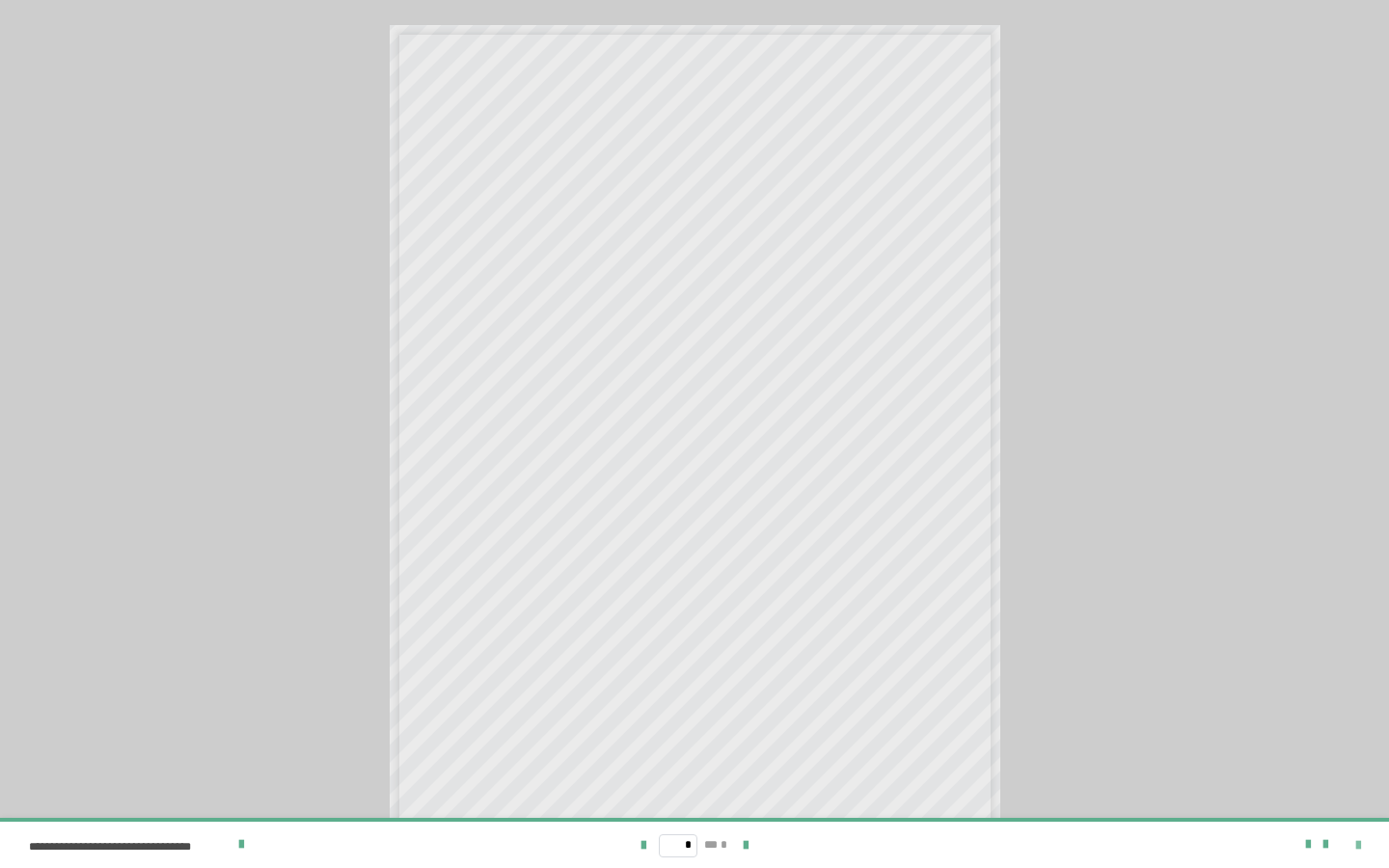 click at bounding box center [1358, 846] 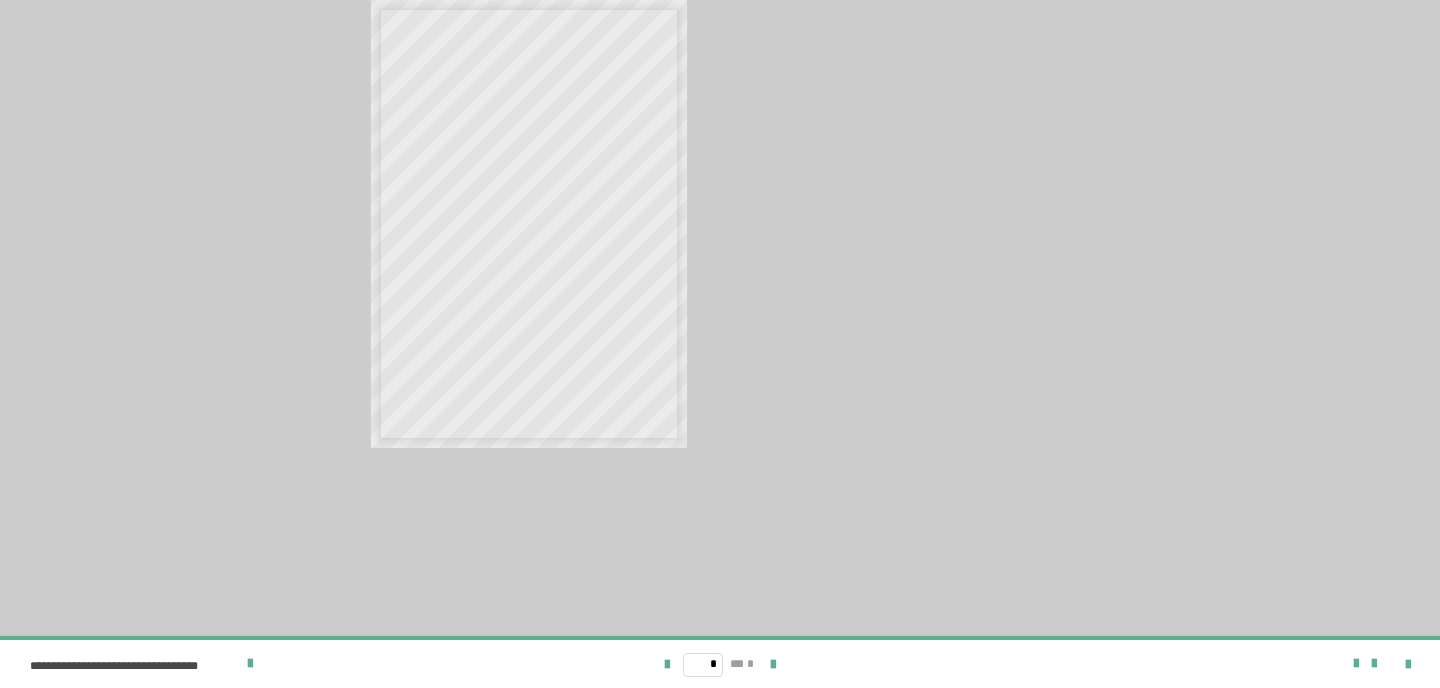 scroll, scrollTop: 920, scrollLeft: 0, axis: vertical 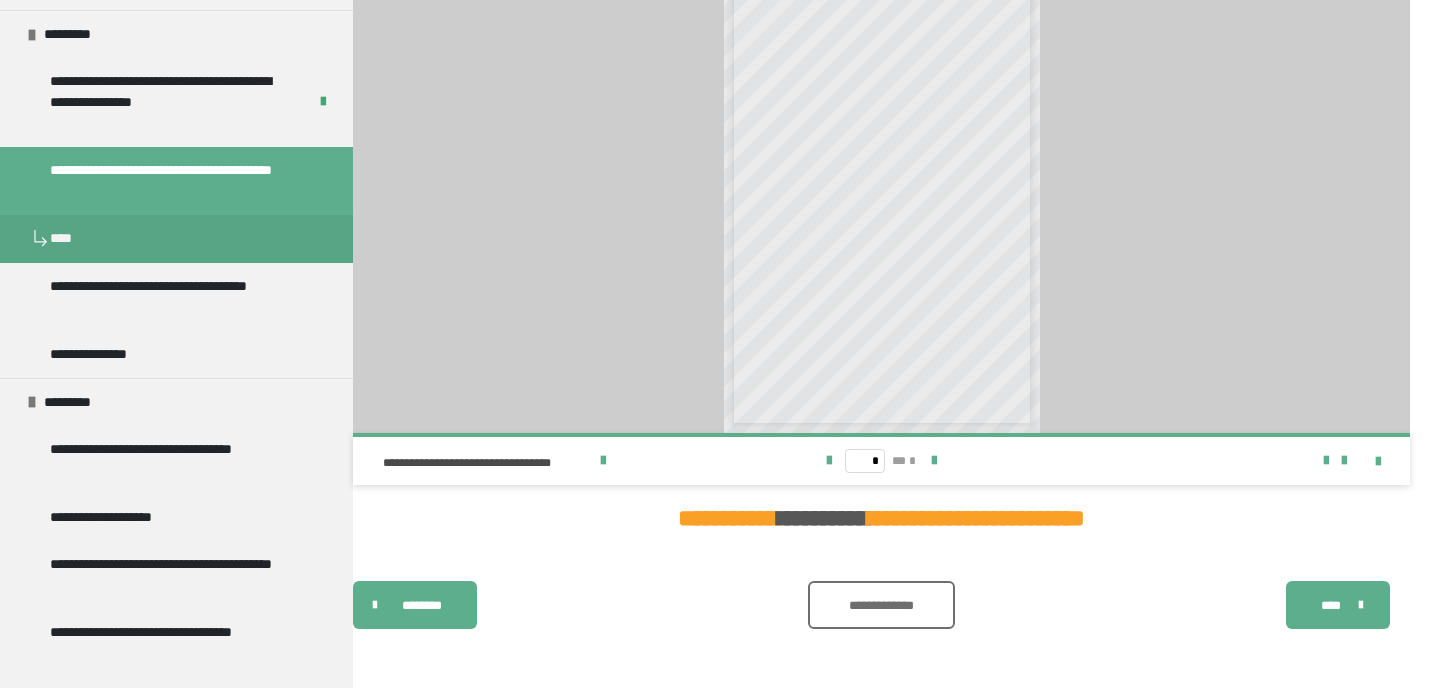 click on "**********" at bounding box center (881, 605) 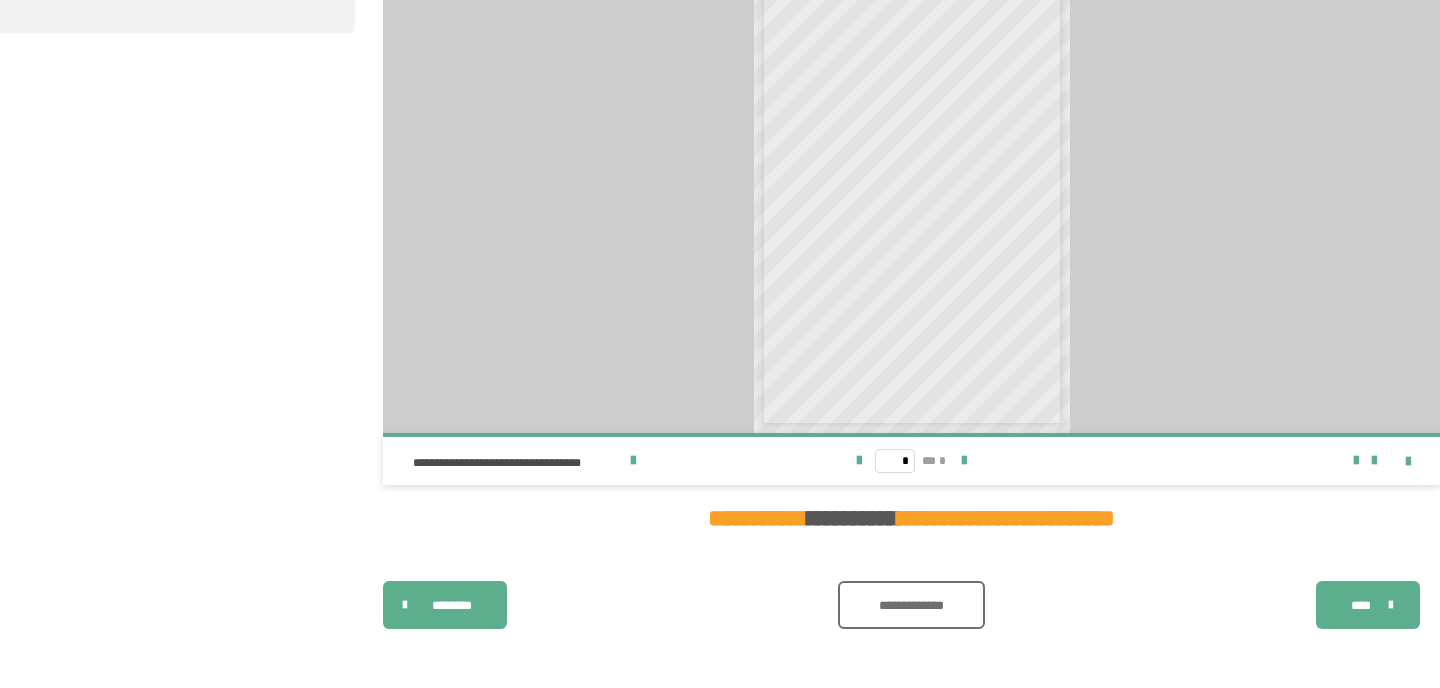 scroll, scrollTop: 0, scrollLeft: 0, axis: both 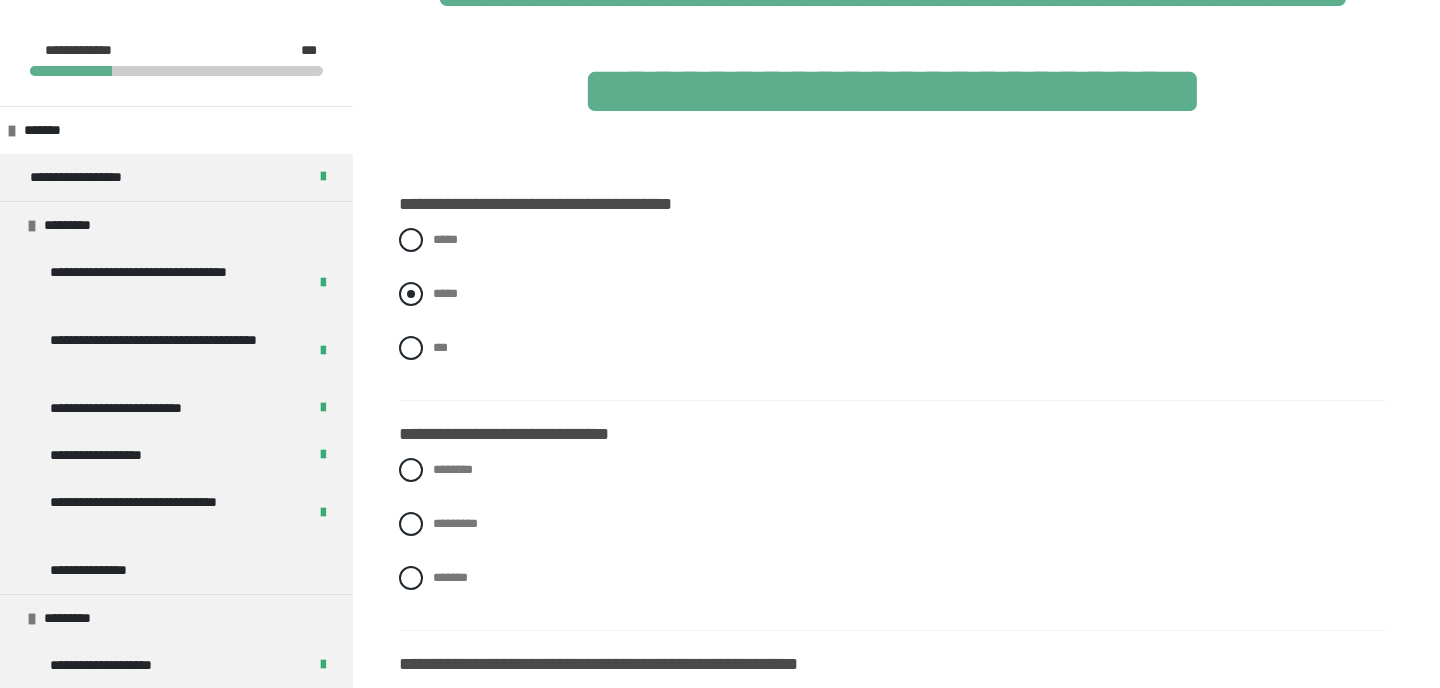 click on "*****" at bounding box center (892, 294) 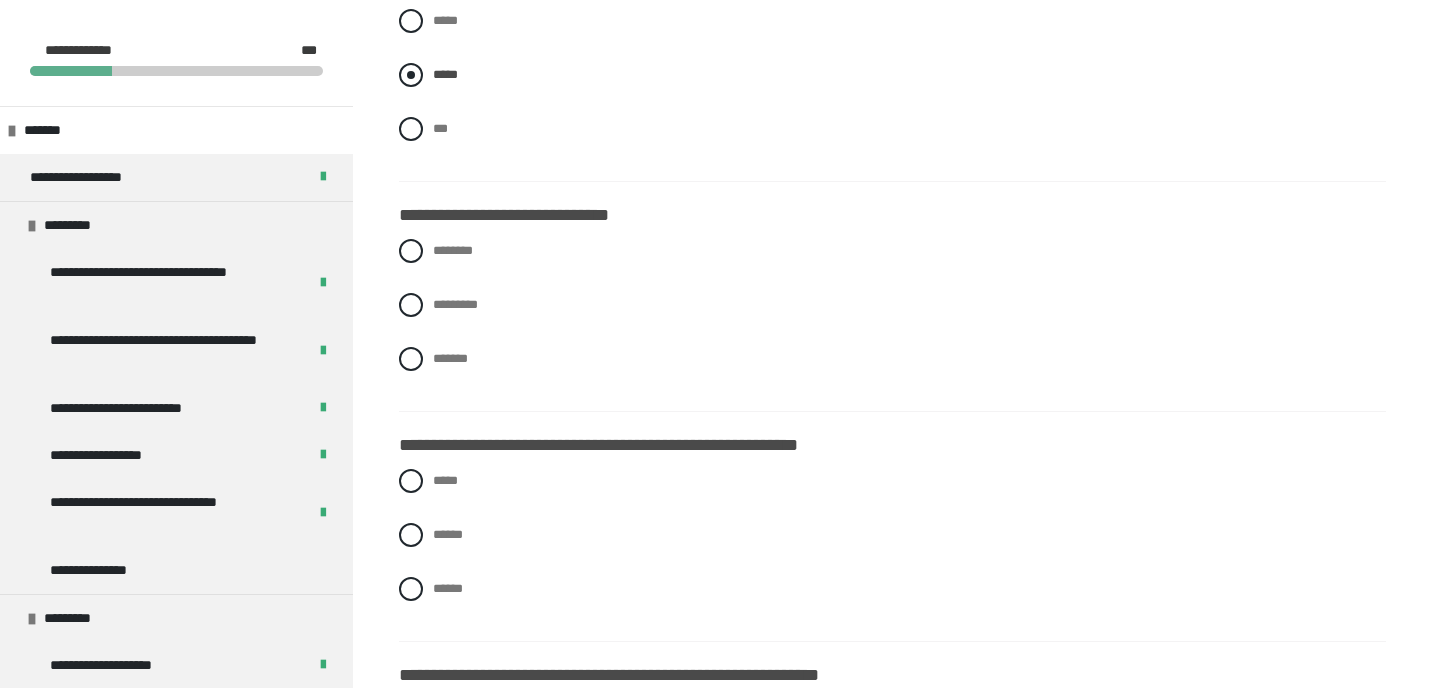 scroll, scrollTop: 727, scrollLeft: 0, axis: vertical 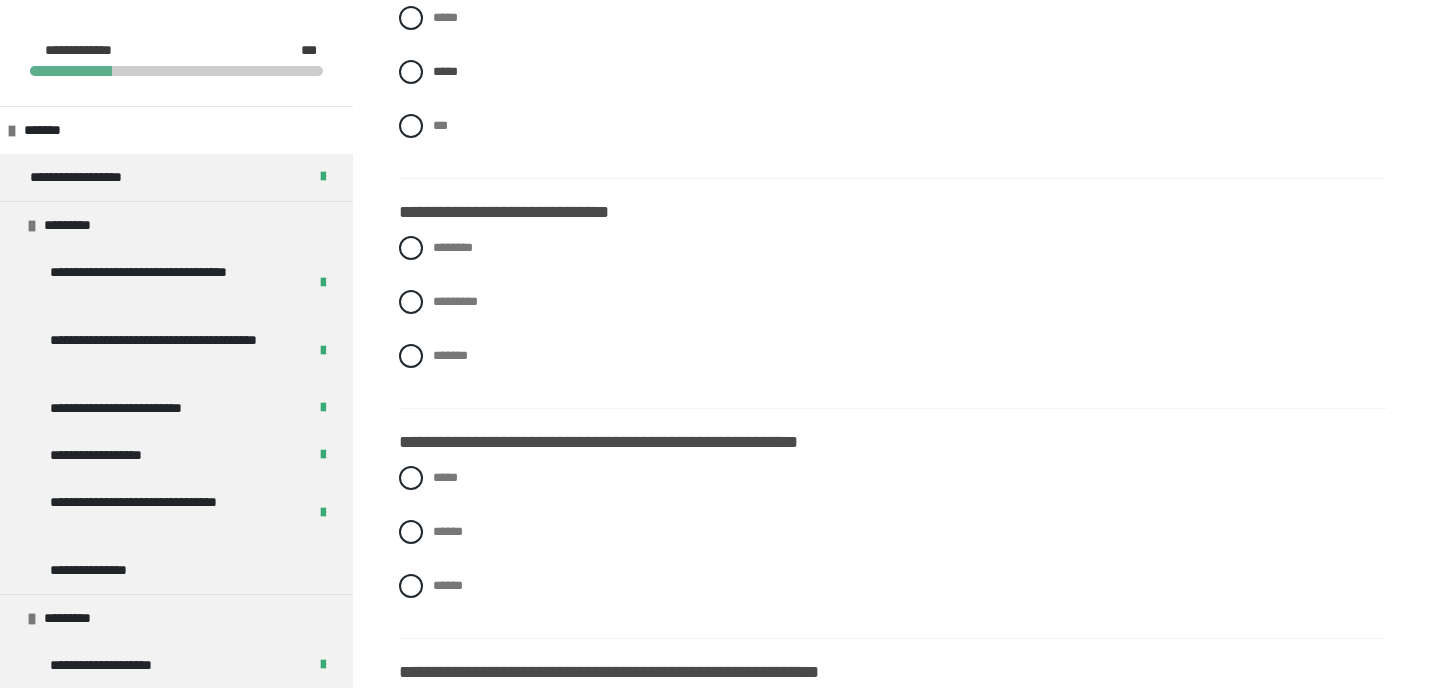 click on "[FIRST] [LAST] [LAST]" at bounding box center [892, 317] 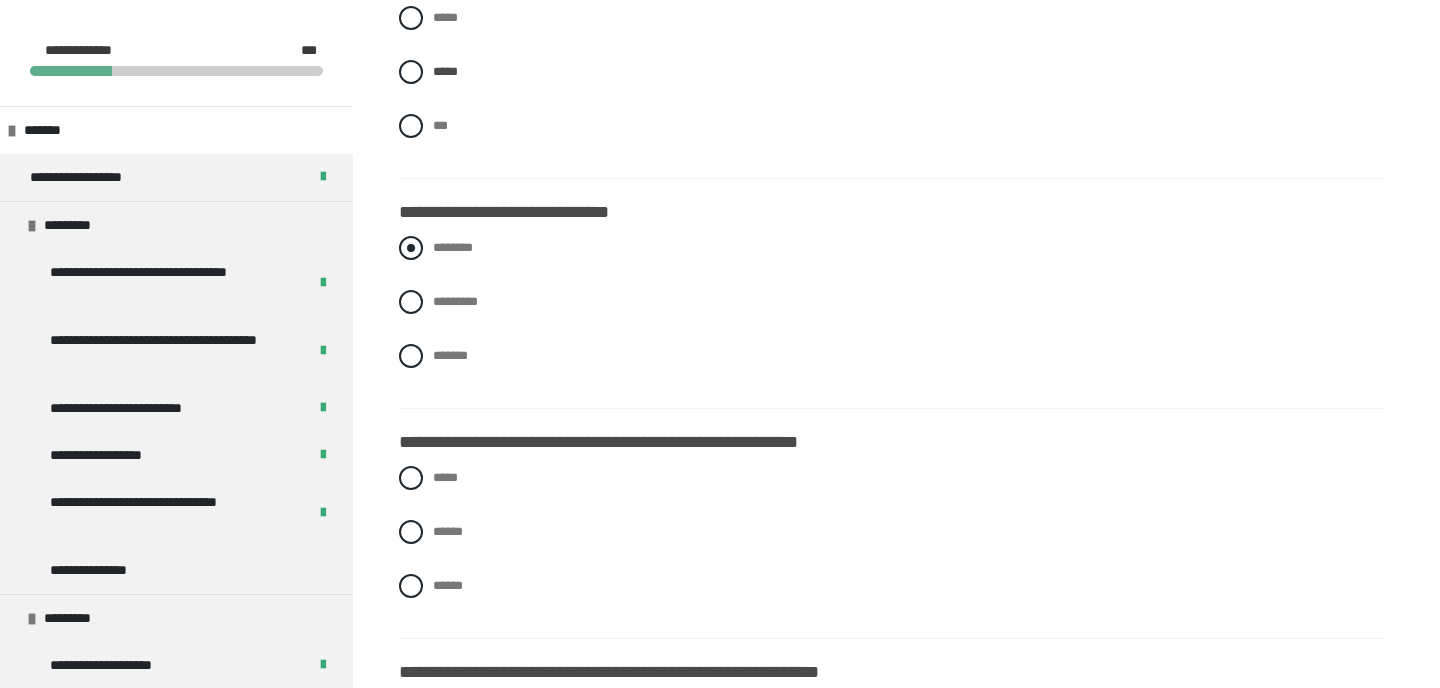 click on "********" at bounding box center (892, 248) 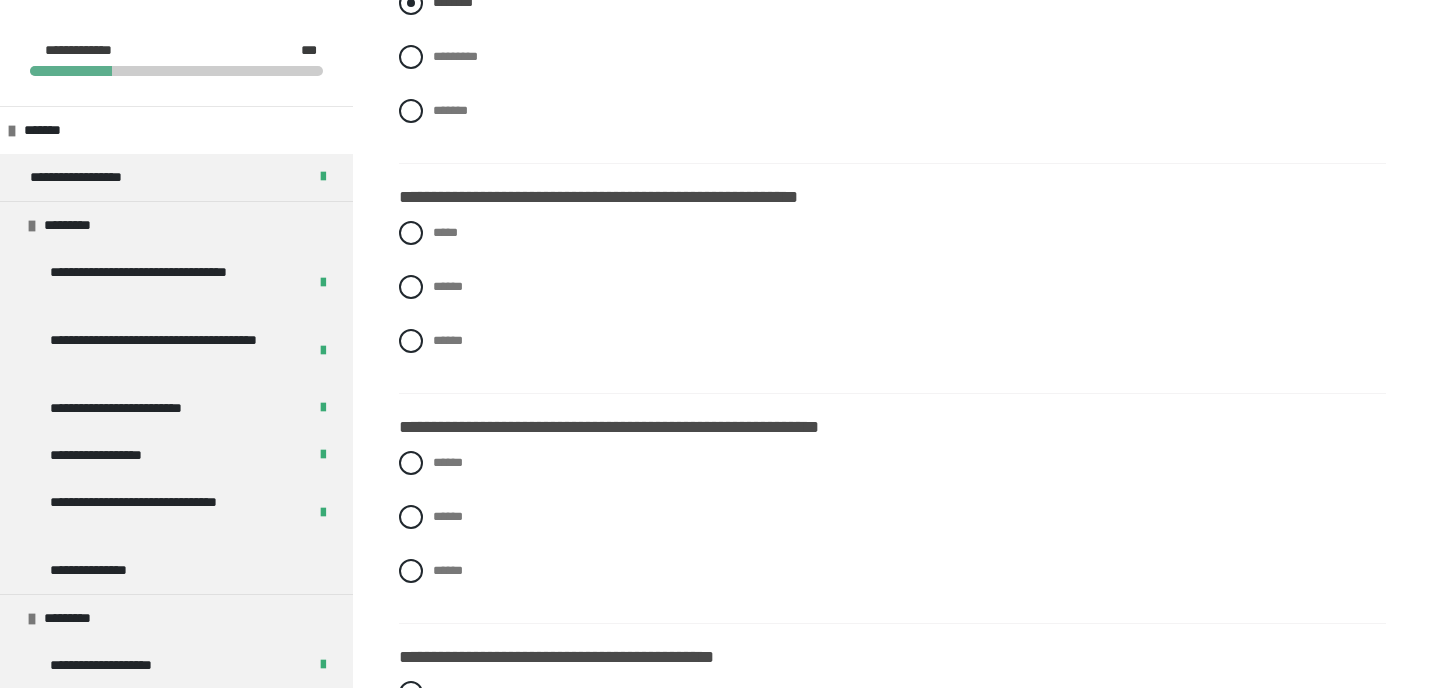 scroll, scrollTop: 976, scrollLeft: 0, axis: vertical 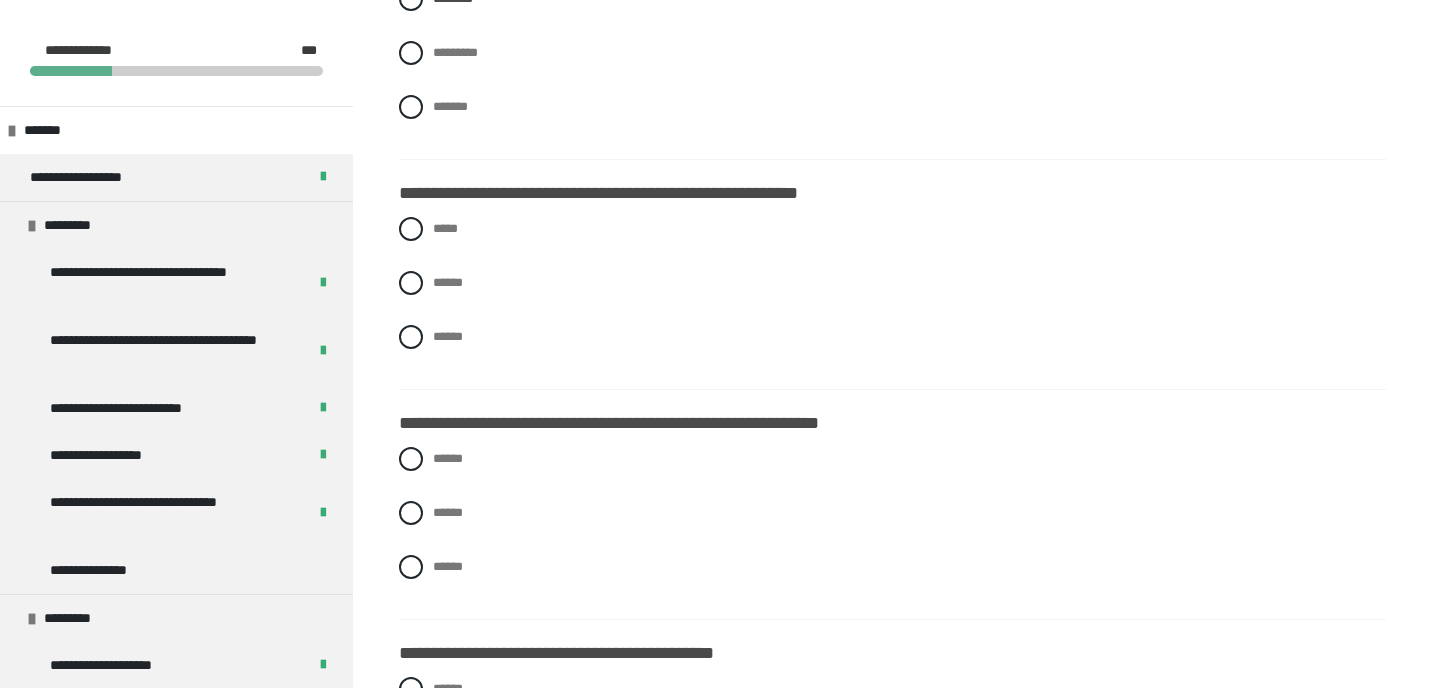 click on "[FIRST] [LAST] [LAST]" at bounding box center [892, 298] 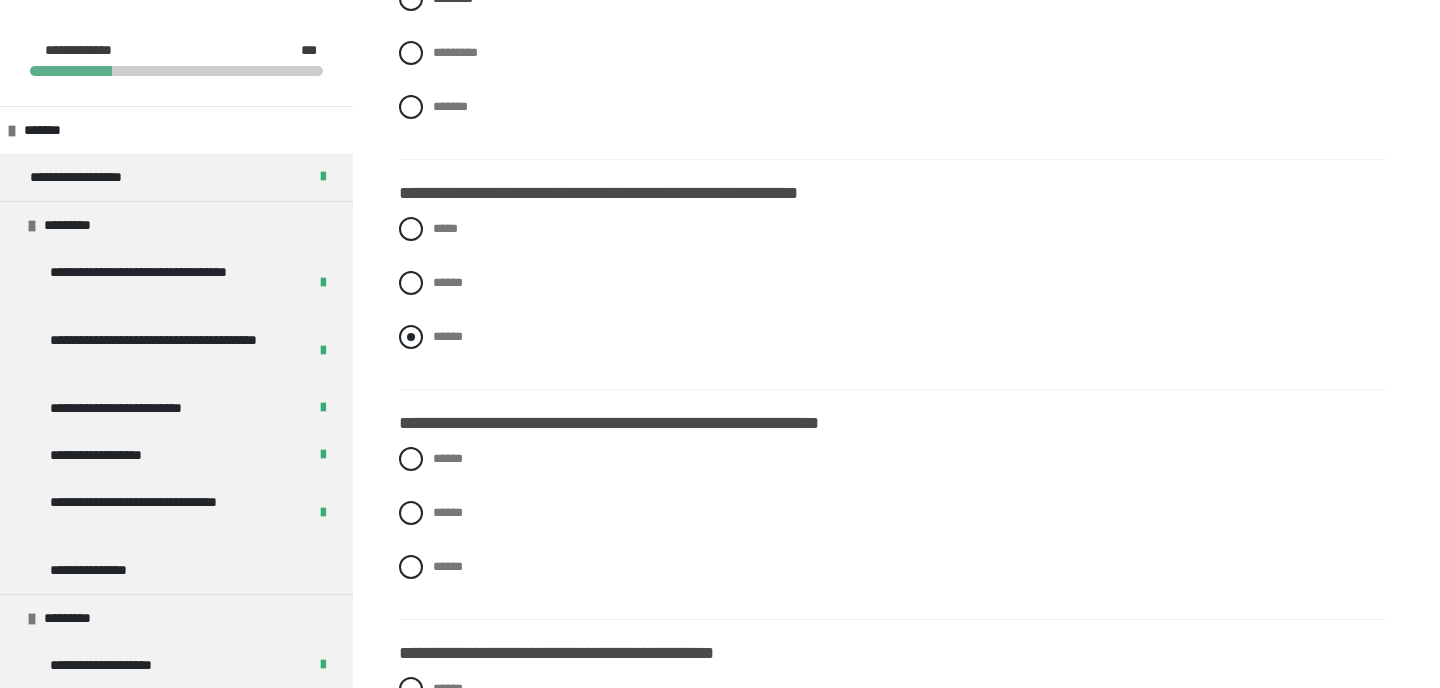 click on "******" at bounding box center [448, 336] 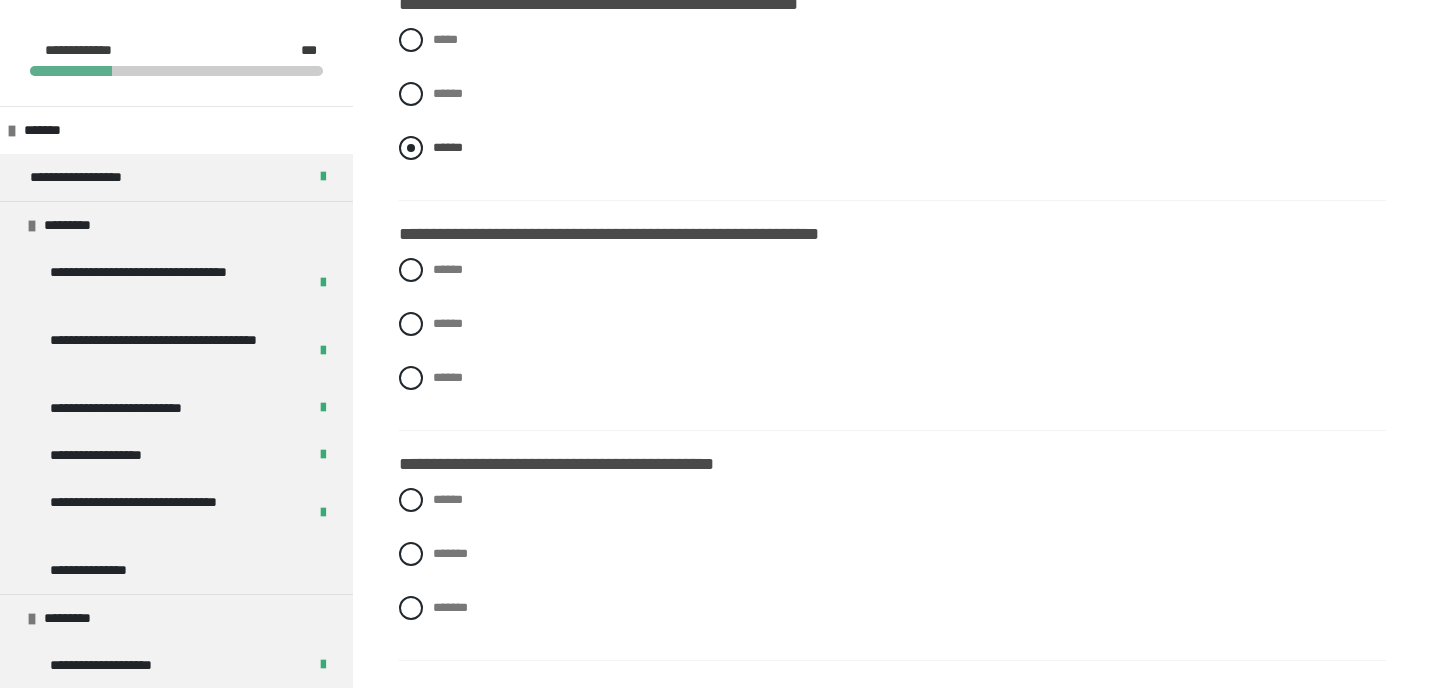 scroll, scrollTop: 1167, scrollLeft: 0, axis: vertical 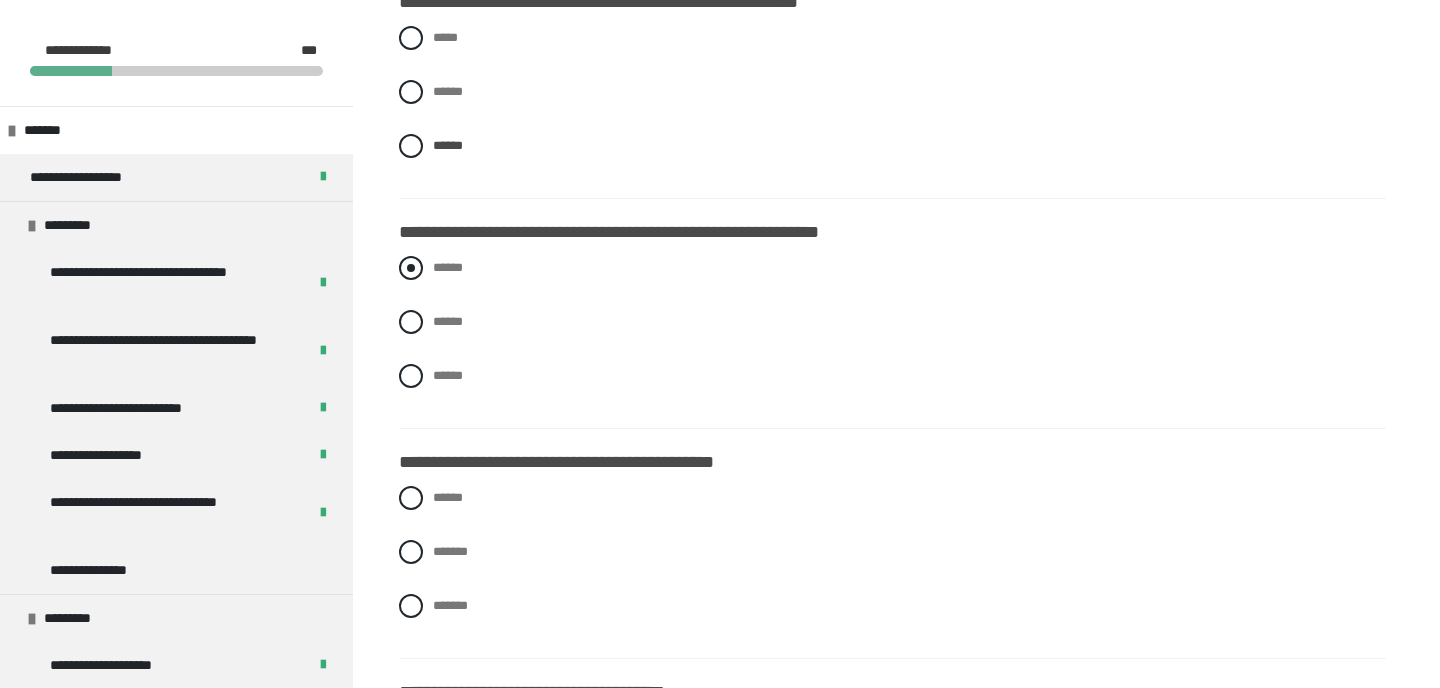 click on "******" at bounding box center (448, 267) 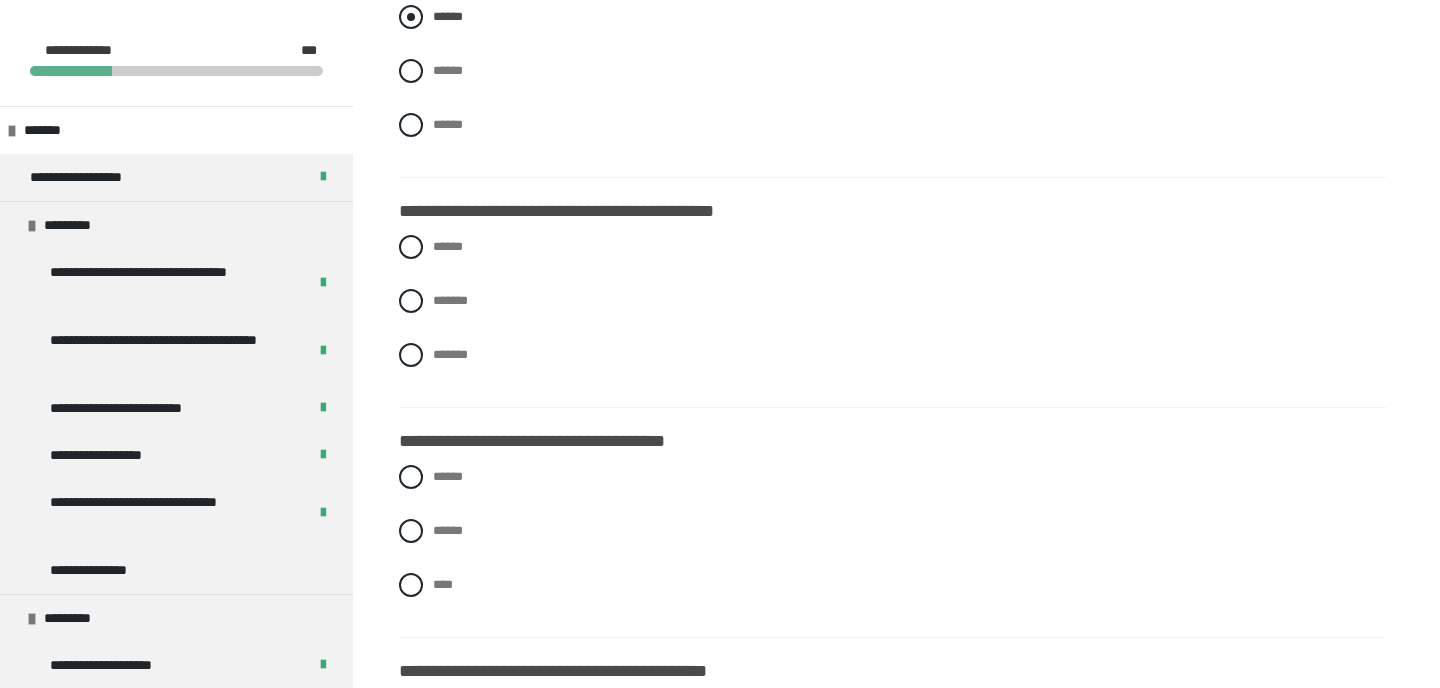 scroll, scrollTop: 1424, scrollLeft: 0, axis: vertical 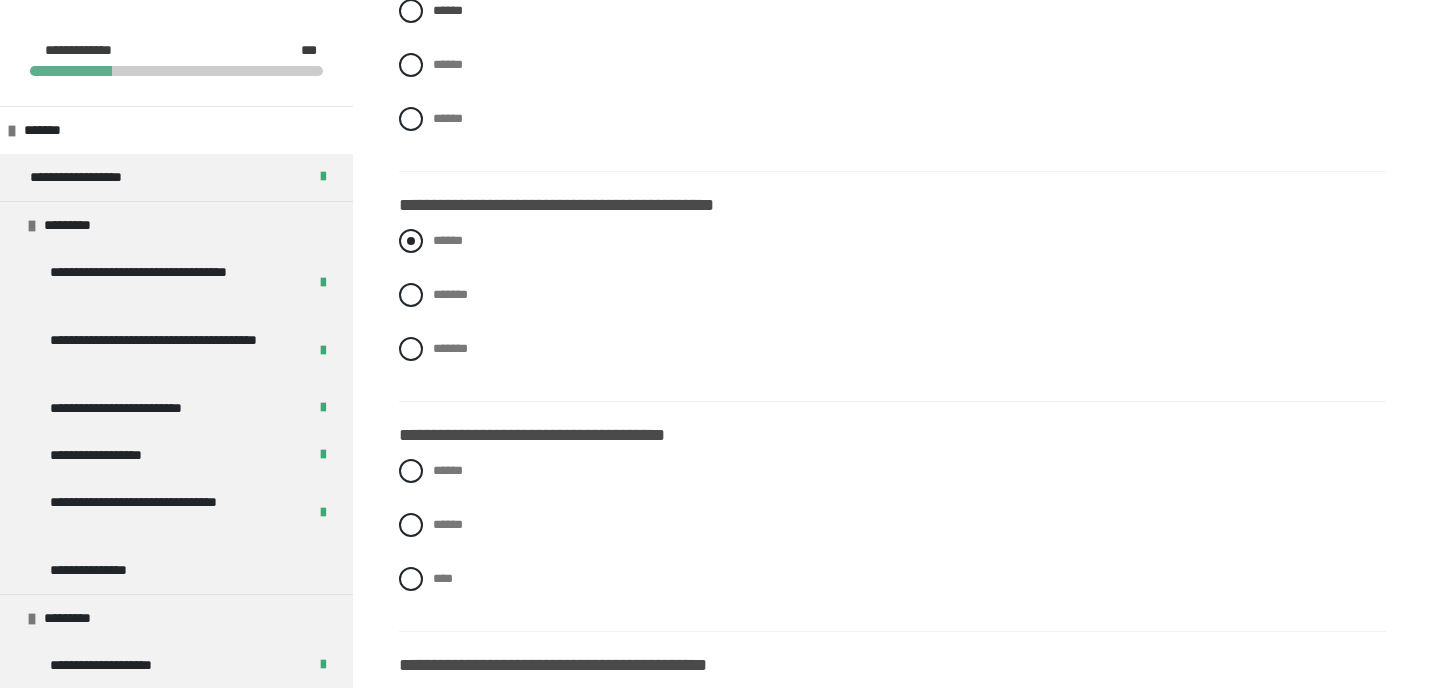 click on "******" at bounding box center (448, 240) 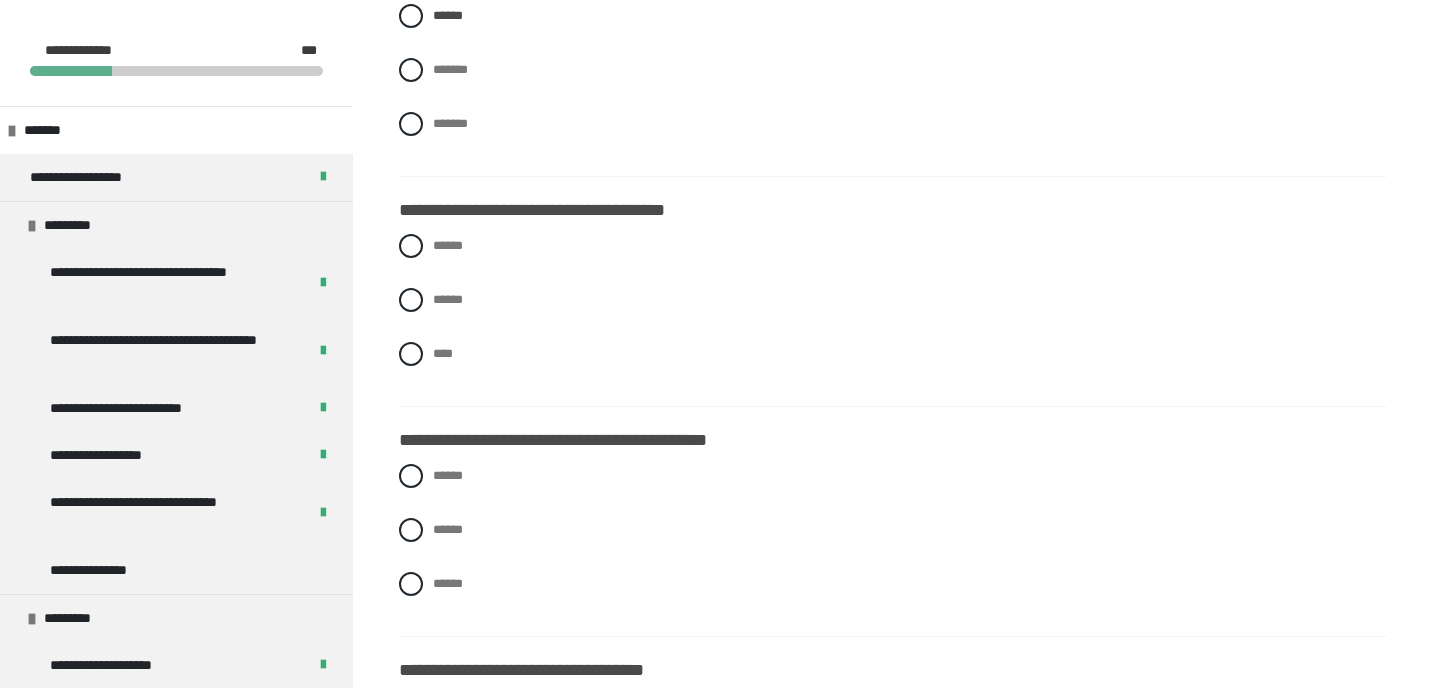 scroll, scrollTop: 1646, scrollLeft: 0, axis: vertical 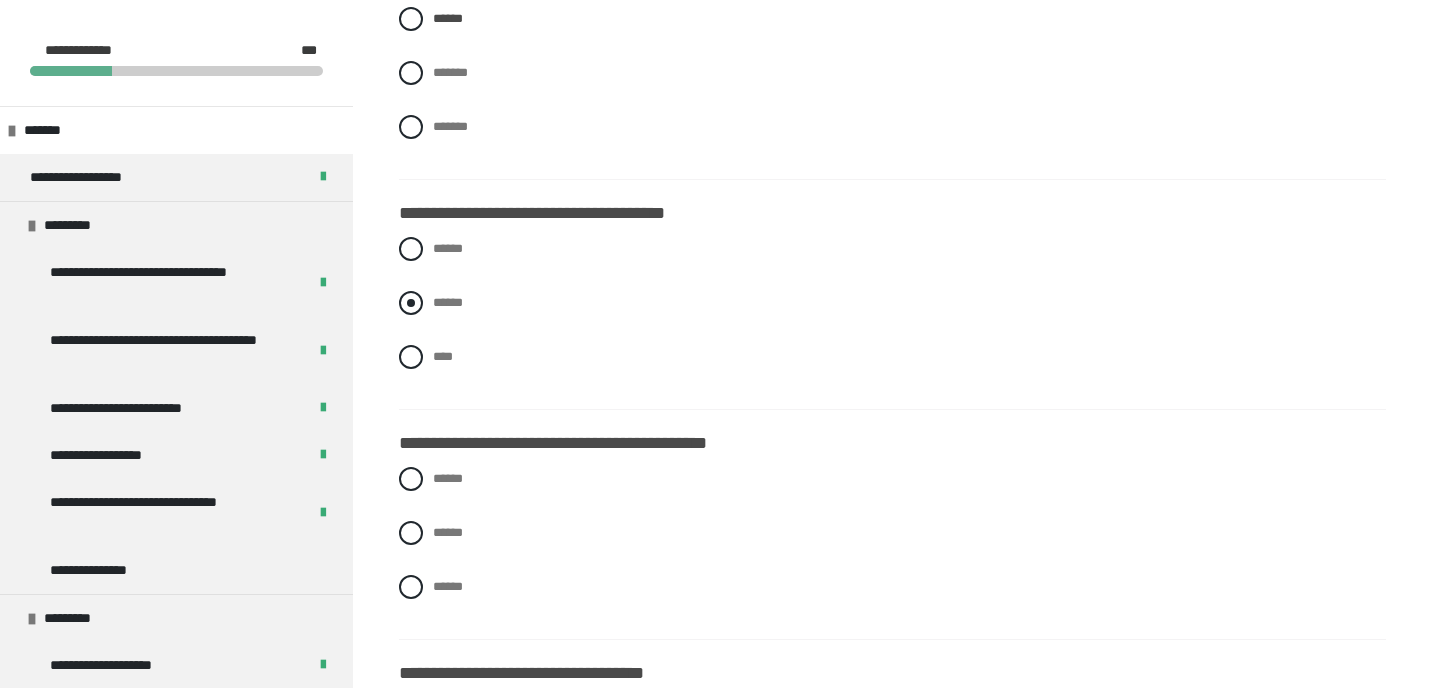click on "******" at bounding box center (892, 303) 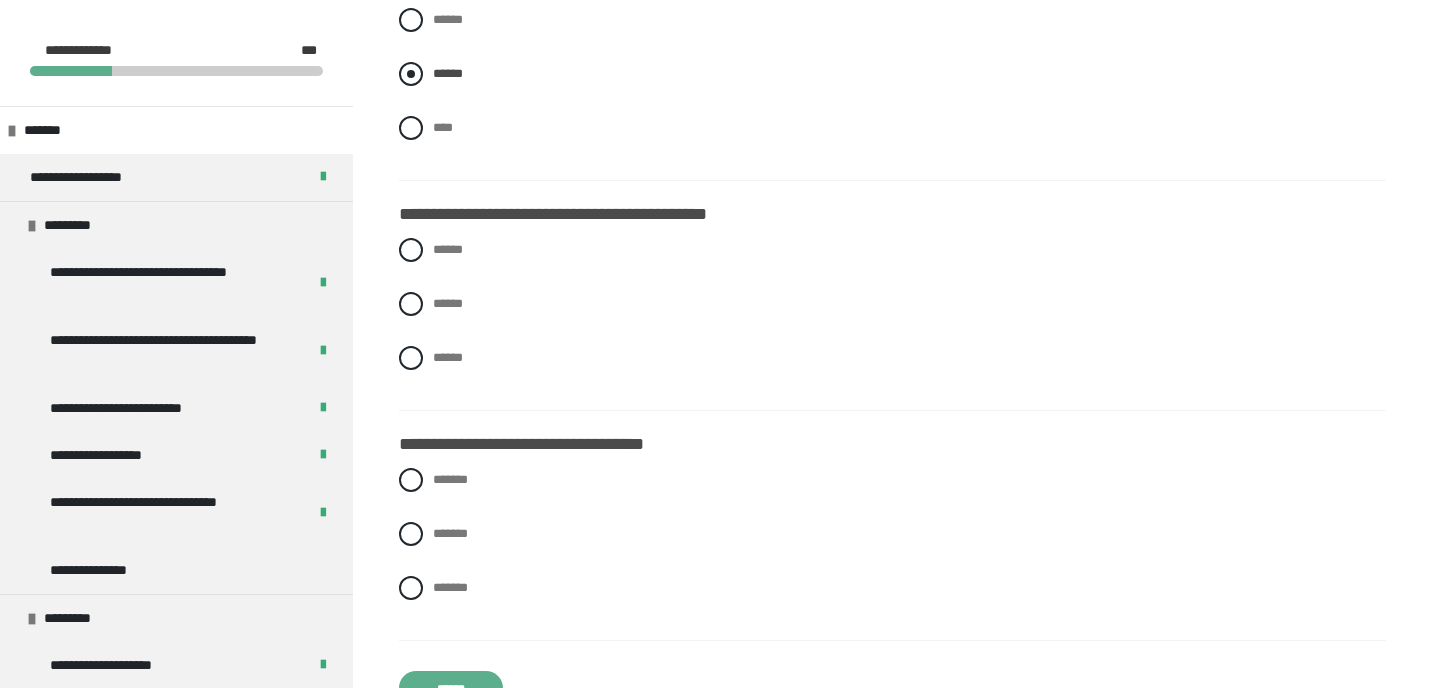 scroll, scrollTop: 1878, scrollLeft: 0, axis: vertical 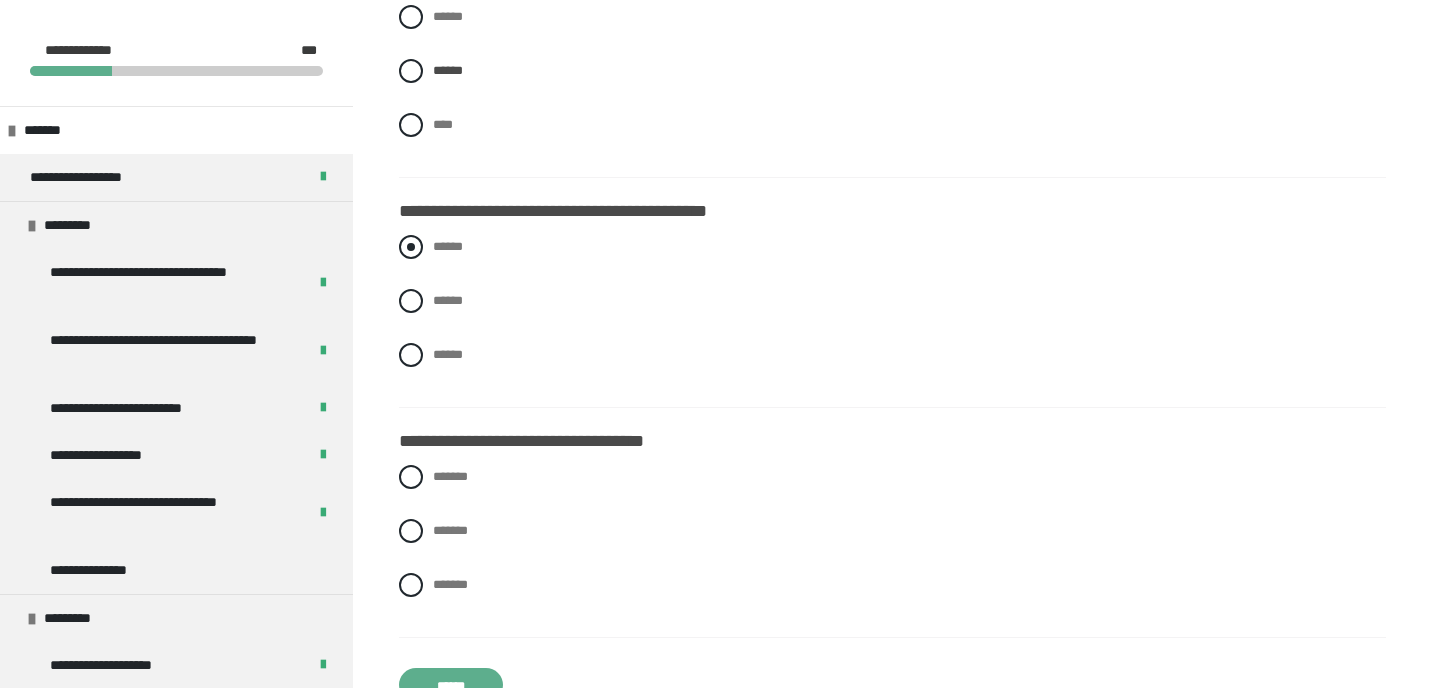 click on "******" at bounding box center (892, 247) 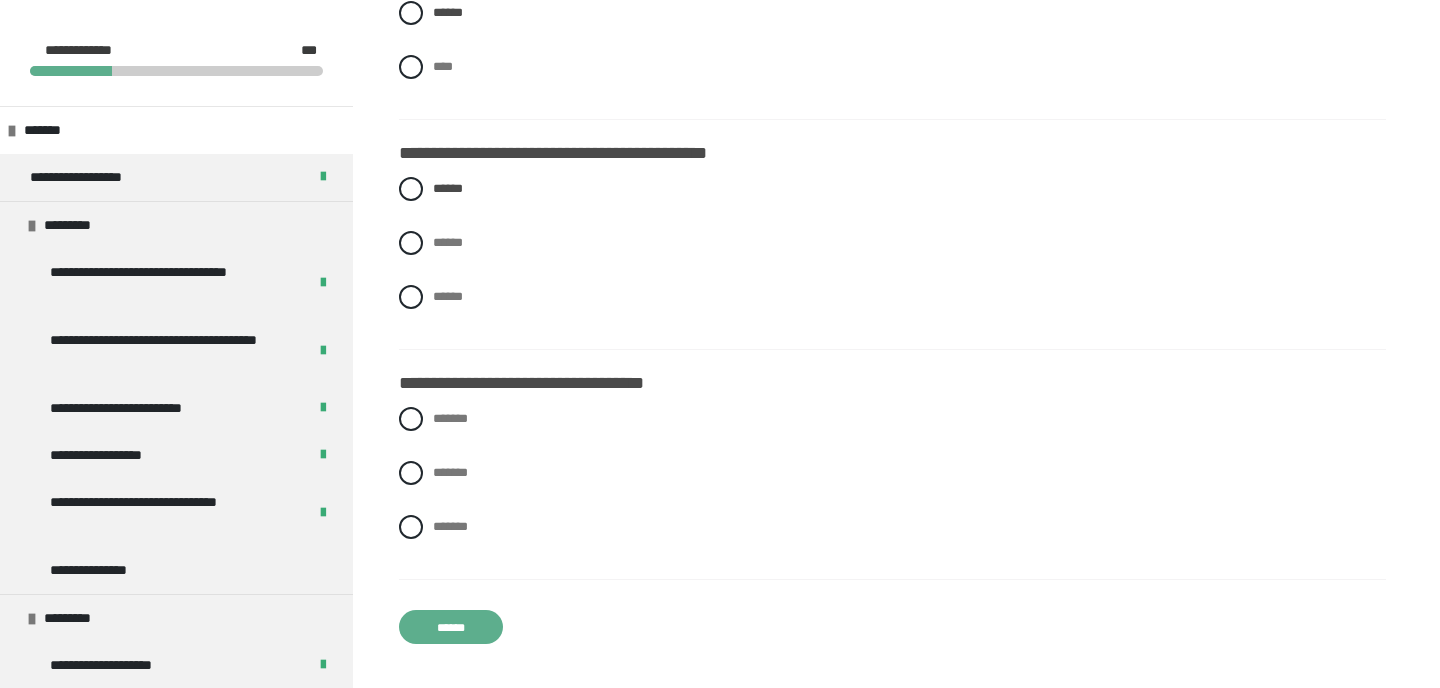 scroll, scrollTop: 1941, scrollLeft: 0, axis: vertical 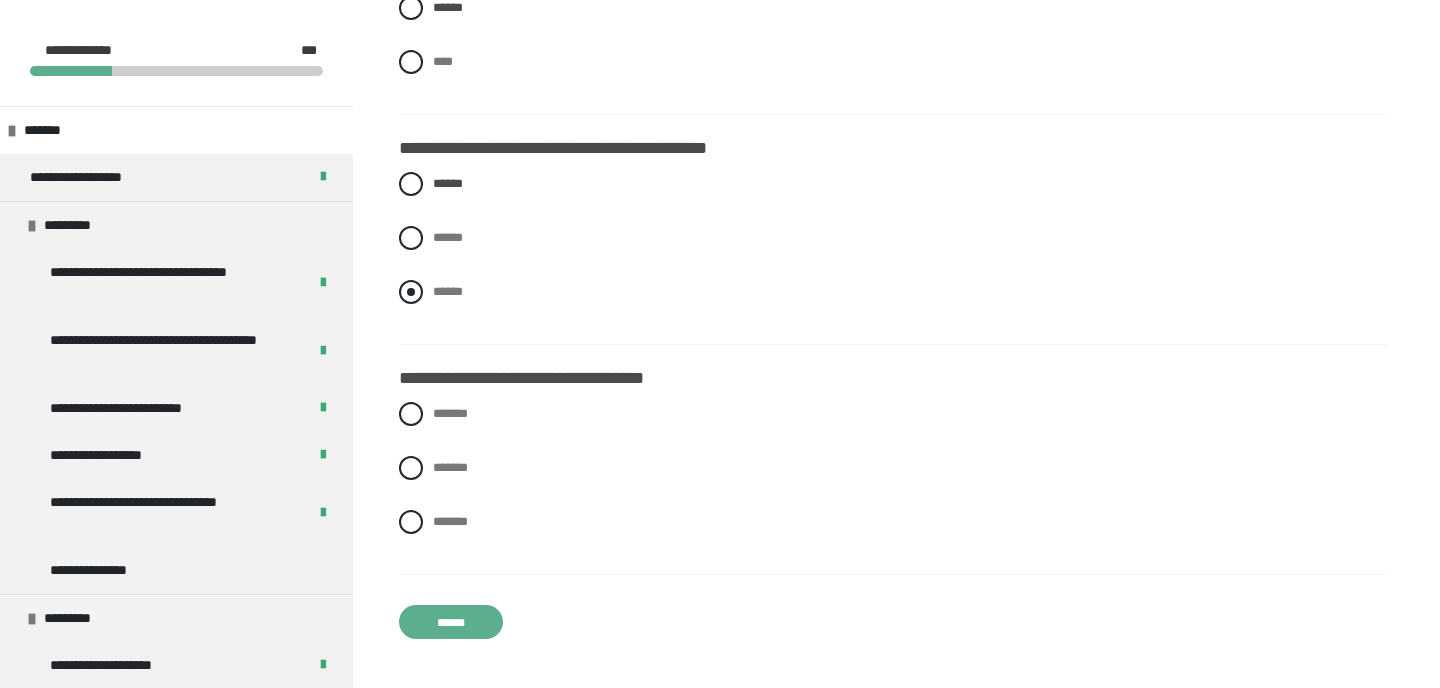 click on "******" at bounding box center (892, 292) 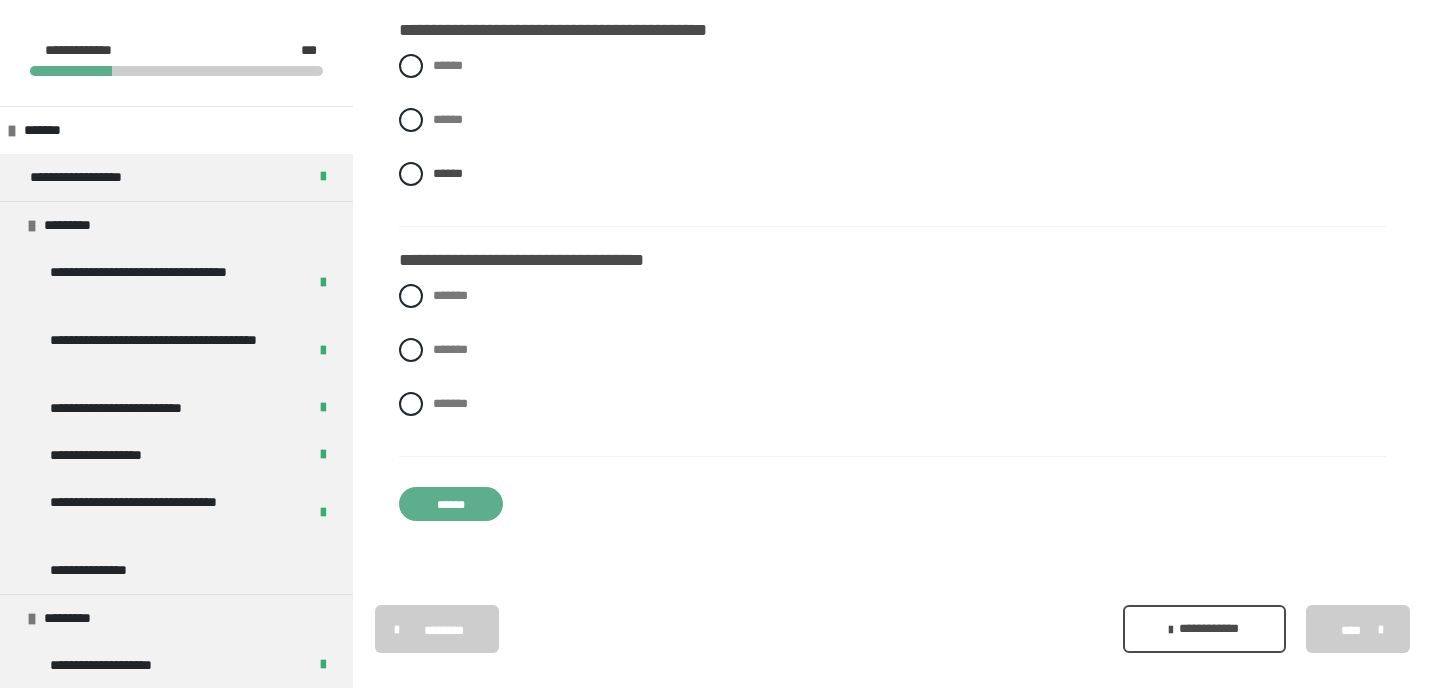 scroll, scrollTop: 2076, scrollLeft: 0, axis: vertical 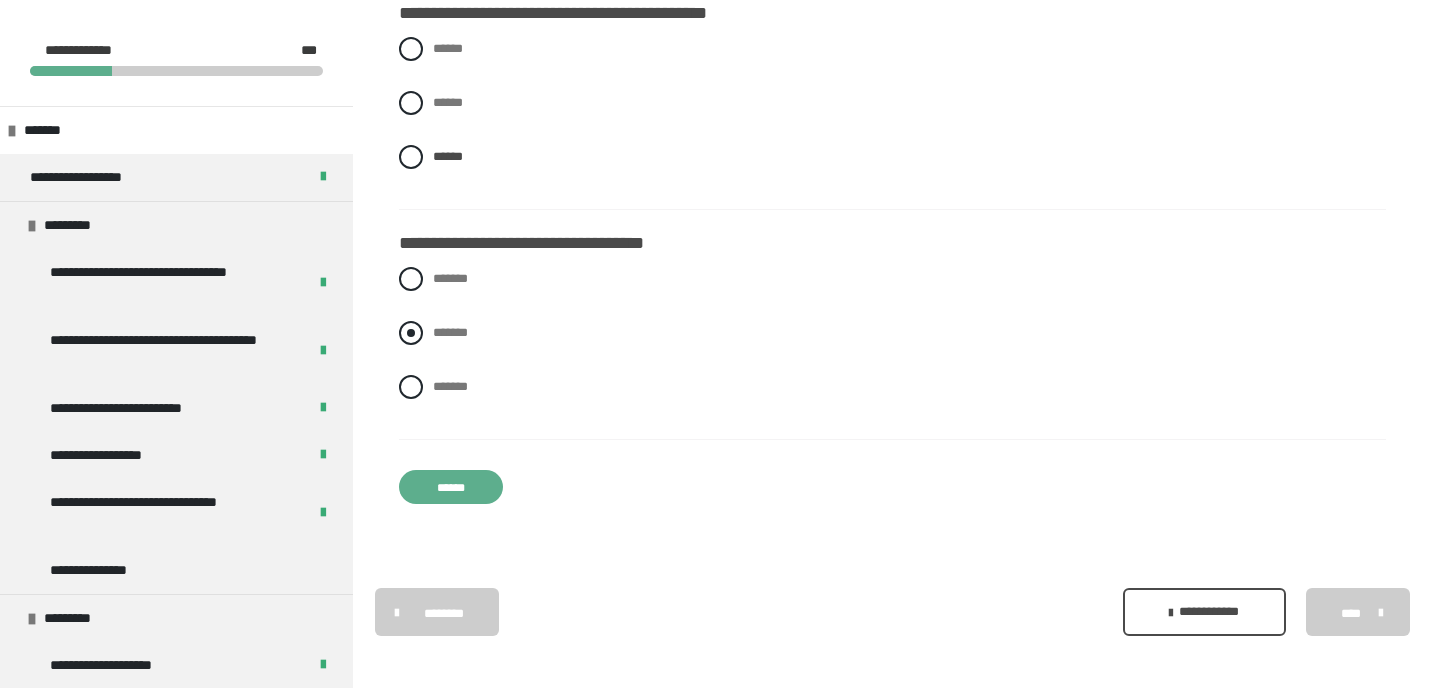 click on "*******" at bounding box center [892, 333] 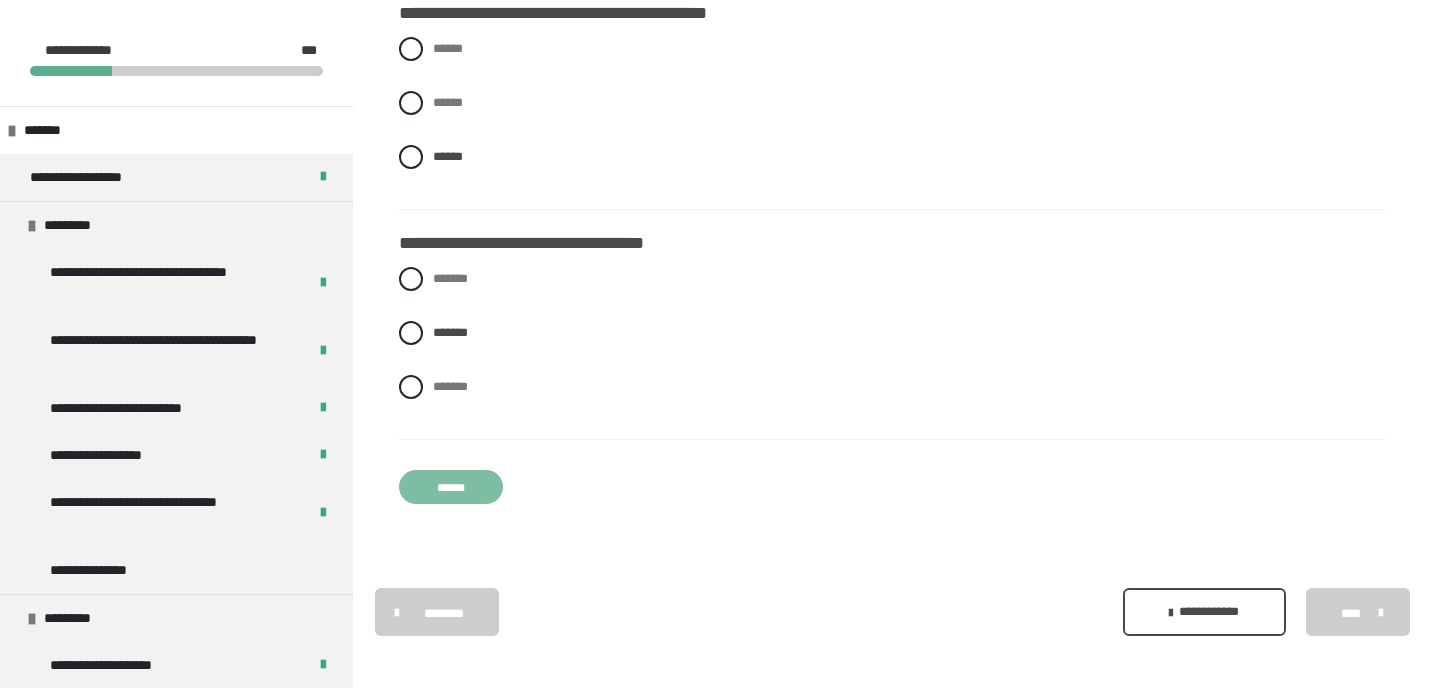 click on "******" at bounding box center [451, 487] 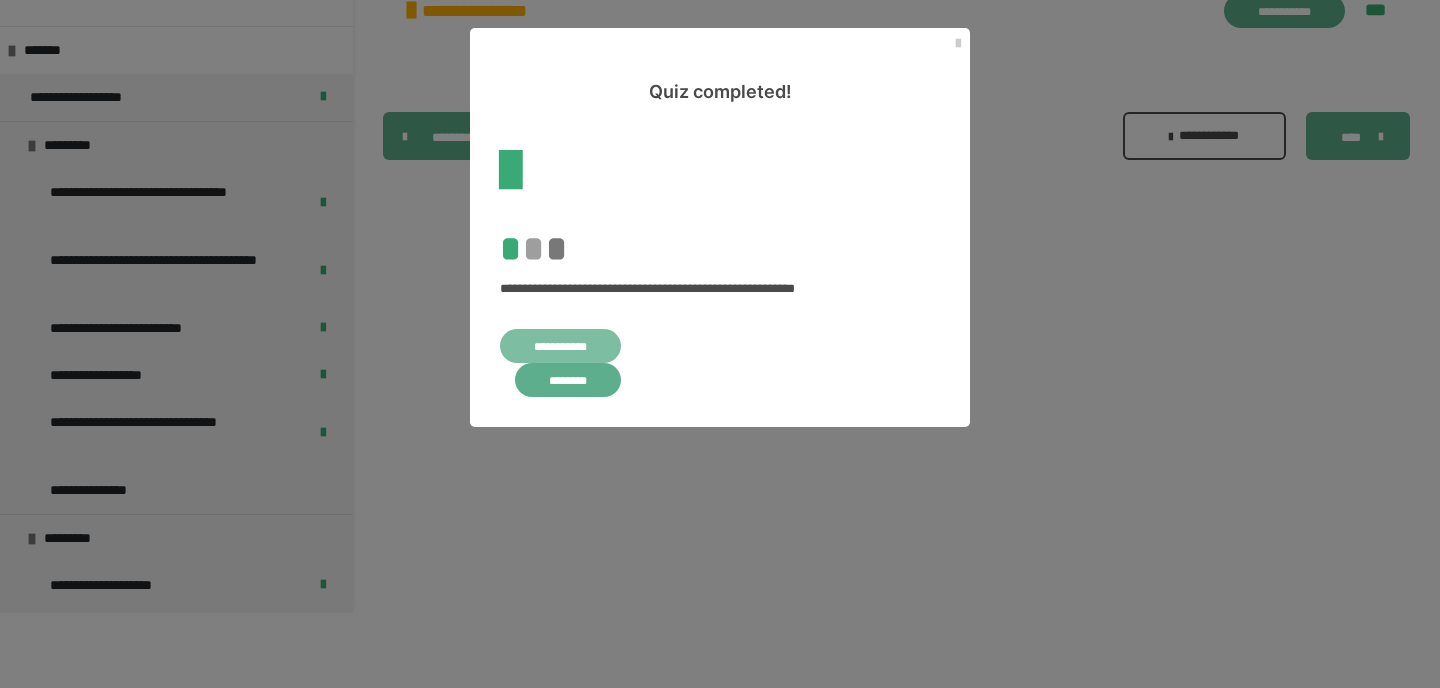 scroll, scrollTop: 0, scrollLeft: 0, axis: both 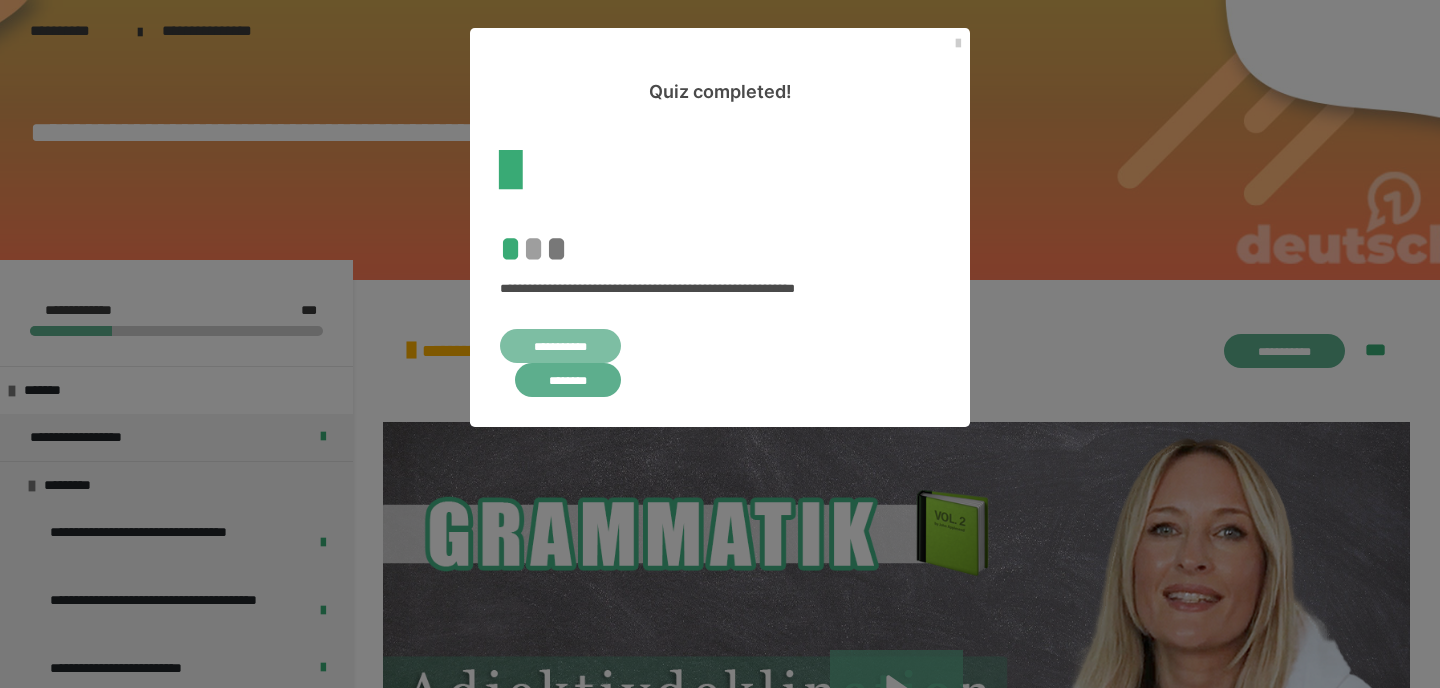 click on "**********" at bounding box center [560, 346] 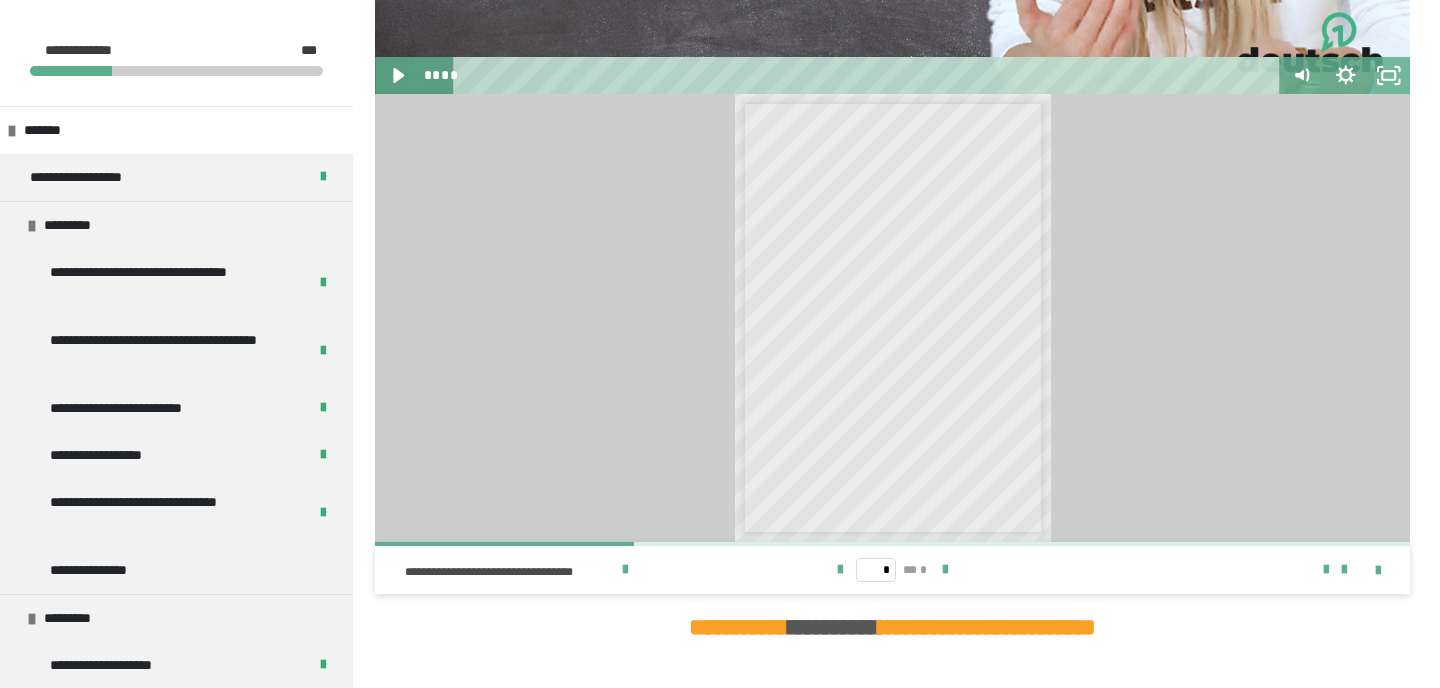 scroll, scrollTop: 2410, scrollLeft: 0, axis: vertical 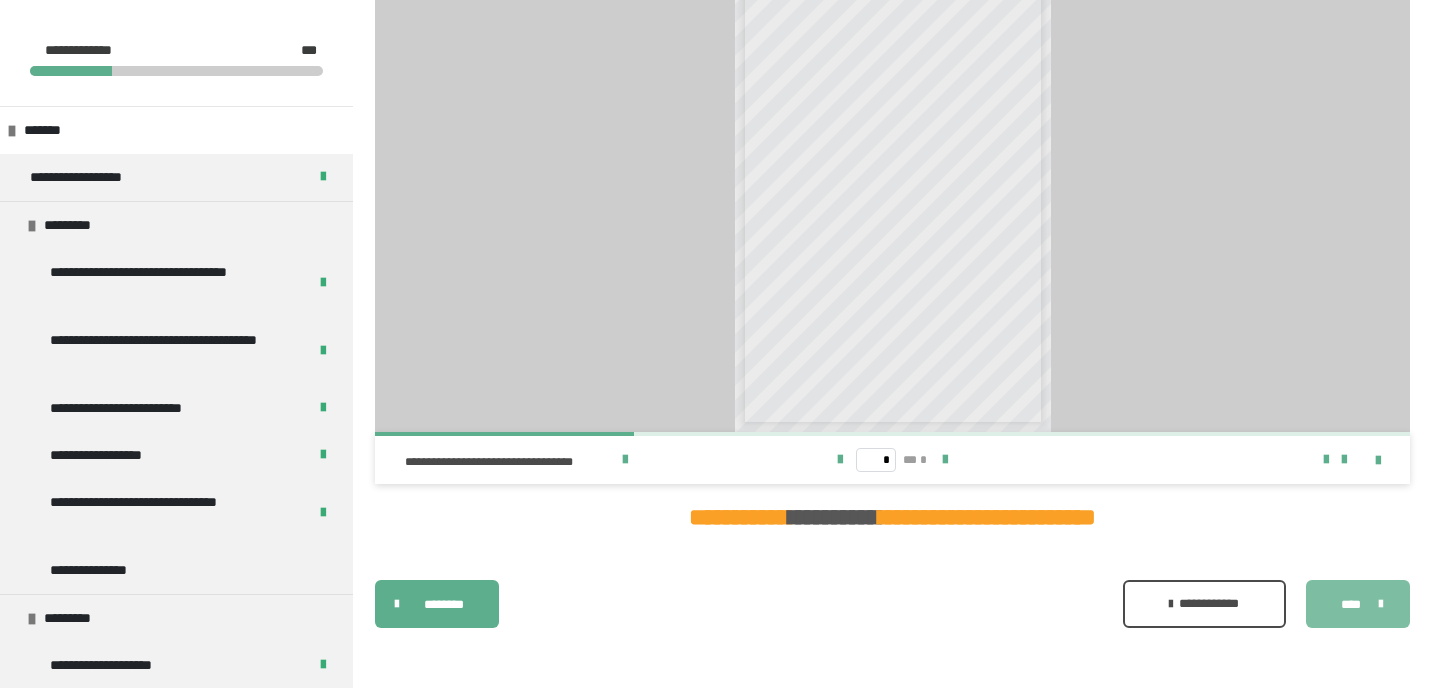click on "****" at bounding box center [1358, 604] 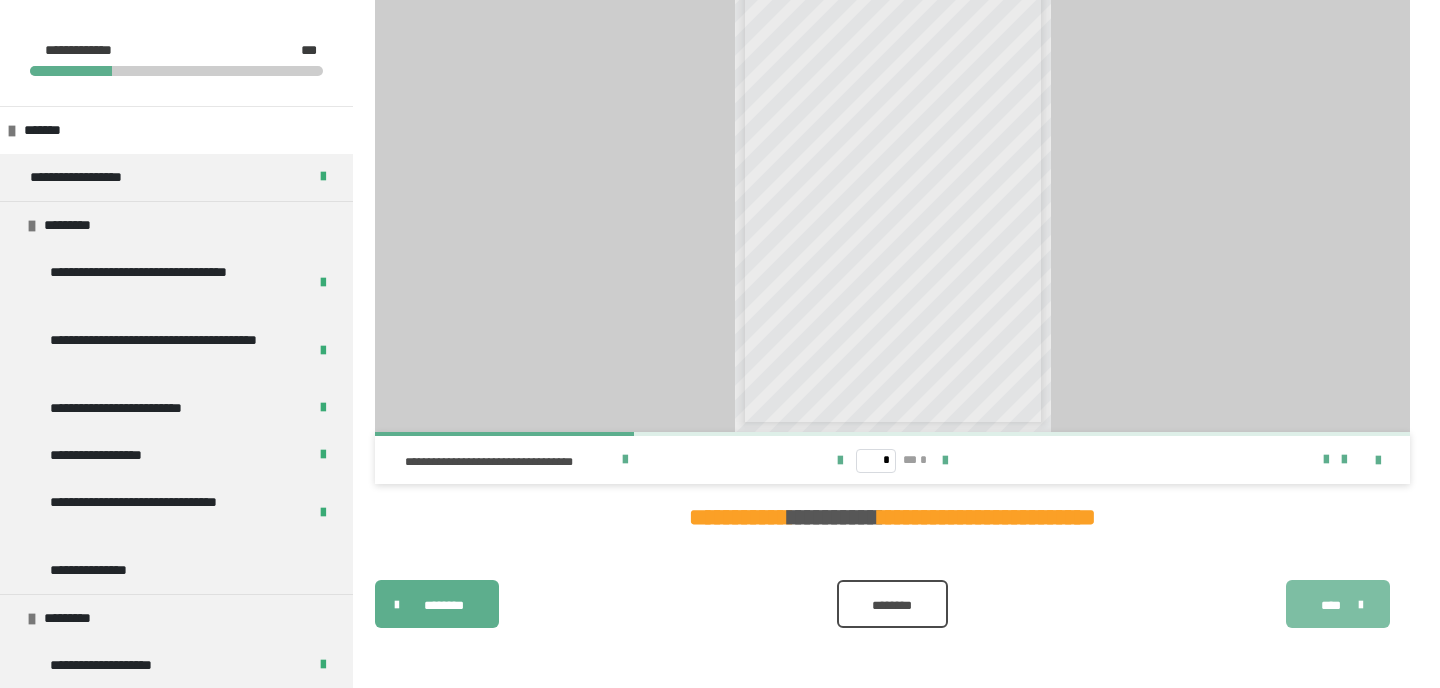 scroll, scrollTop: 350, scrollLeft: 0, axis: vertical 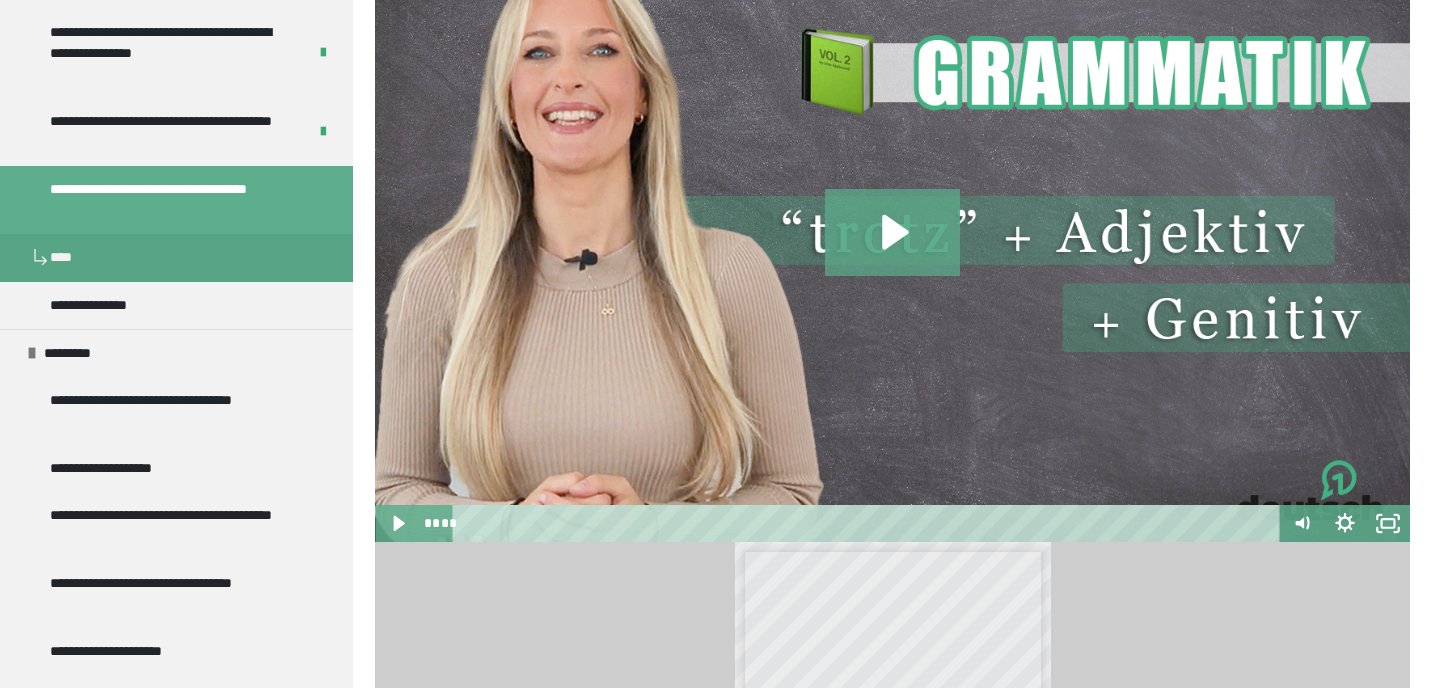 click at bounding box center (892, 251) 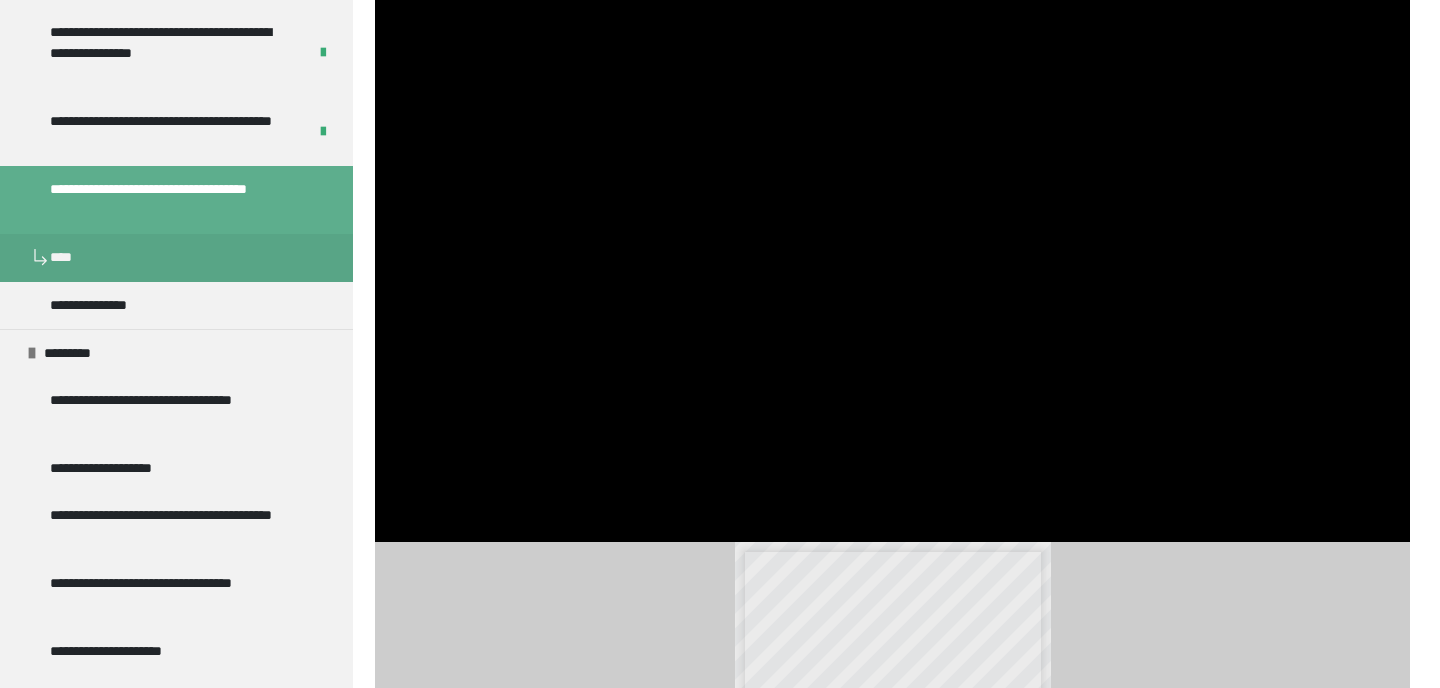 click at bounding box center [892, 251] 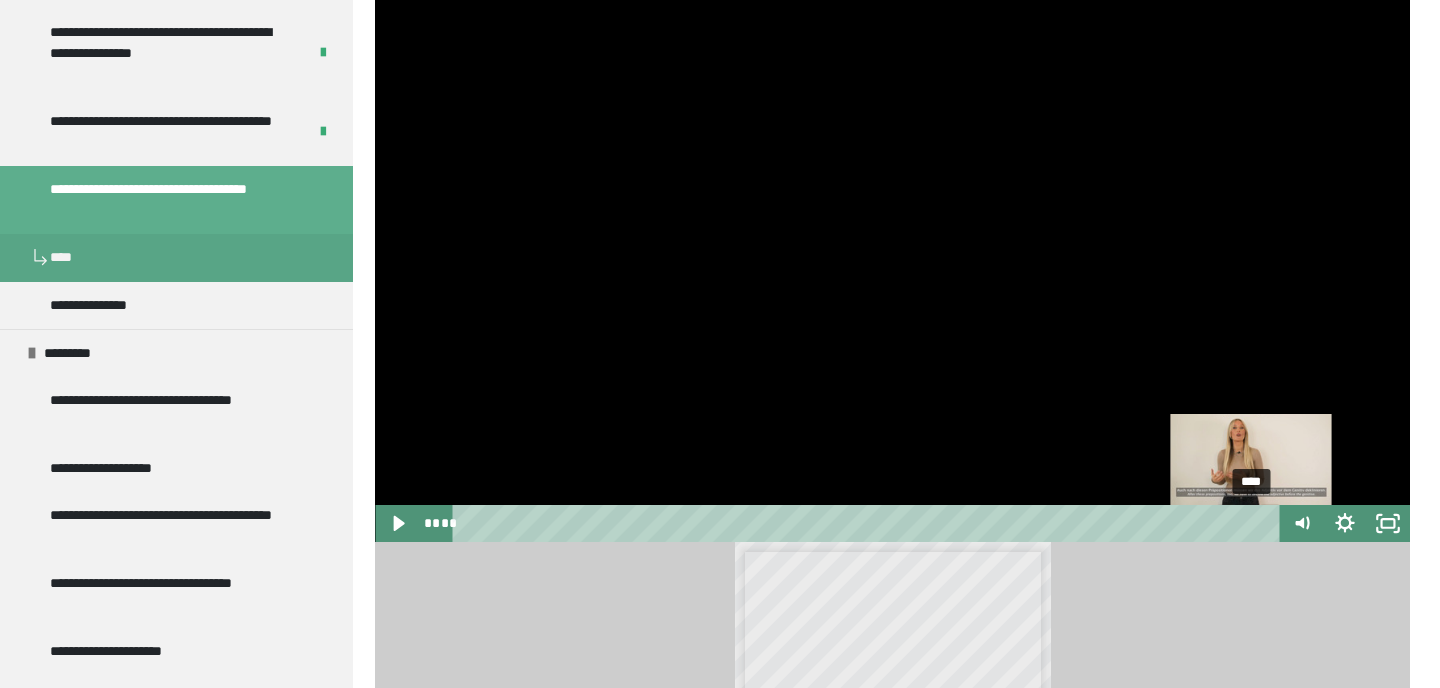 click on "****" at bounding box center (869, 523) 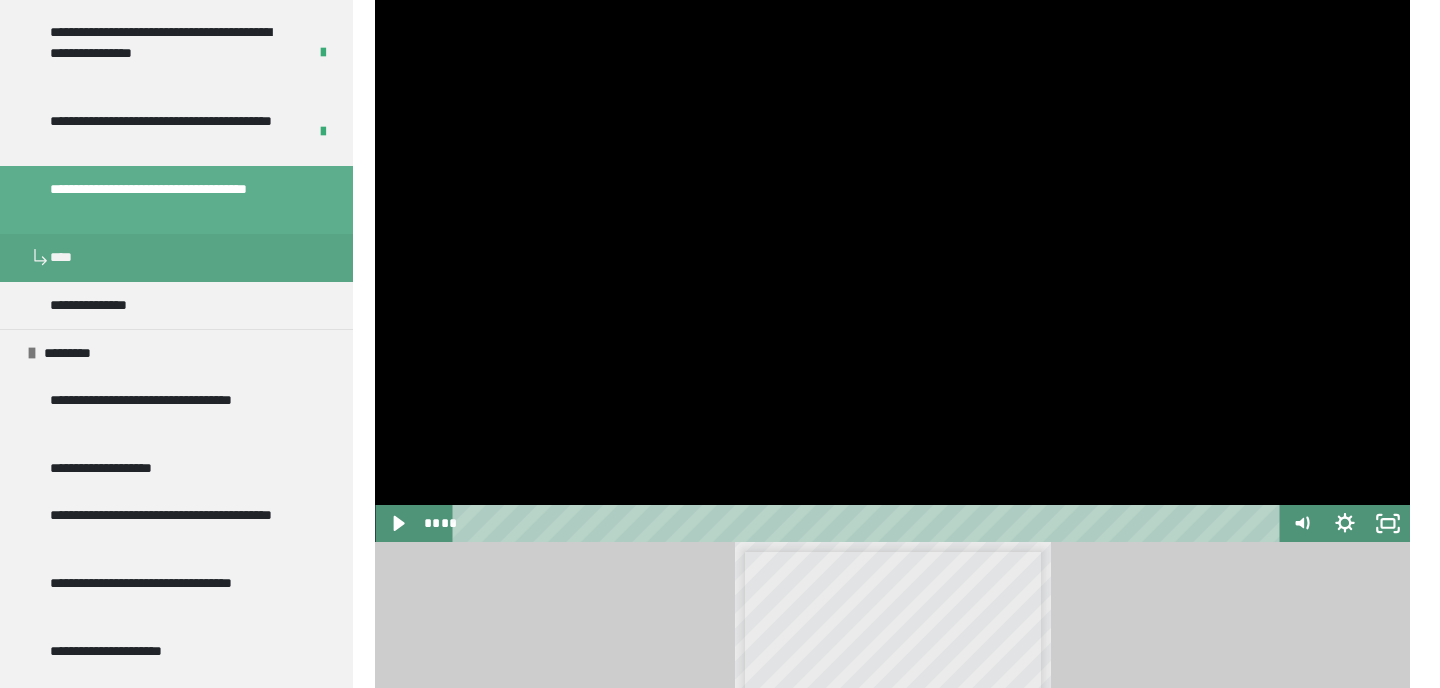 click at bounding box center [892, 251] 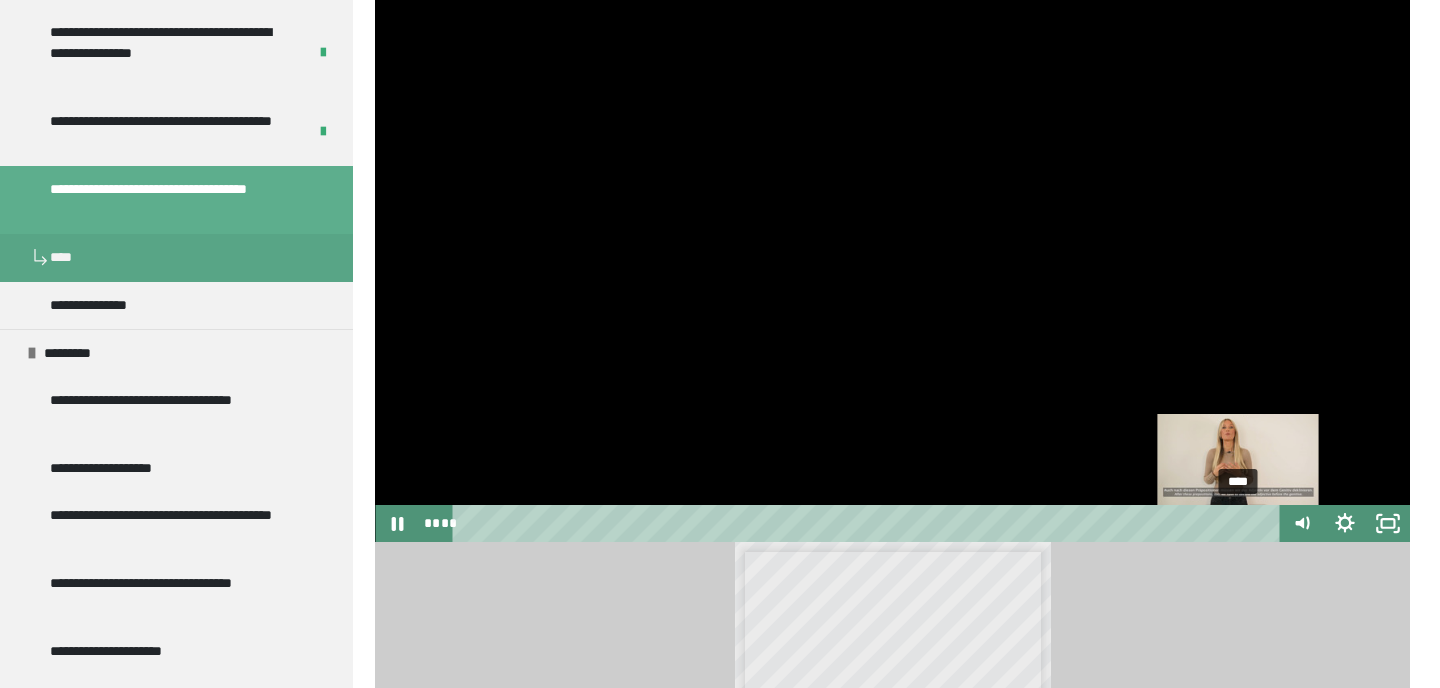 click on "****" at bounding box center (869, 523) 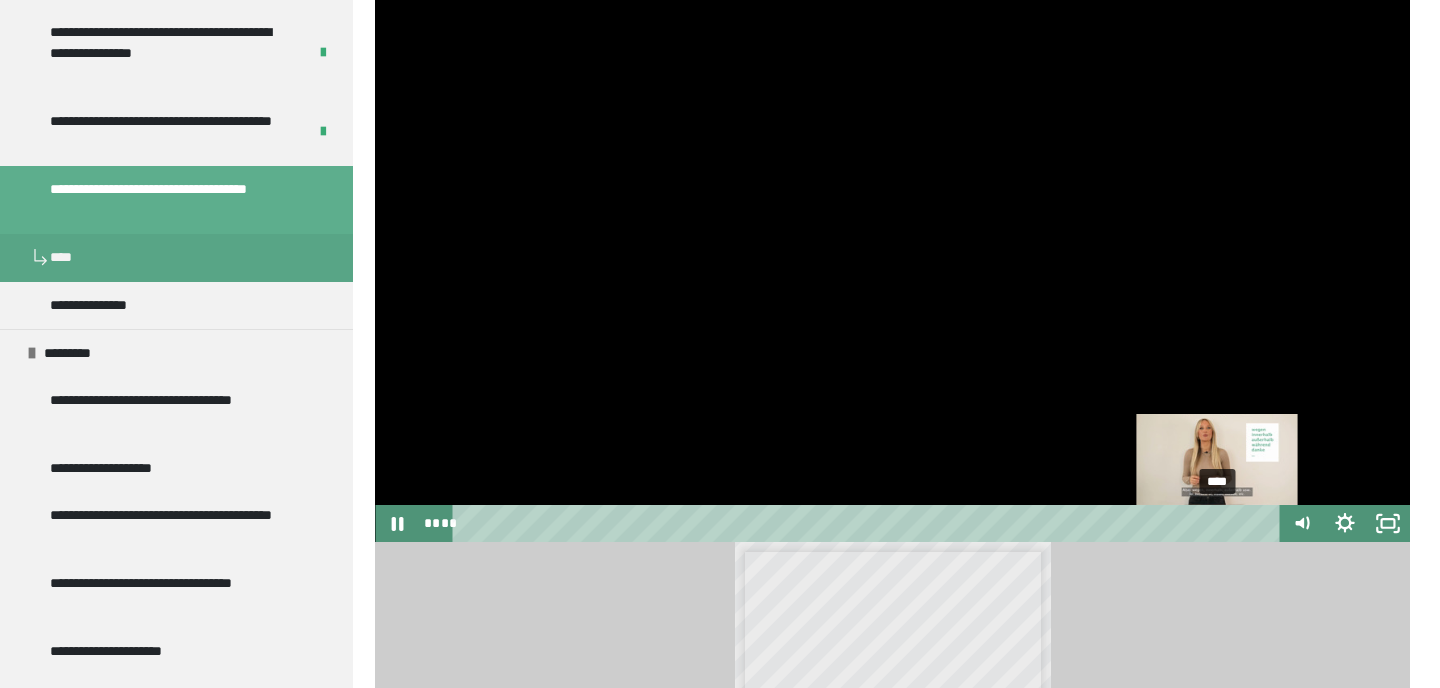 click on "****" at bounding box center [869, 523] 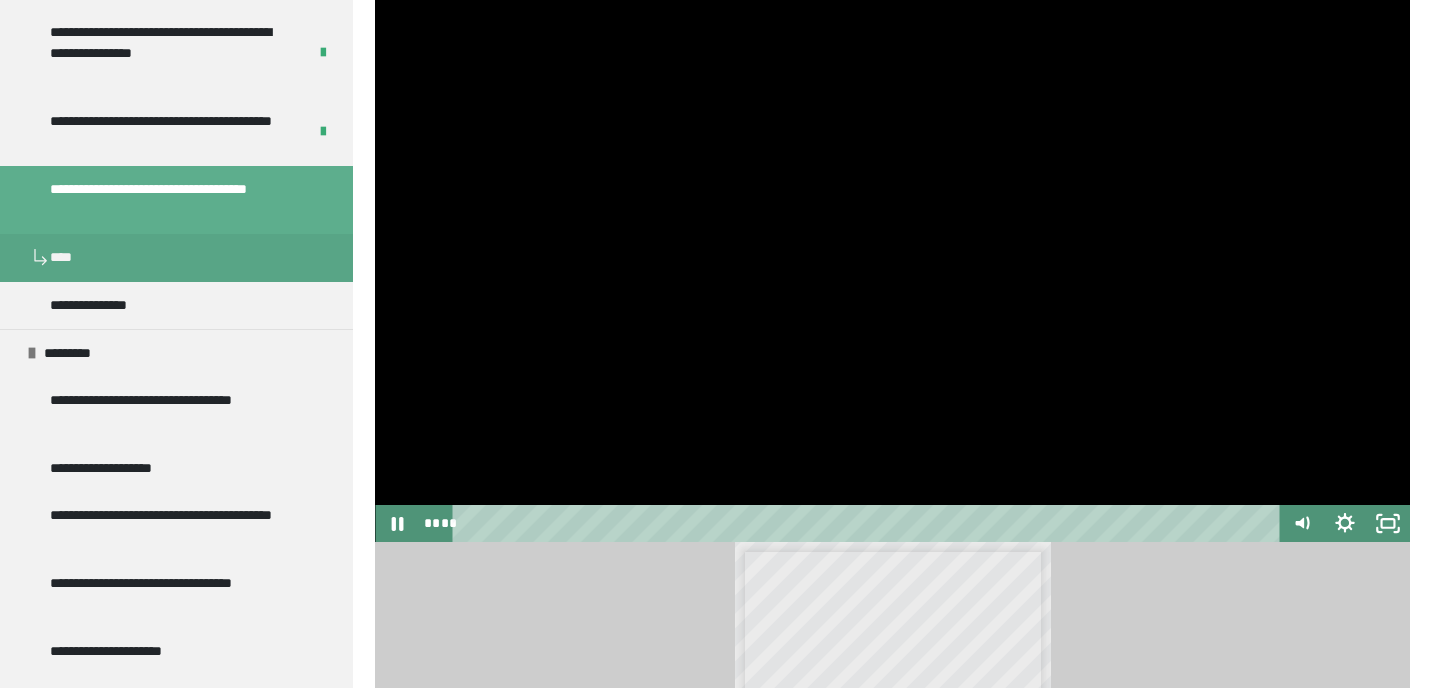 click at bounding box center (892, 251) 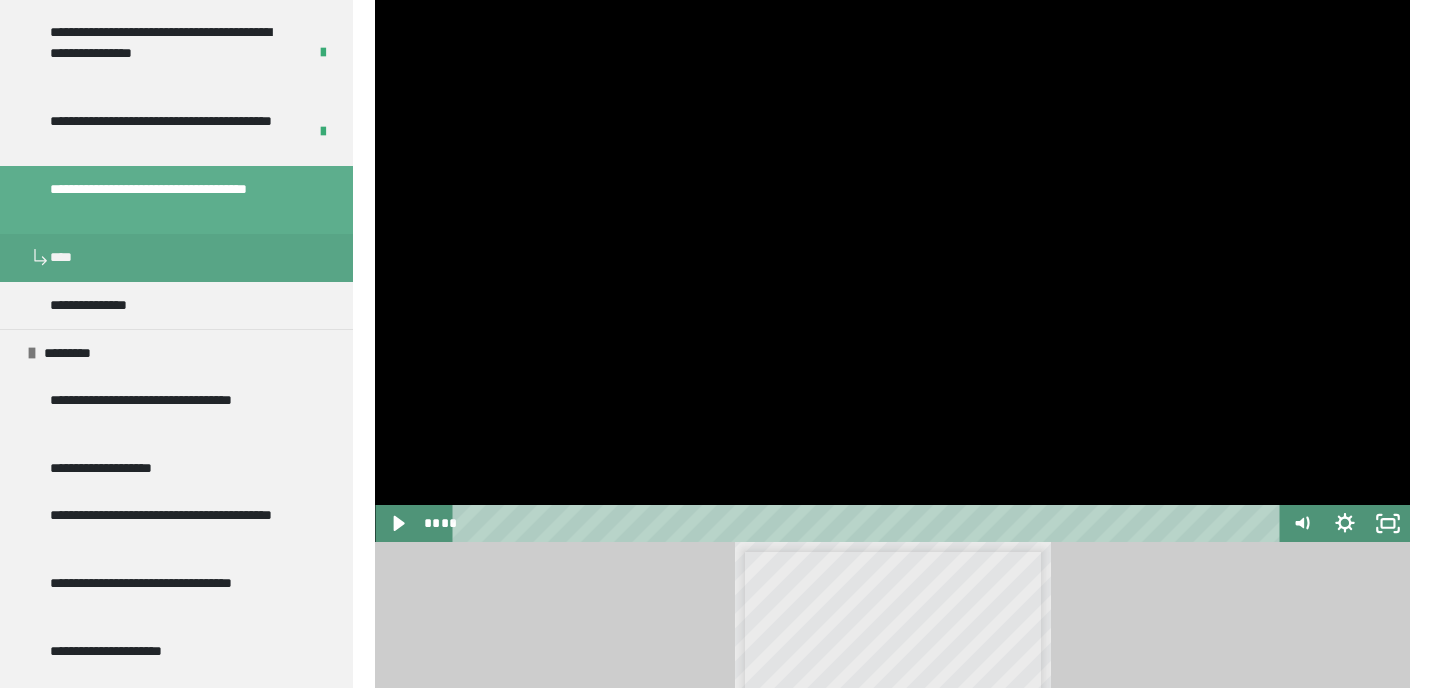 click at bounding box center [892, 251] 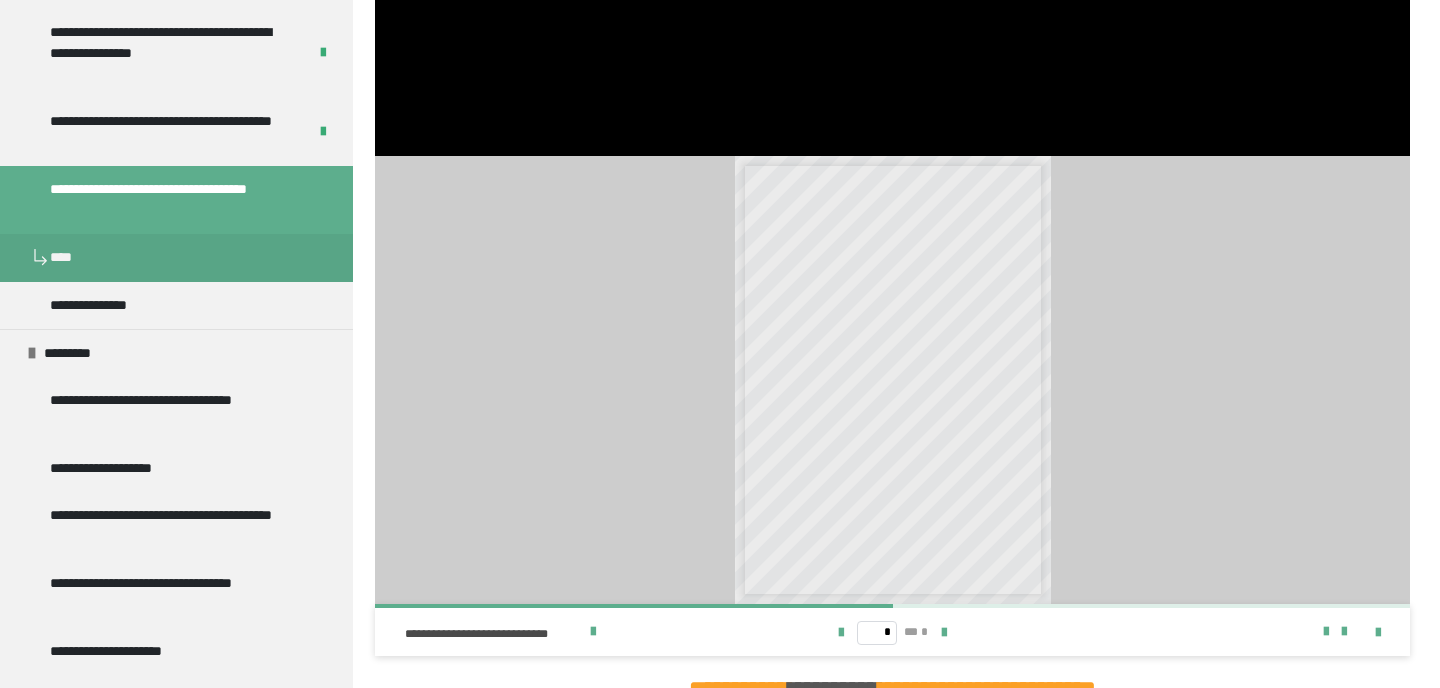 scroll, scrollTop: 751, scrollLeft: 0, axis: vertical 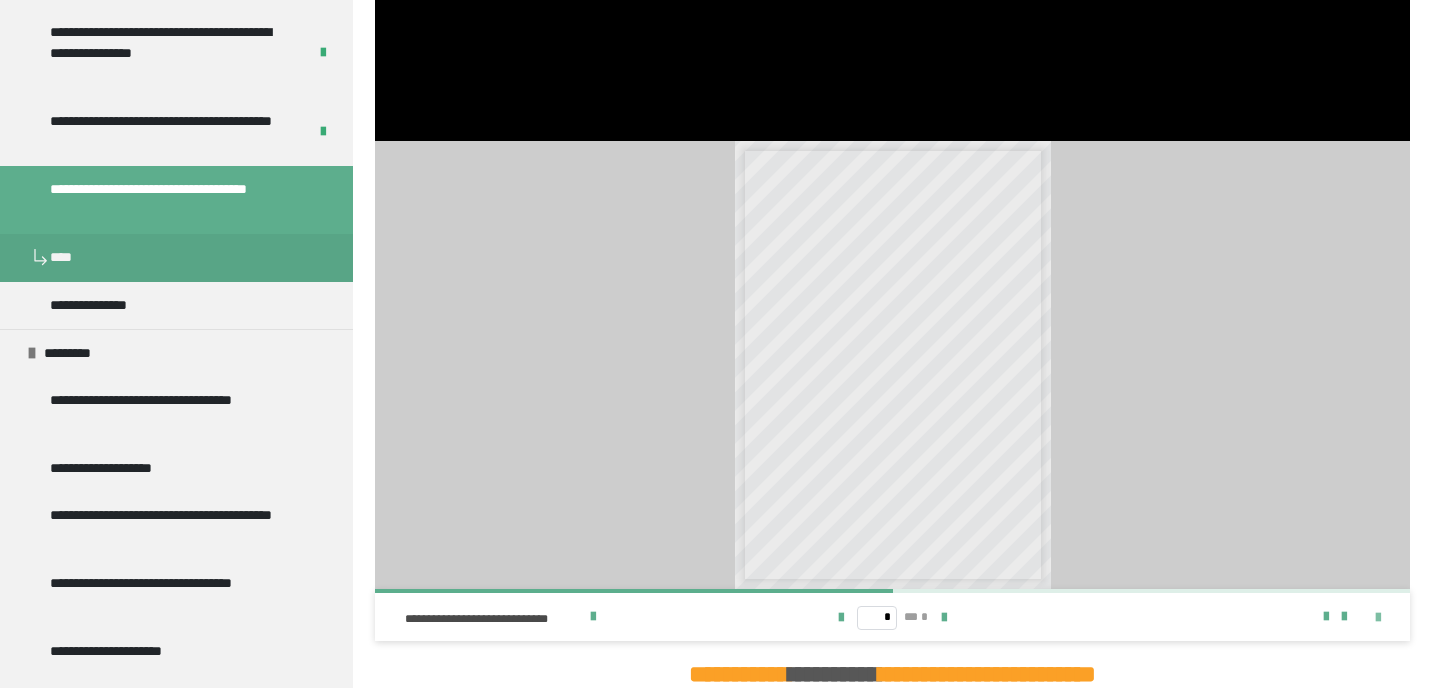 click at bounding box center [1378, 618] 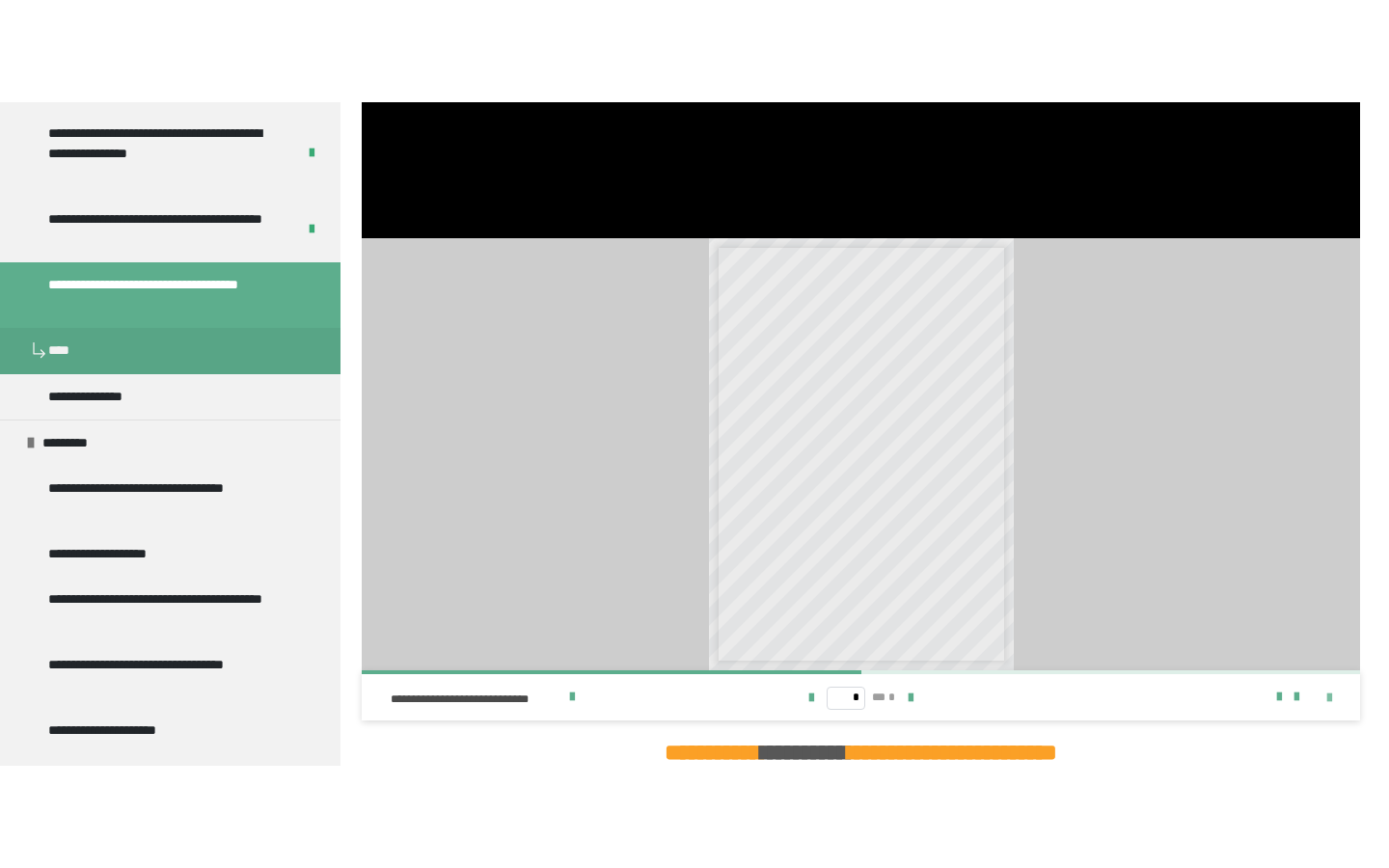 scroll, scrollTop: 671, scrollLeft: 0, axis: vertical 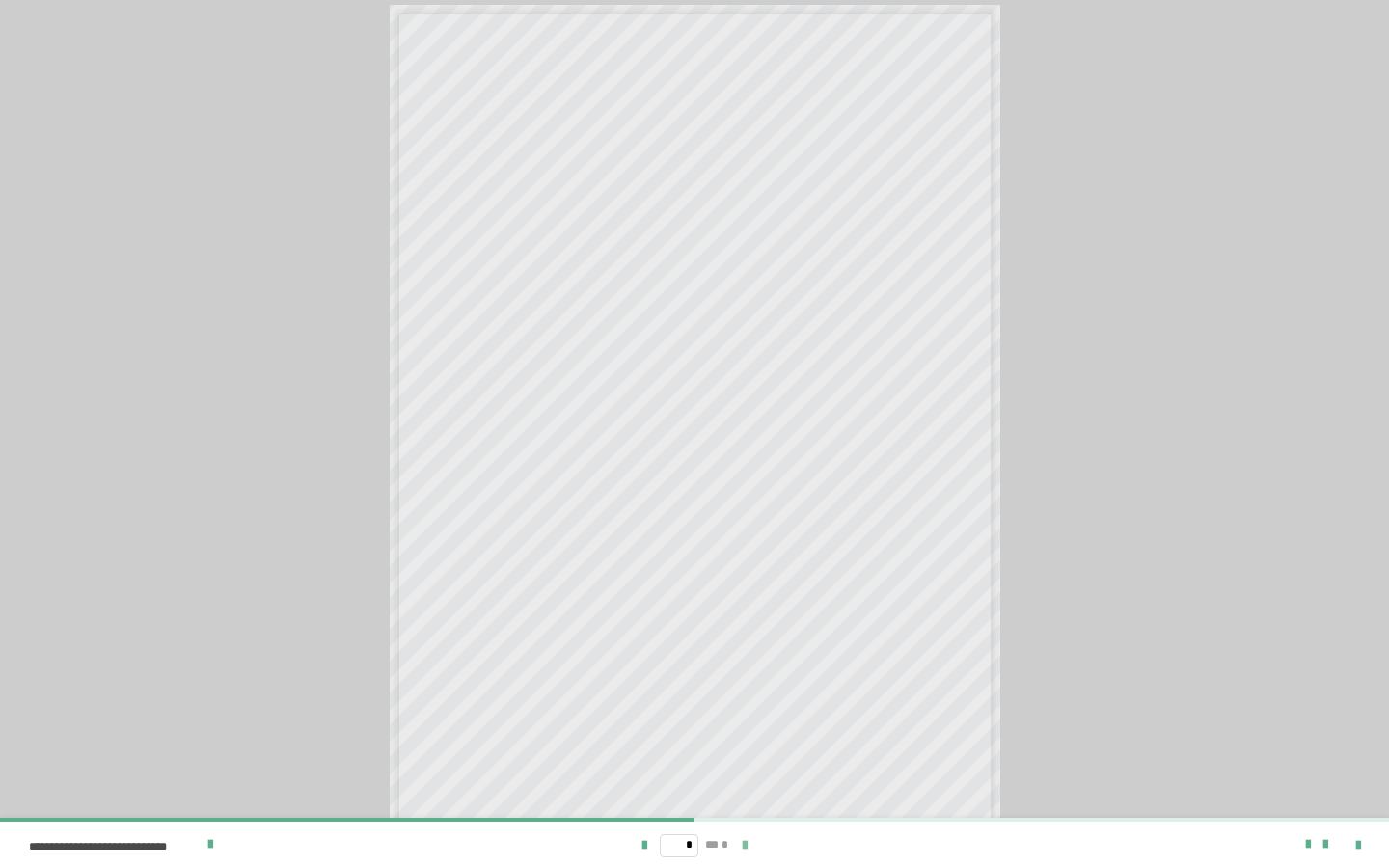 click at bounding box center [745, 846] 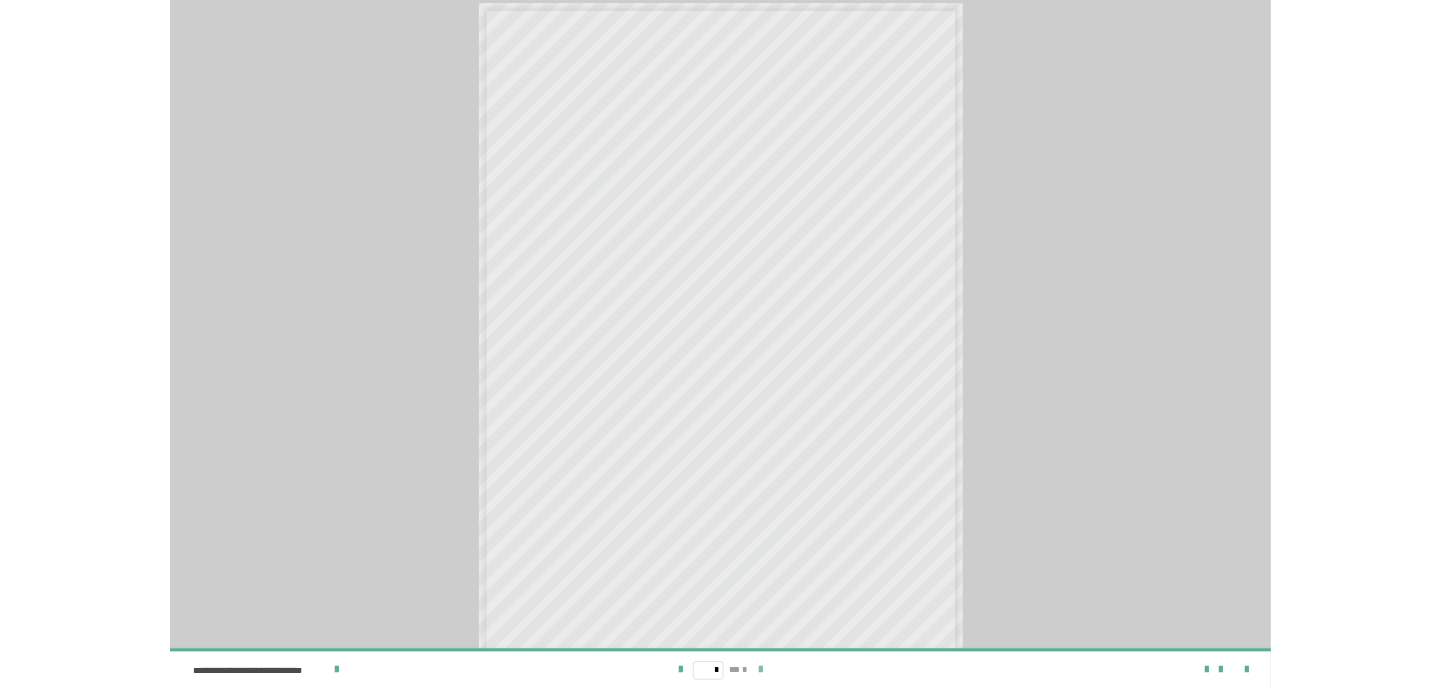 scroll, scrollTop: 0, scrollLeft: 0, axis: both 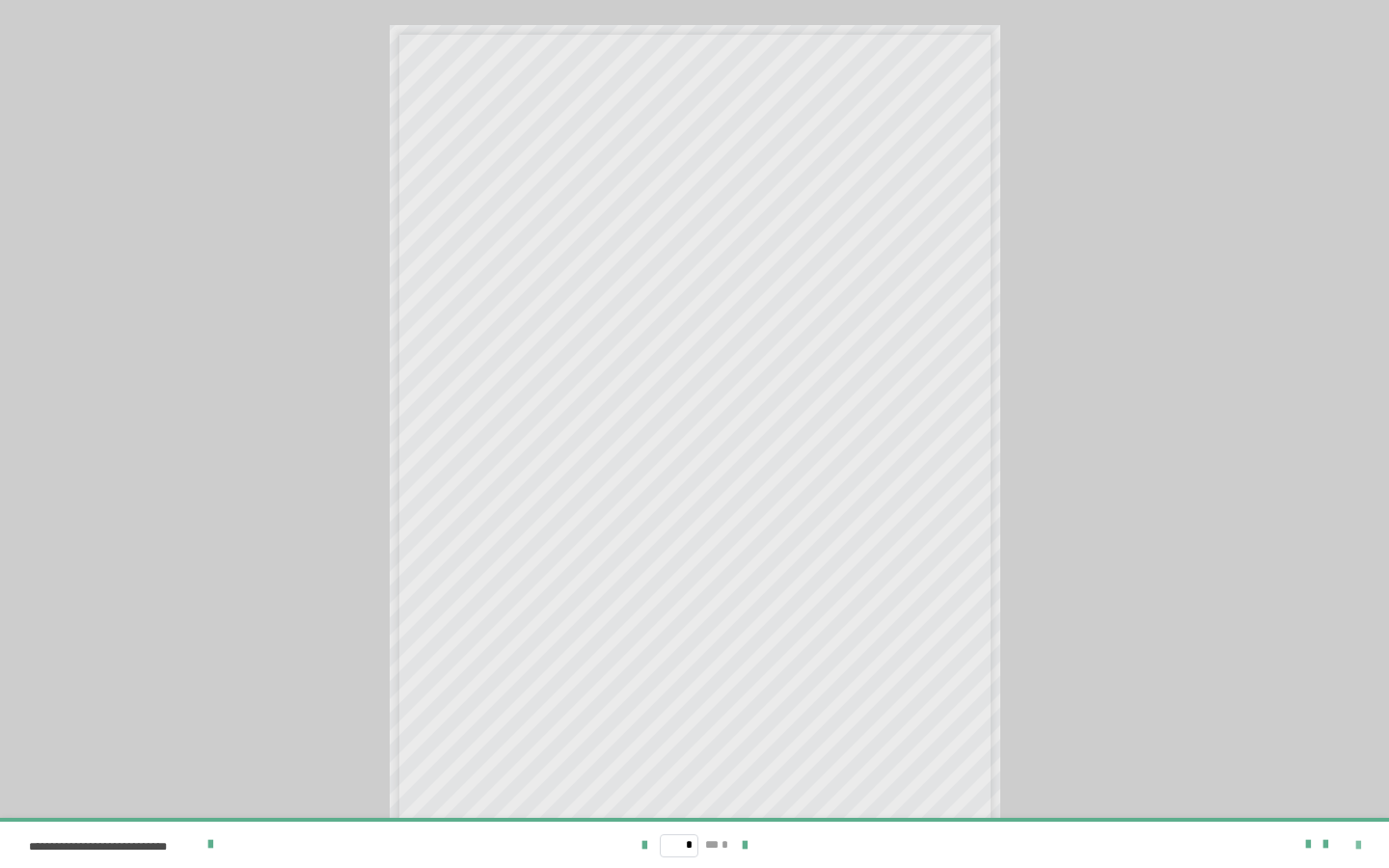 click at bounding box center (1358, 846) 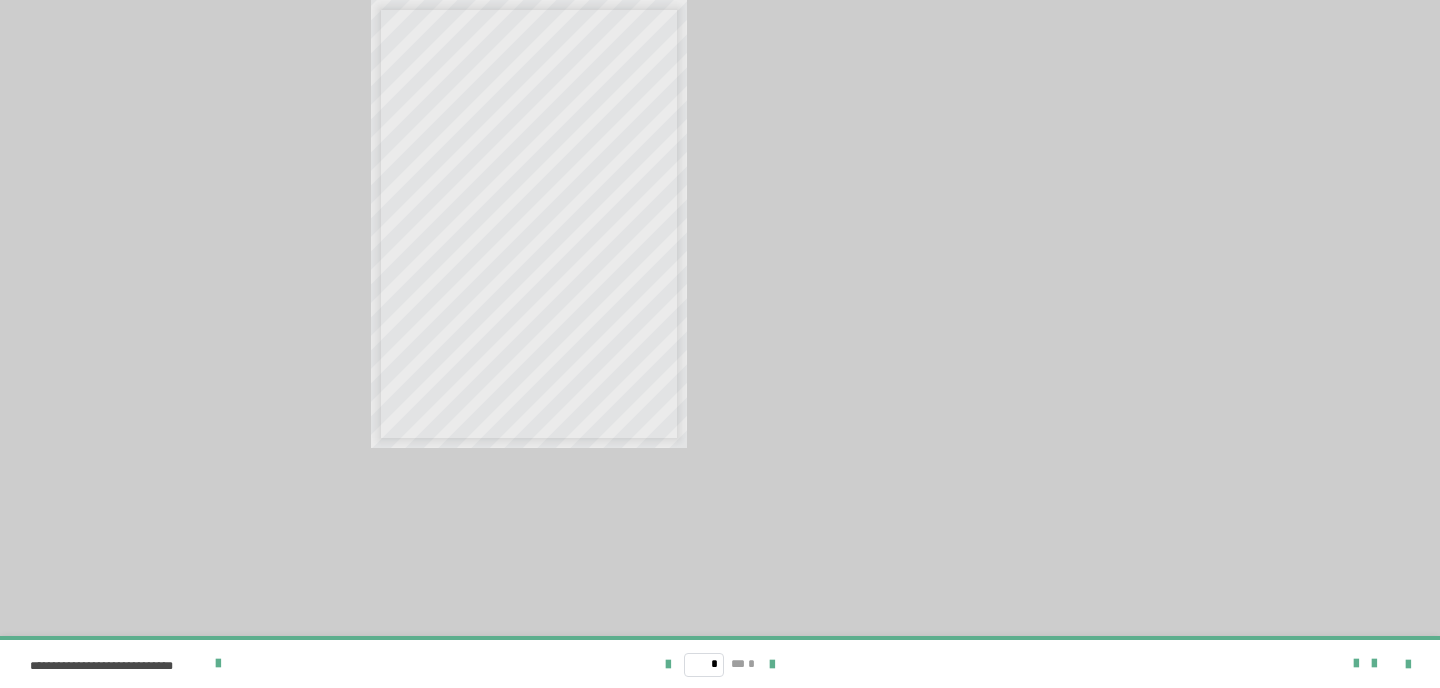scroll, scrollTop: 920, scrollLeft: 0, axis: vertical 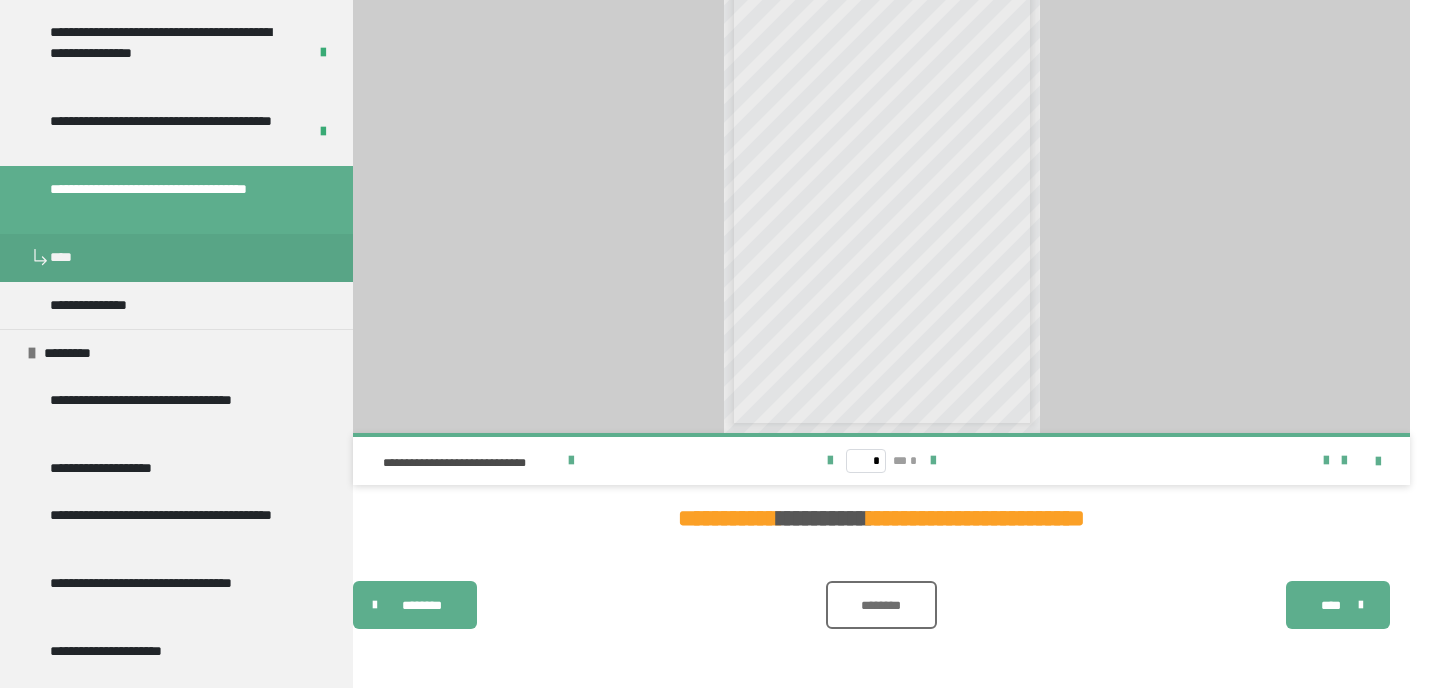 click on "********" at bounding box center (881, 605) 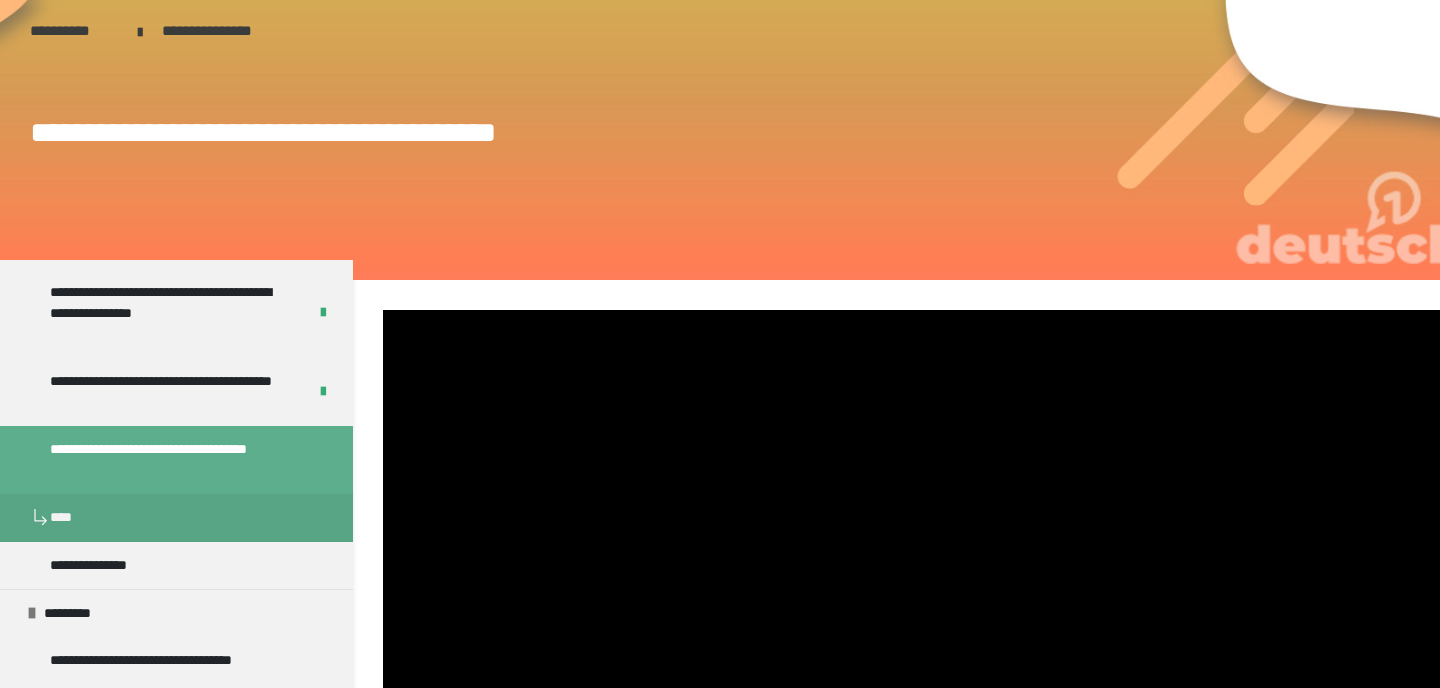 scroll, scrollTop: 0, scrollLeft: 0, axis: both 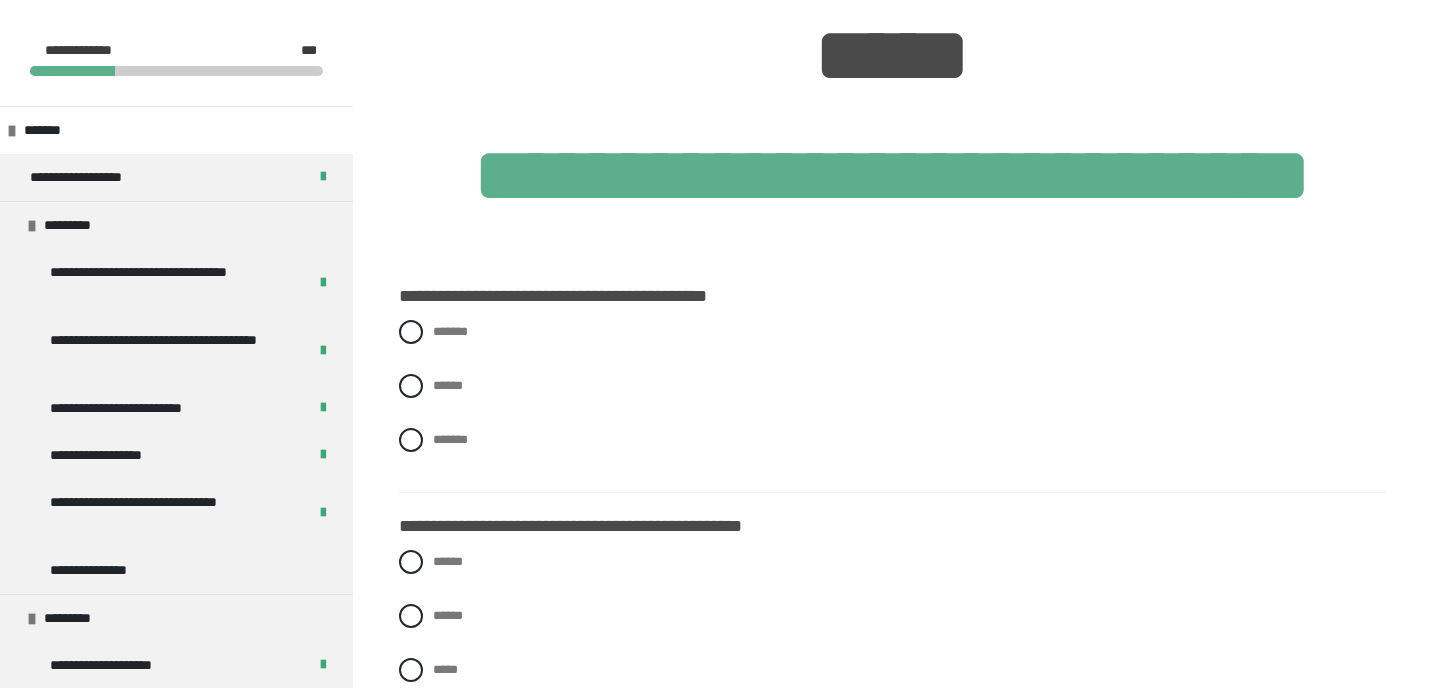 click on "[FIRST] [LAST] [LAST]" at bounding box center [892, 401] 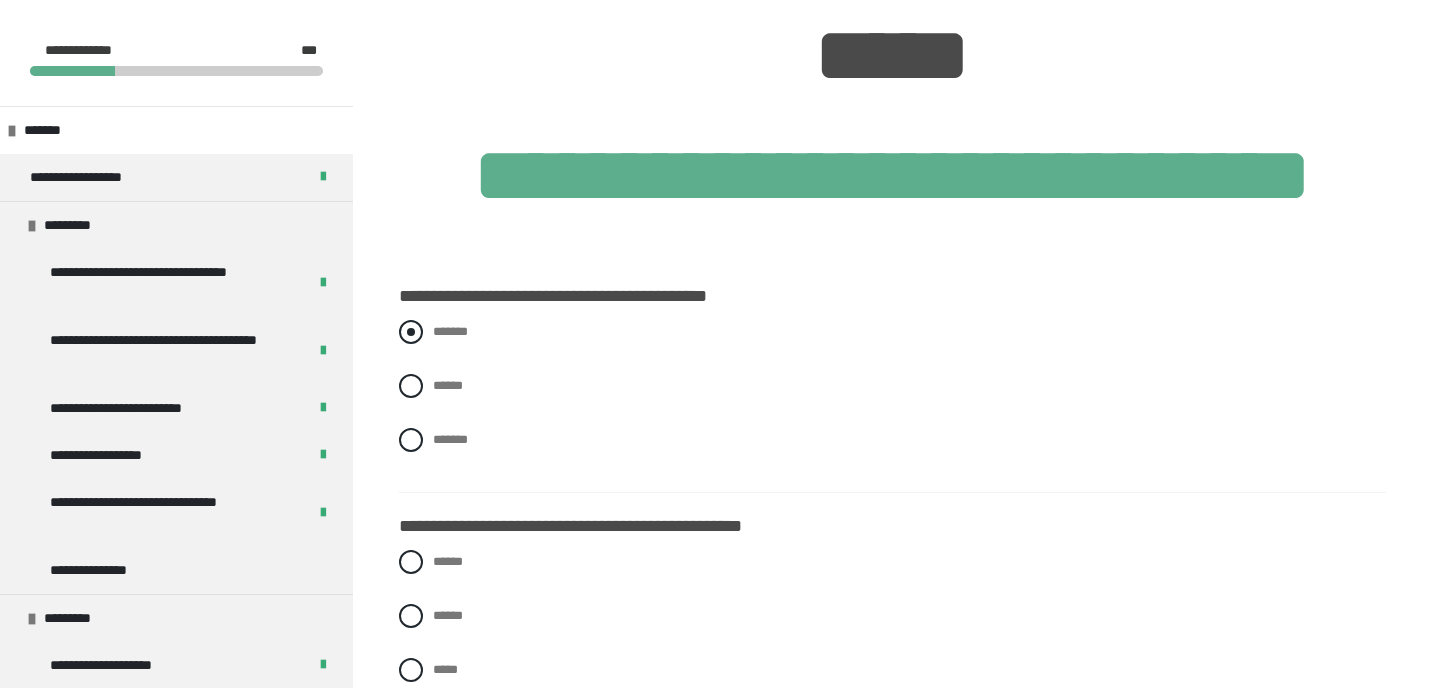 click on "*******" at bounding box center (892, 332) 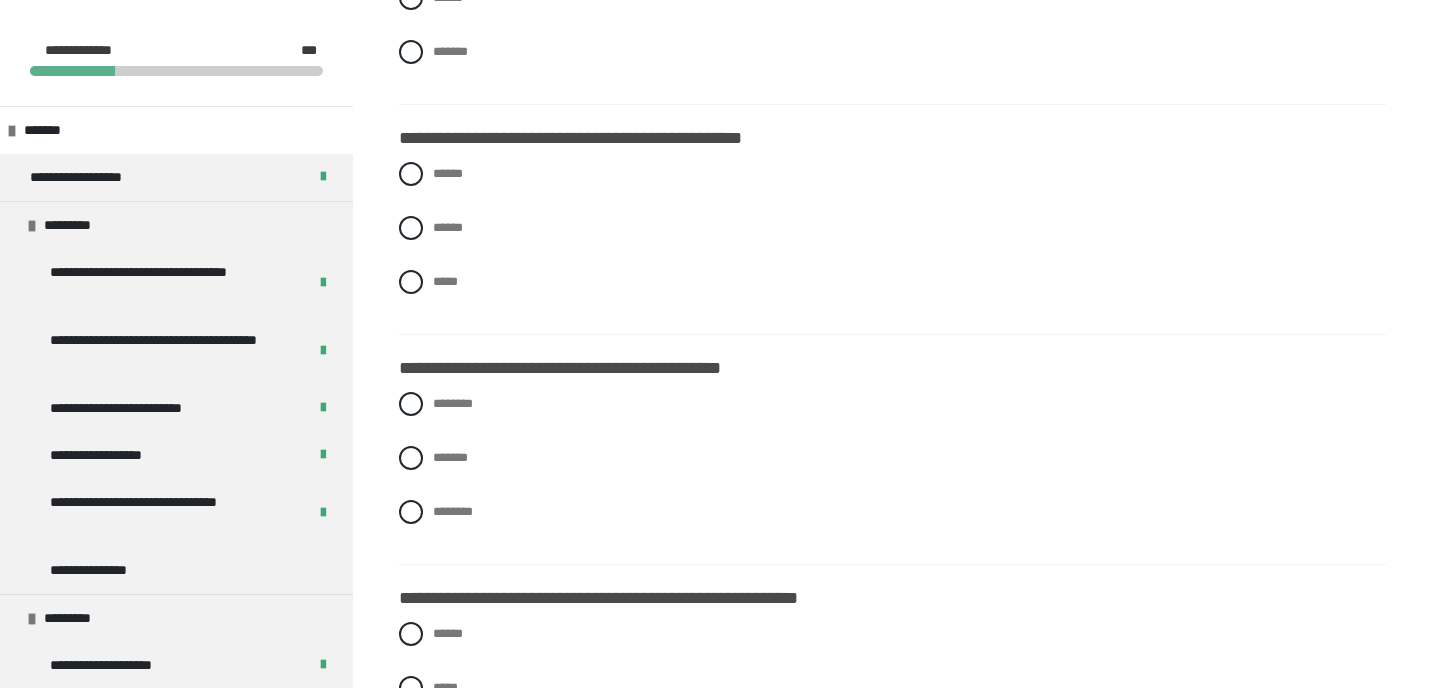 scroll, scrollTop: 733, scrollLeft: 0, axis: vertical 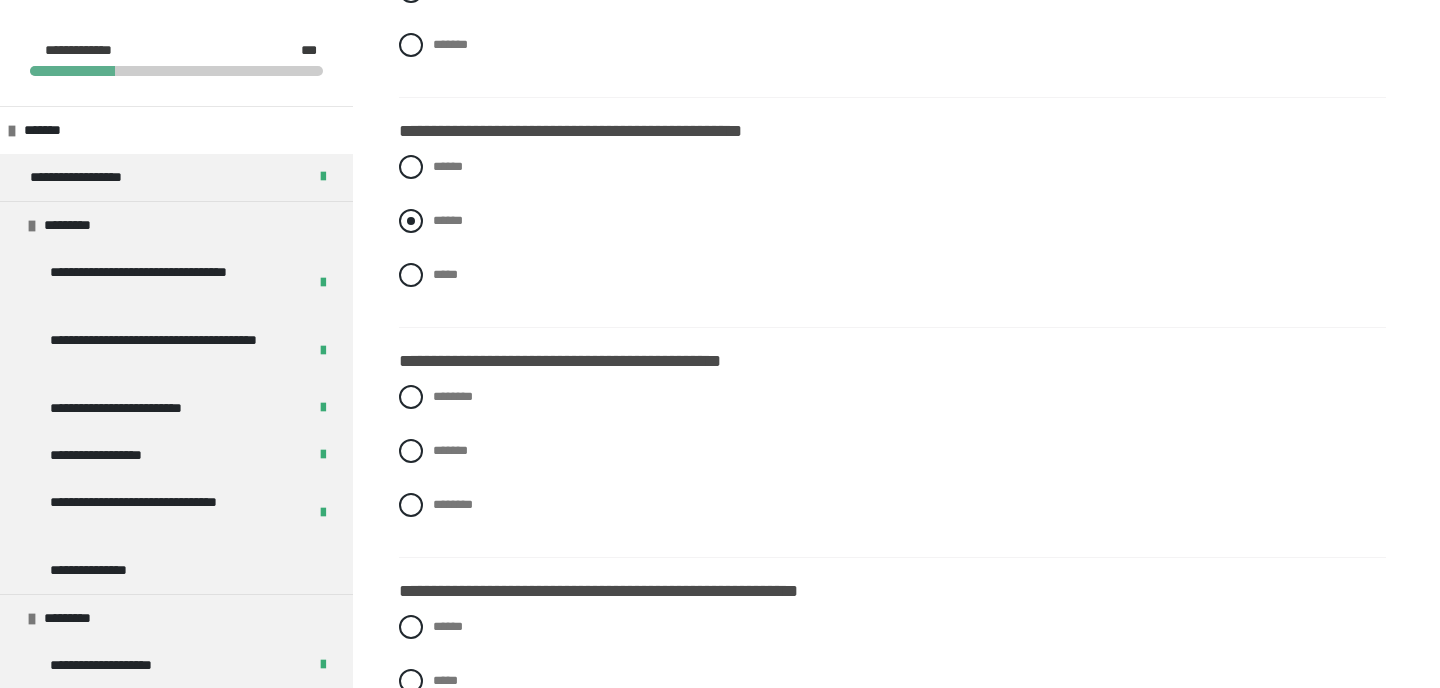click on "******" at bounding box center [892, 221] 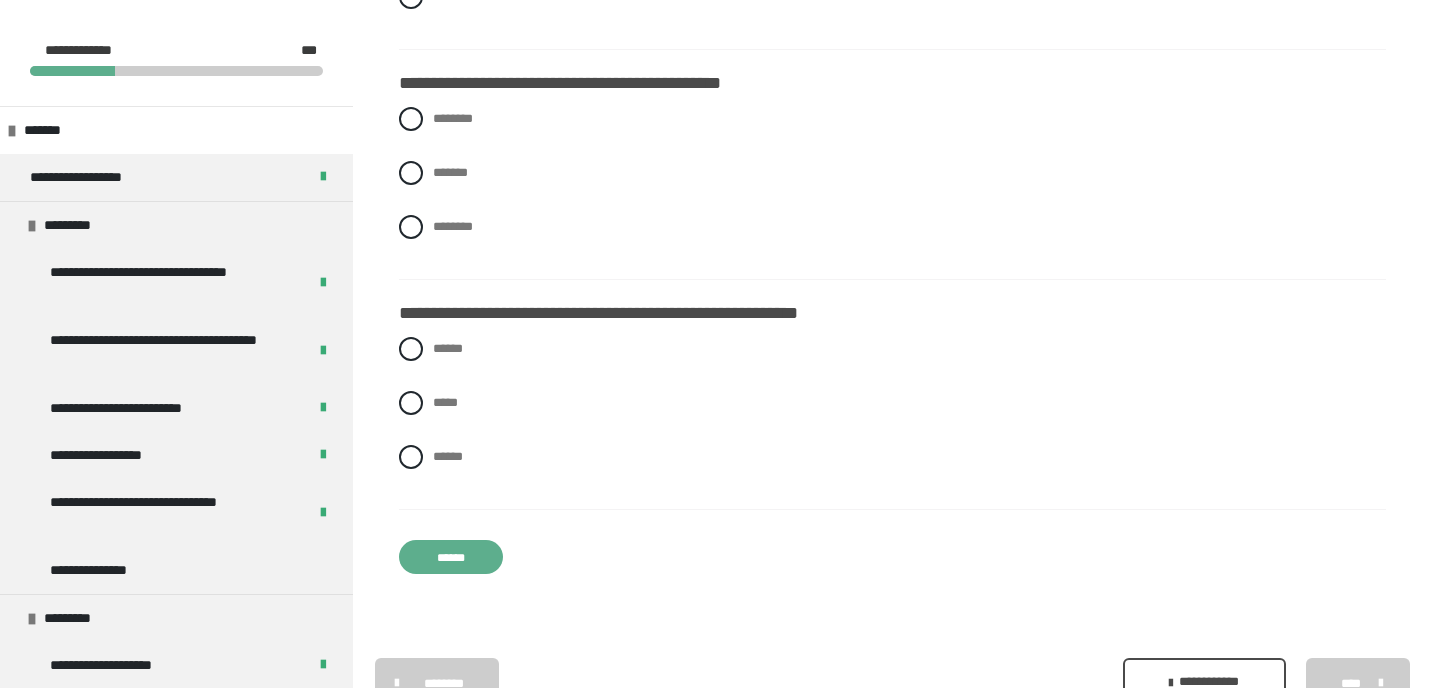 scroll, scrollTop: 1014, scrollLeft: 0, axis: vertical 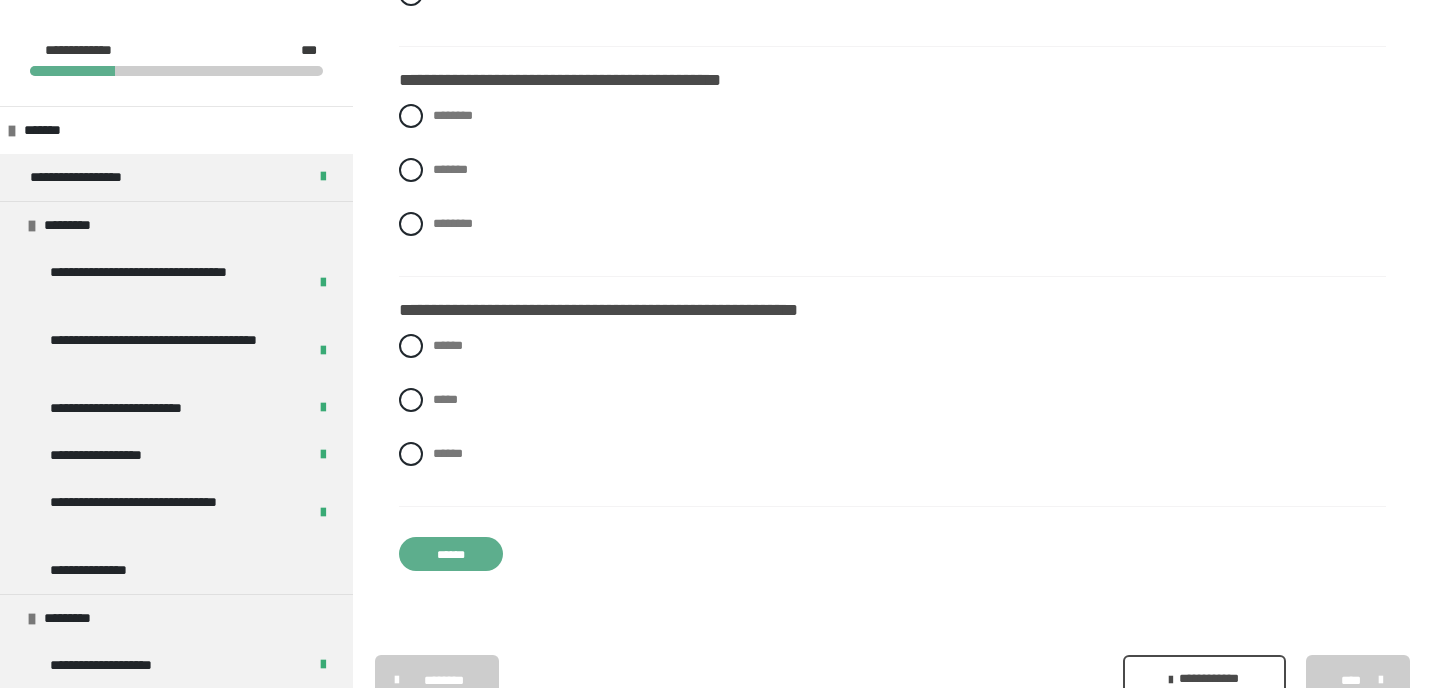 click on "********" at bounding box center (892, 224) 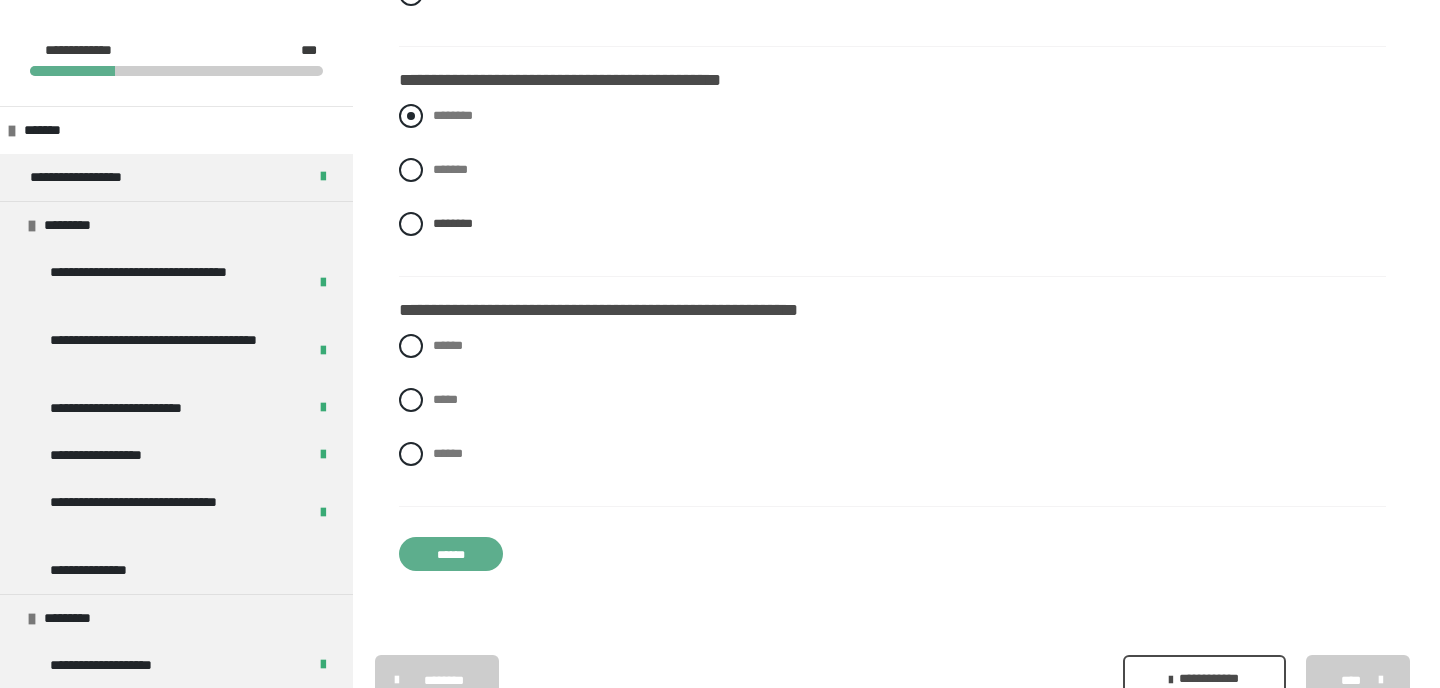 click on "********" at bounding box center (453, 115) 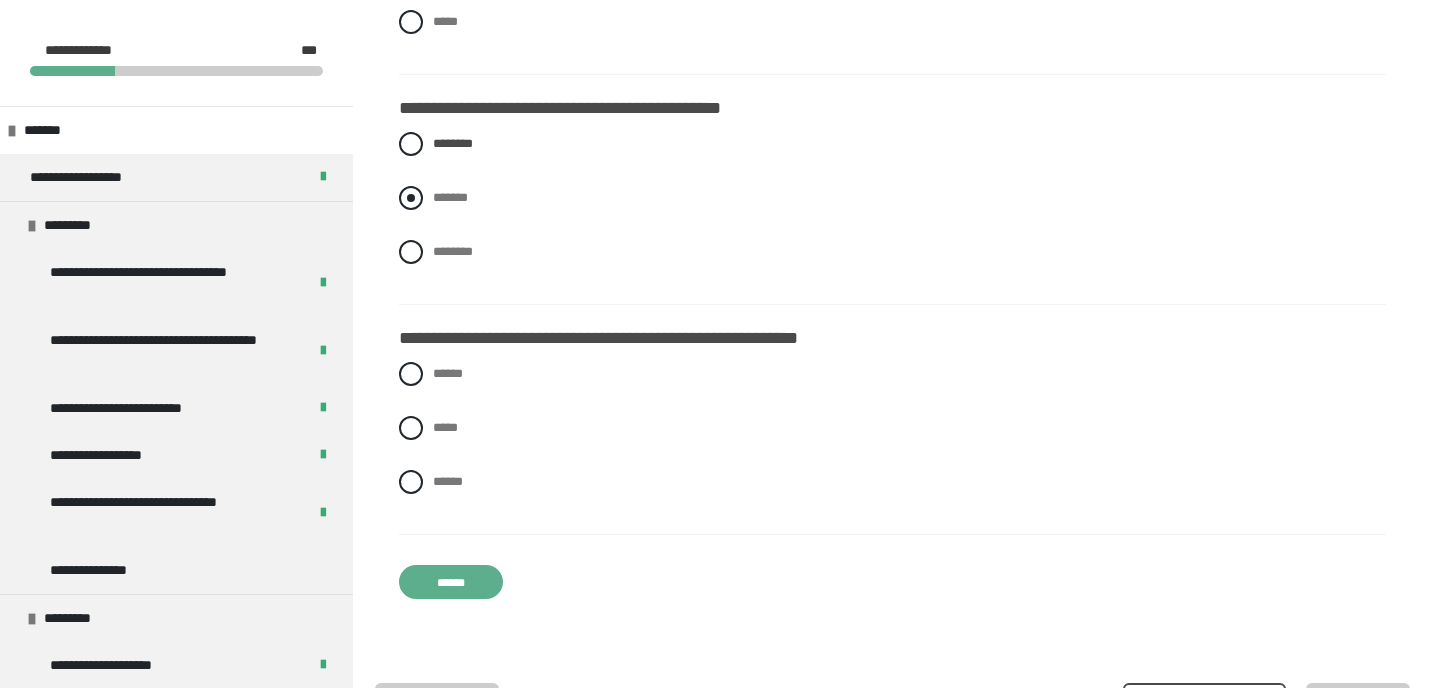 scroll, scrollTop: 978, scrollLeft: 0, axis: vertical 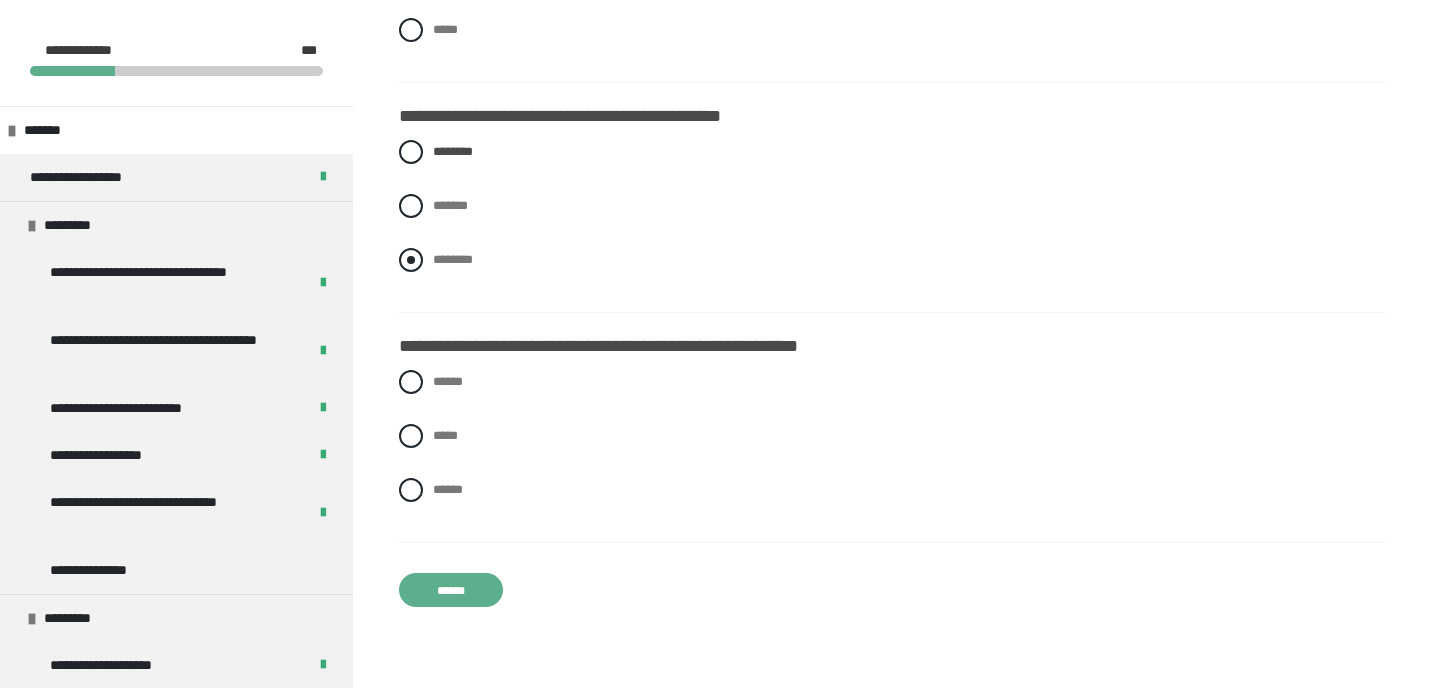 click on "********" at bounding box center [453, 259] 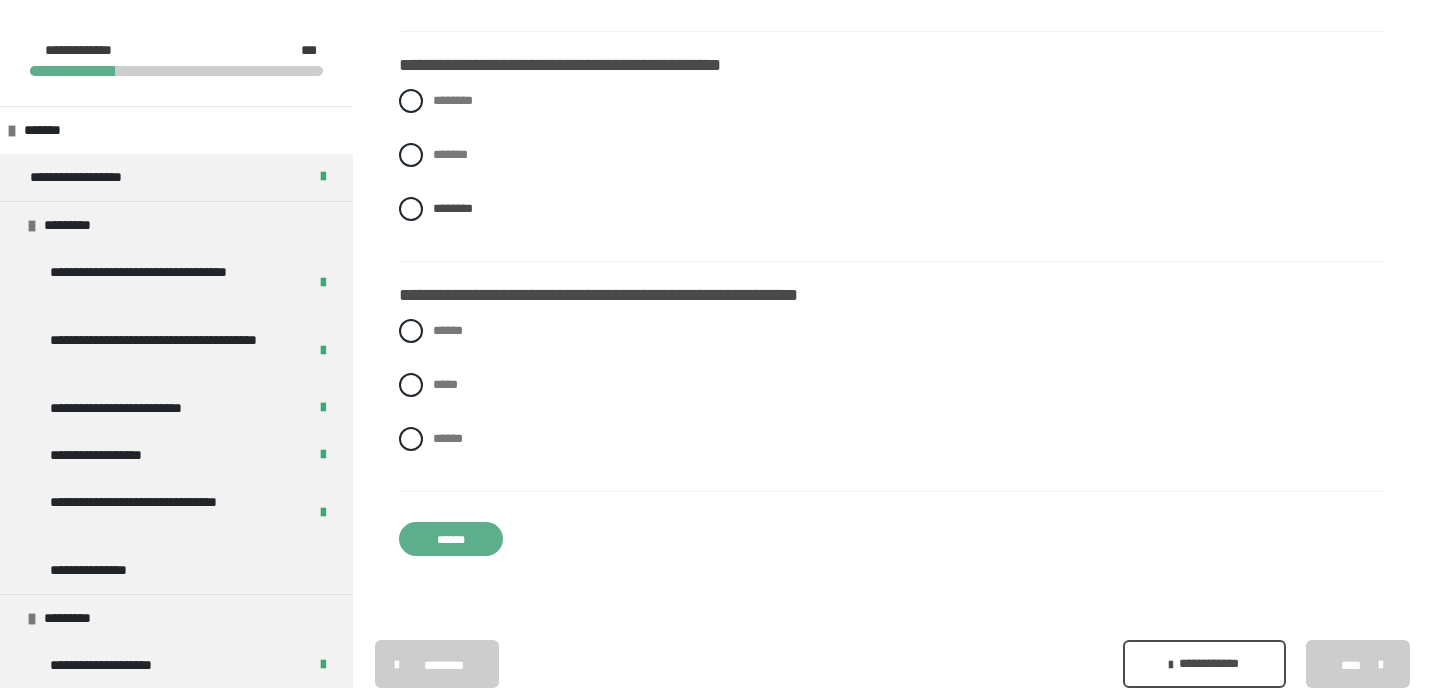 scroll, scrollTop: 1031, scrollLeft: 0, axis: vertical 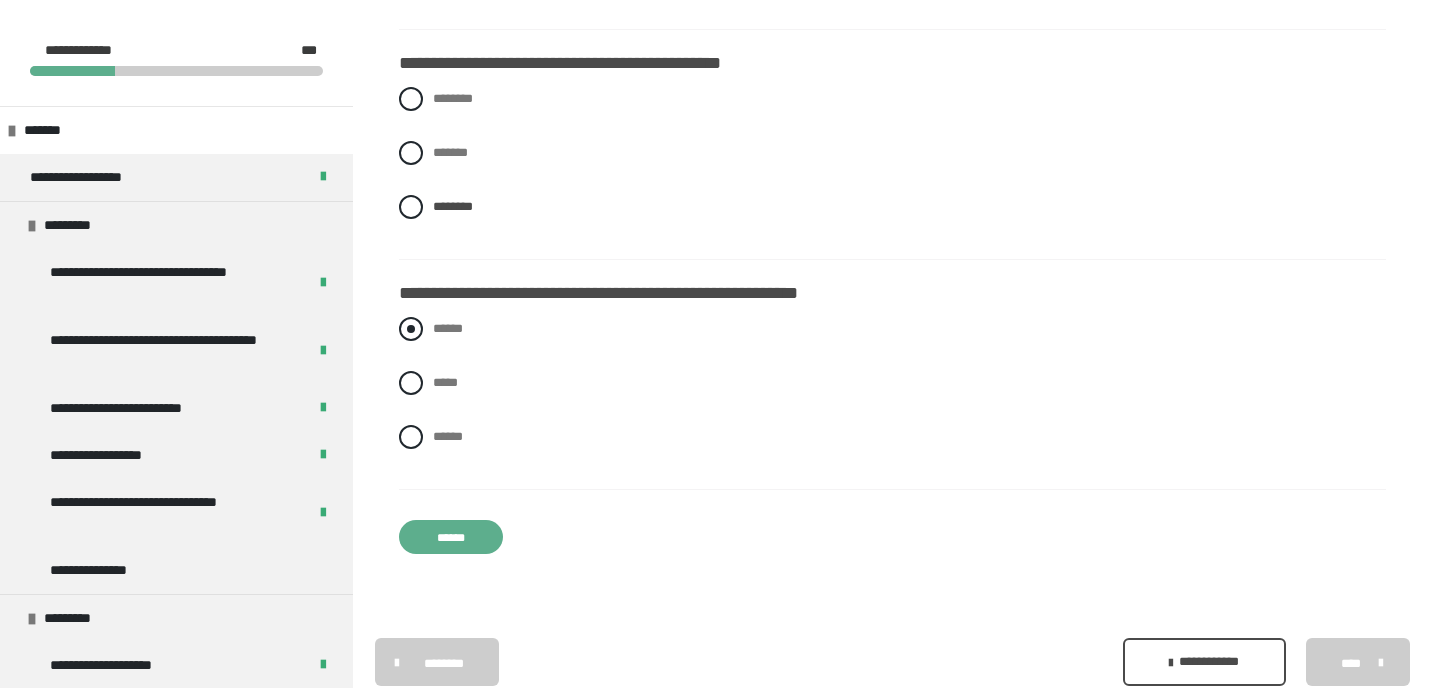 click on "******" at bounding box center (892, 329) 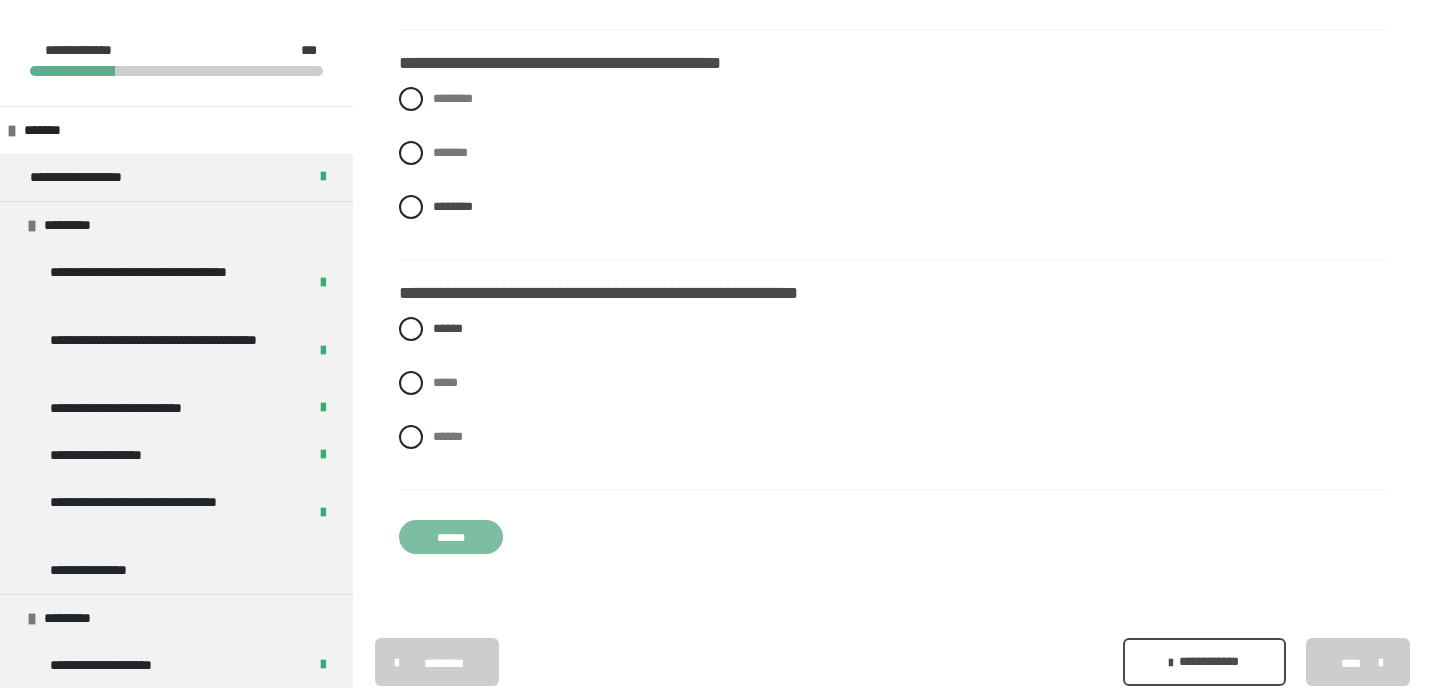 click on "******" at bounding box center [451, 537] 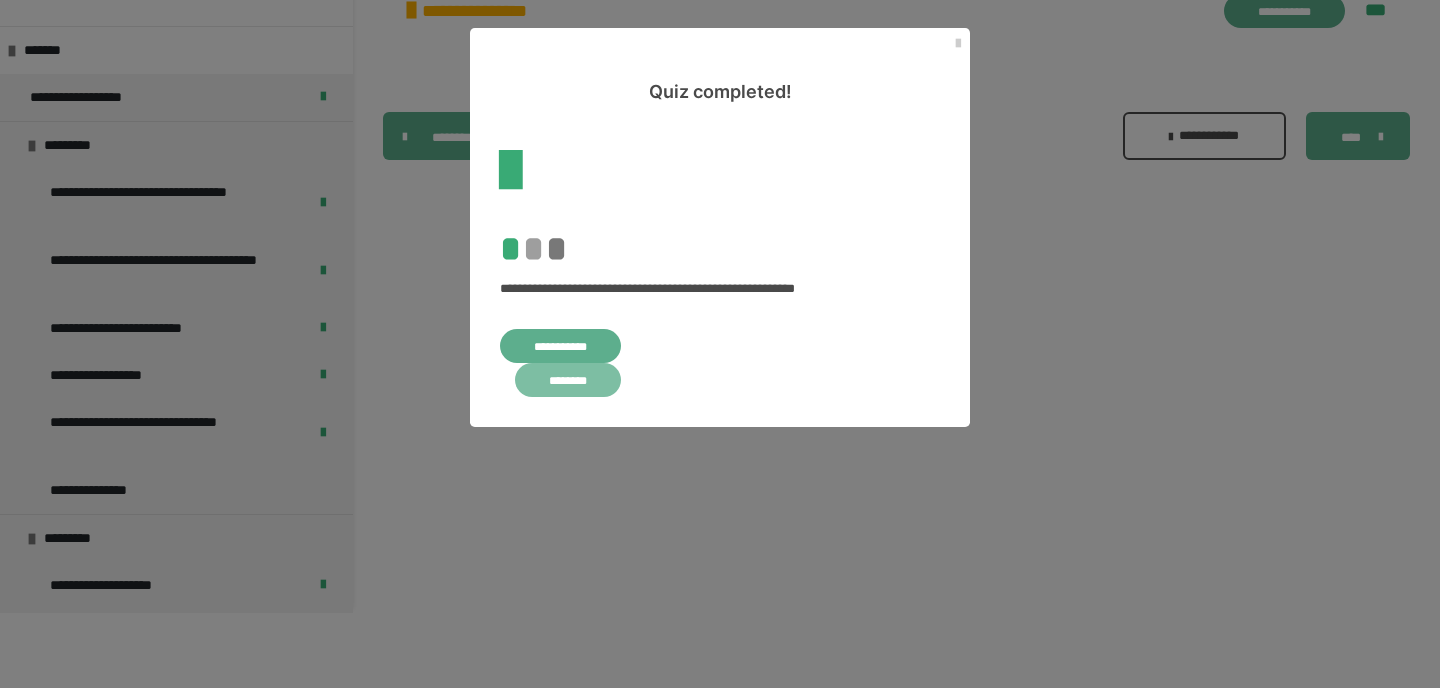 scroll, scrollTop: 0, scrollLeft: 0, axis: both 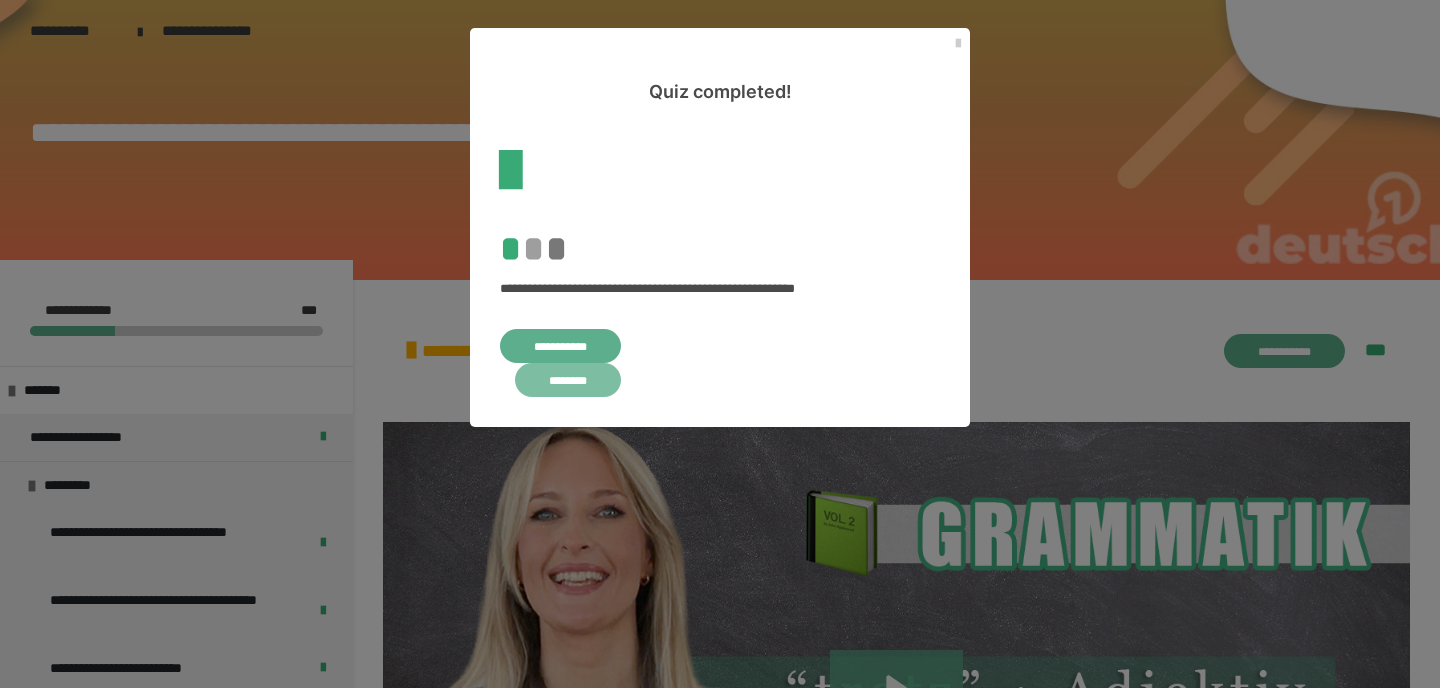 click on "********" at bounding box center [568, 380] 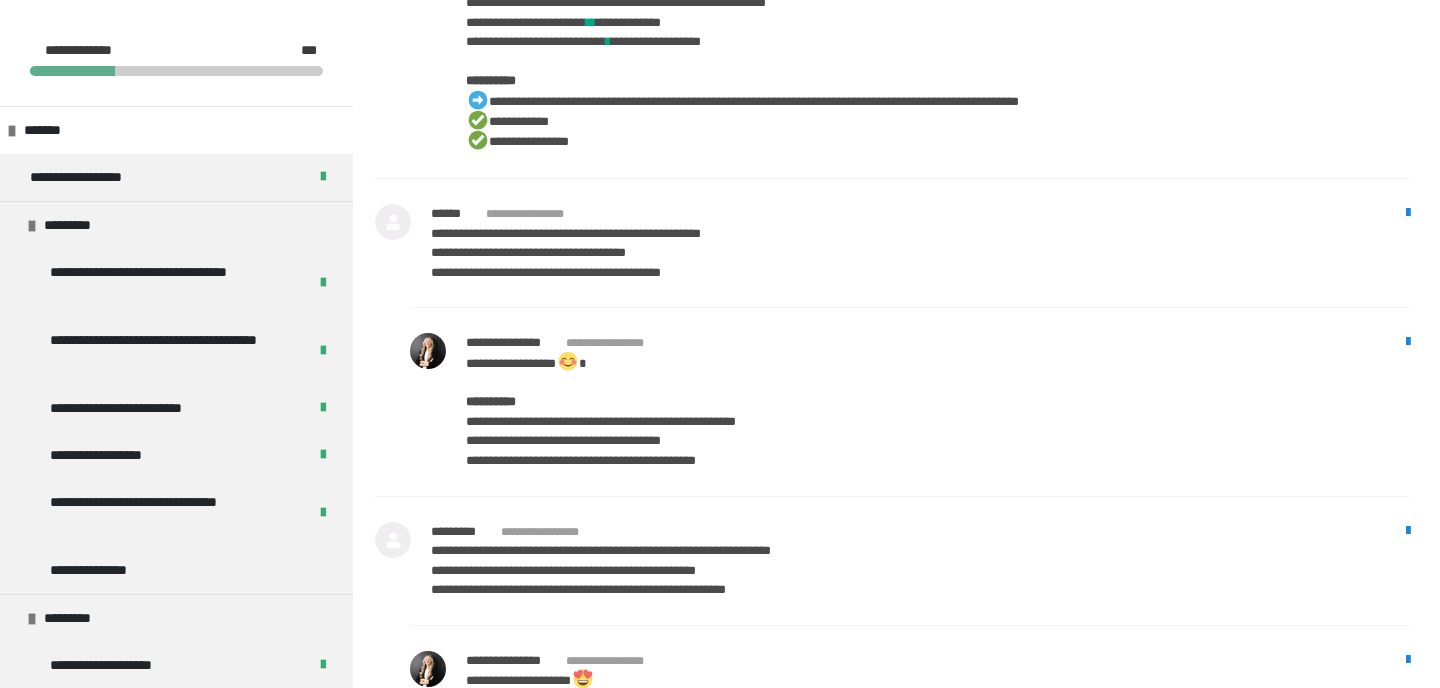scroll, scrollTop: 2932, scrollLeft: 0, axis: vertical 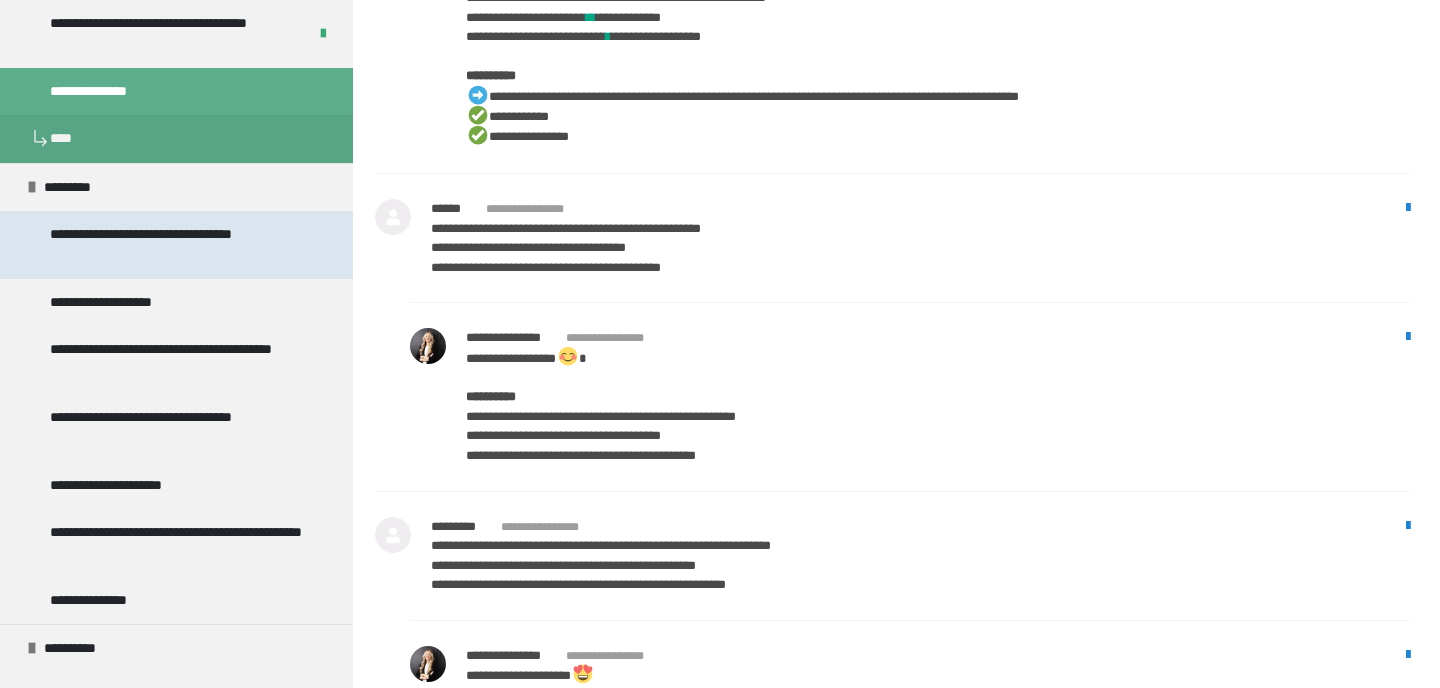 click on "**********" at bounding box center [178, 245] 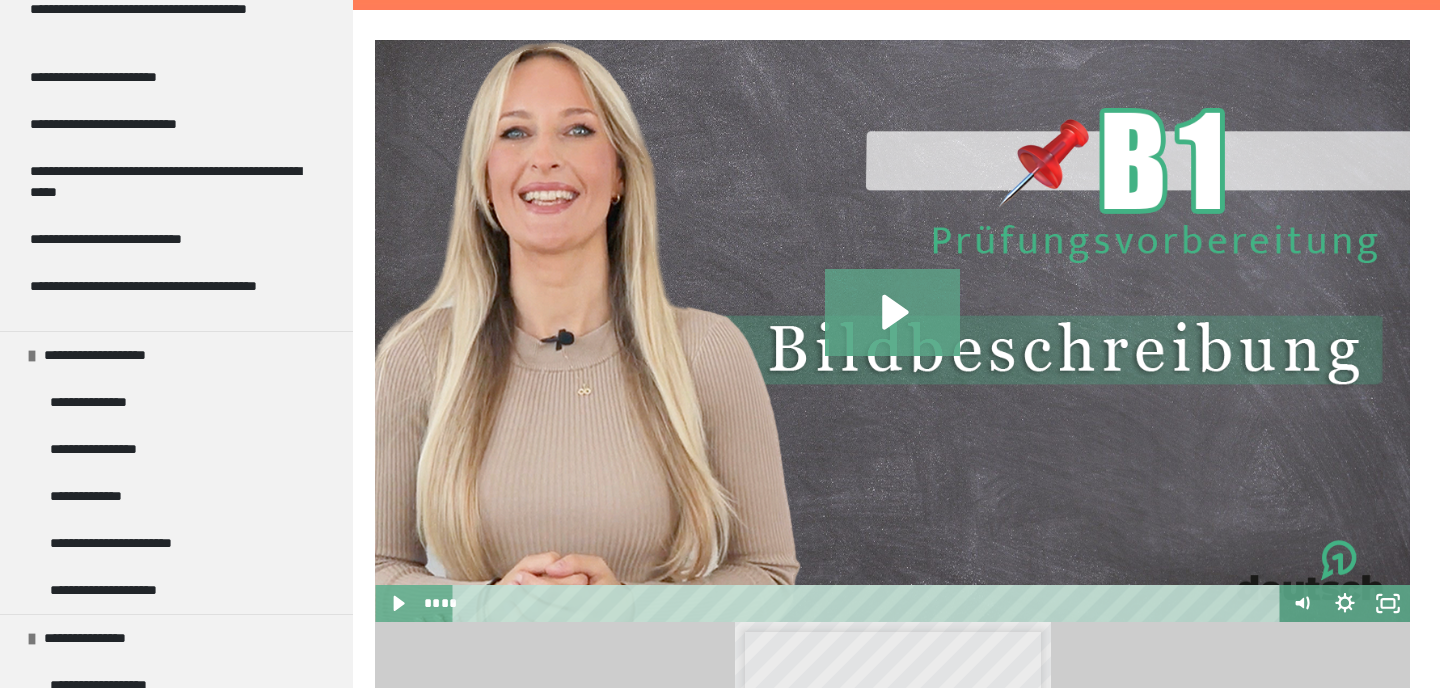 scroll, scrollTop: 7047, scrollLeft: 0, axis: vertical 